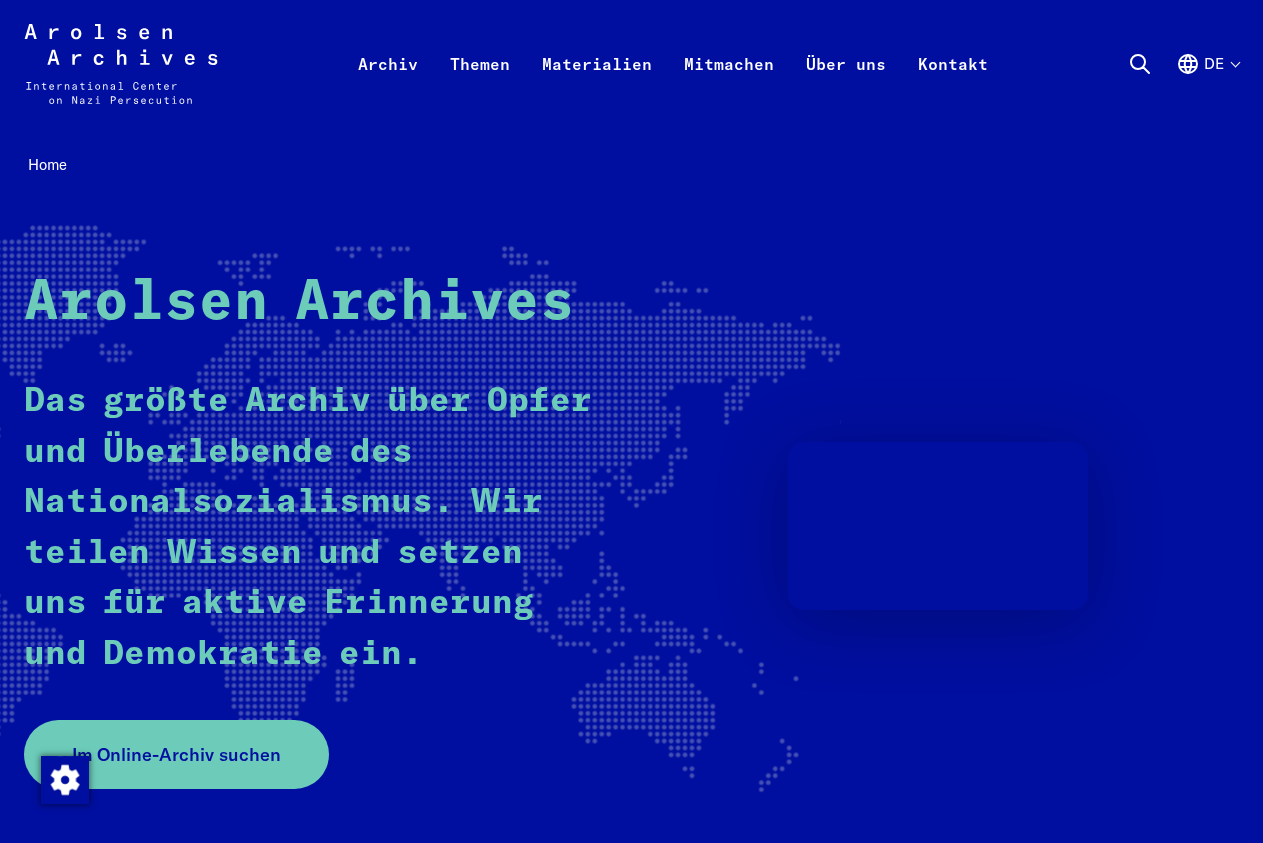 scroll, scrollTop: 0, scrollLeft: 0, axis: both 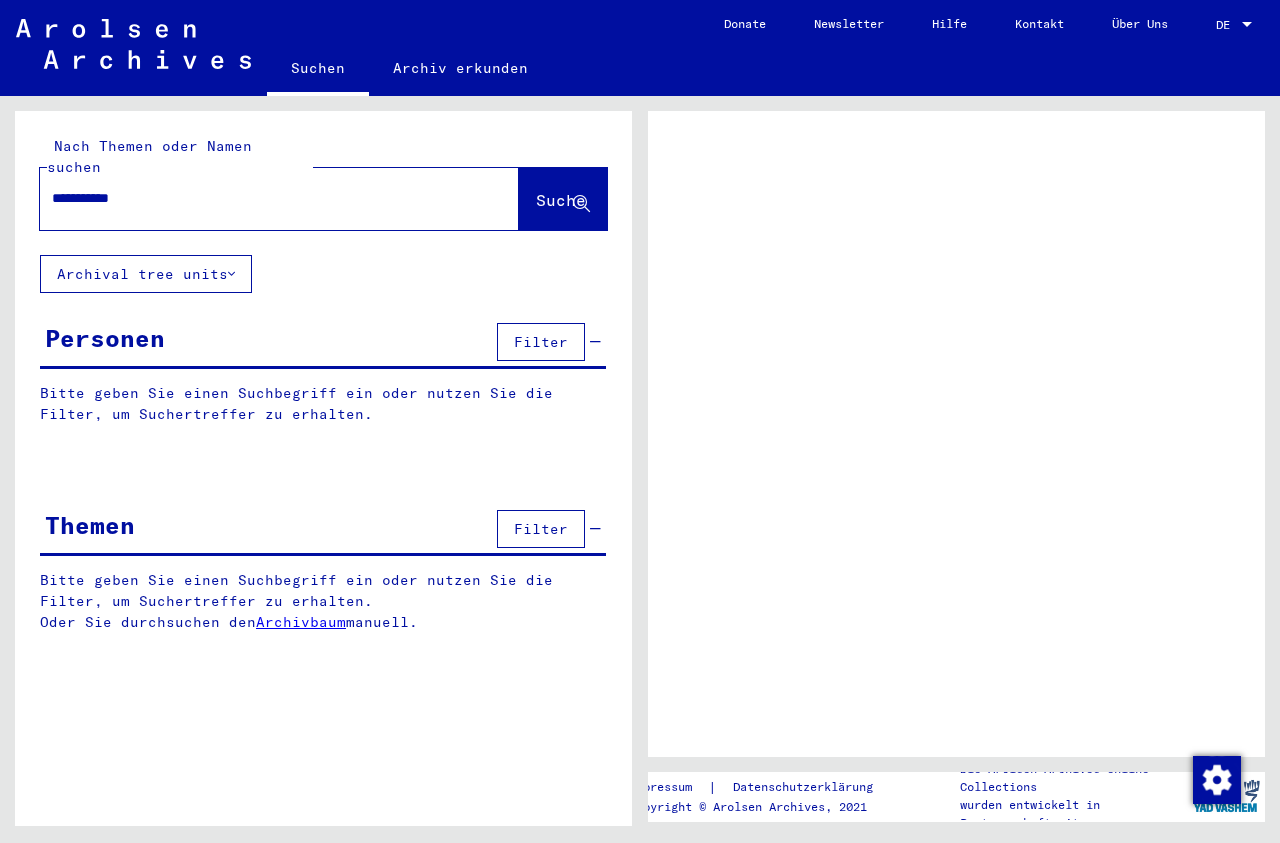 type on "**********" 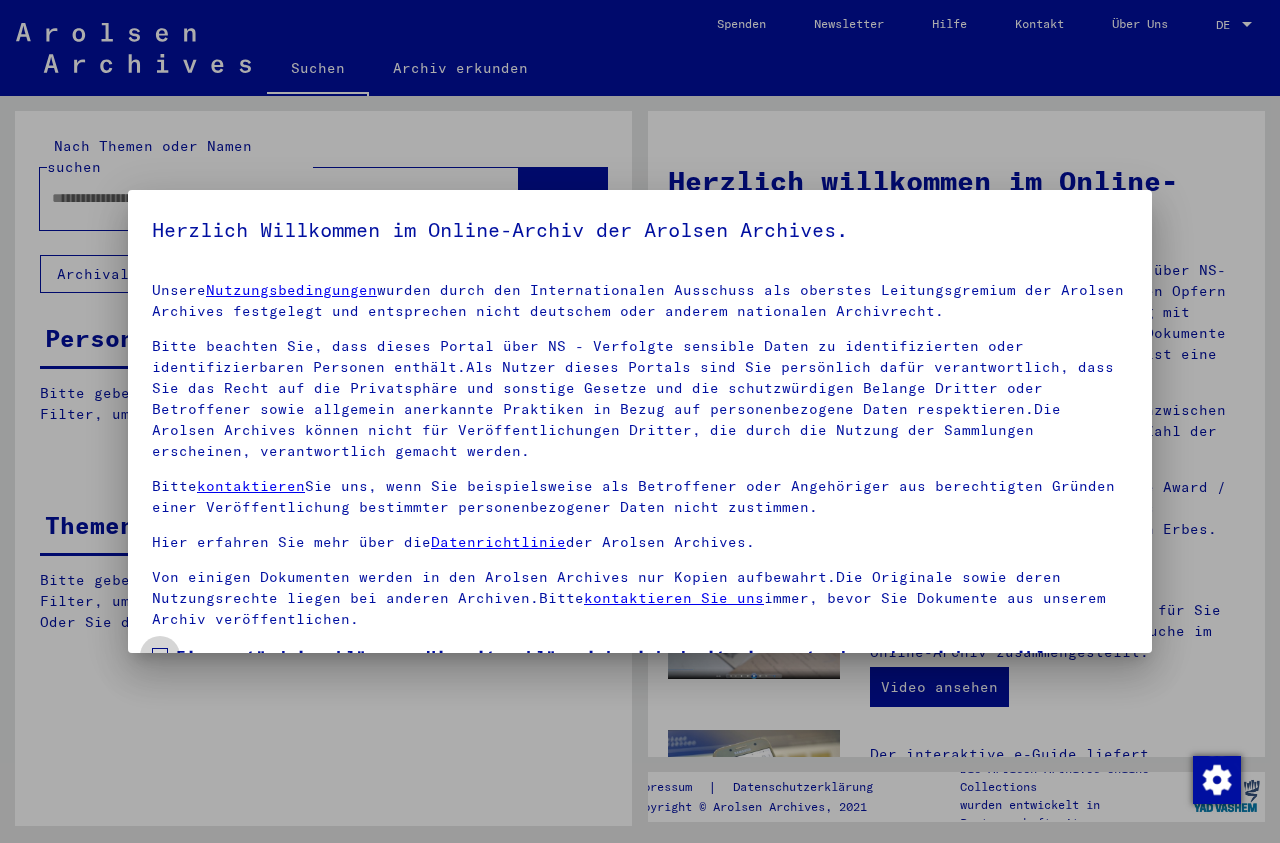 click on "Einverständniserklärung: Hiermit erkläre ich mich damit einverstanden, dass ich sensible personenbezogene Daten ausschließlich für wissenschaftliche Zwecke und in Übereinstimmung mit den geltenden nationalen Gesetzen und Bestimmungen nutze. Mir ist bewusst, dass ein Verstoß gegen diese Gesetze und/oder Bestimmungen strafrechtliche Konsequenzen nach sich ziehen kann." at bounding box center [640, 692] 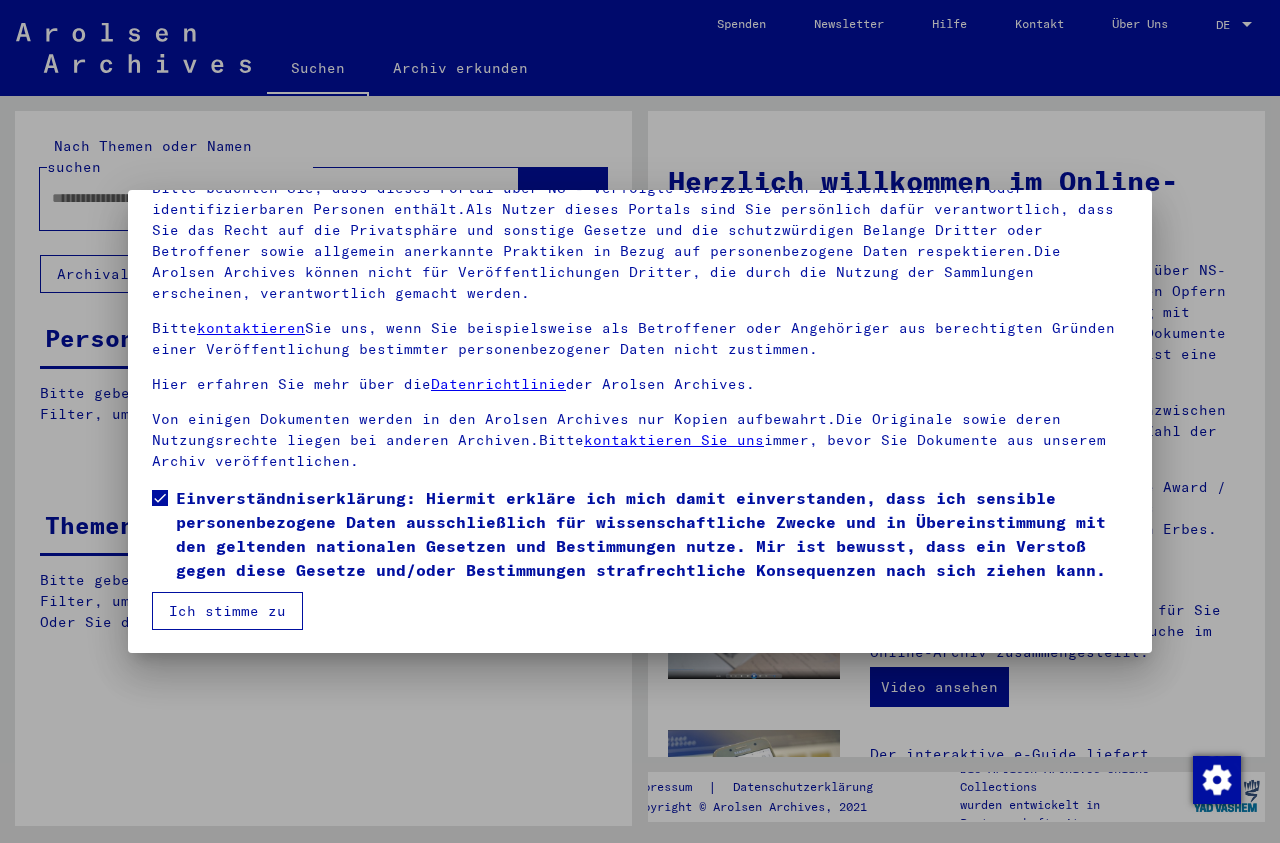 click on "Ich stimme zu" at bounding box center (227, 611) 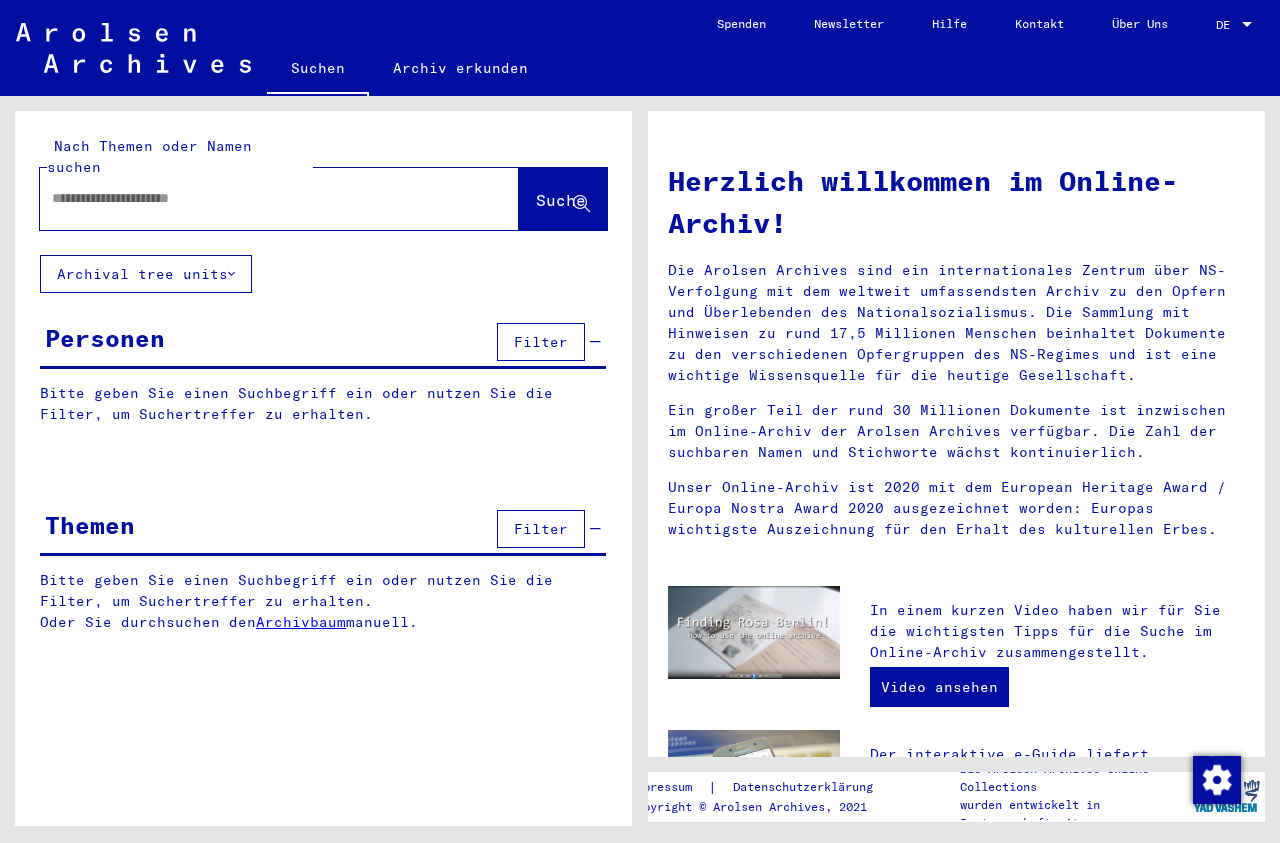 click at bounding box center [255, 198] 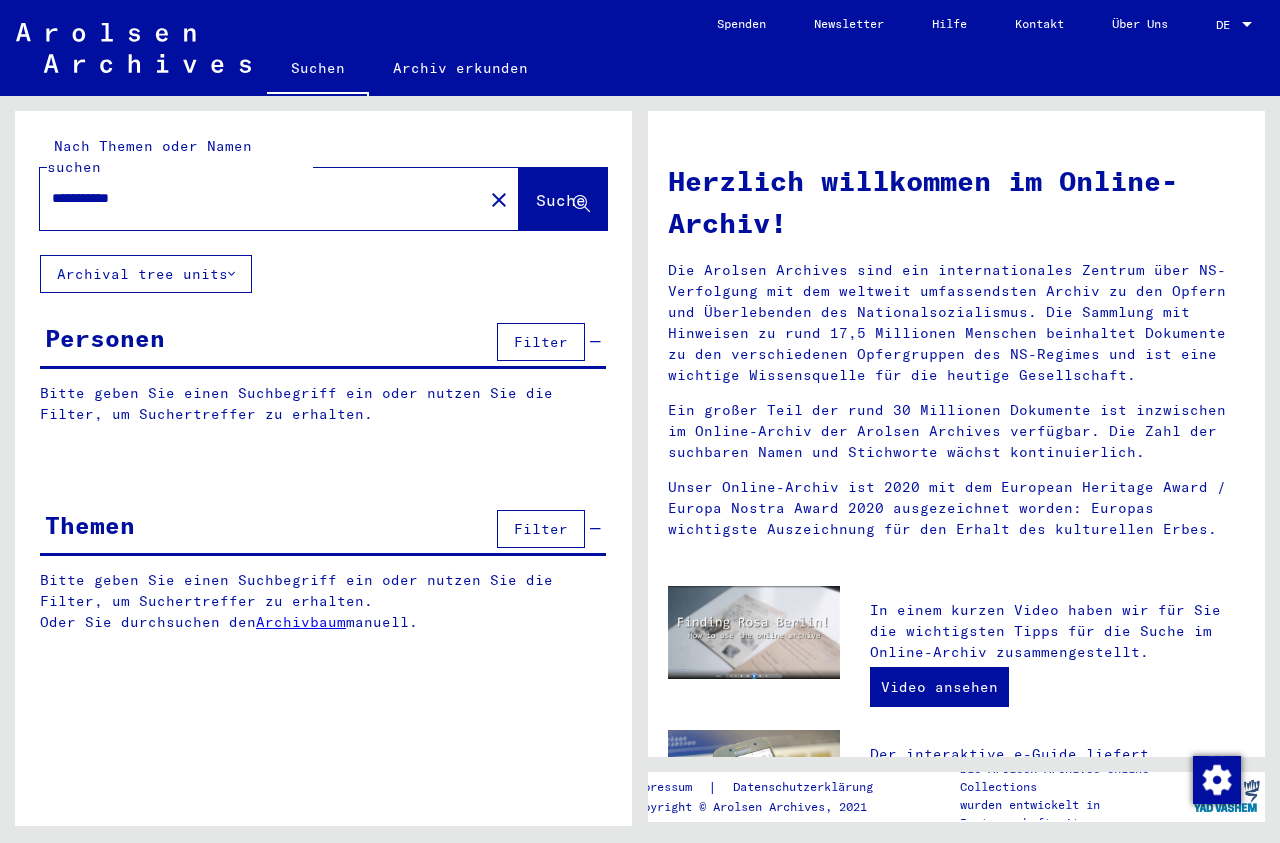 type on "**********" 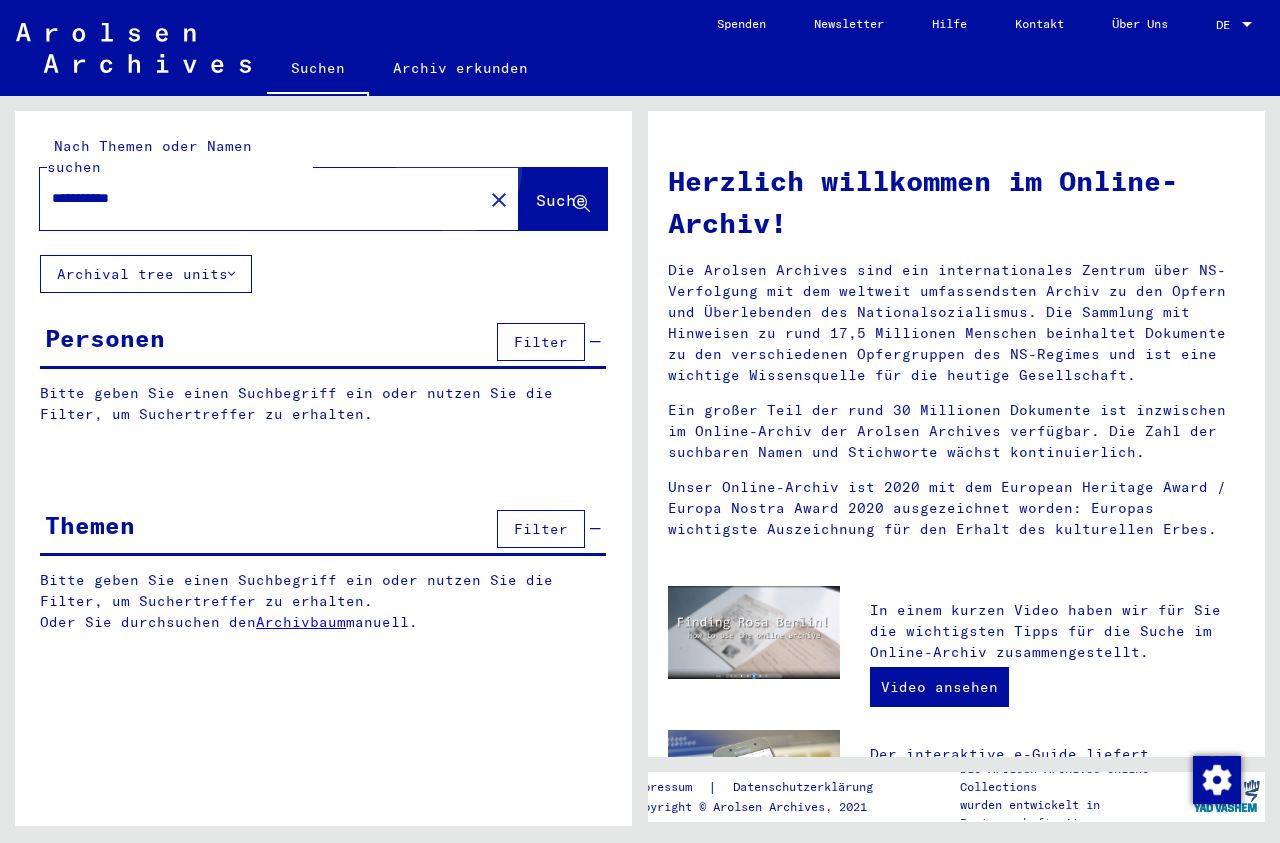 click on "Suche" 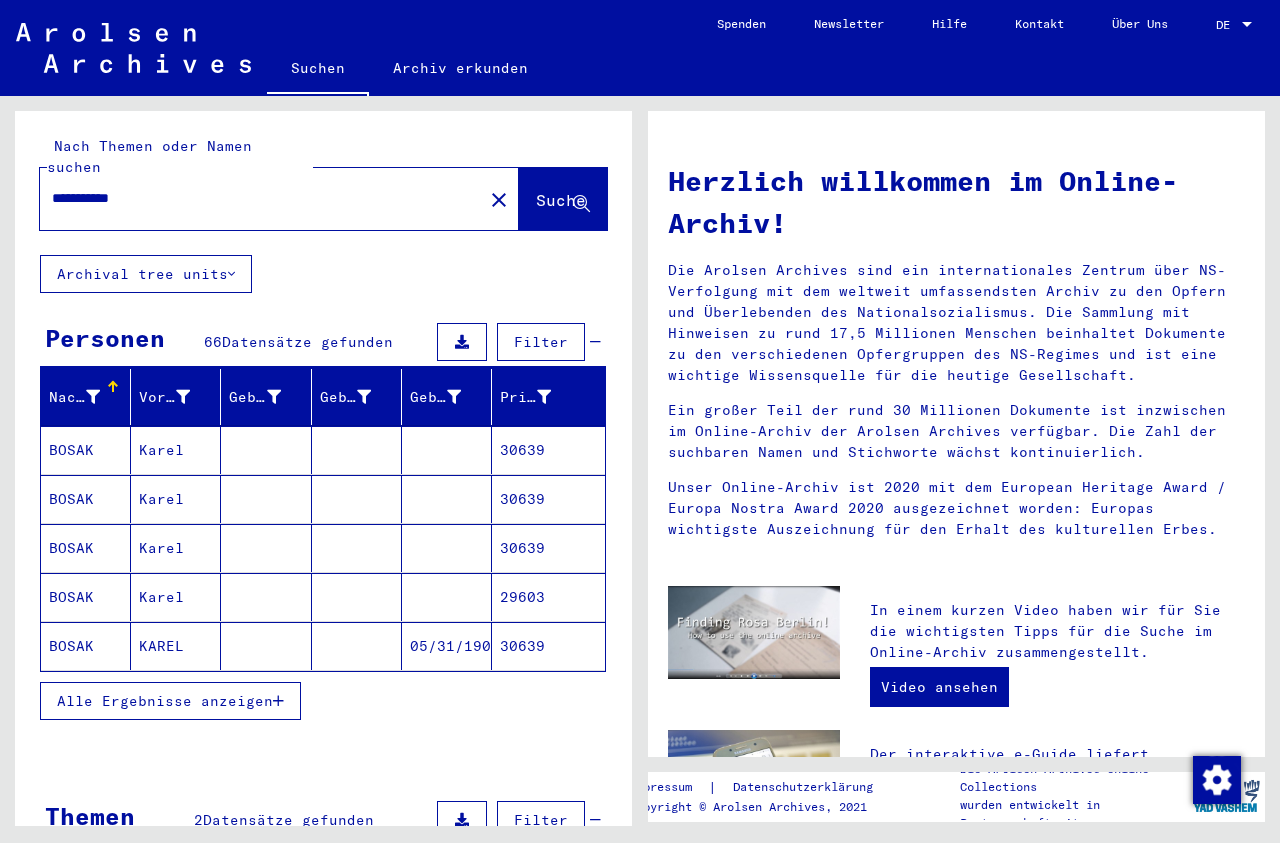 click on "Alle Ergebnisse anzeigen" at bounding box center [165, 701] 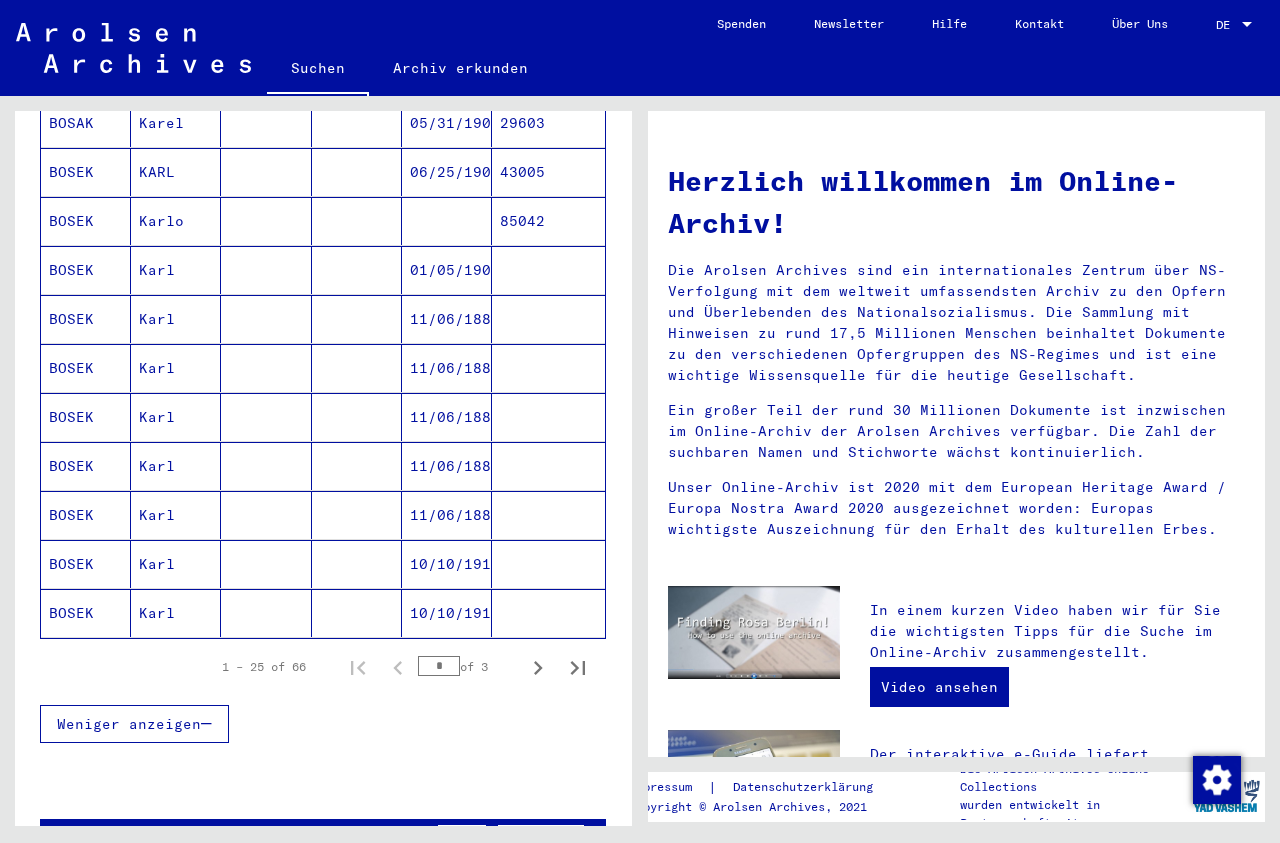 scroll, scrollTop: 1019, scrollLeft: 0, axis: vertical 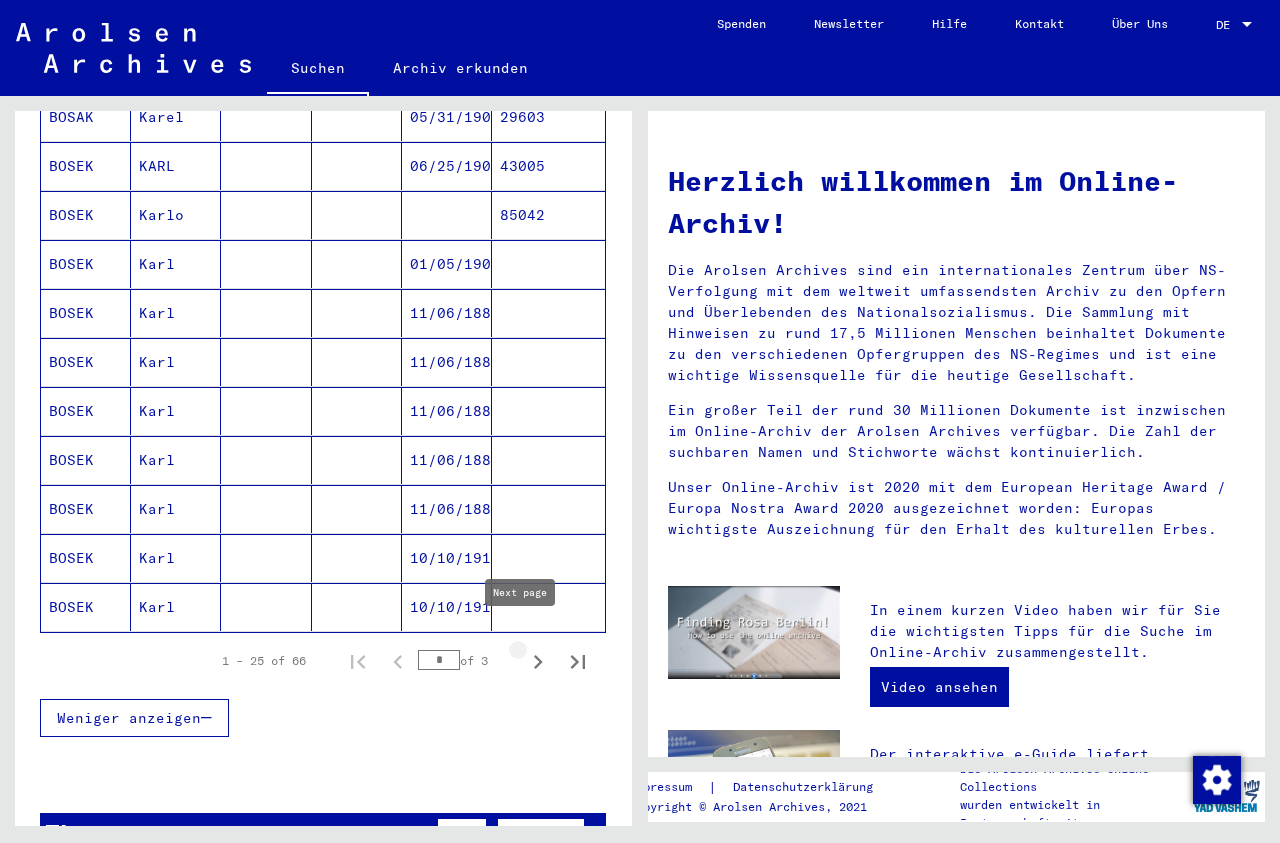 click 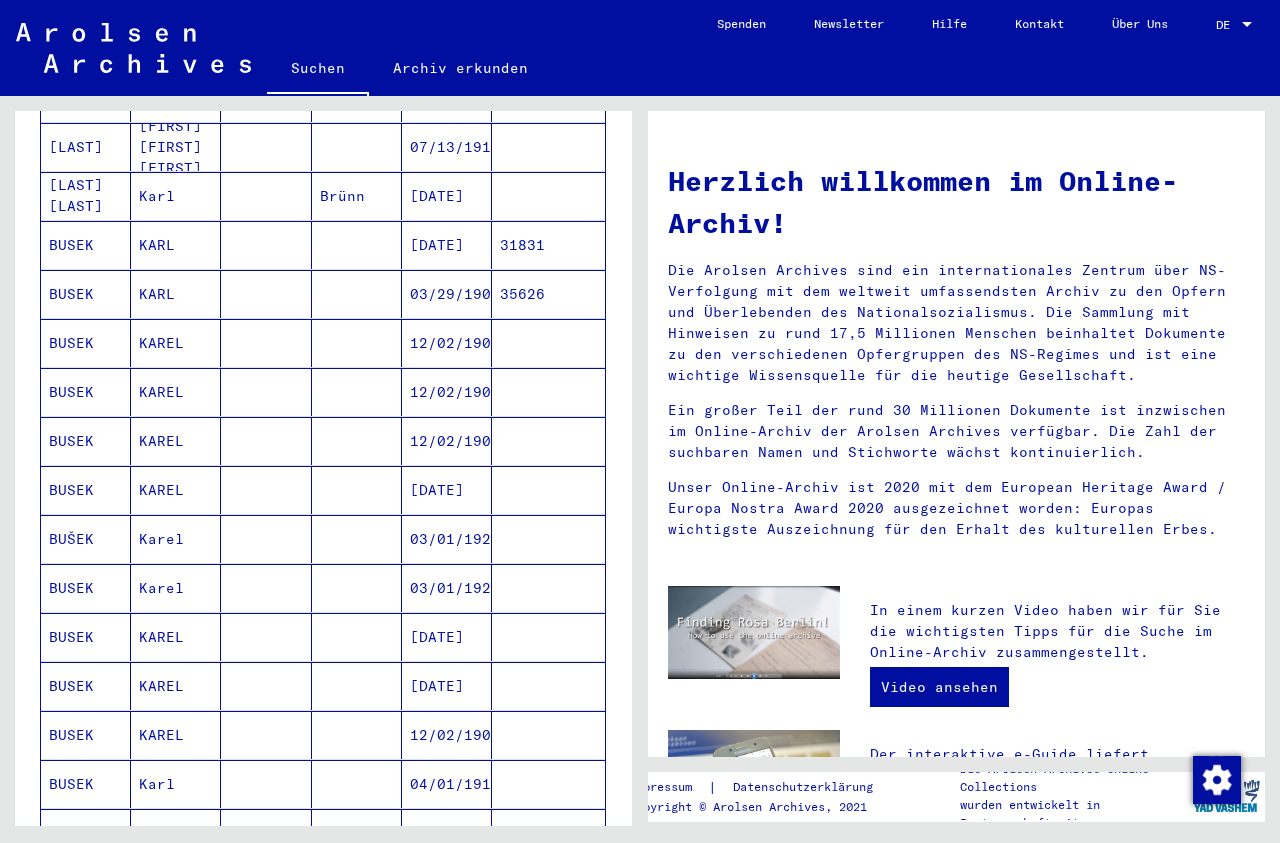 scroll, scrollTop: 701, scrollLeft: 0, axis: vertical 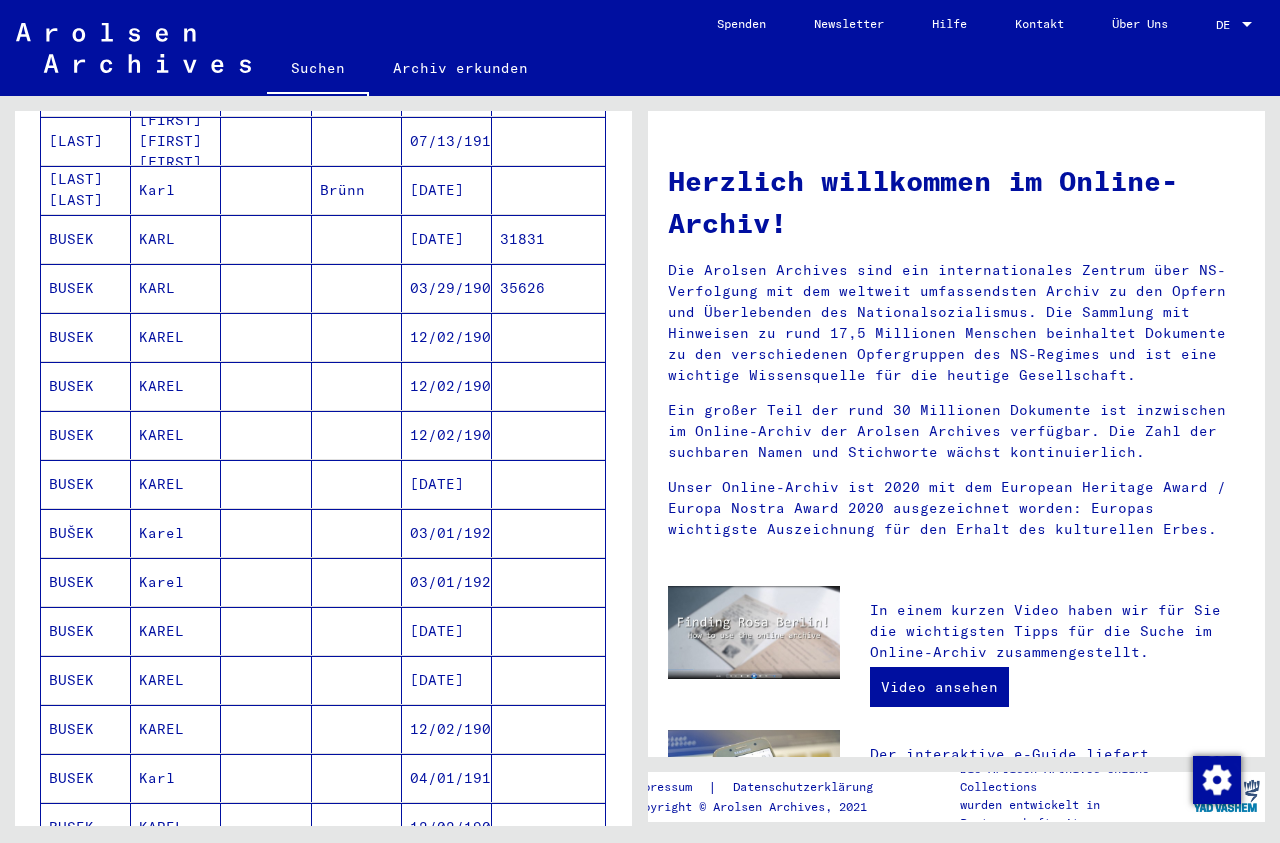 click on "03/01/1920" at bounding box center [447, 582] 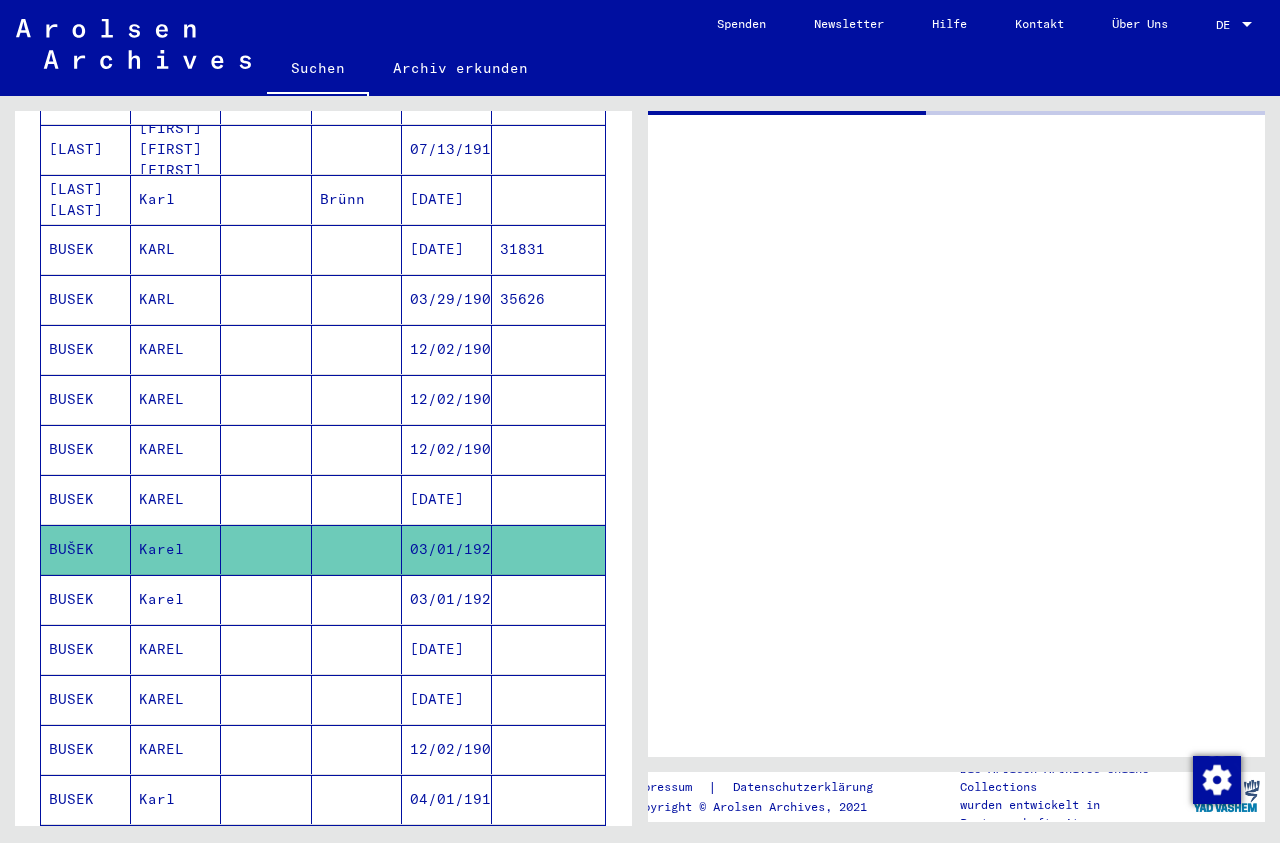 scroll, scrollTop: 710, scrollLeft: 0, axis: vertical 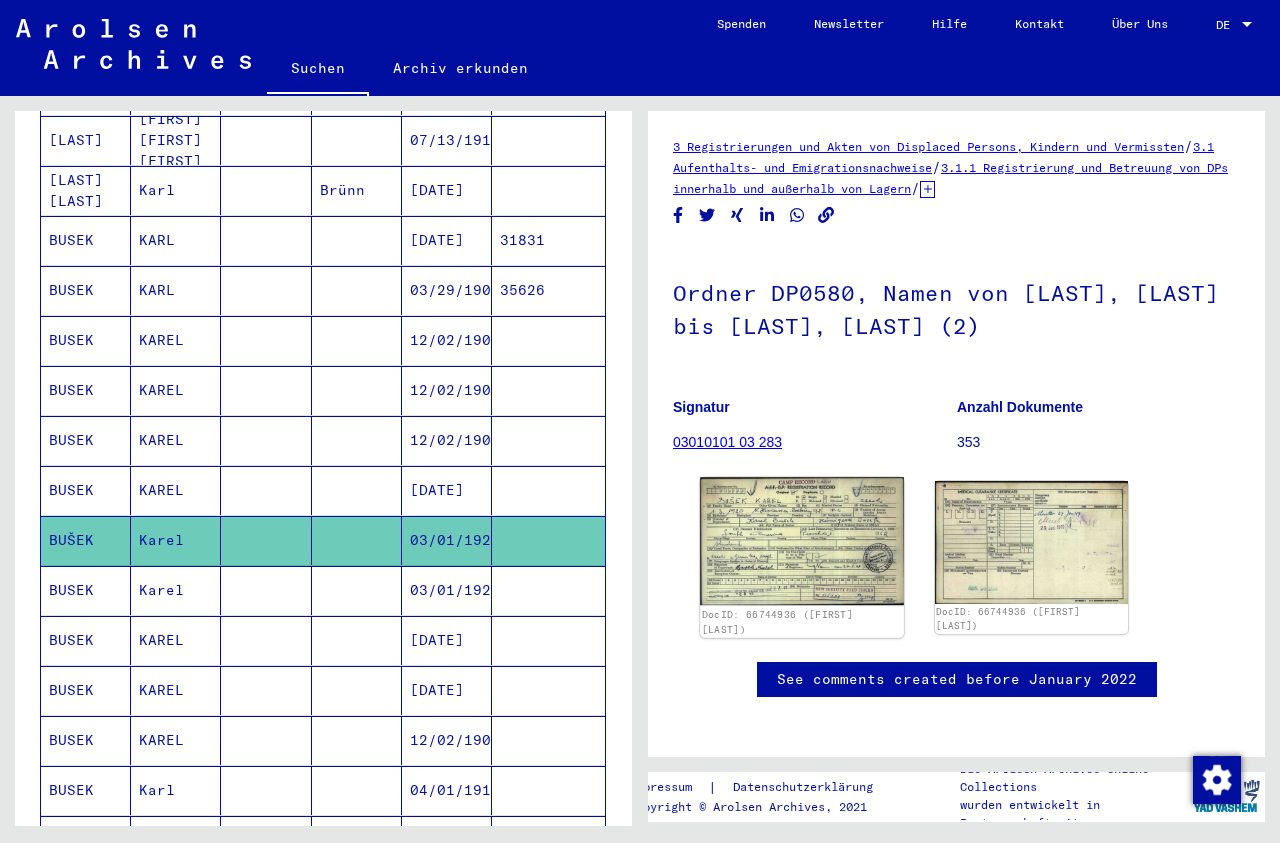 click 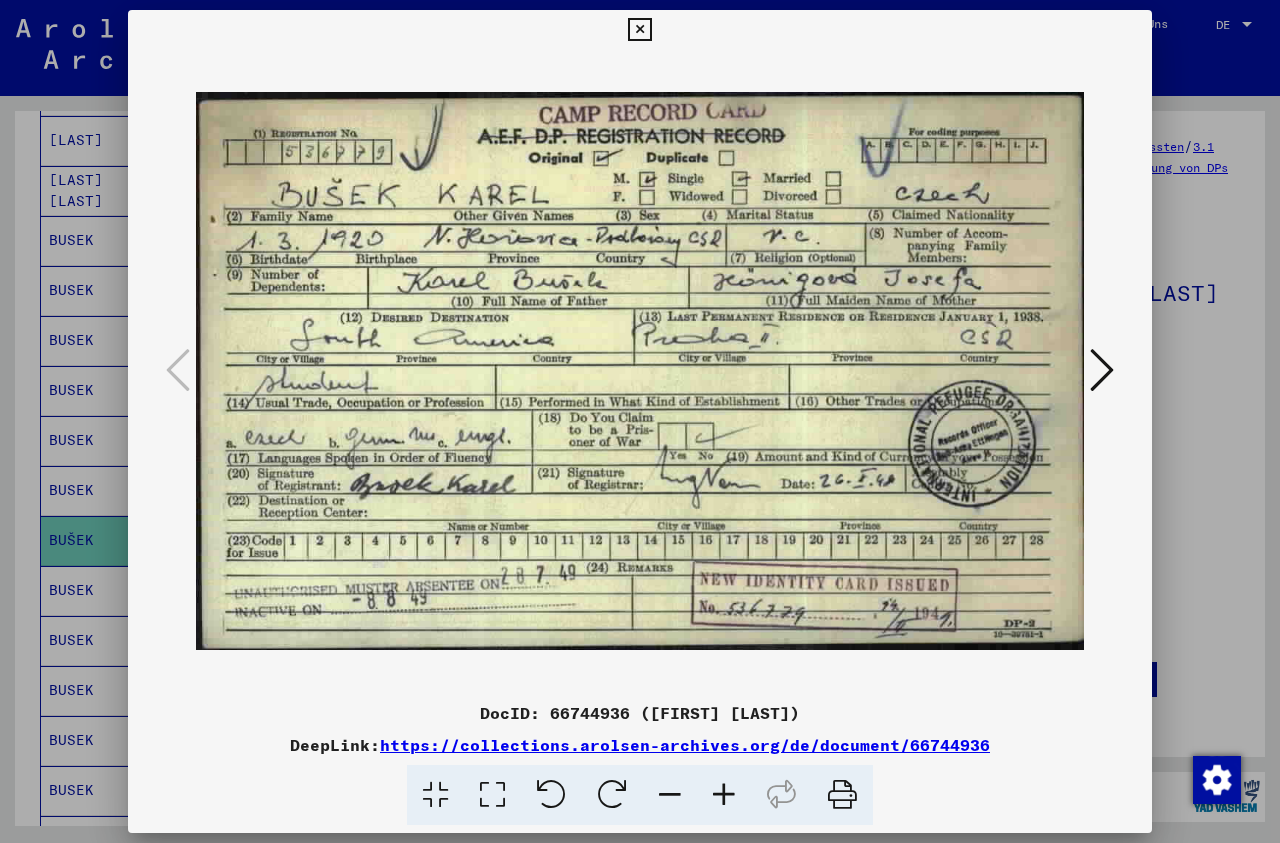 click at bounding box center [639, 30] 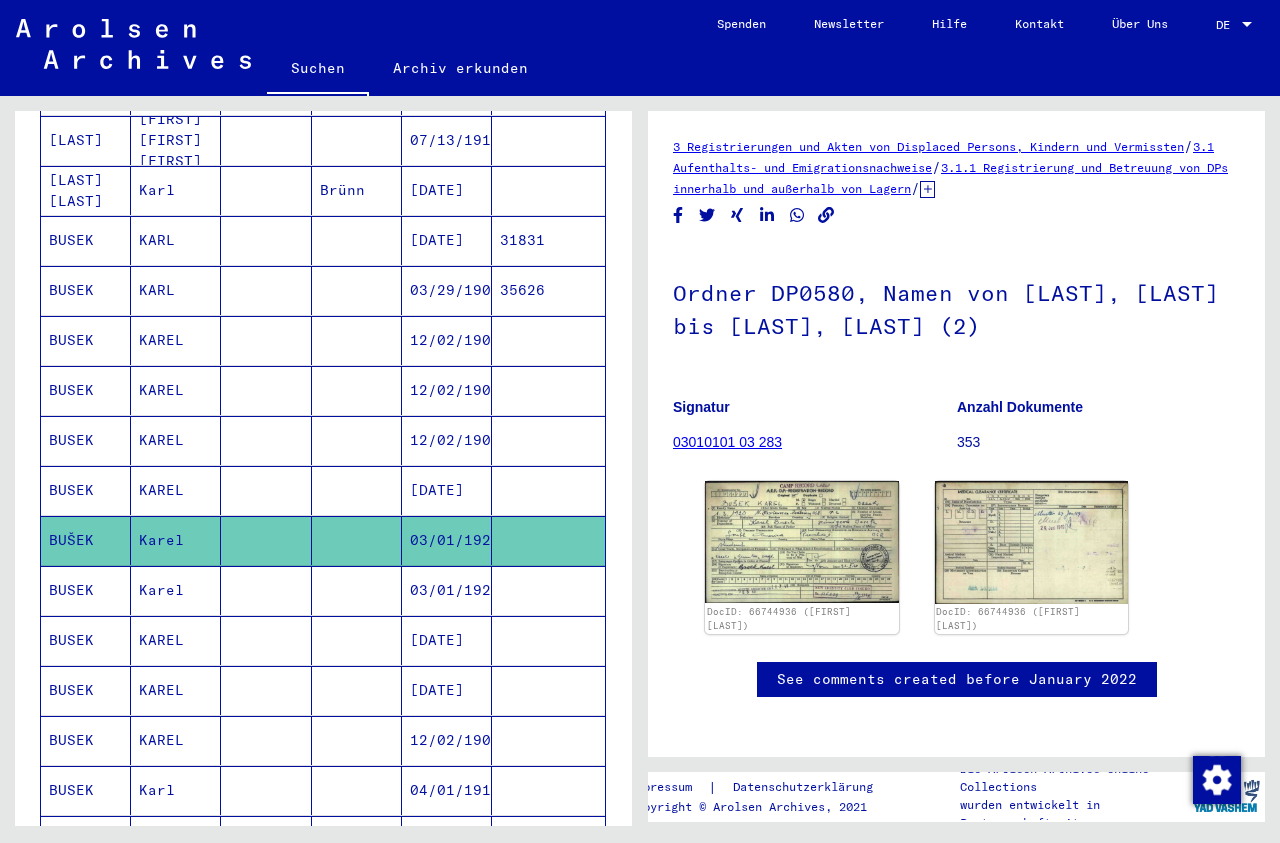 click on "03/01/1920" at bounding box center (447, 640) 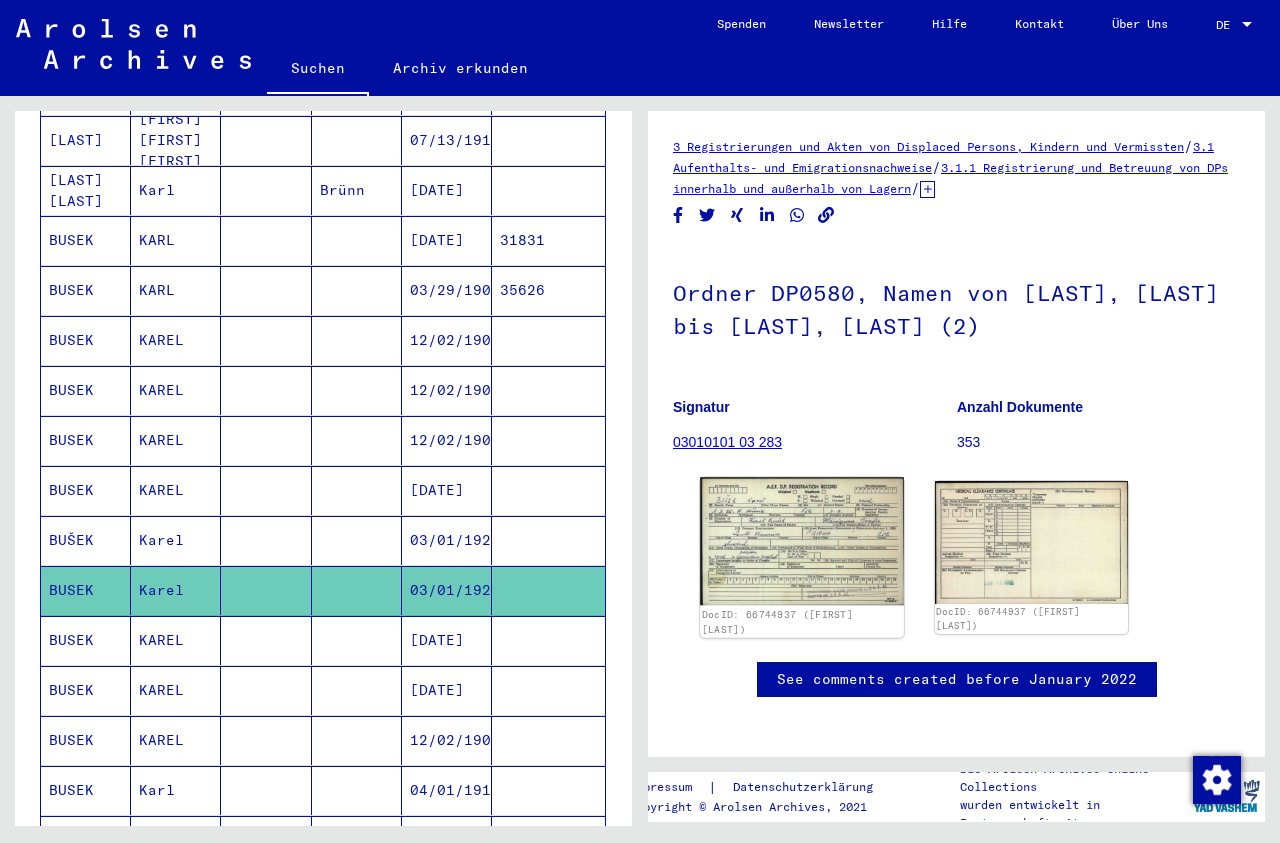 click 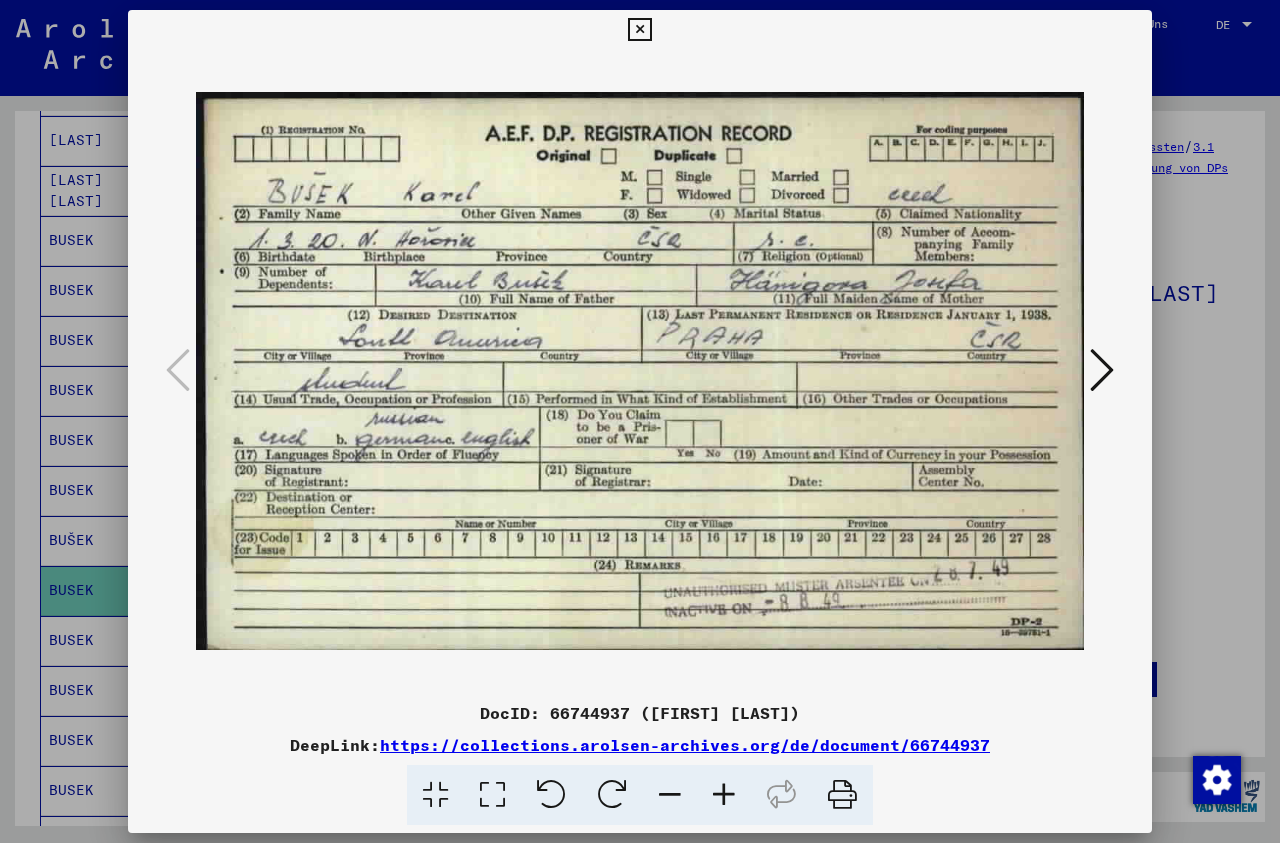 click at bounding box center [639, 30] 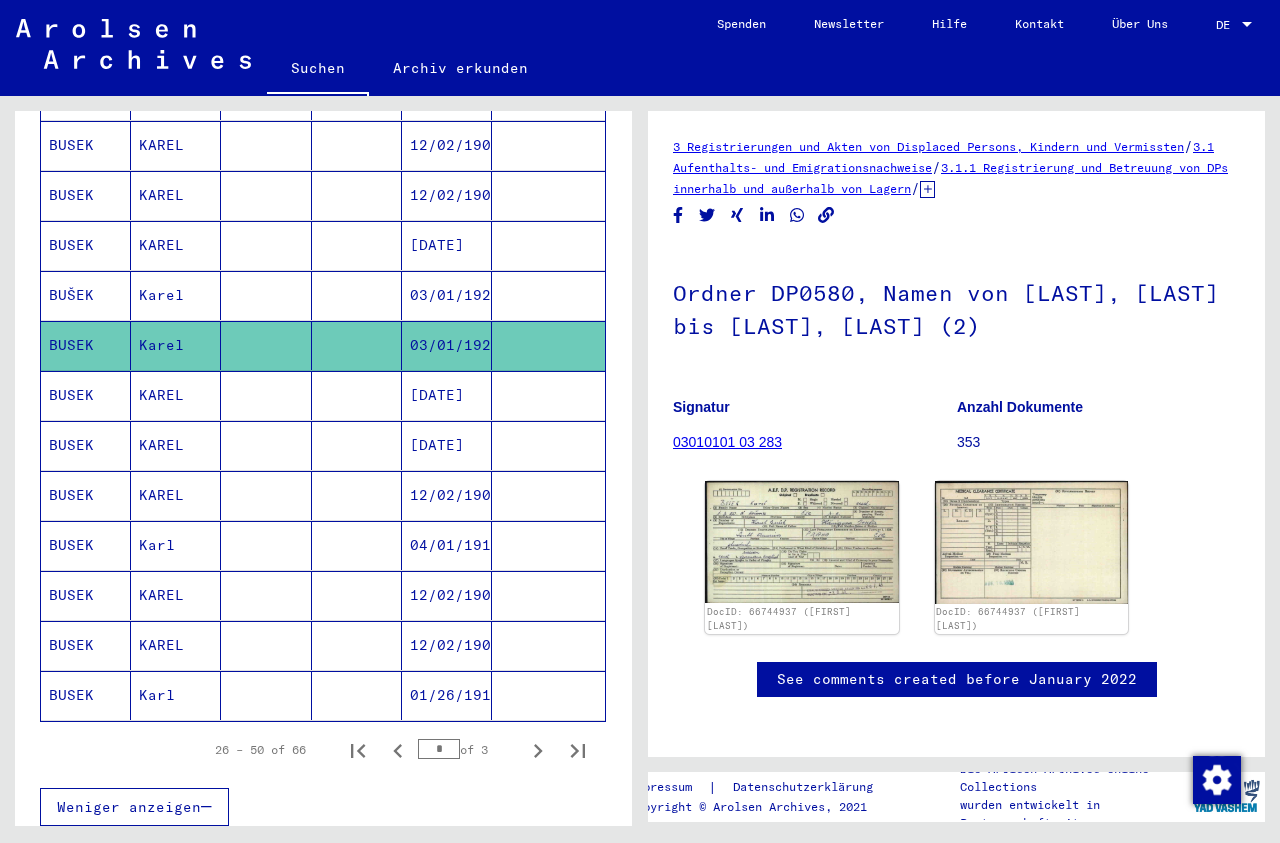 scroll, scrollTop: 960, scrollLeft: 0, axis: vertical 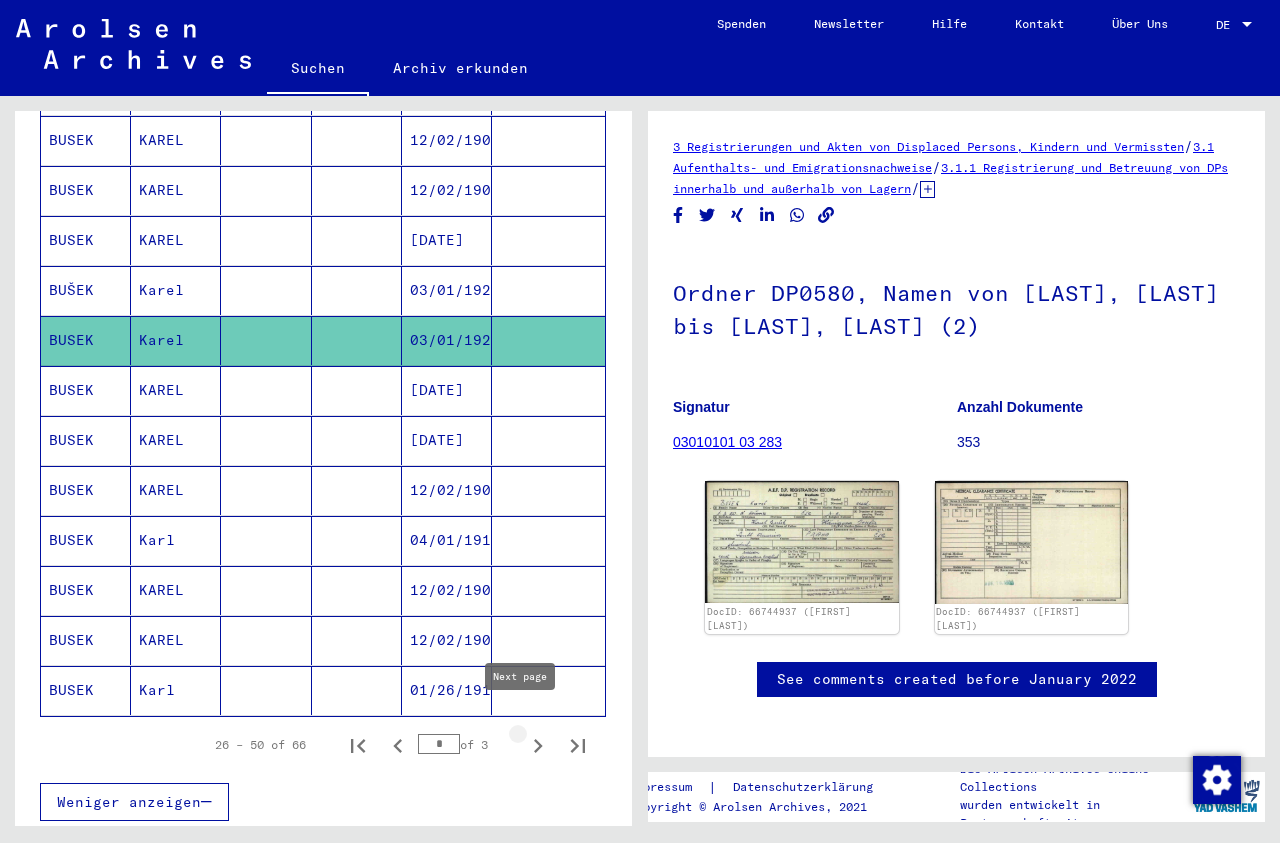 click 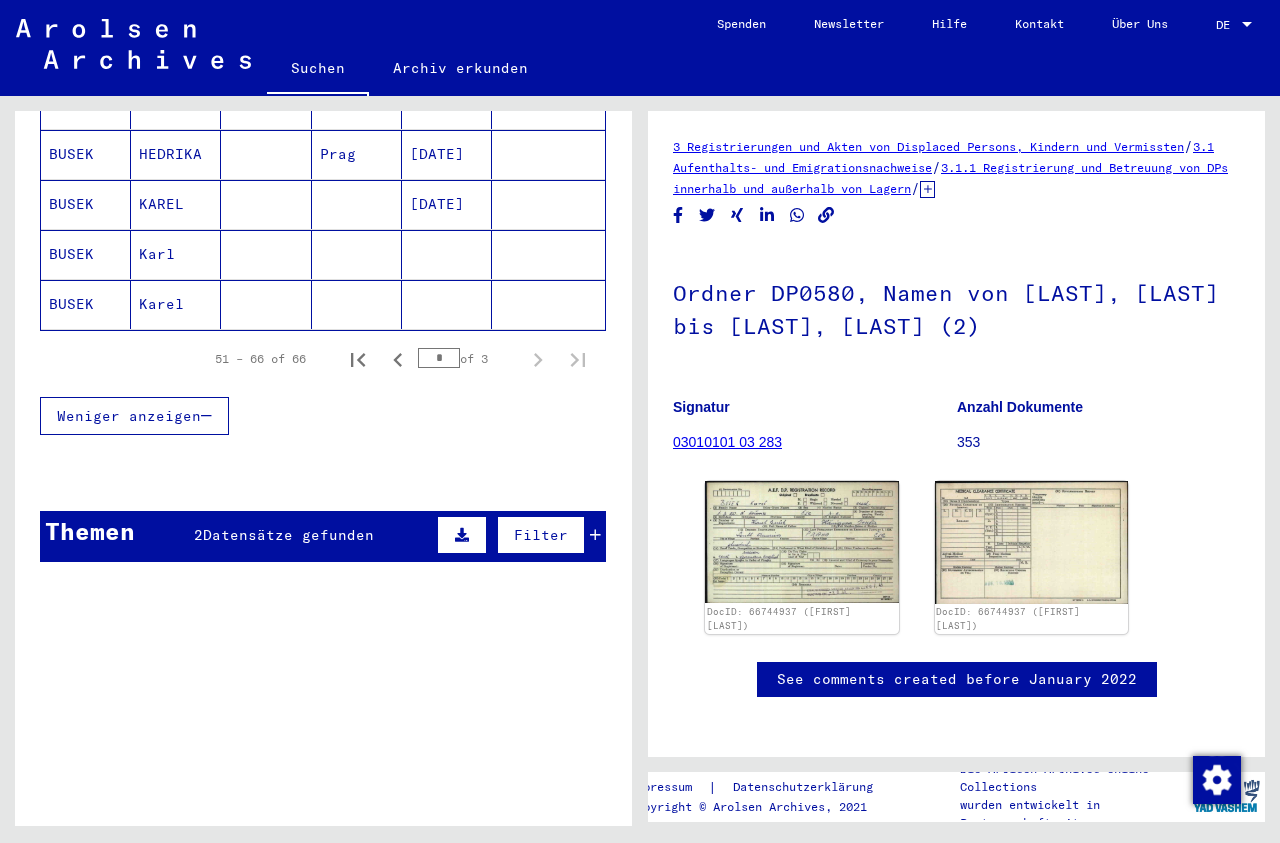 scroll, scrollTop: 875, scrollLeft: 0, axis: vertical 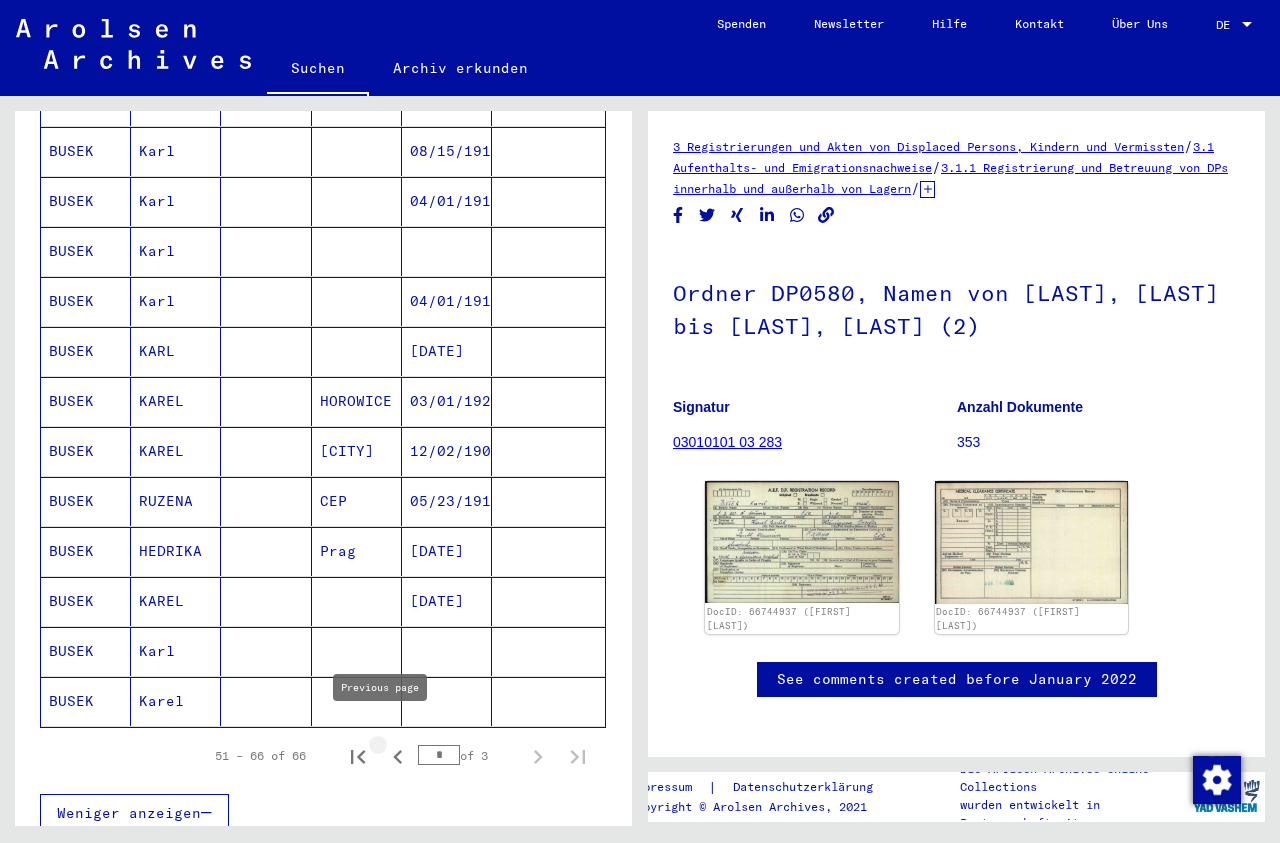 click 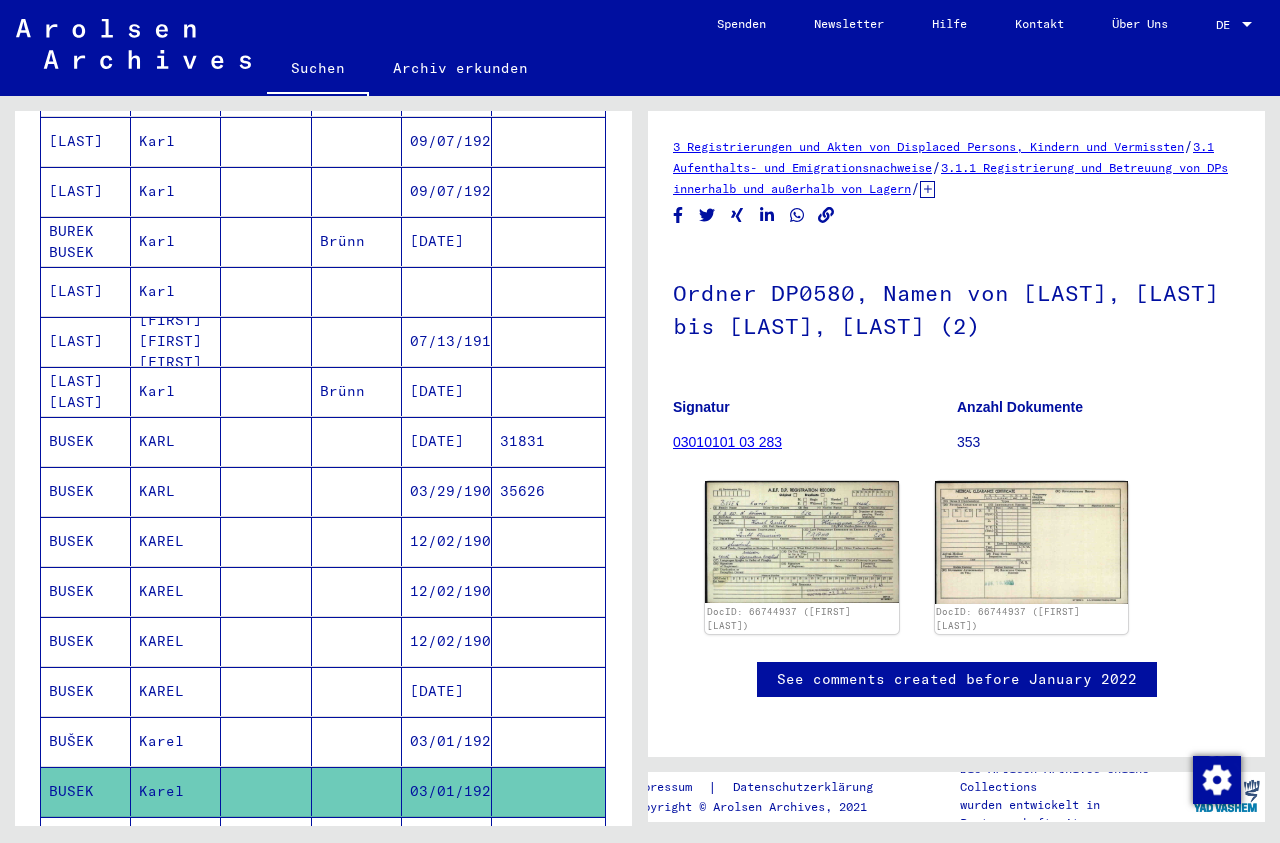 scroll, scrollTop: 466, scrollLeft: 0, axis: vertical 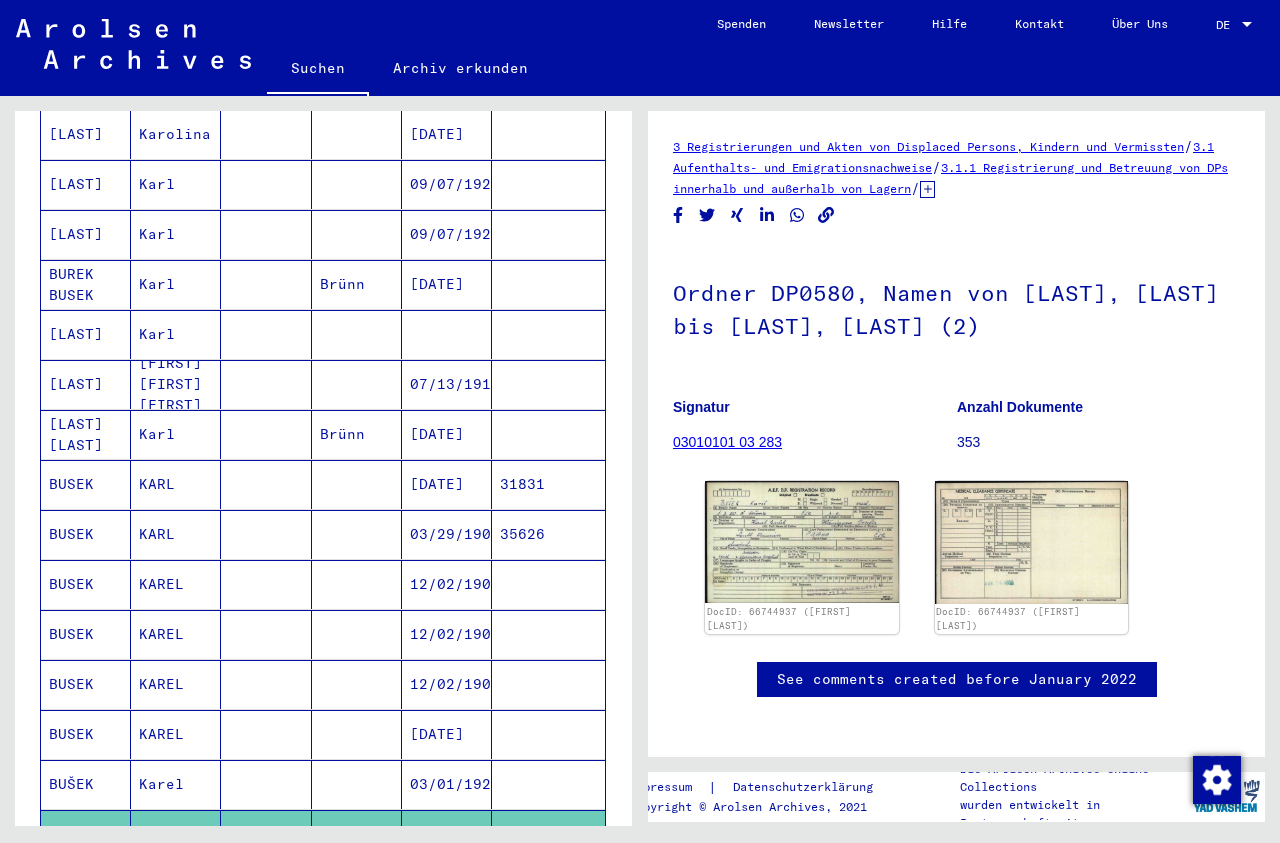 drag, startPoint x: 632, startPoint y: 451, endPoint x: 634, endPoint y: 376, distance: 75.026665 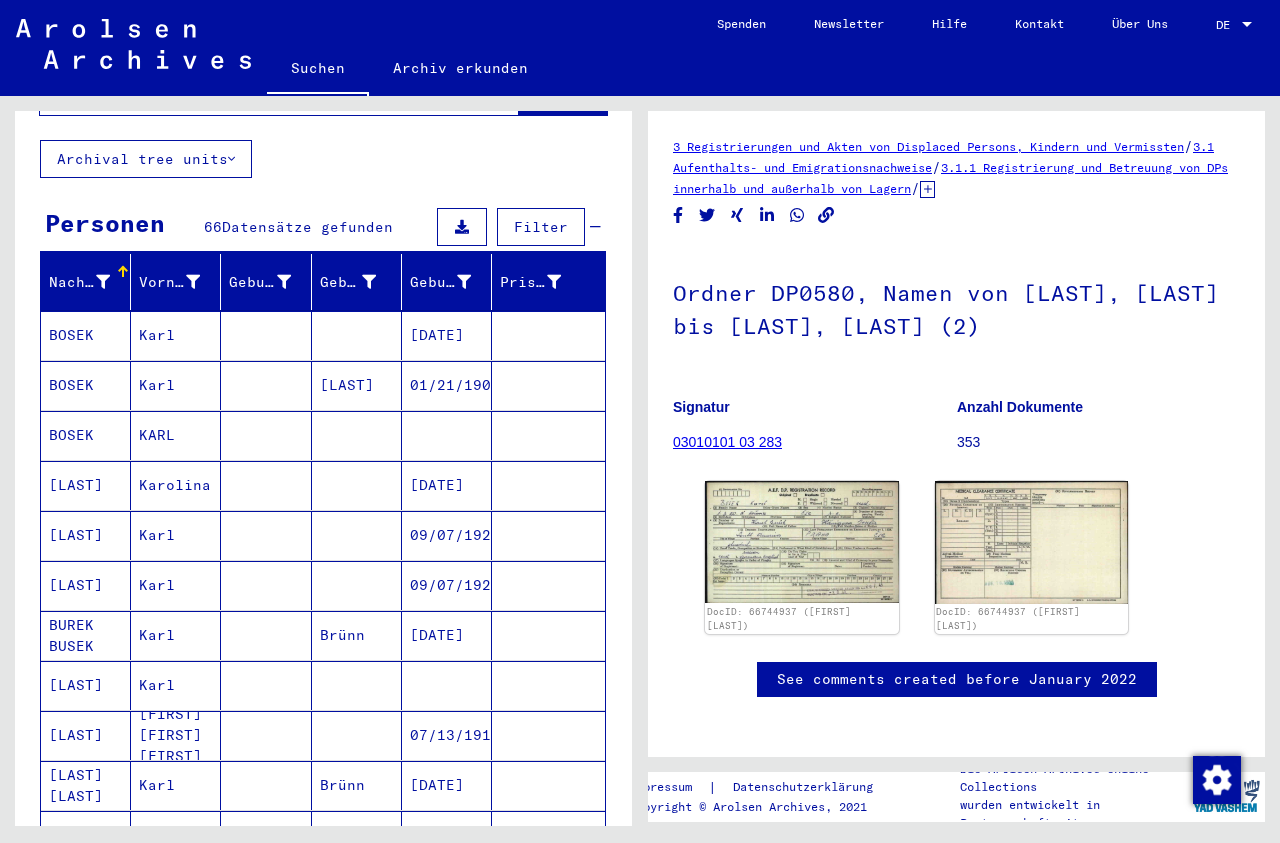 scroll, scrollTop: 0, scrollLeft: 0, axis: both 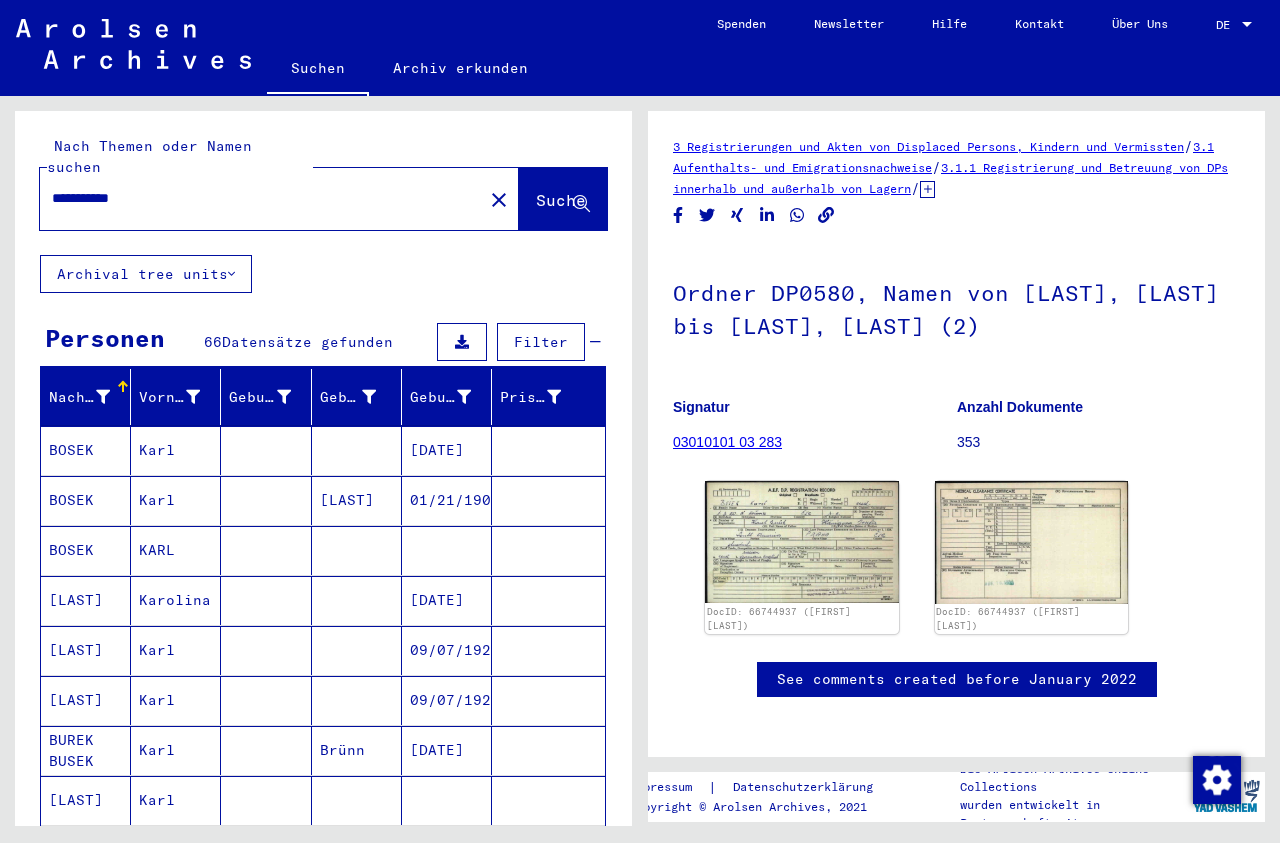 click on "**********" at bounding box center (261, 198) 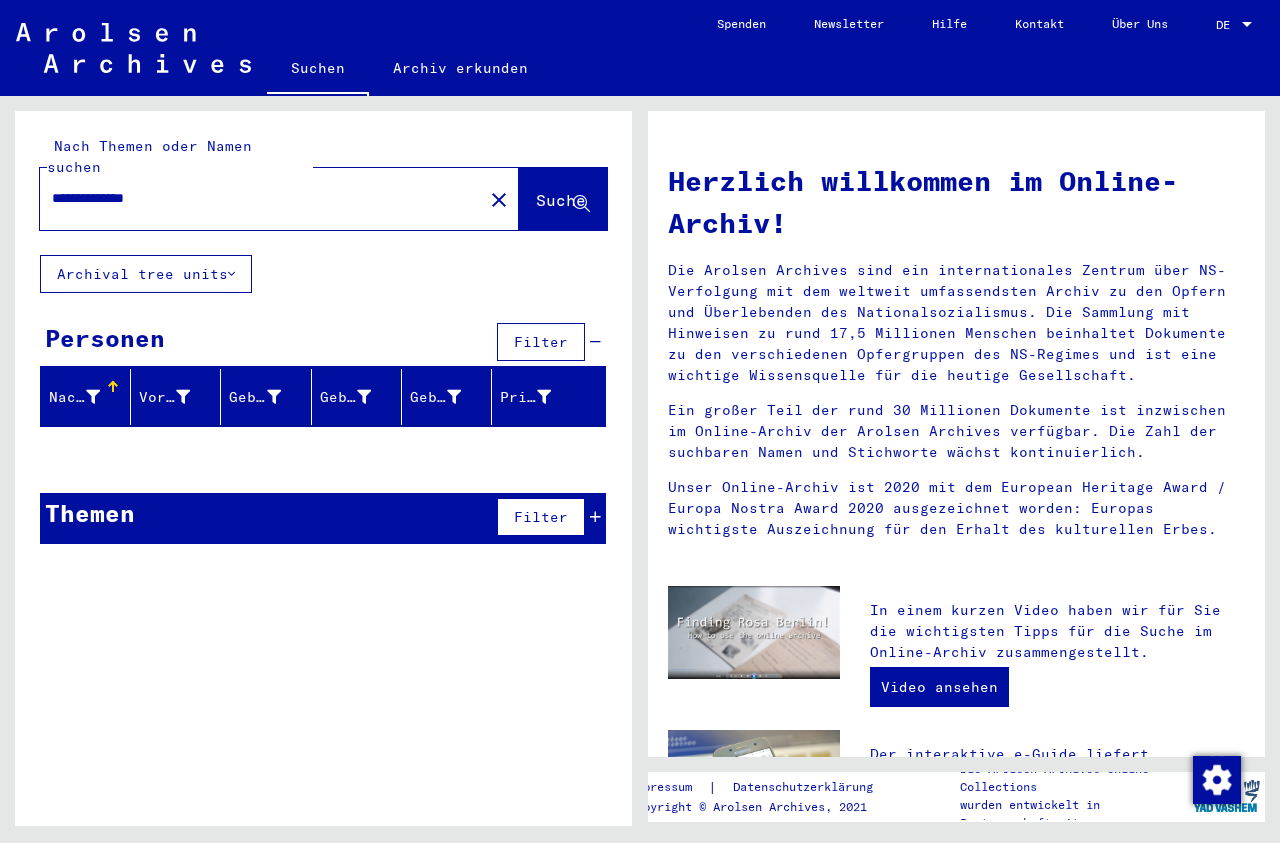 type on "**********" 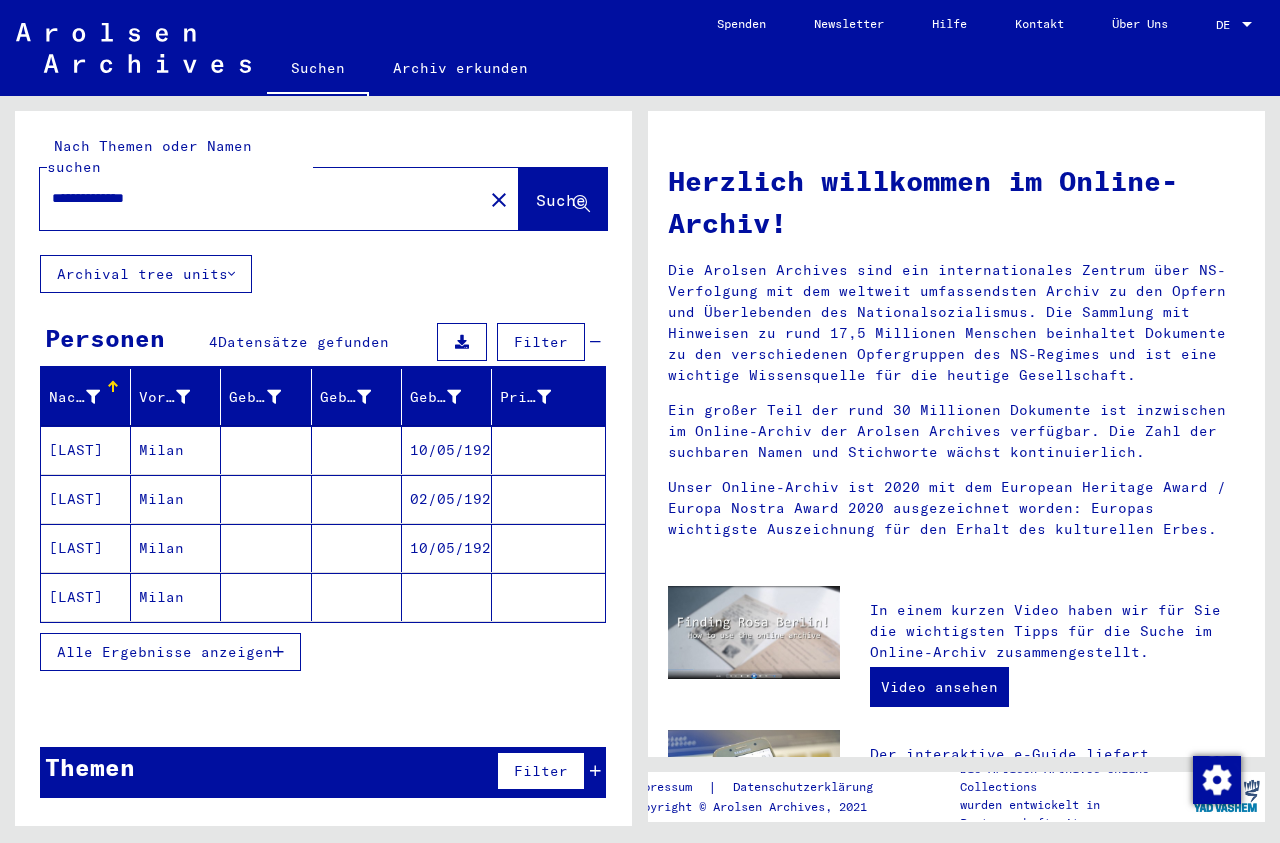 click on "10/05/1923" at bounding box center (447, 499) 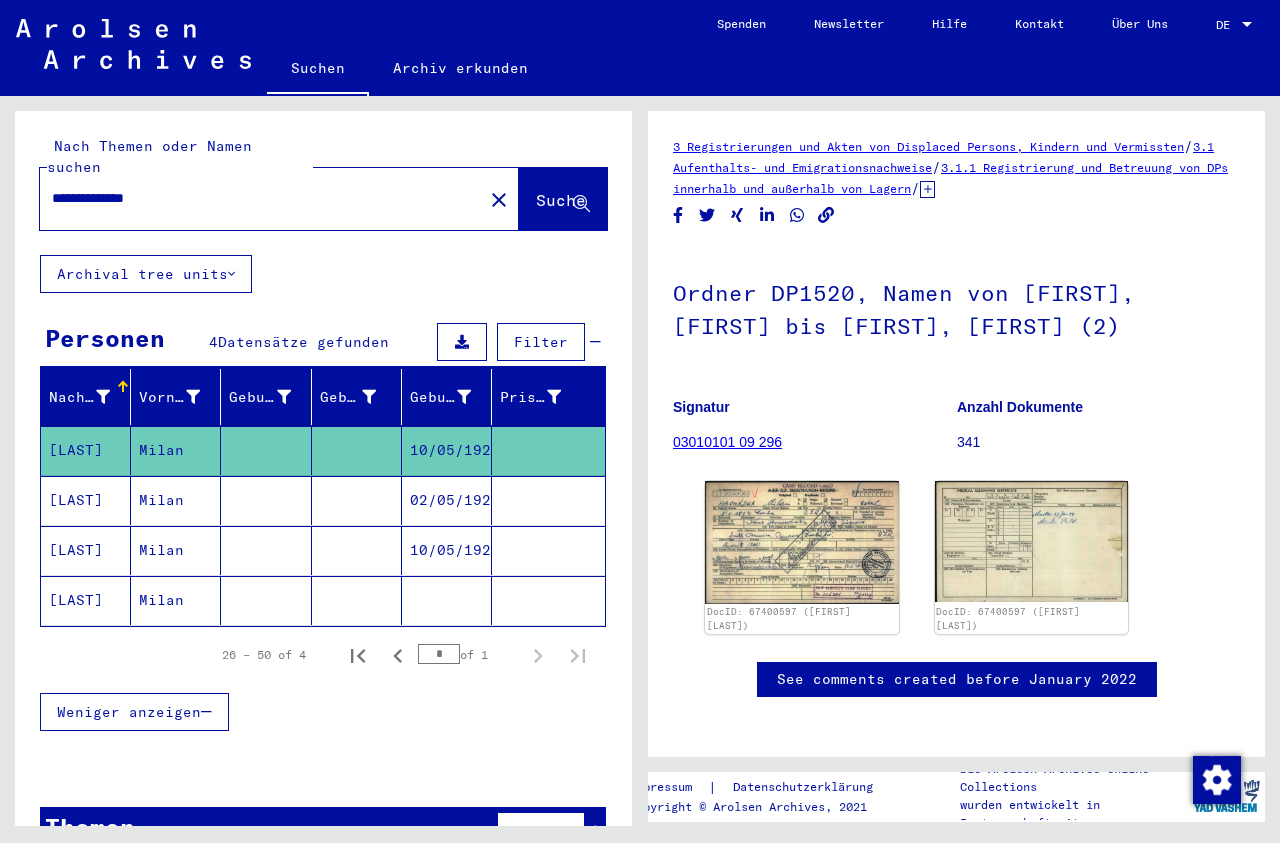 click on "02/05/1923" at bounding box center (447, 550) 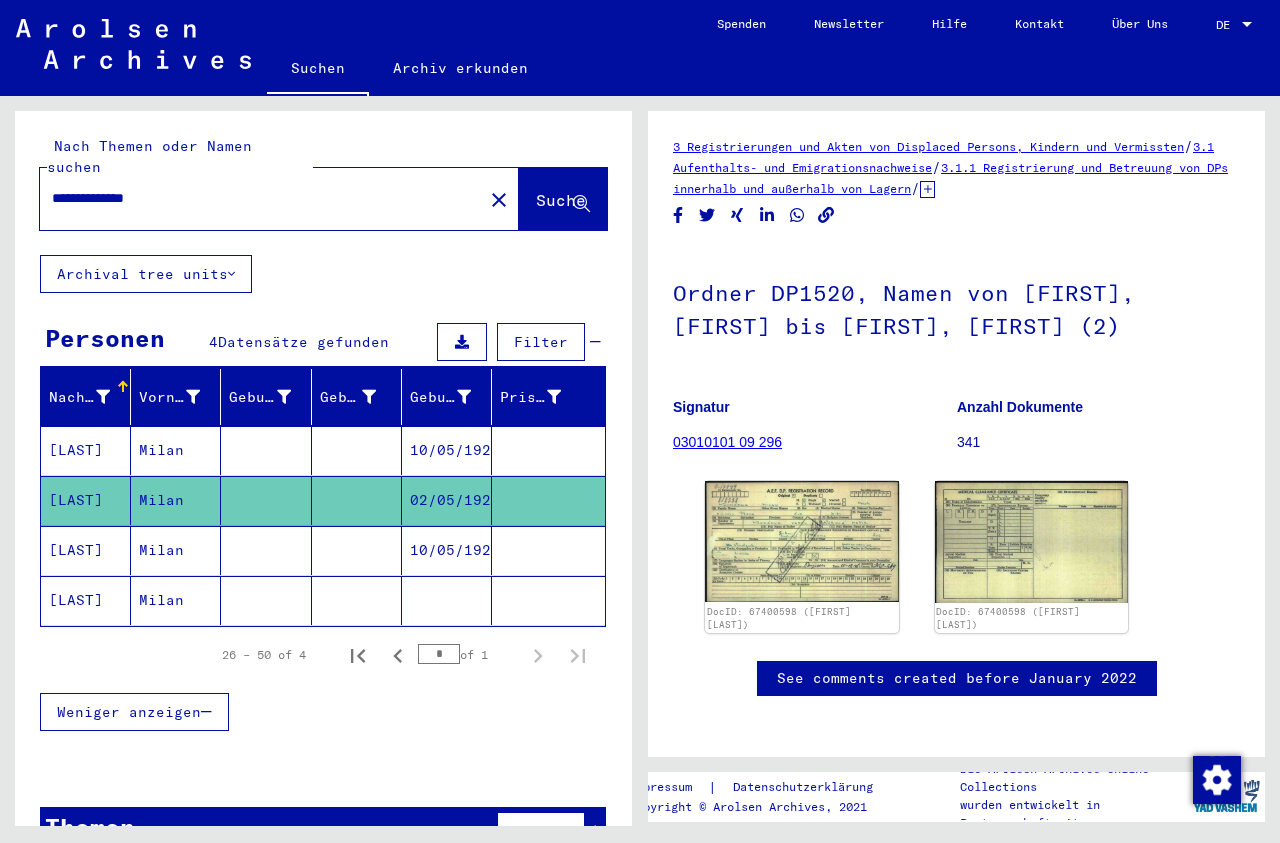 click on "10/05/1923" at bounding box center [447, 600] 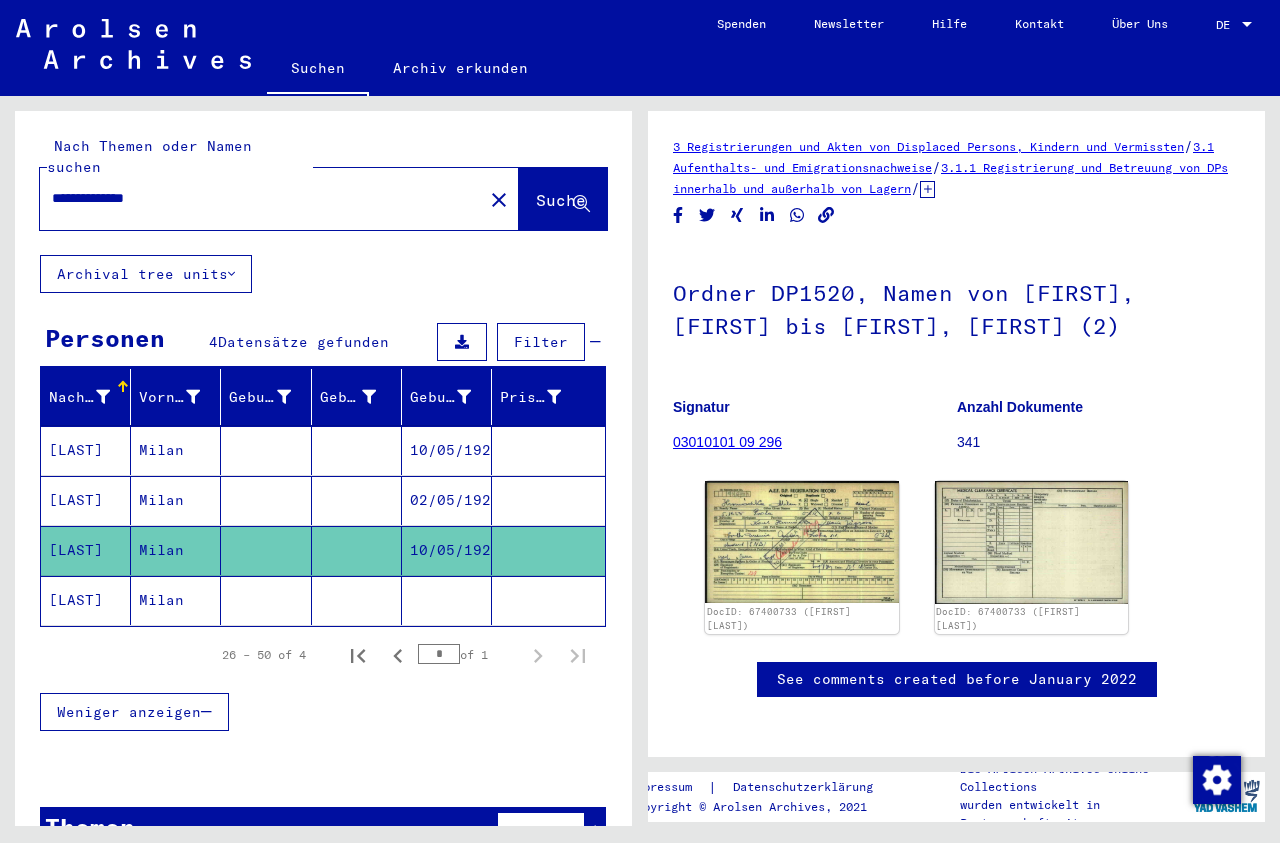 click 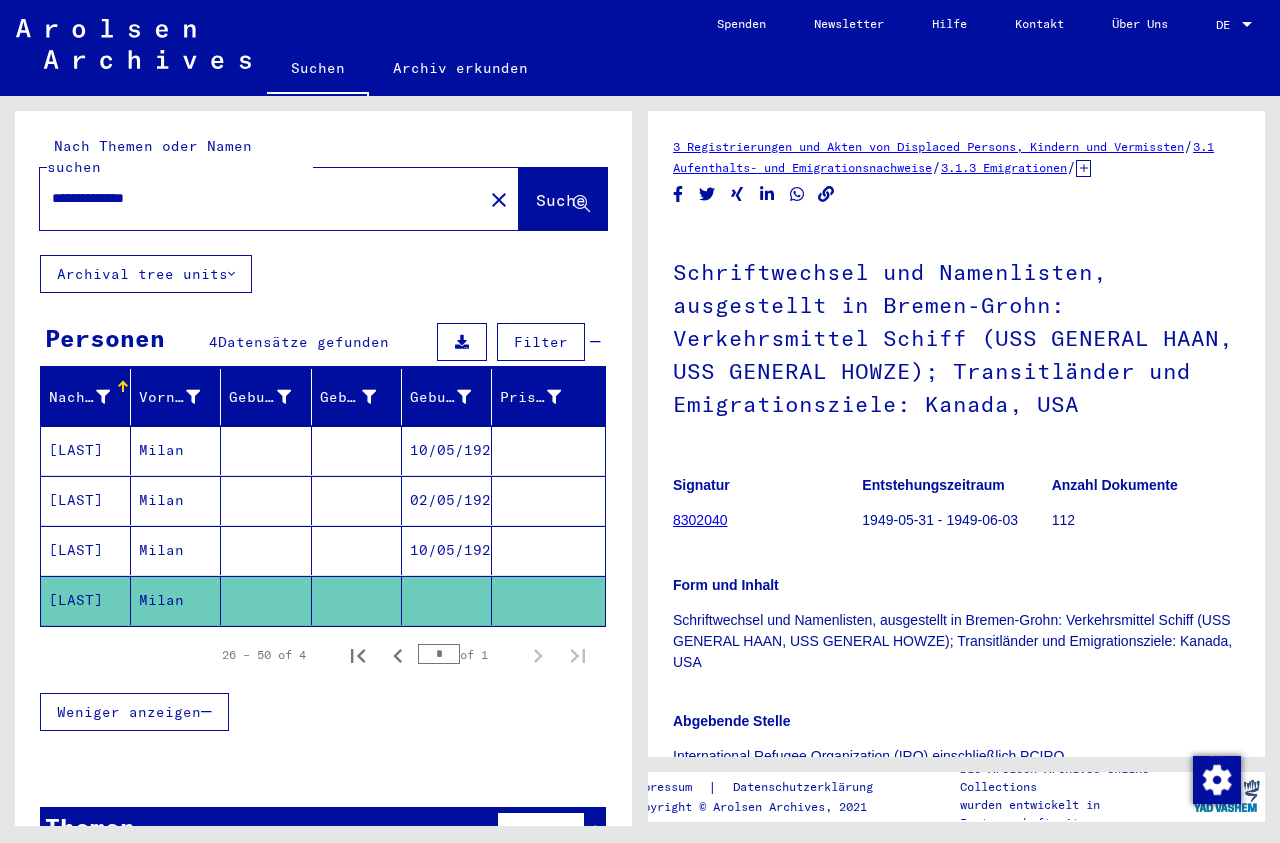 click on "10/05/1923" at bounding box center [447, 600] 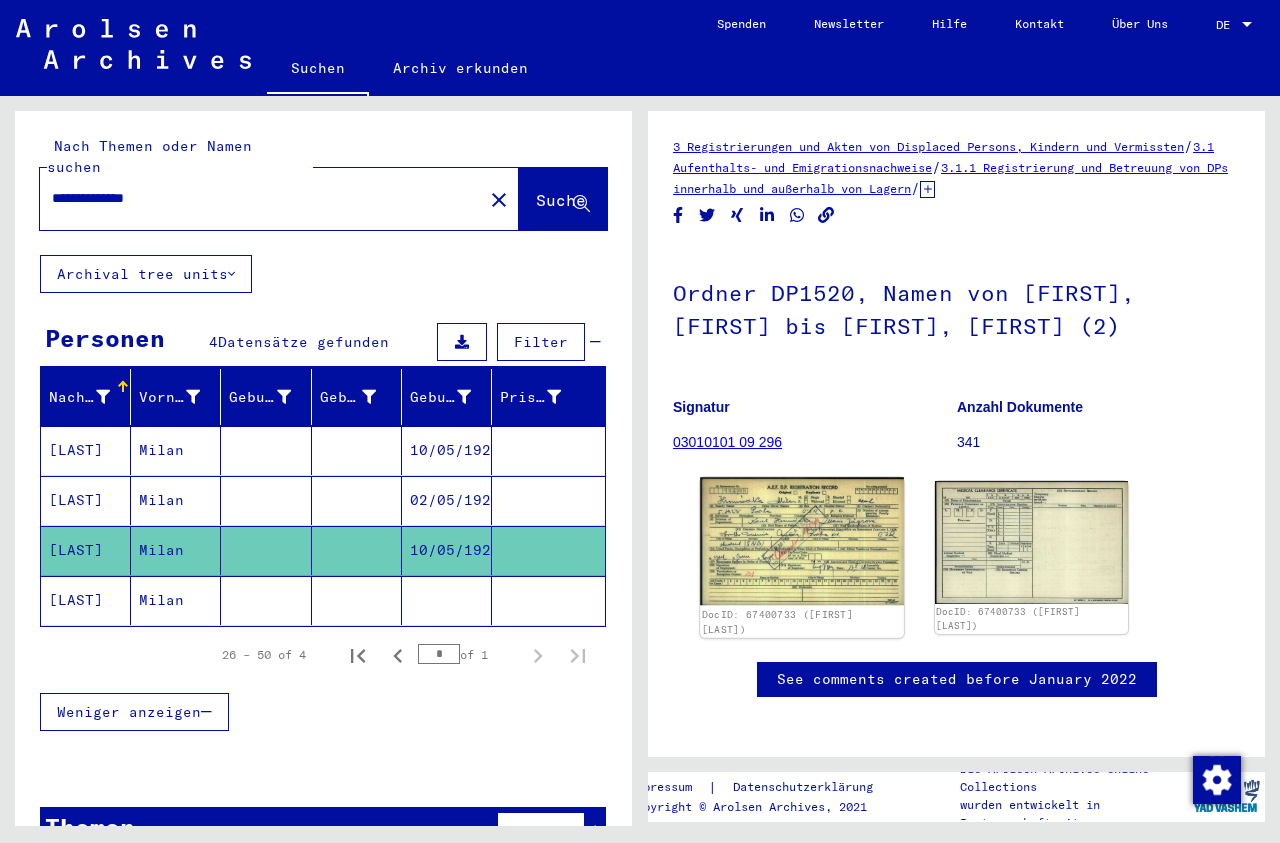 click 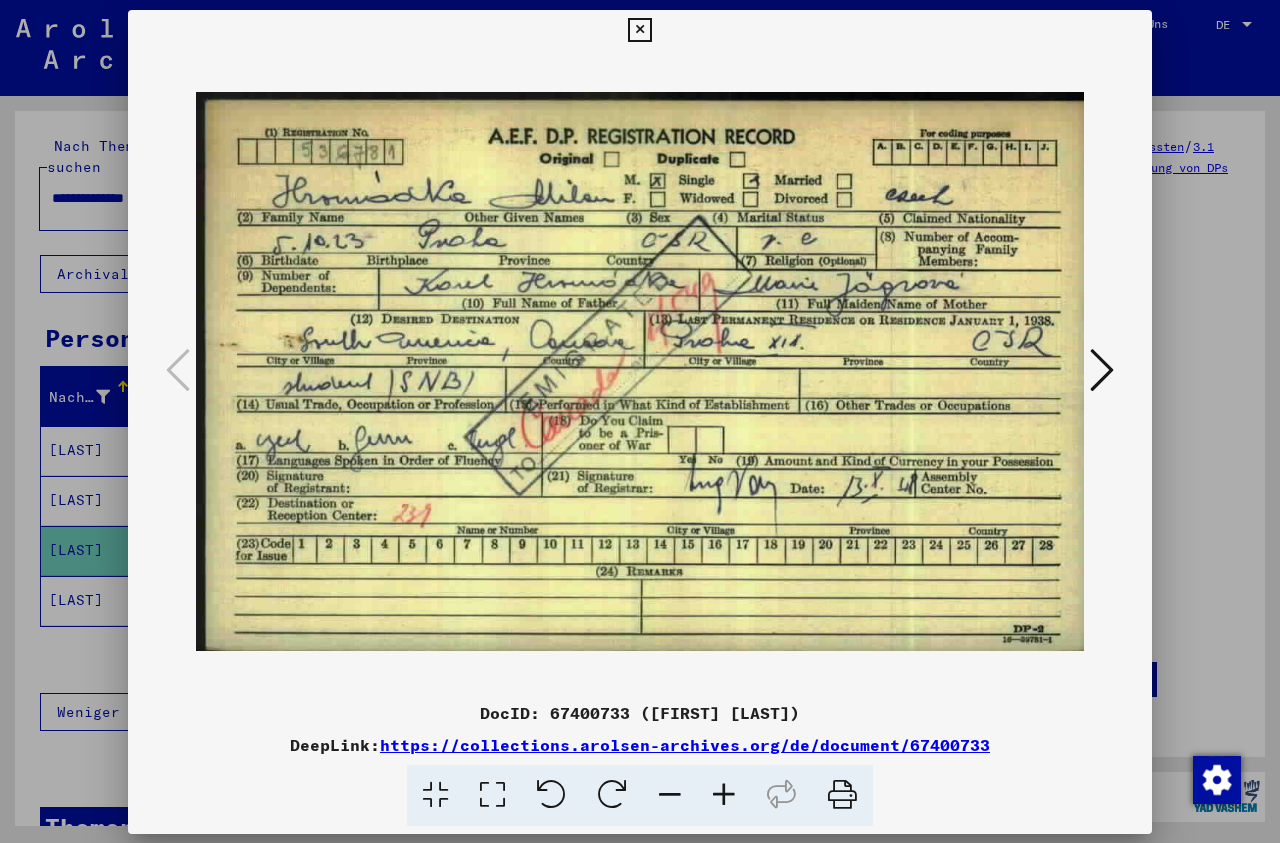 click at bounding box center [640, 371] 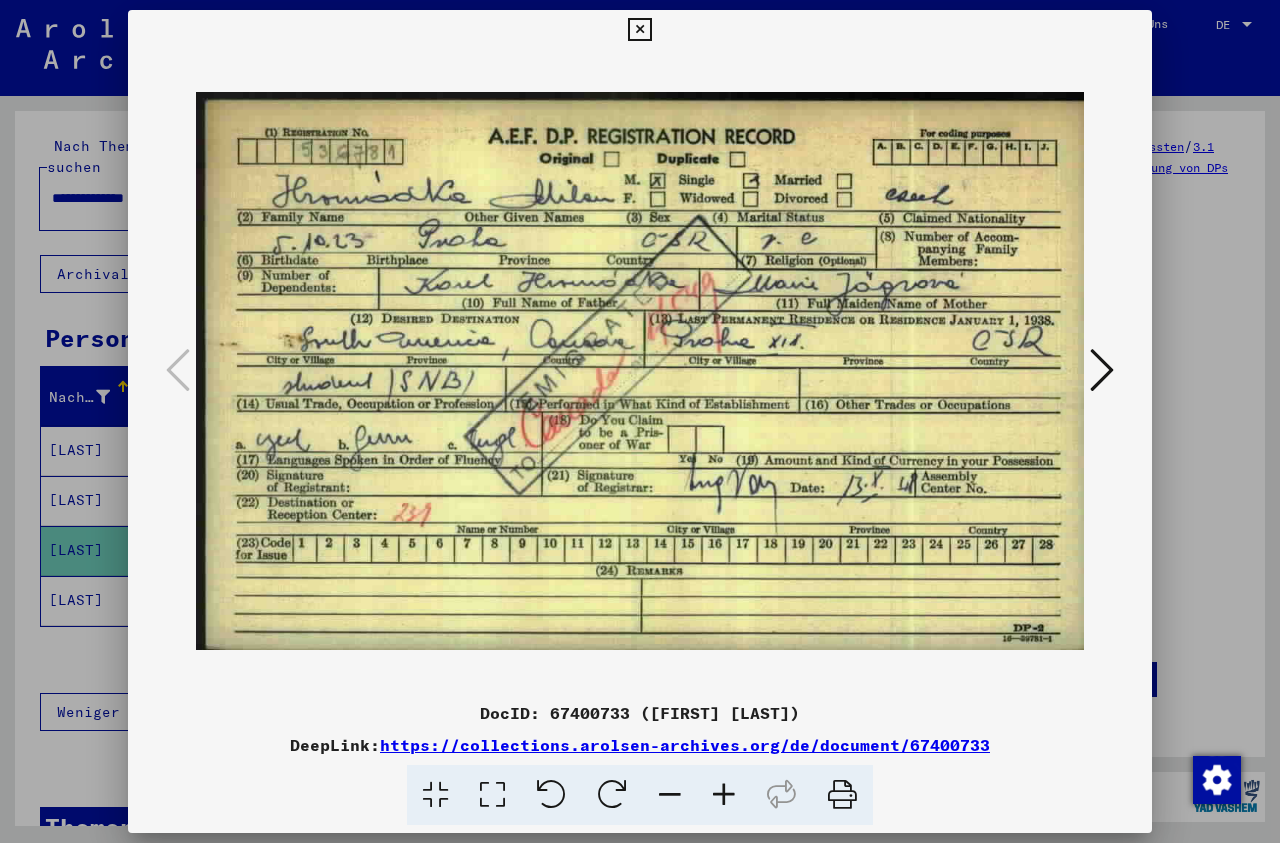 click at bounding box center (639, 30) 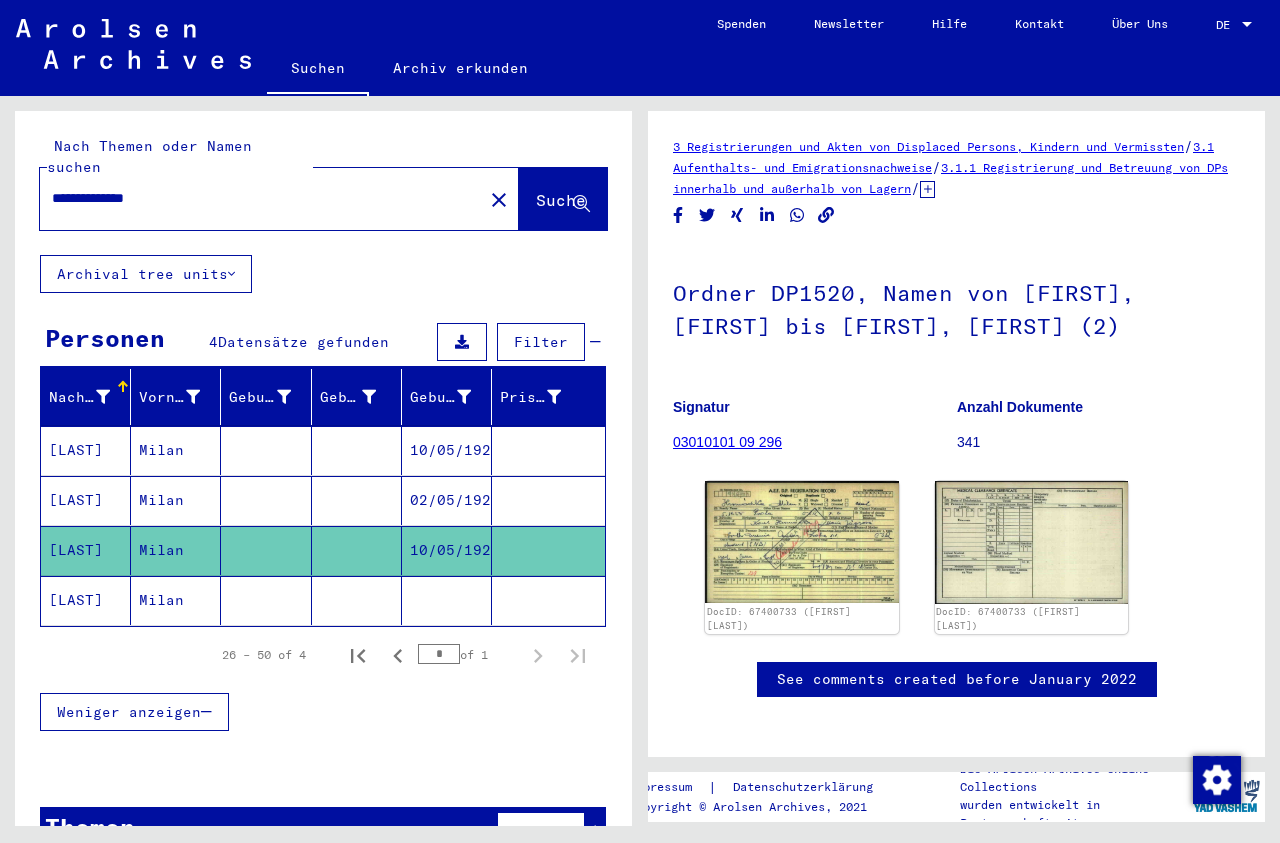click on "02/05/1923" at bounding box center (447, 550) 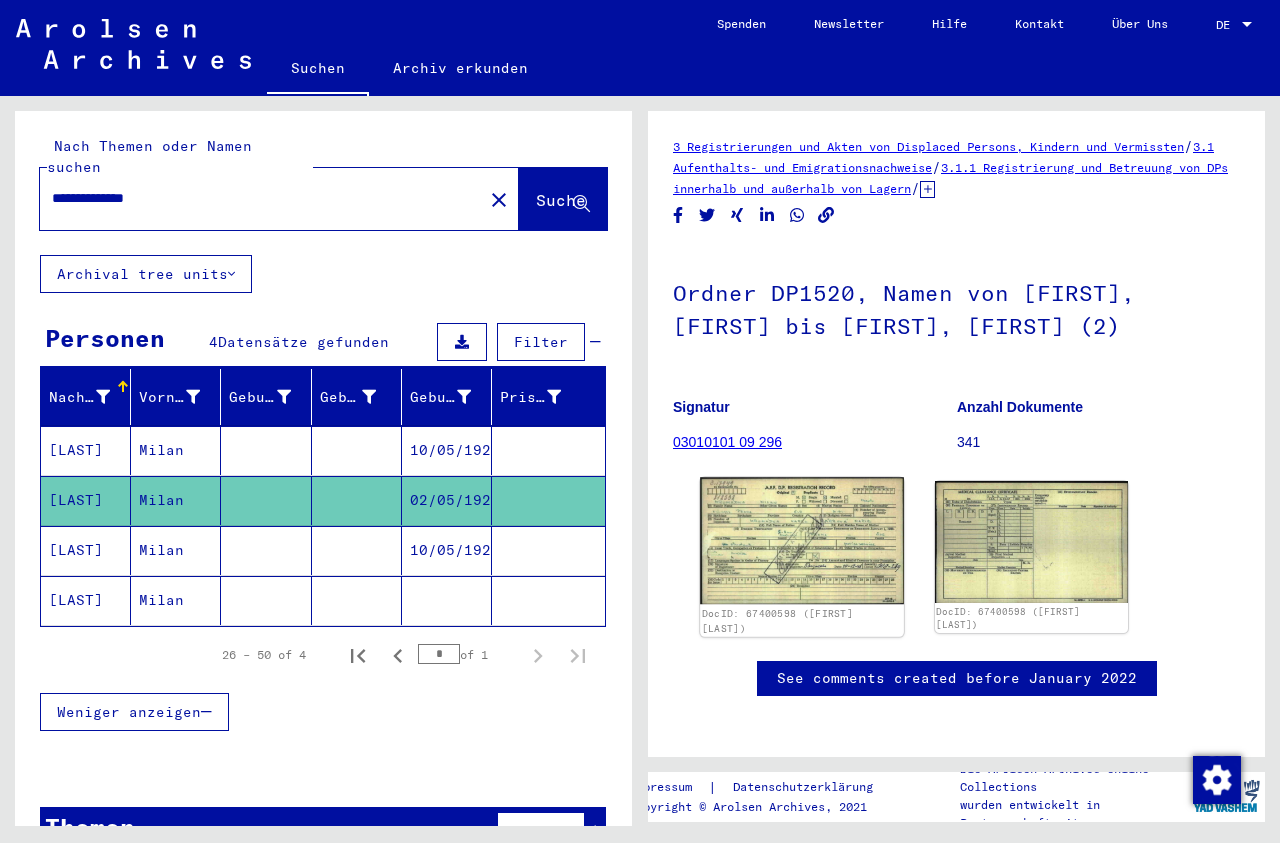 click 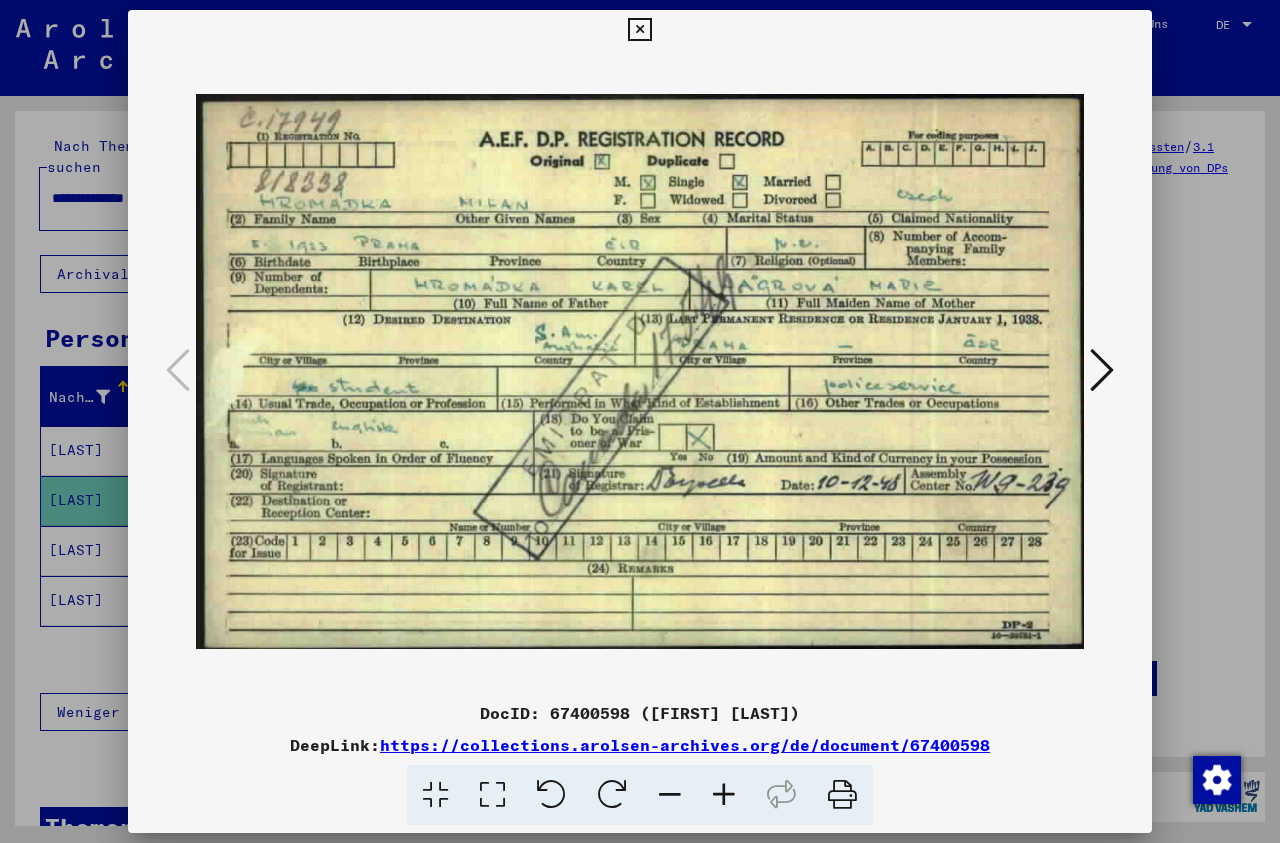 click at bounding box center (639, 30) 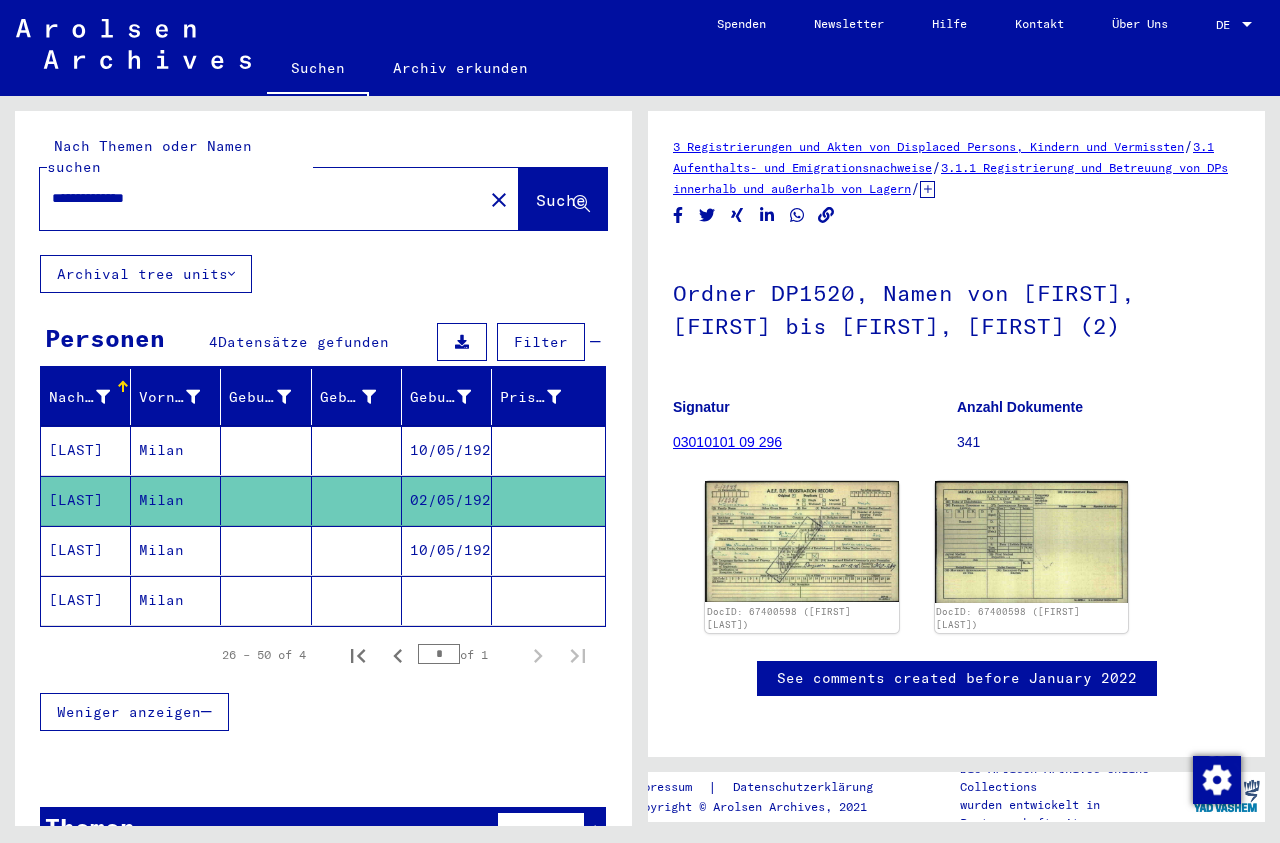 click on "10/05/1923" at bounding box center (447, 500) 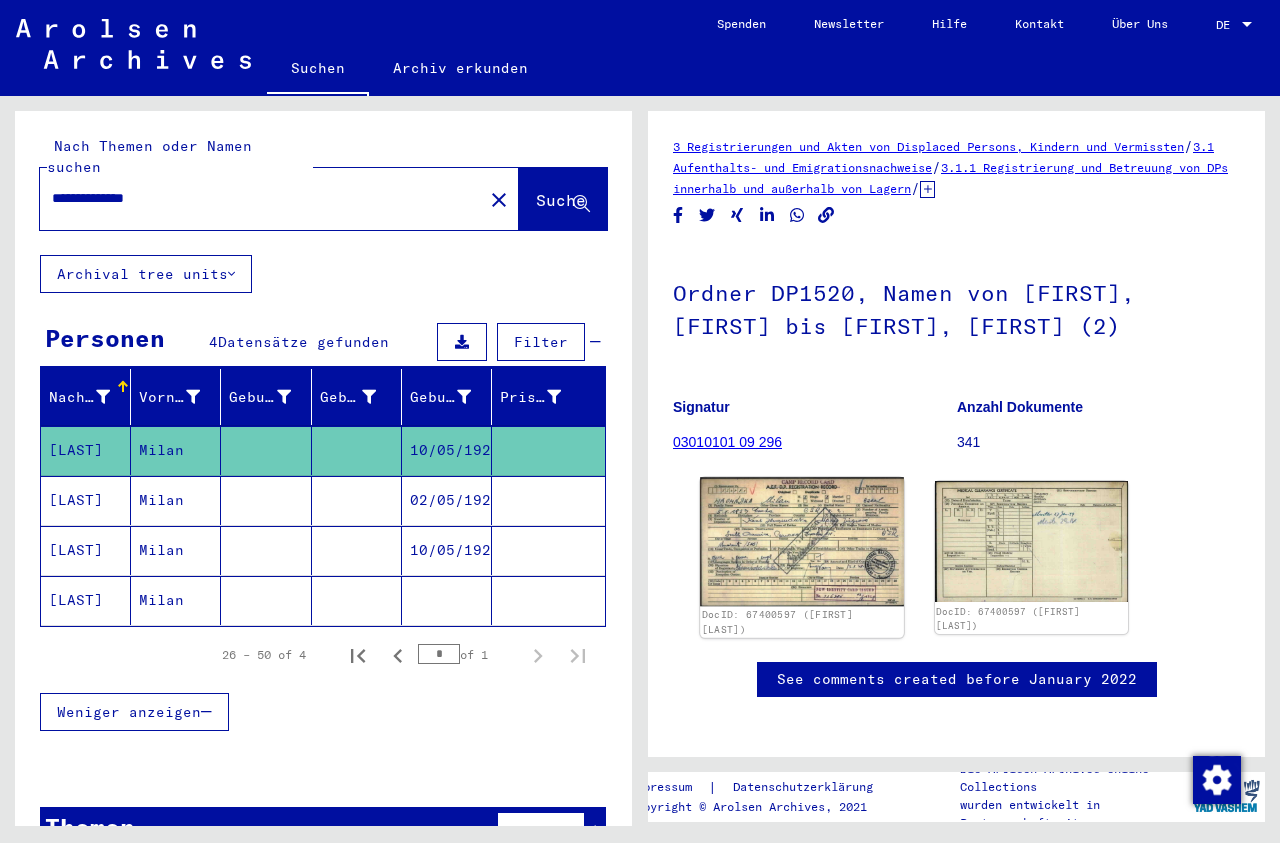click 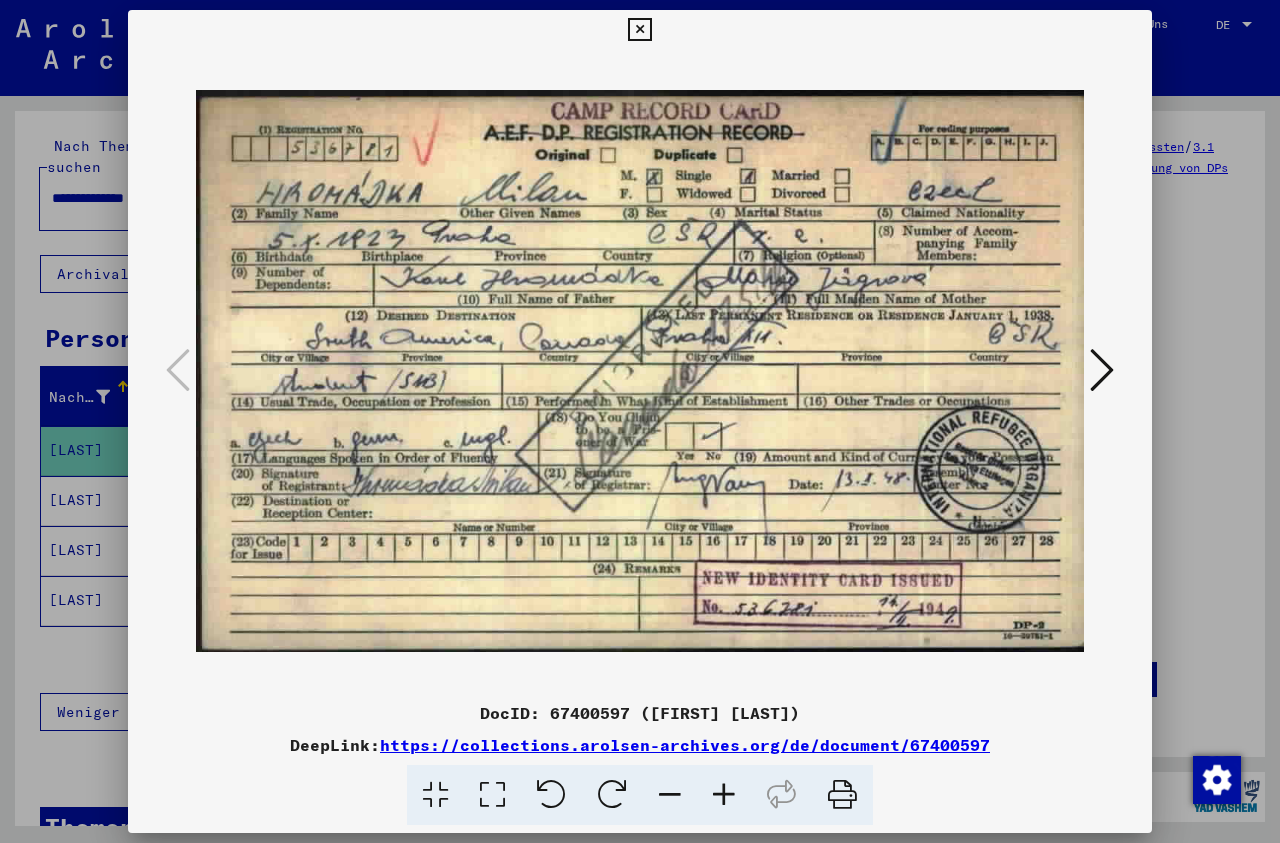 click at bounding box center (639, 30) 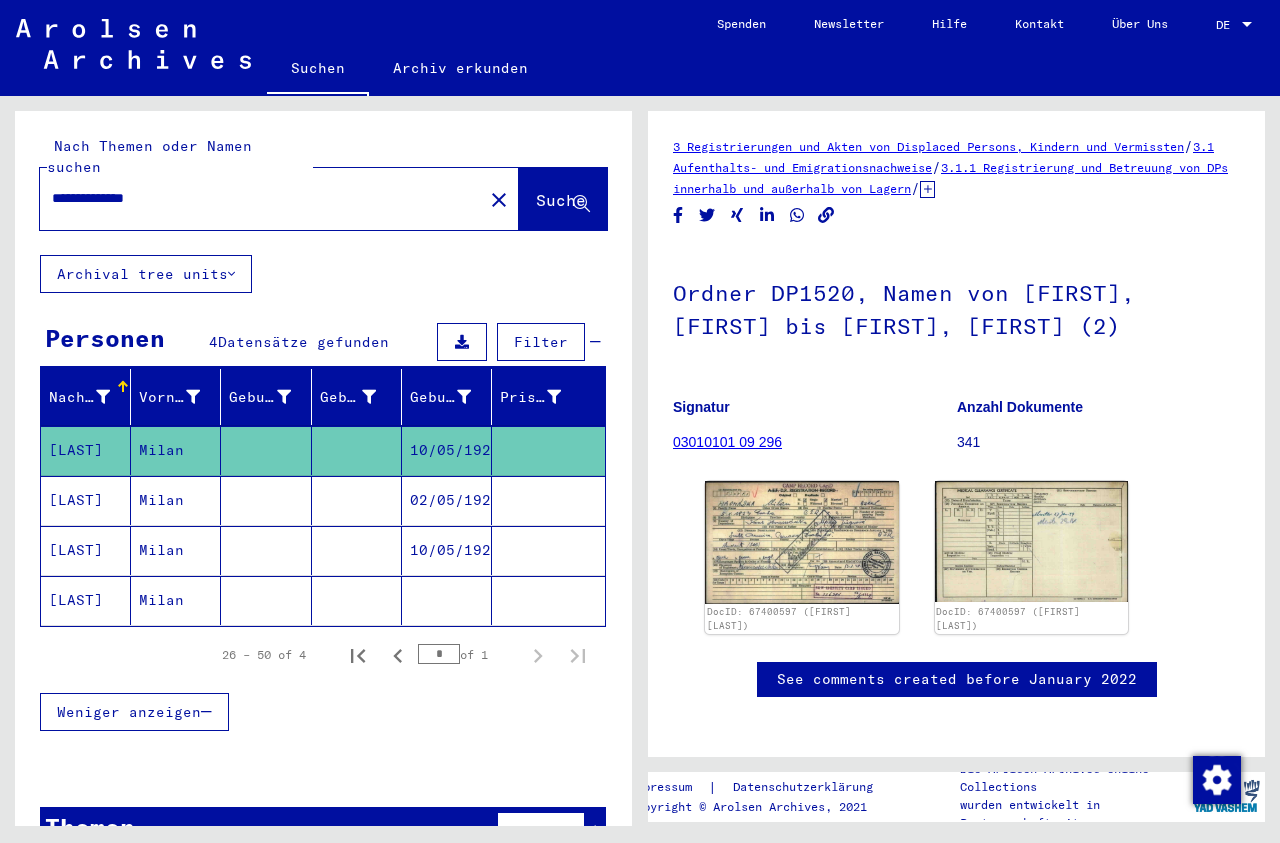 click on "02/05/1923" at bounding box center (447, 550) 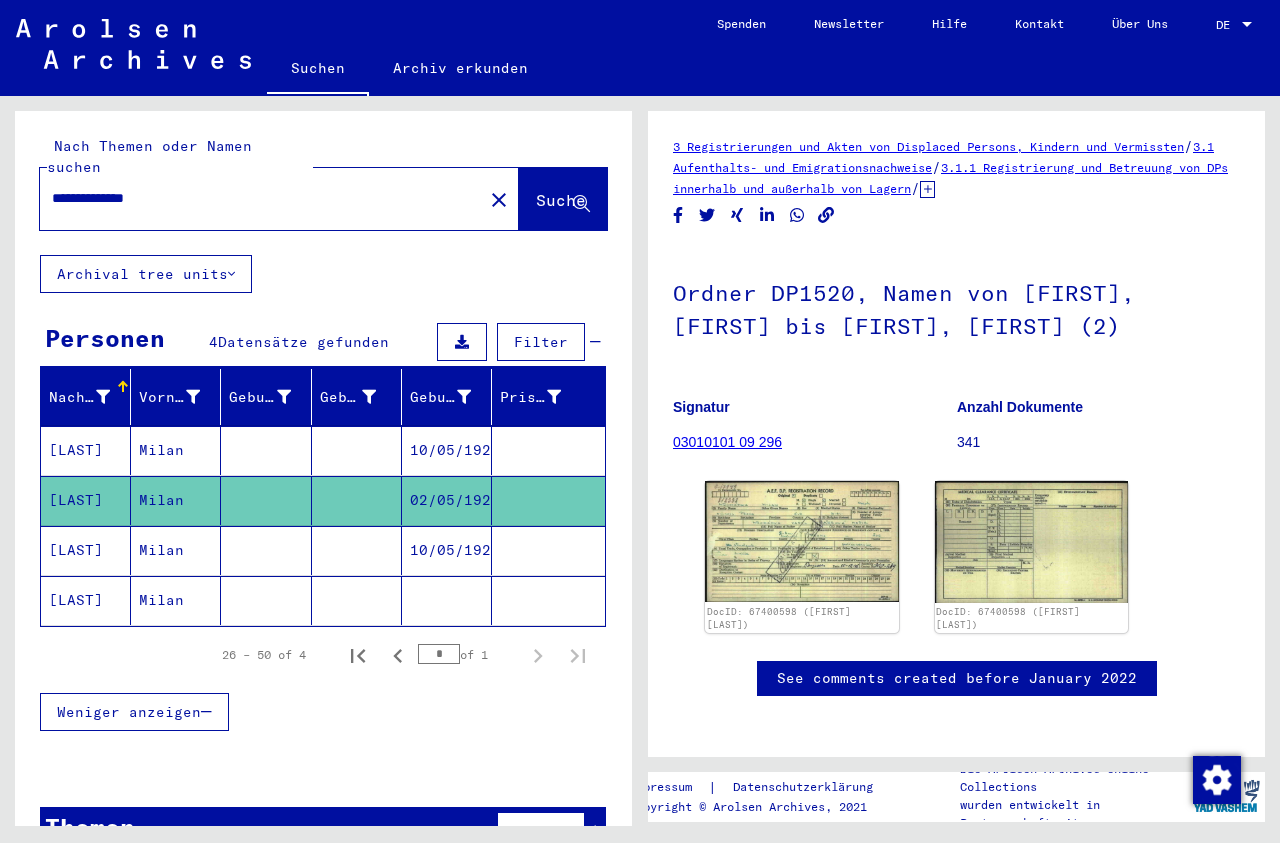 click on "10/05/1923" at bounding box center (447, 600) 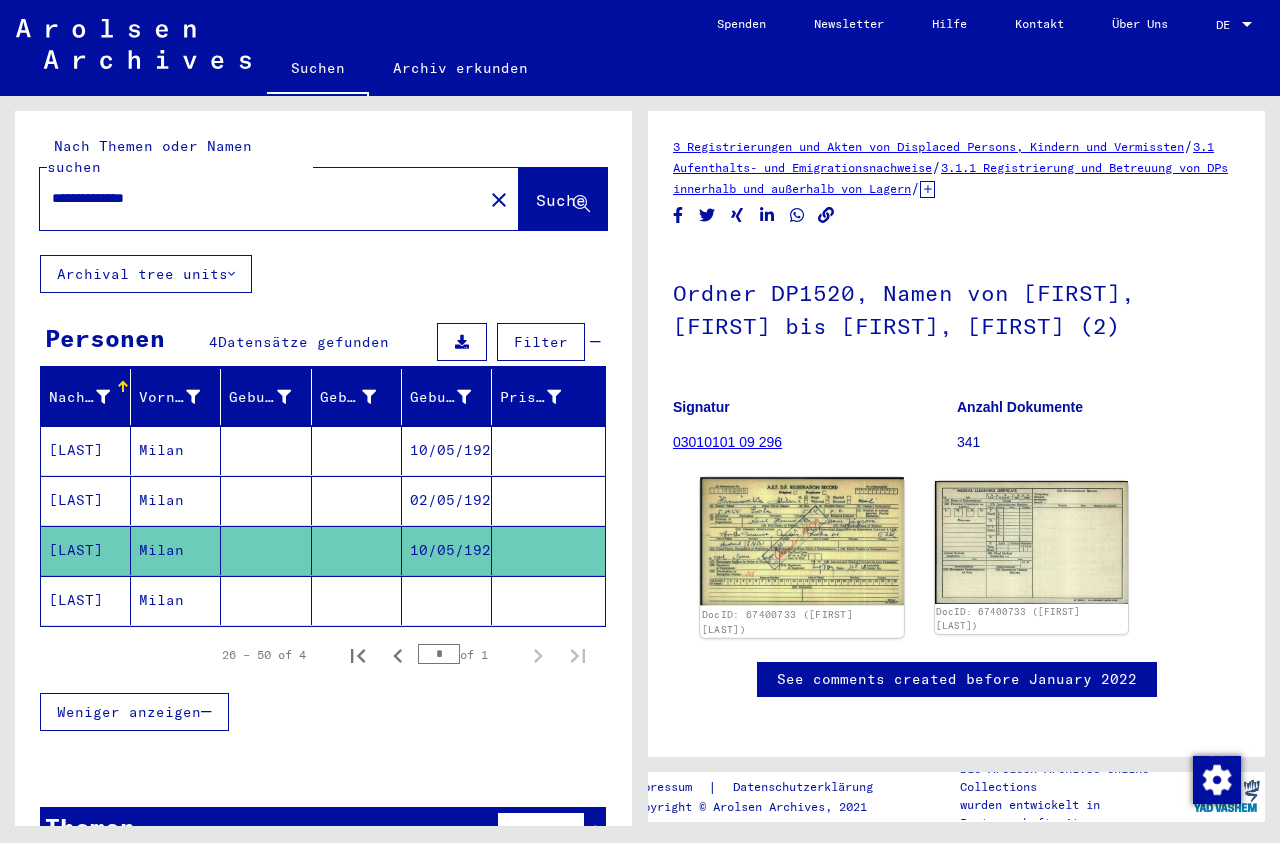 click 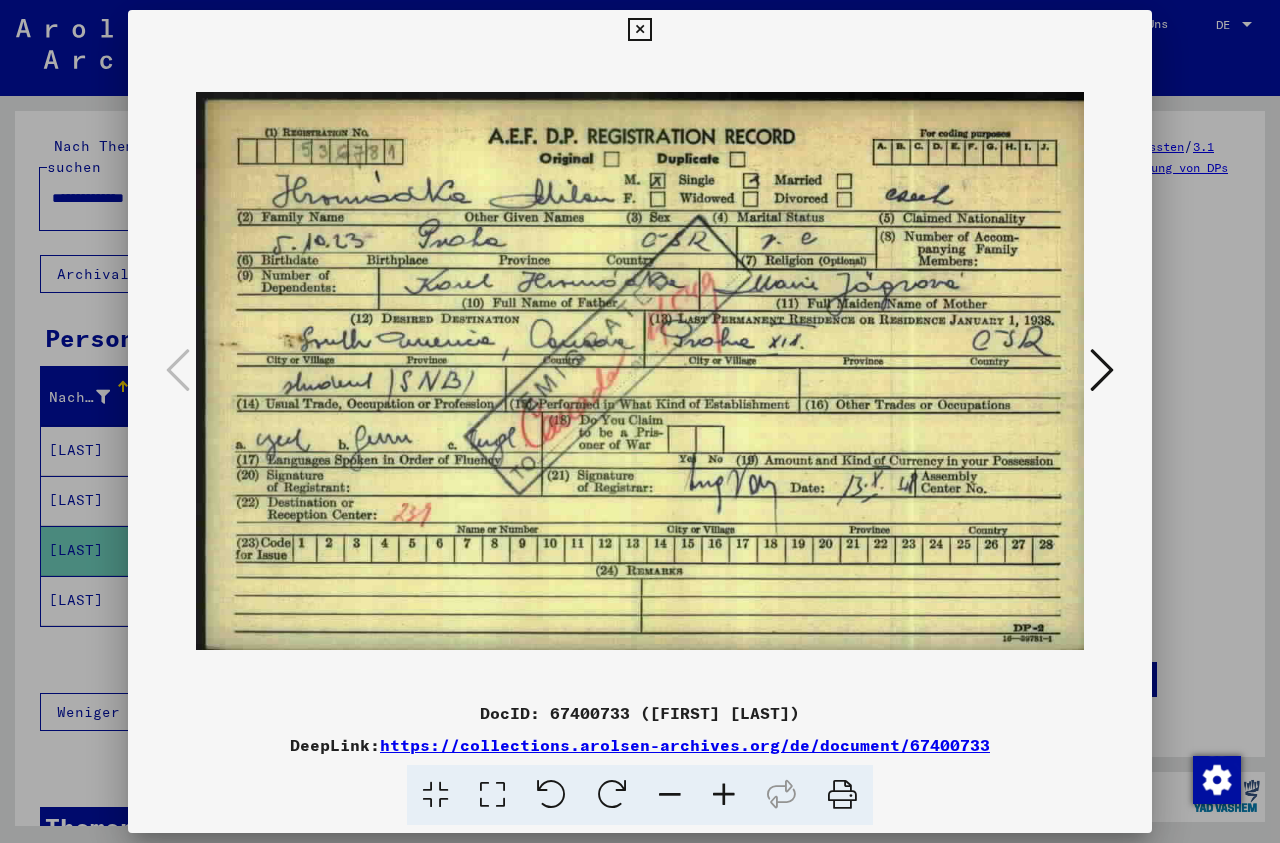 click at bounding box center [639, 30] 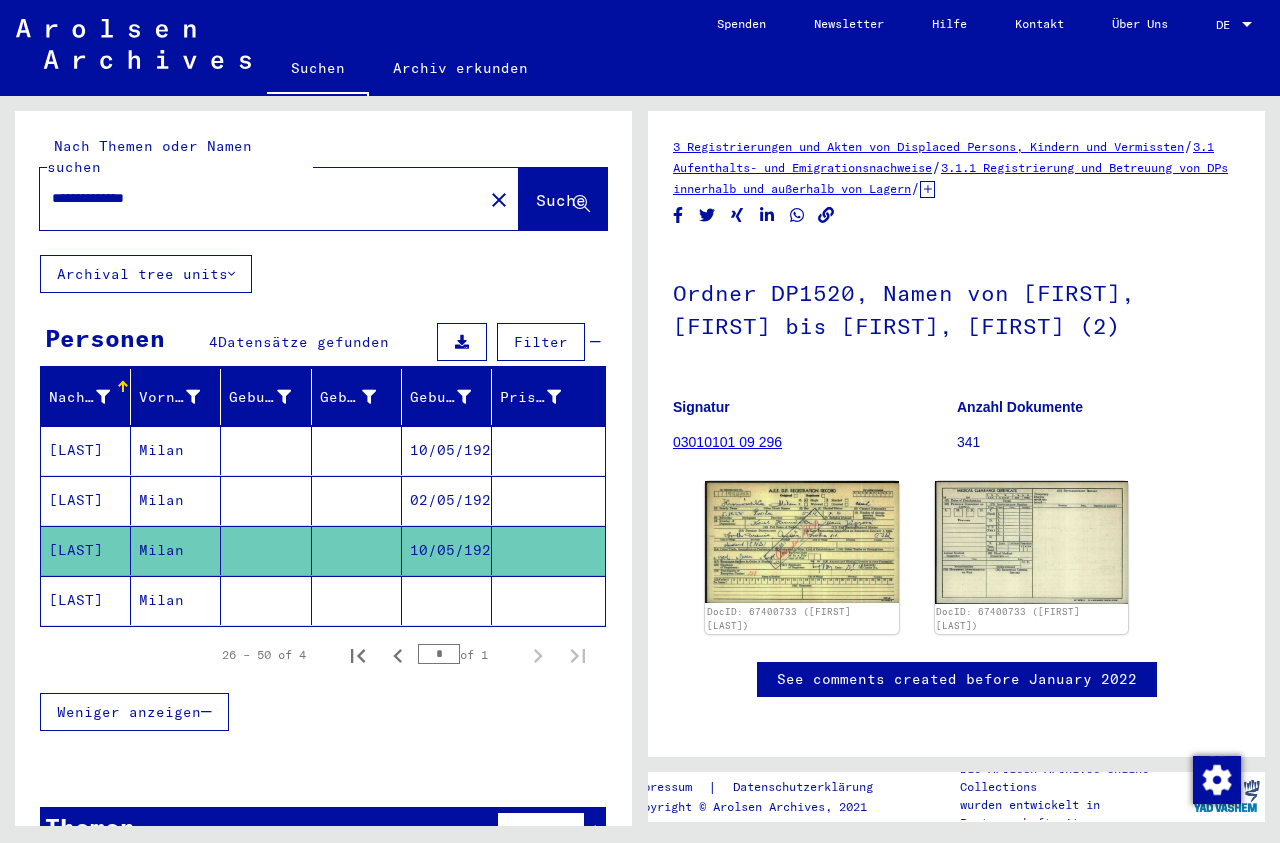 click on "02/05/1923" at bounding box center (447, 550) 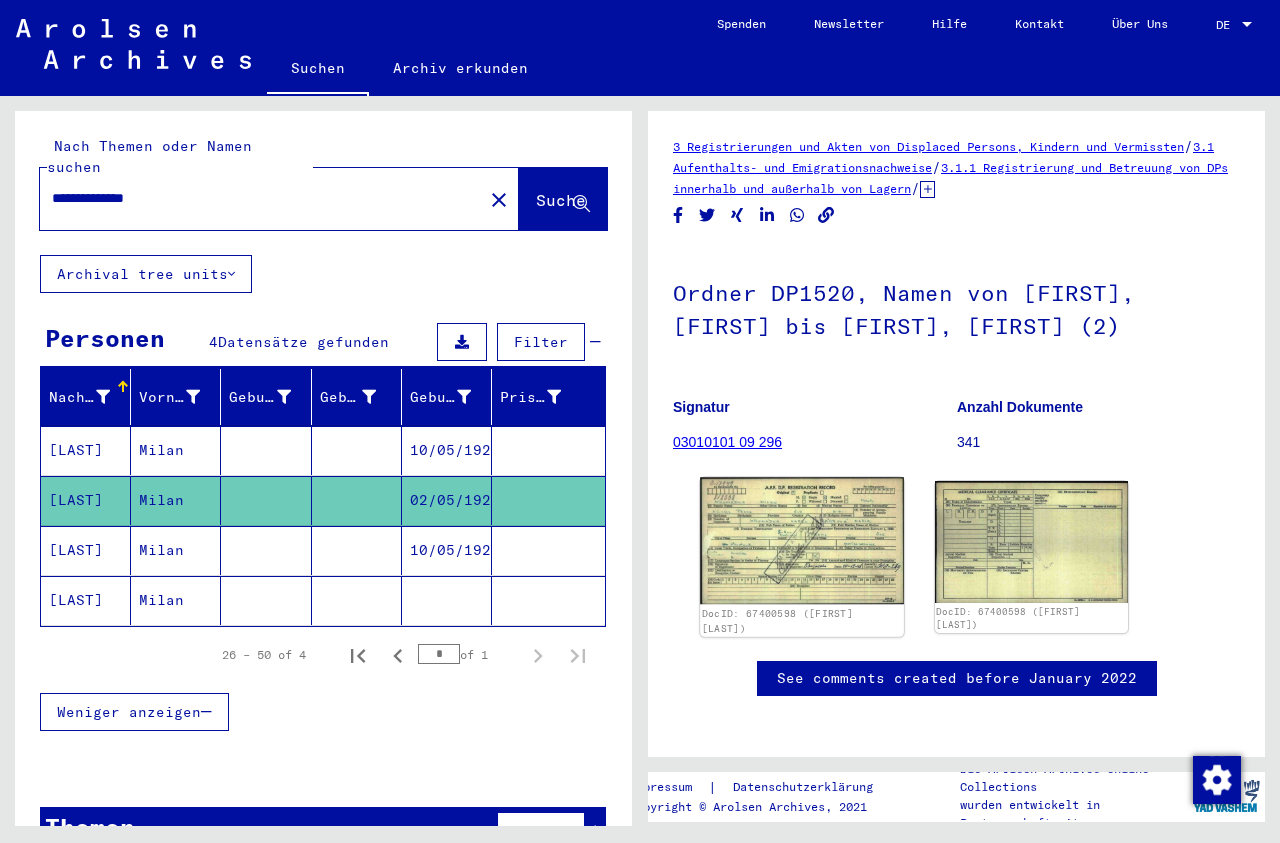 click 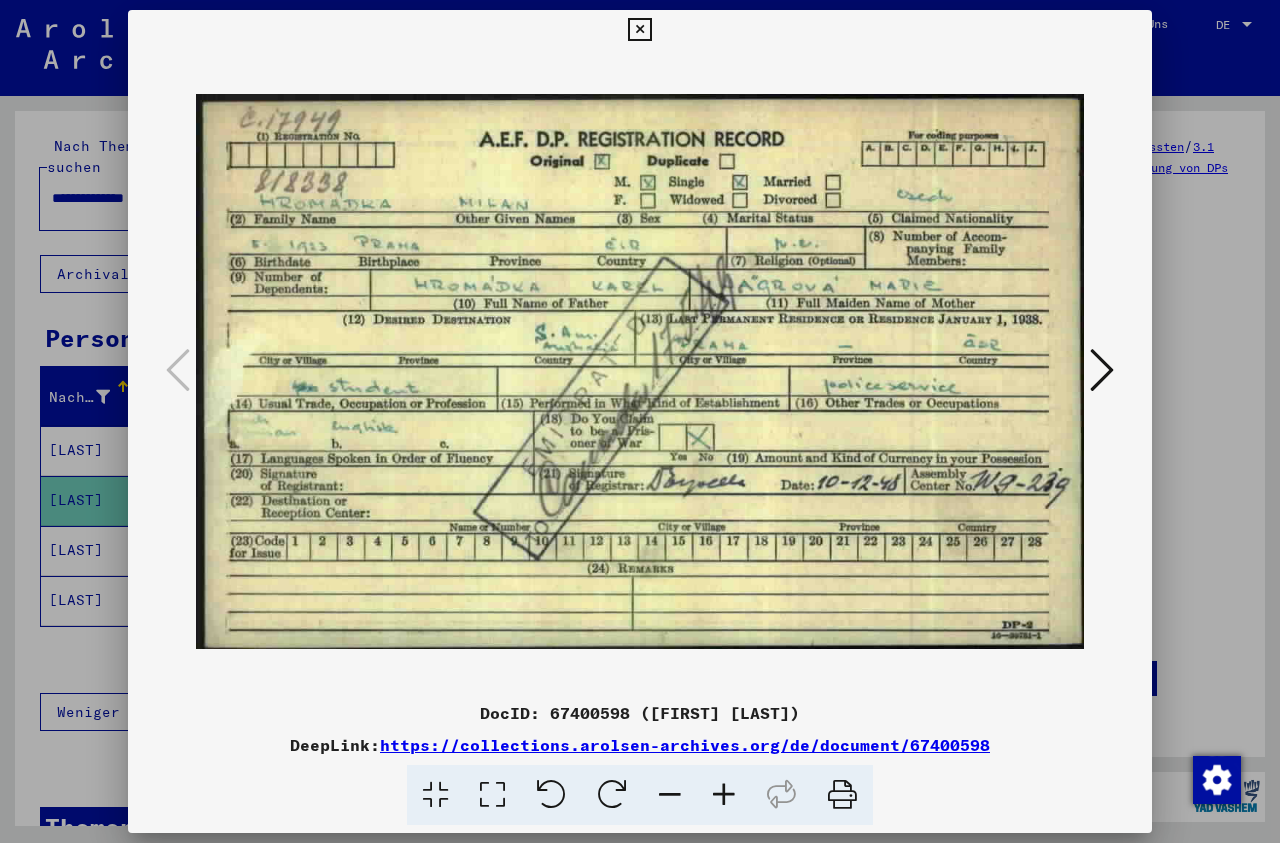 click at bounding box center [639, 30] 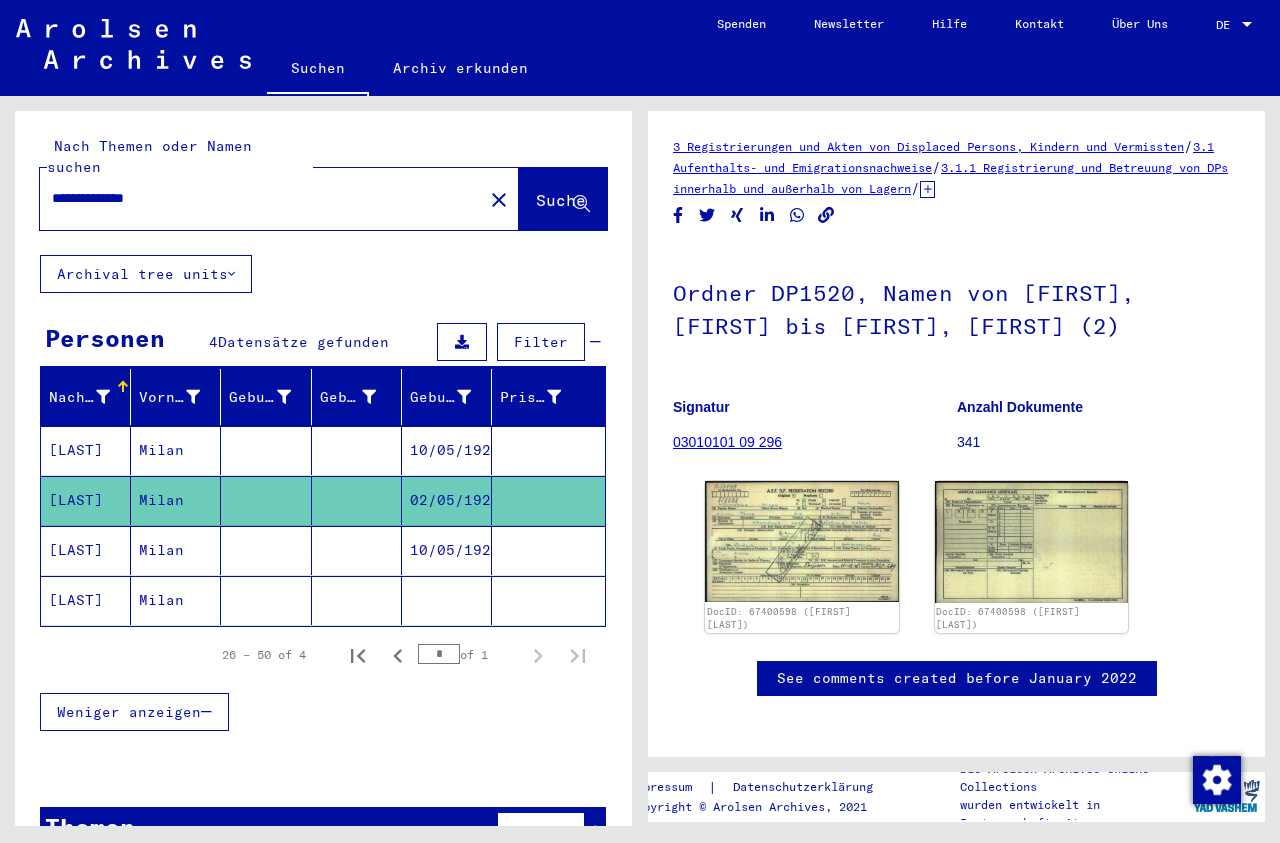 click on "10/05/1923" at bounding box center [447, 500] 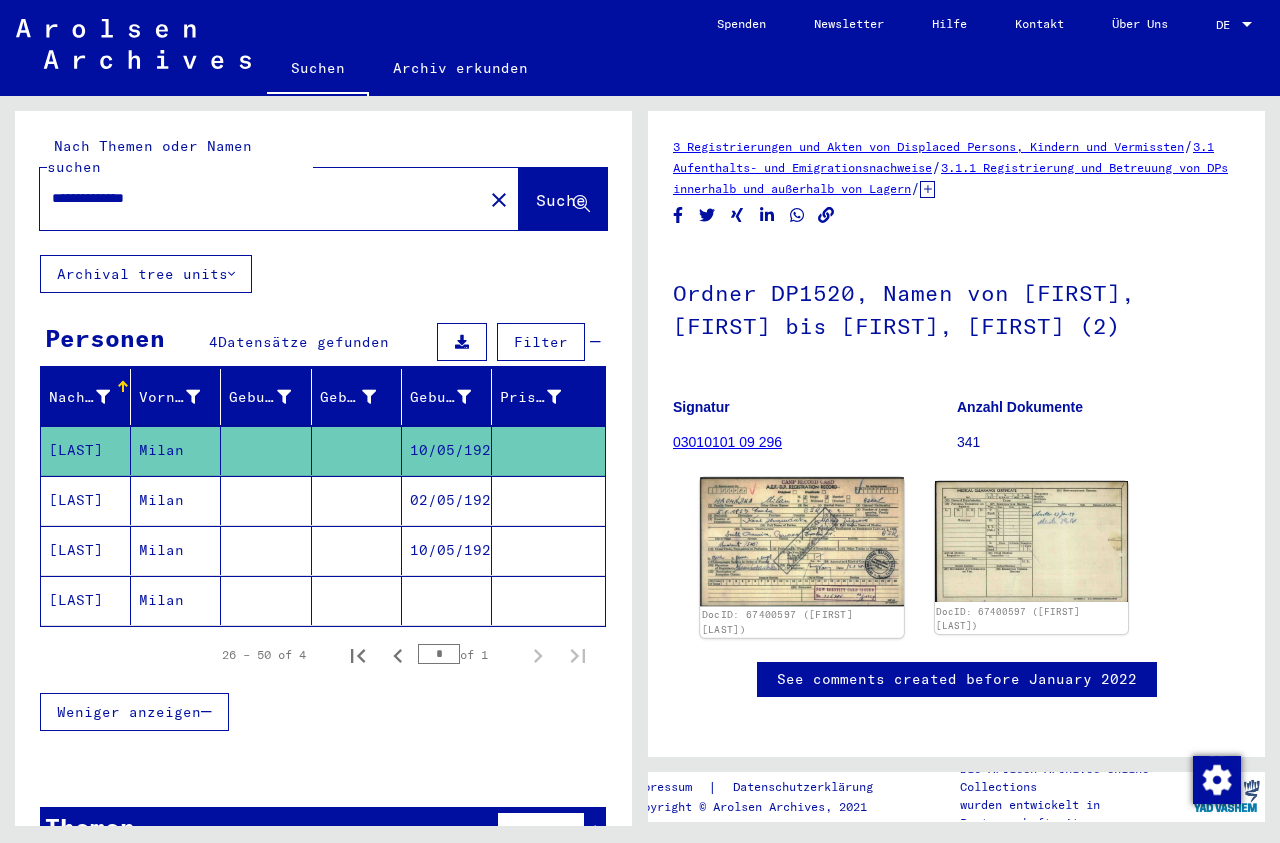 click 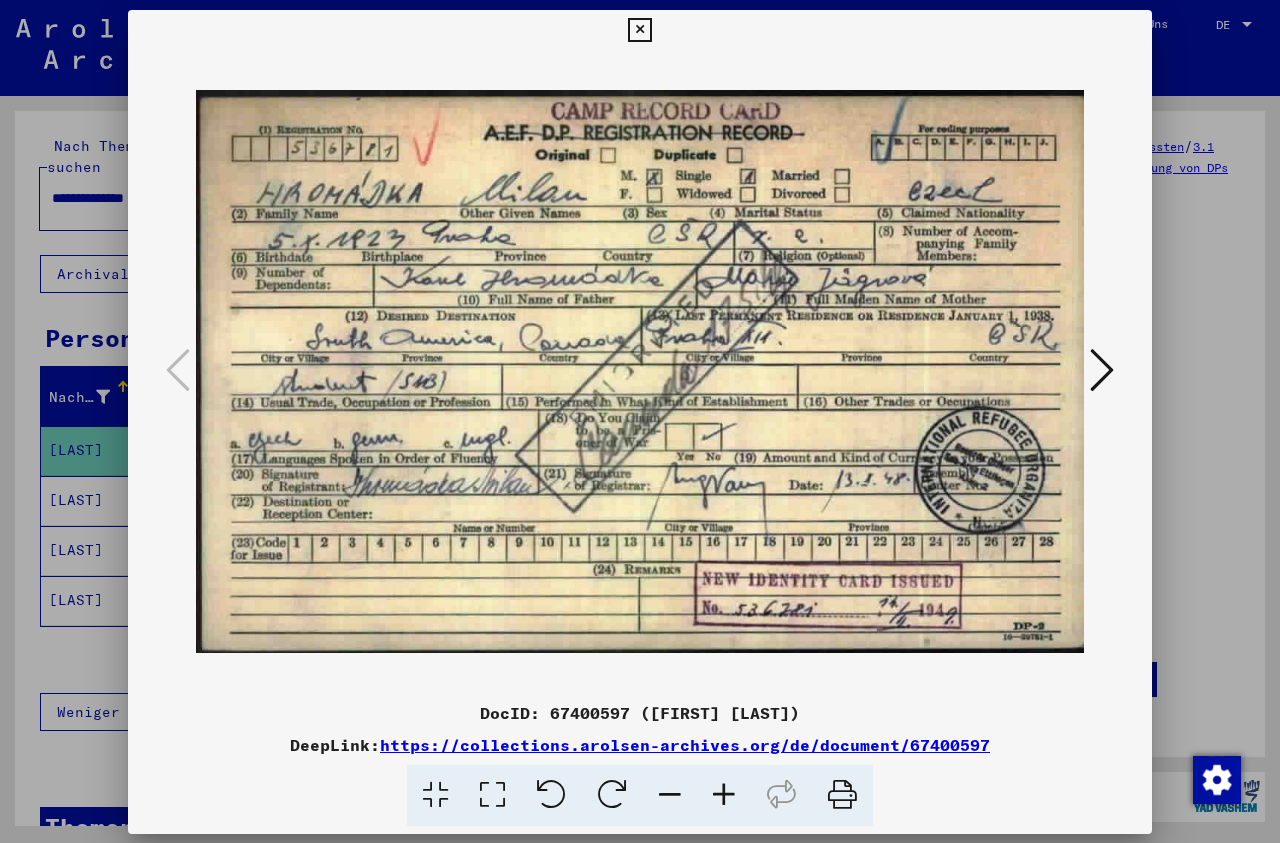 click at bounding box center (640, 371) 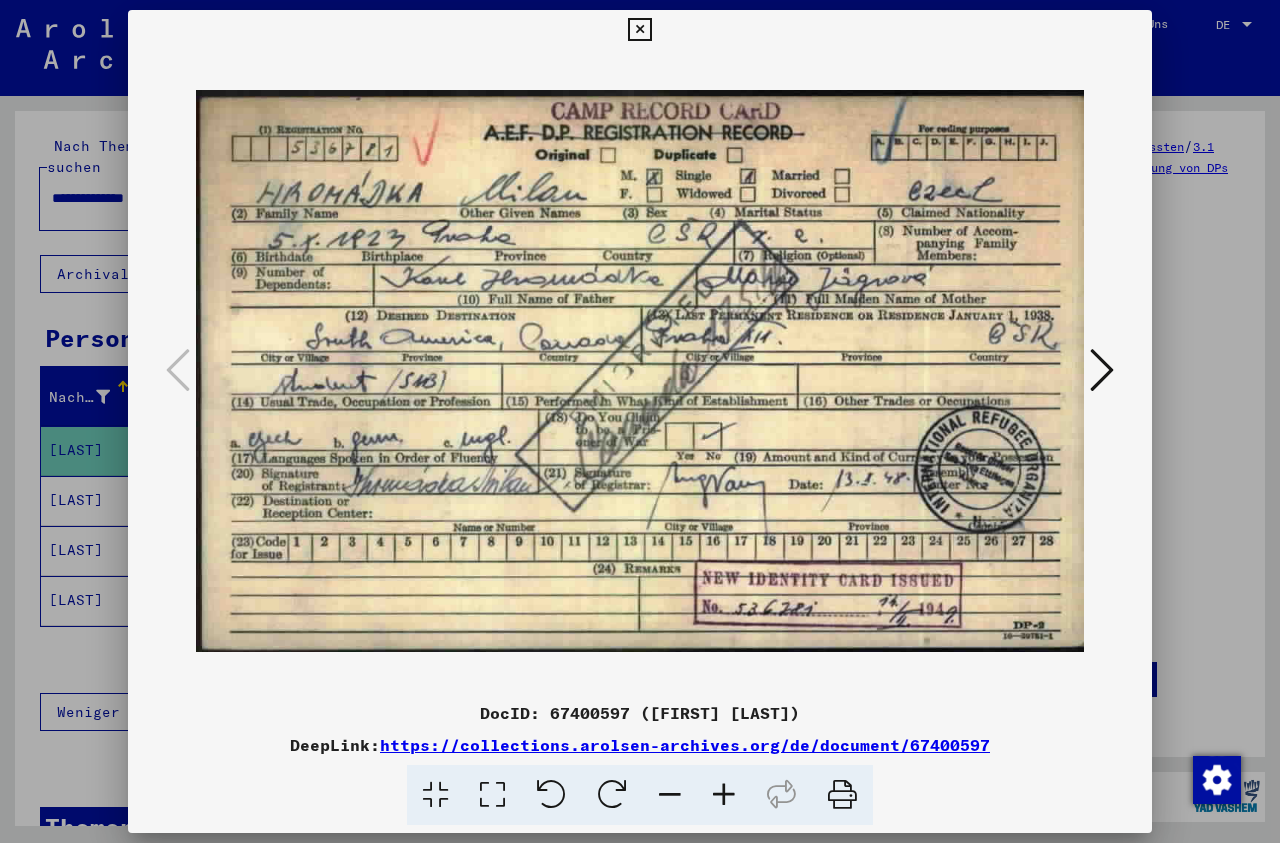 click at bounding box center (1102, 371) 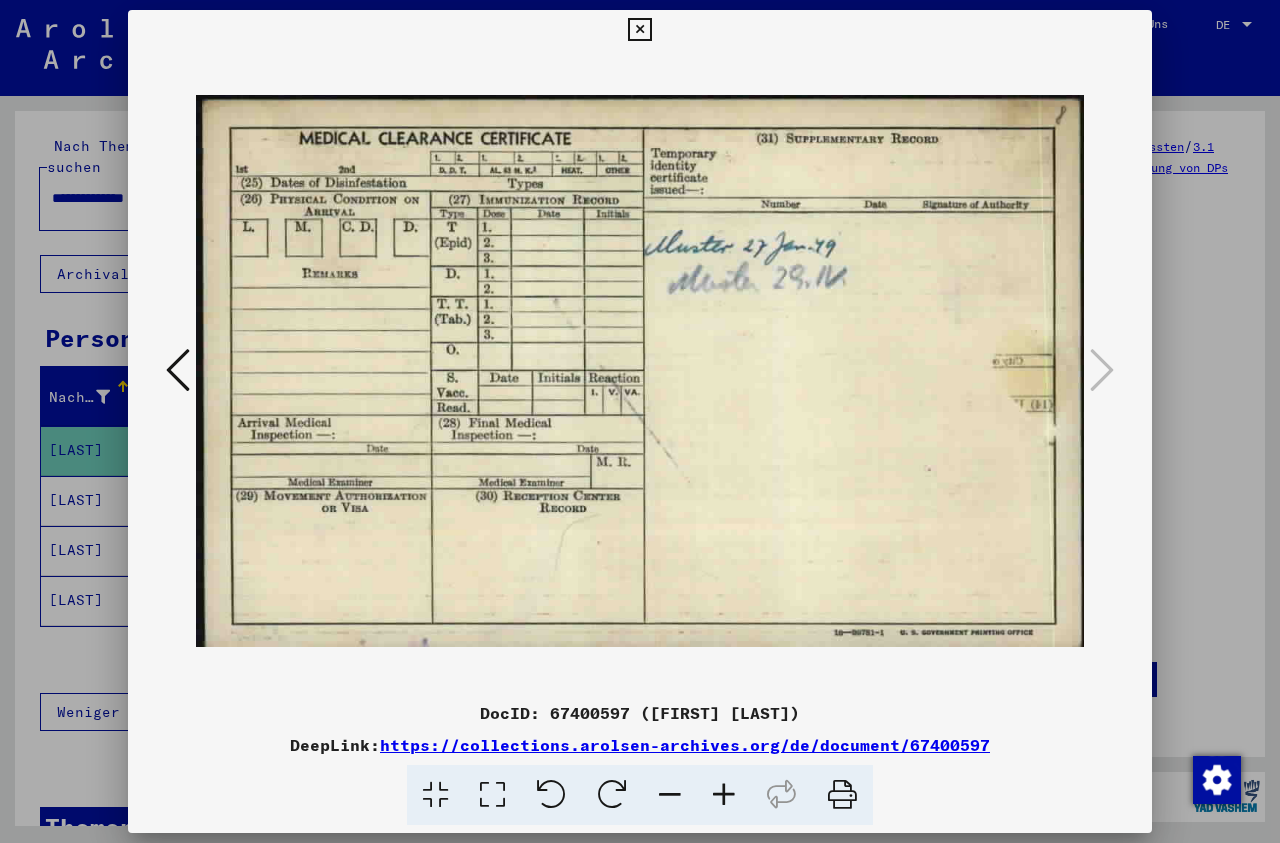click at bounding box center [178, 370] 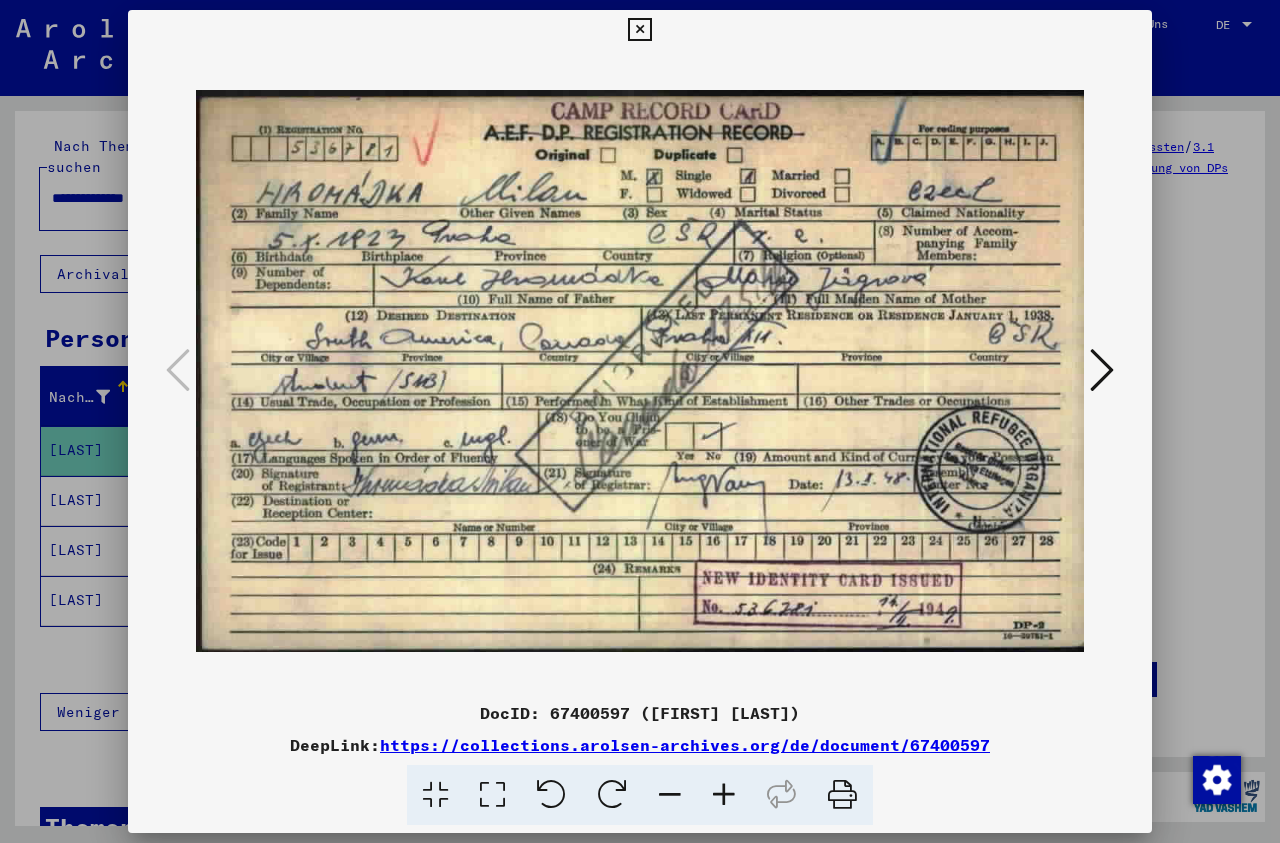 click at bounding box center (639, 30) 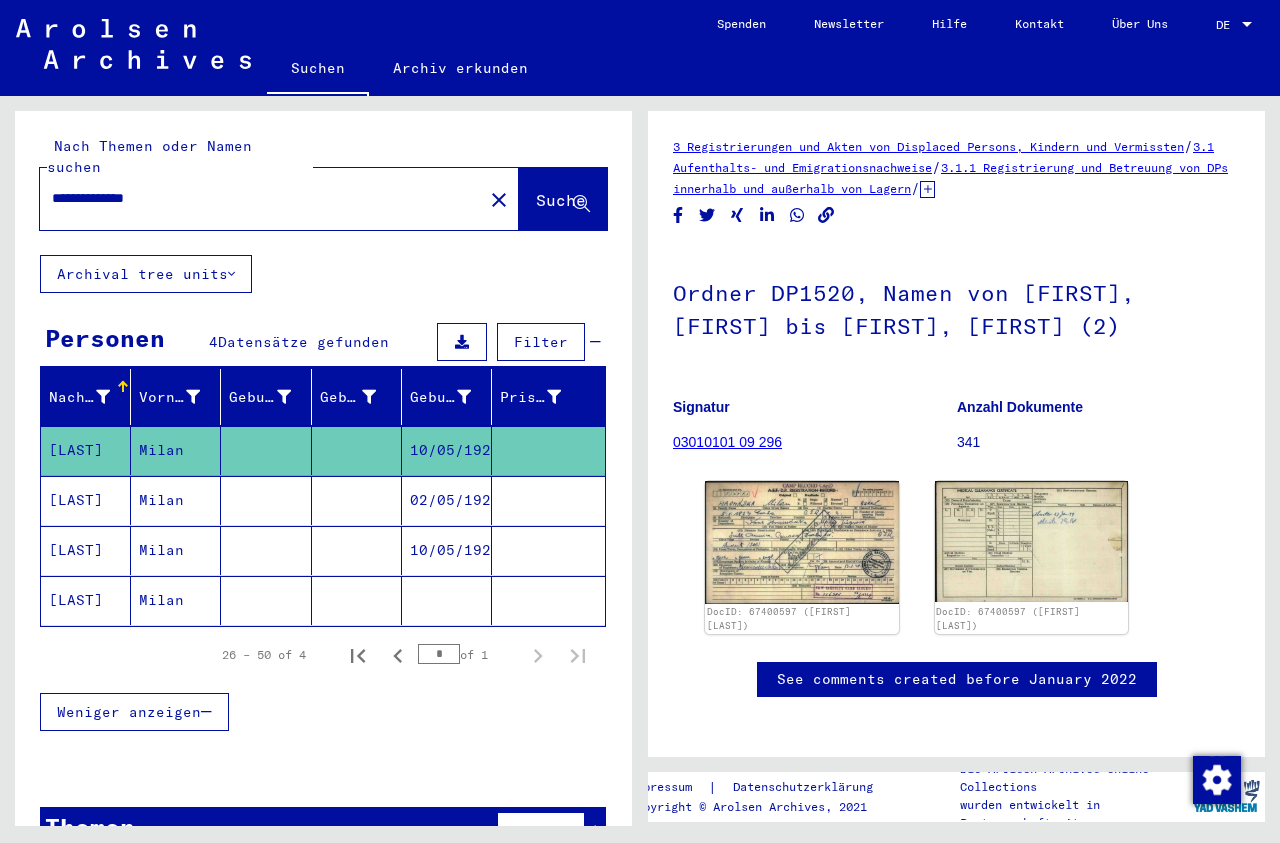 click on "10/05/1923" at bounding box center (447, 600) 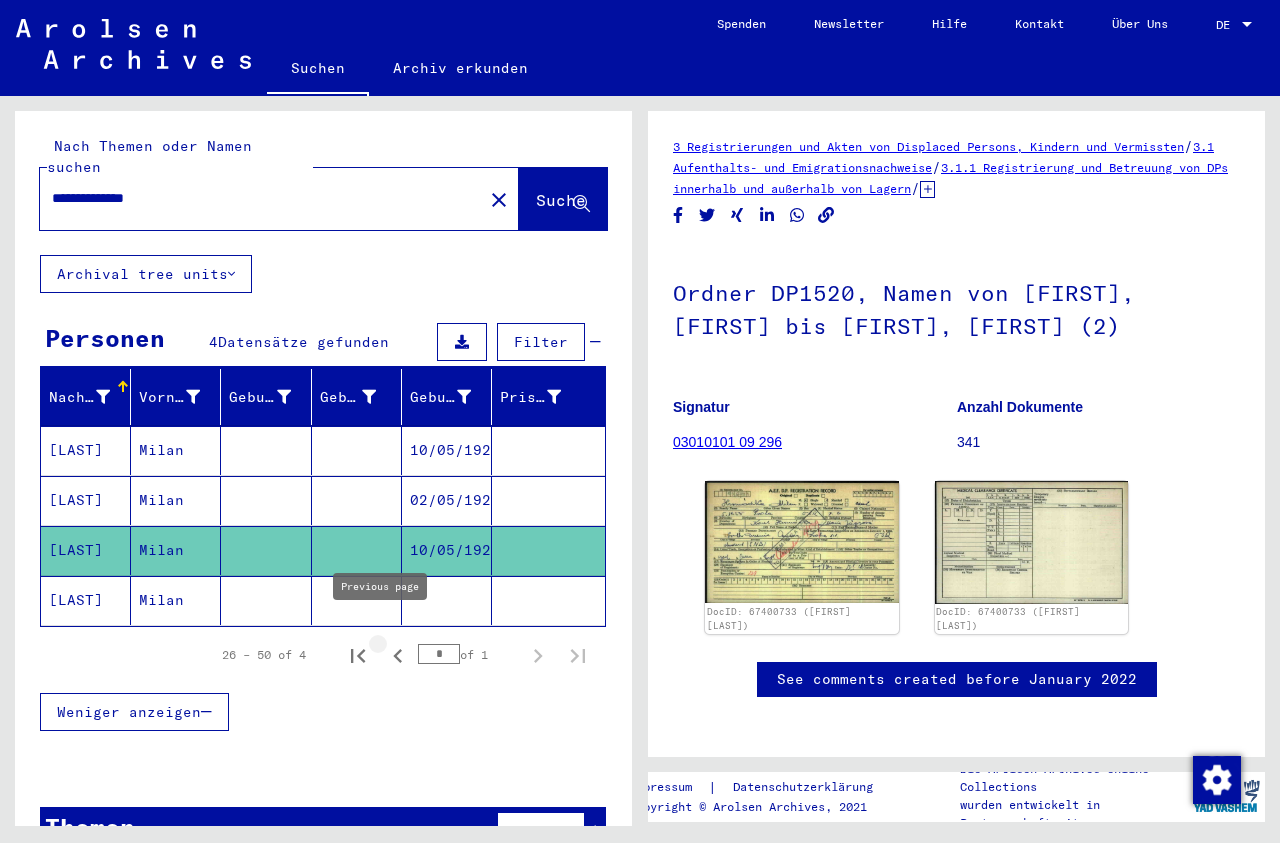 click 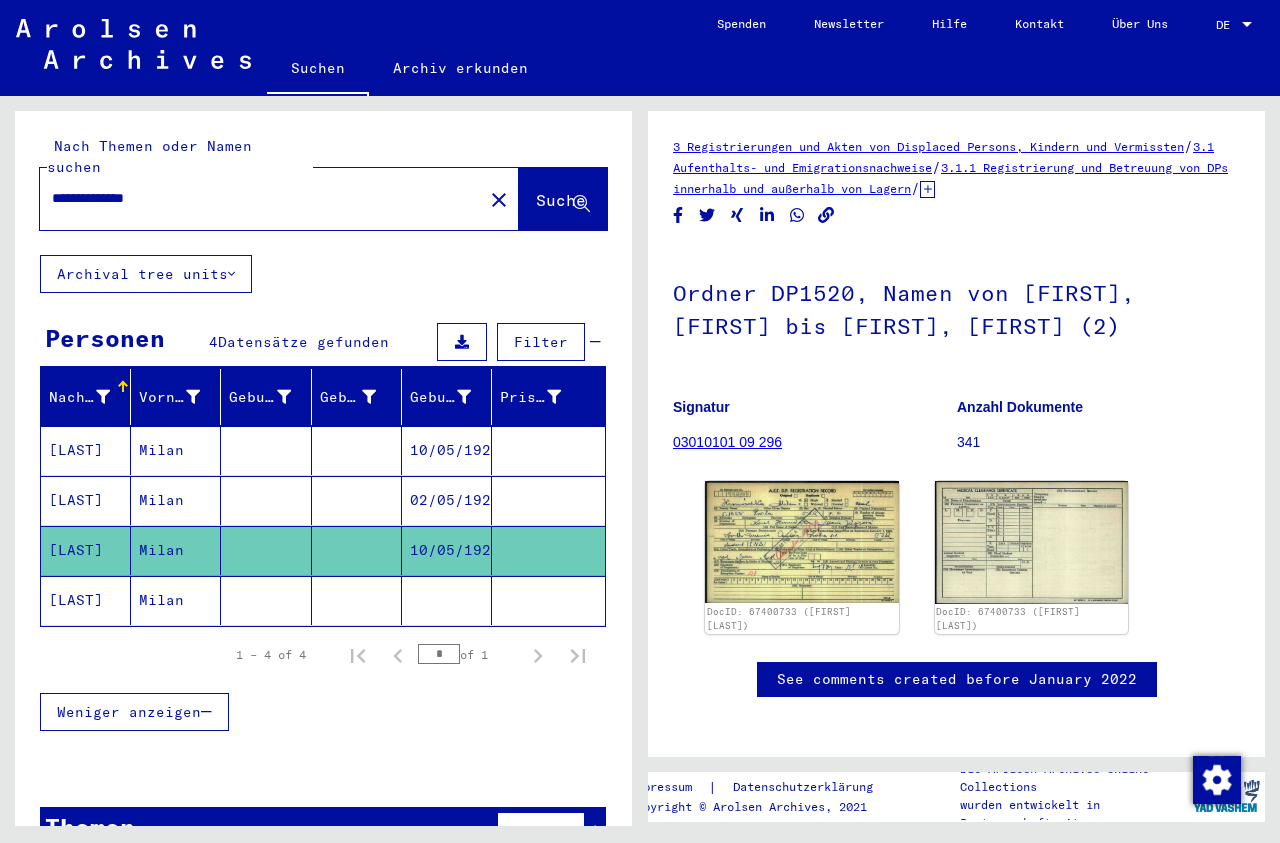 click 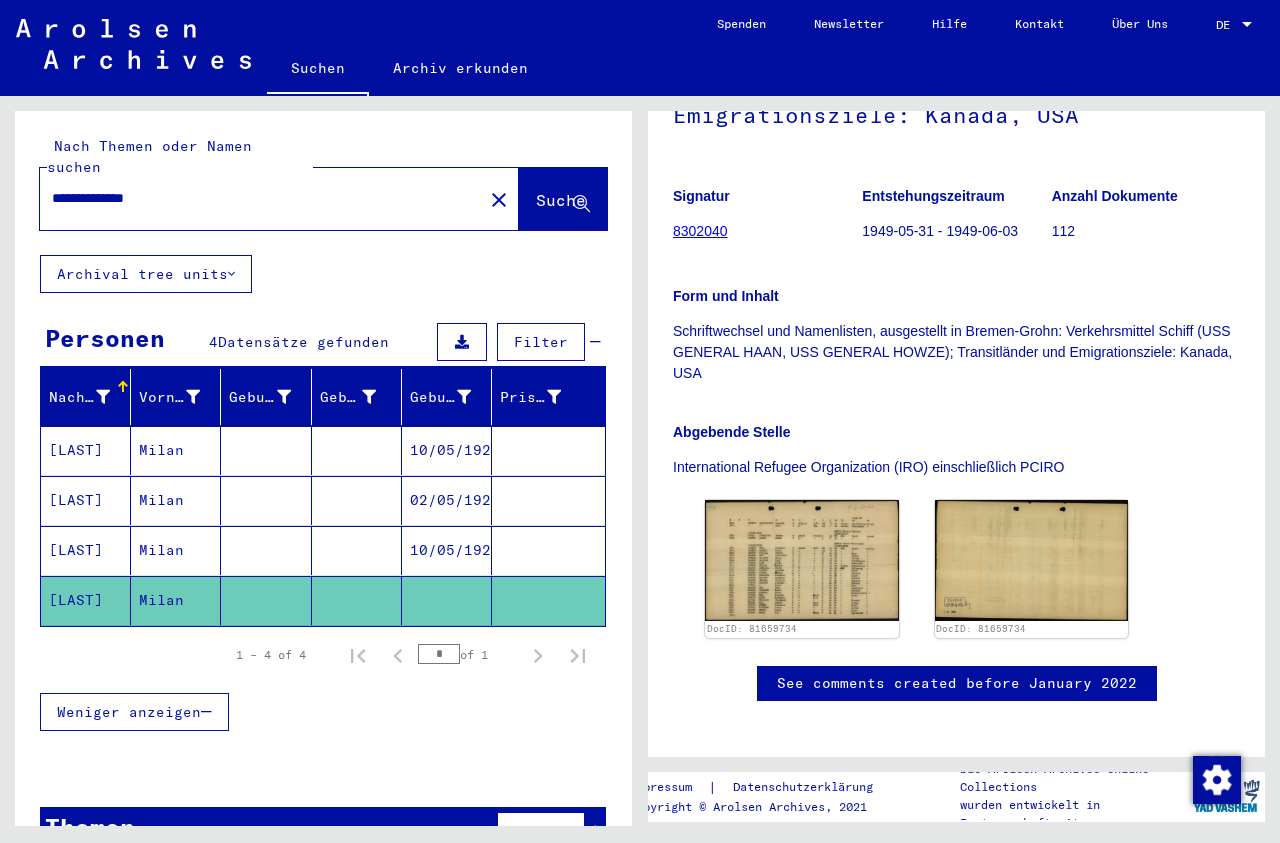 scroll, scrollTop: 328, scrollLeft: 0, axis: vertical 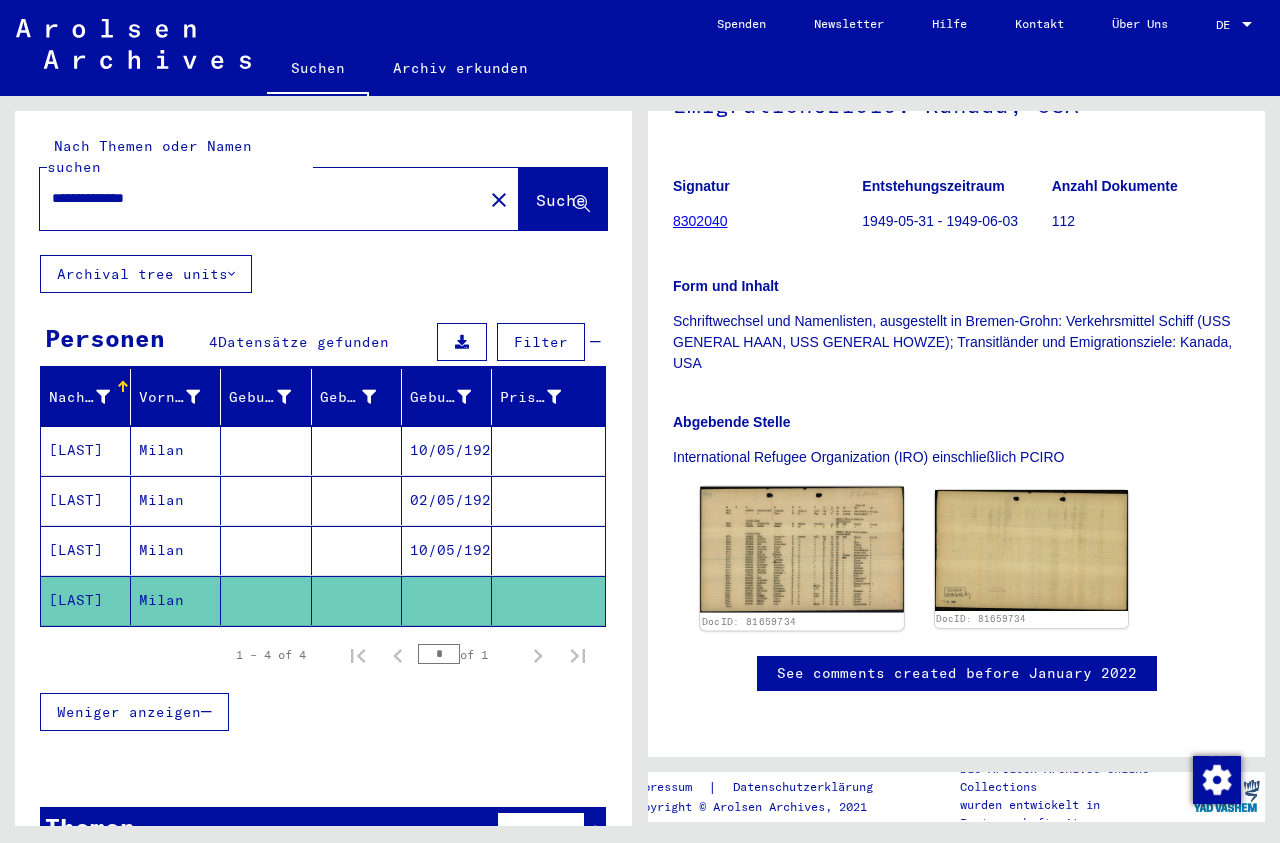 click 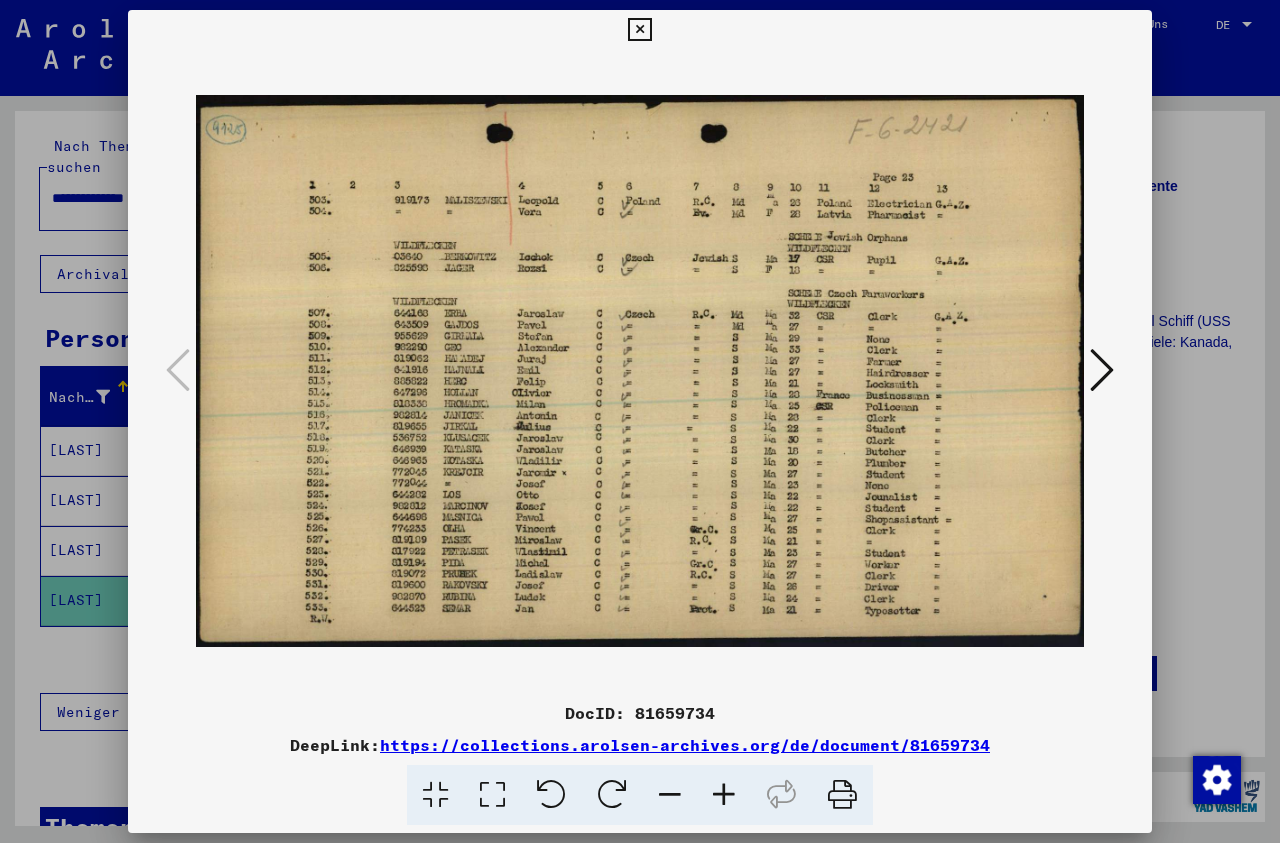 click at bounding box center (1102, 370) 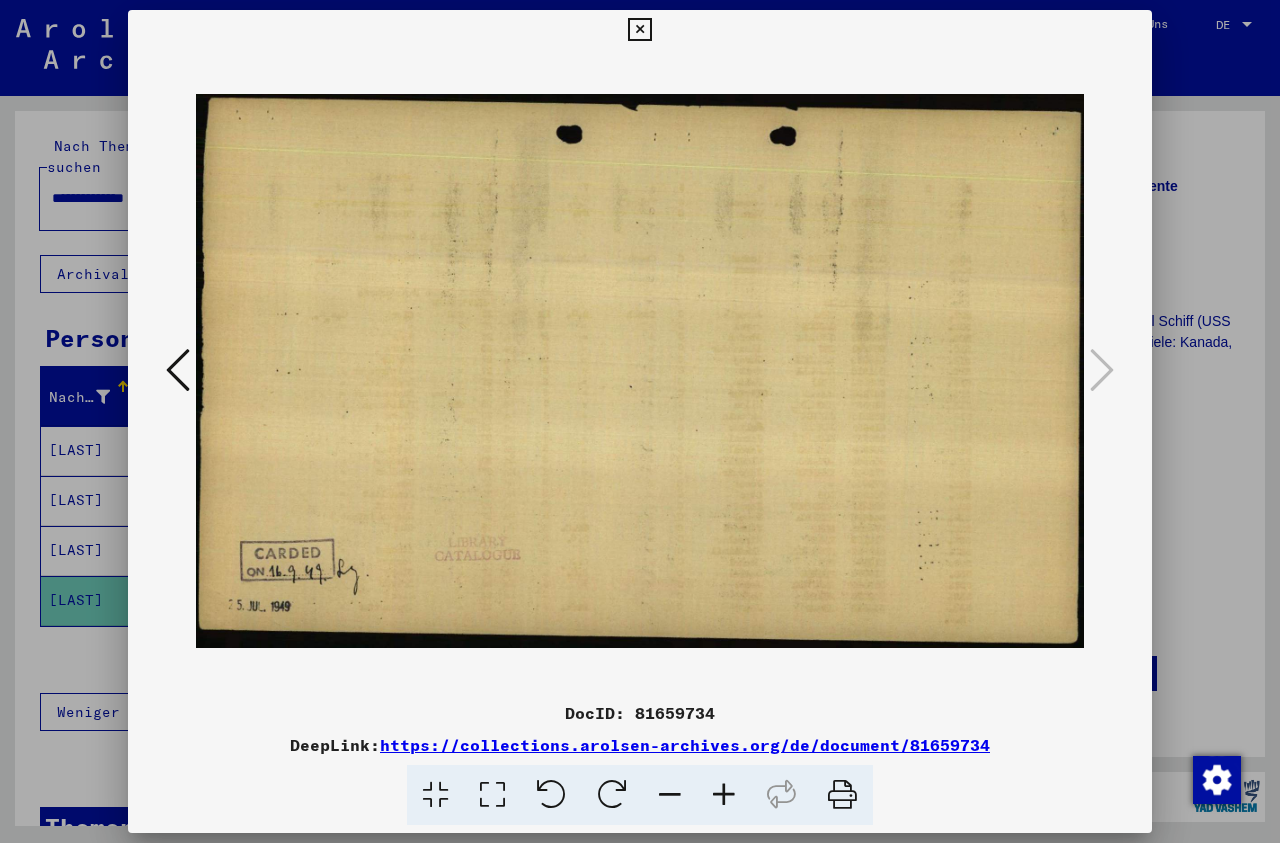 click at bounding box center [178, 370] 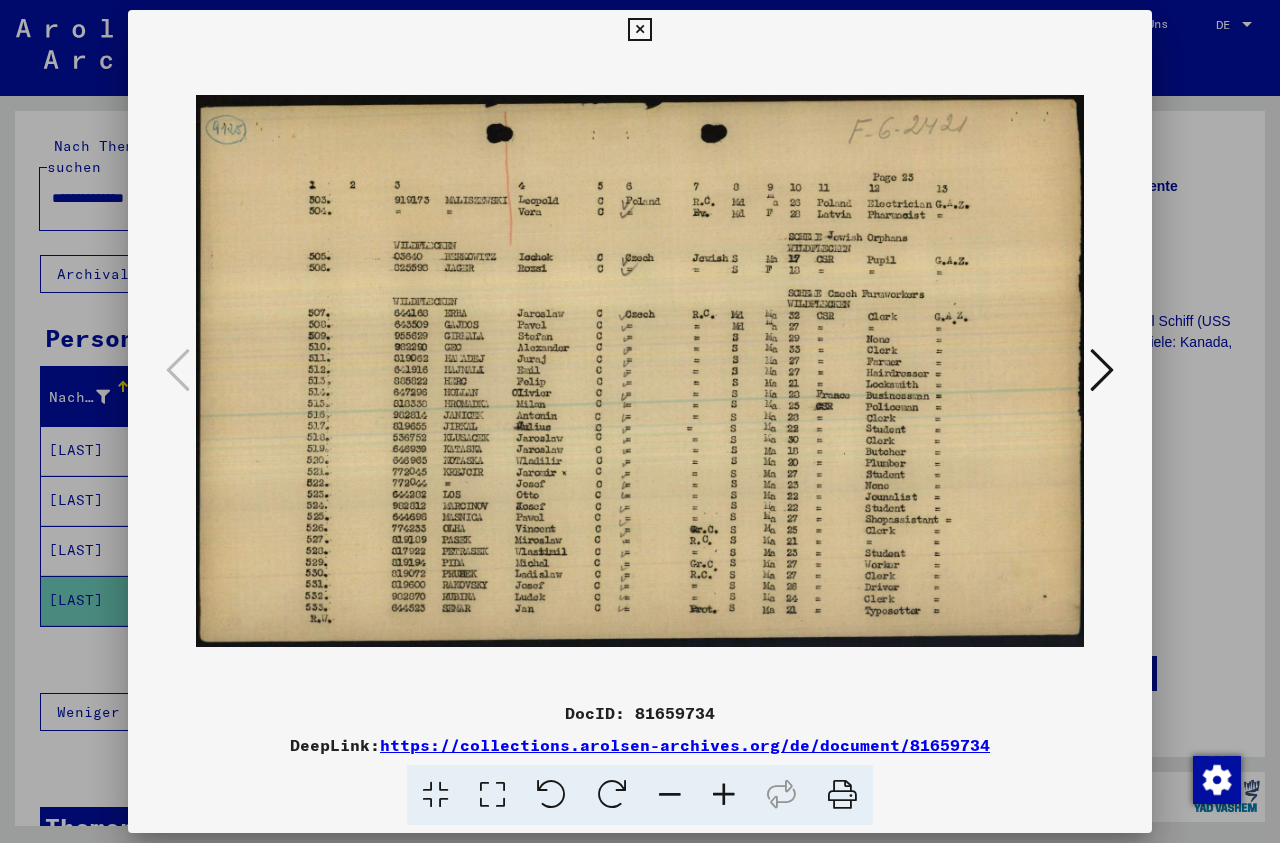 click at bounding box center [639, 30] 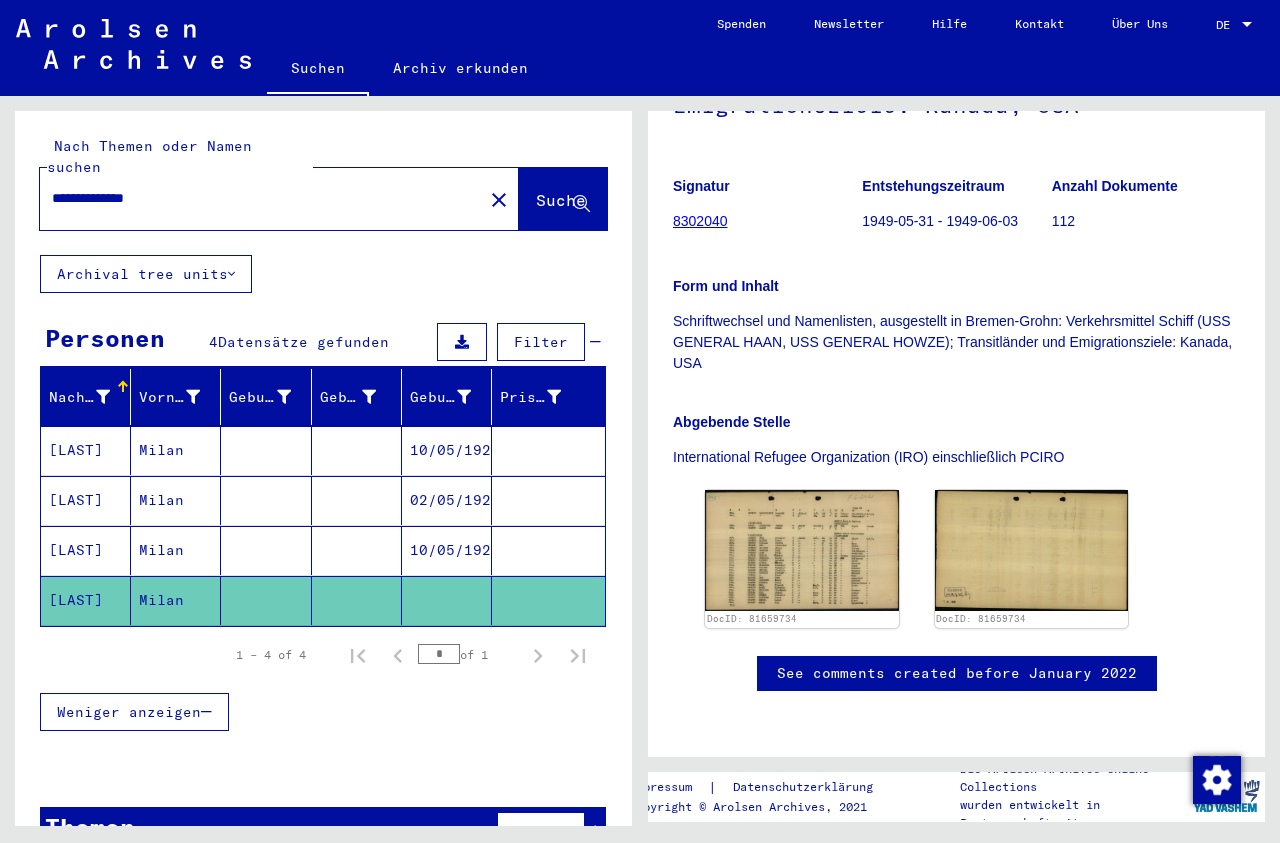 click on "**********" at bounding box center (261, 198) 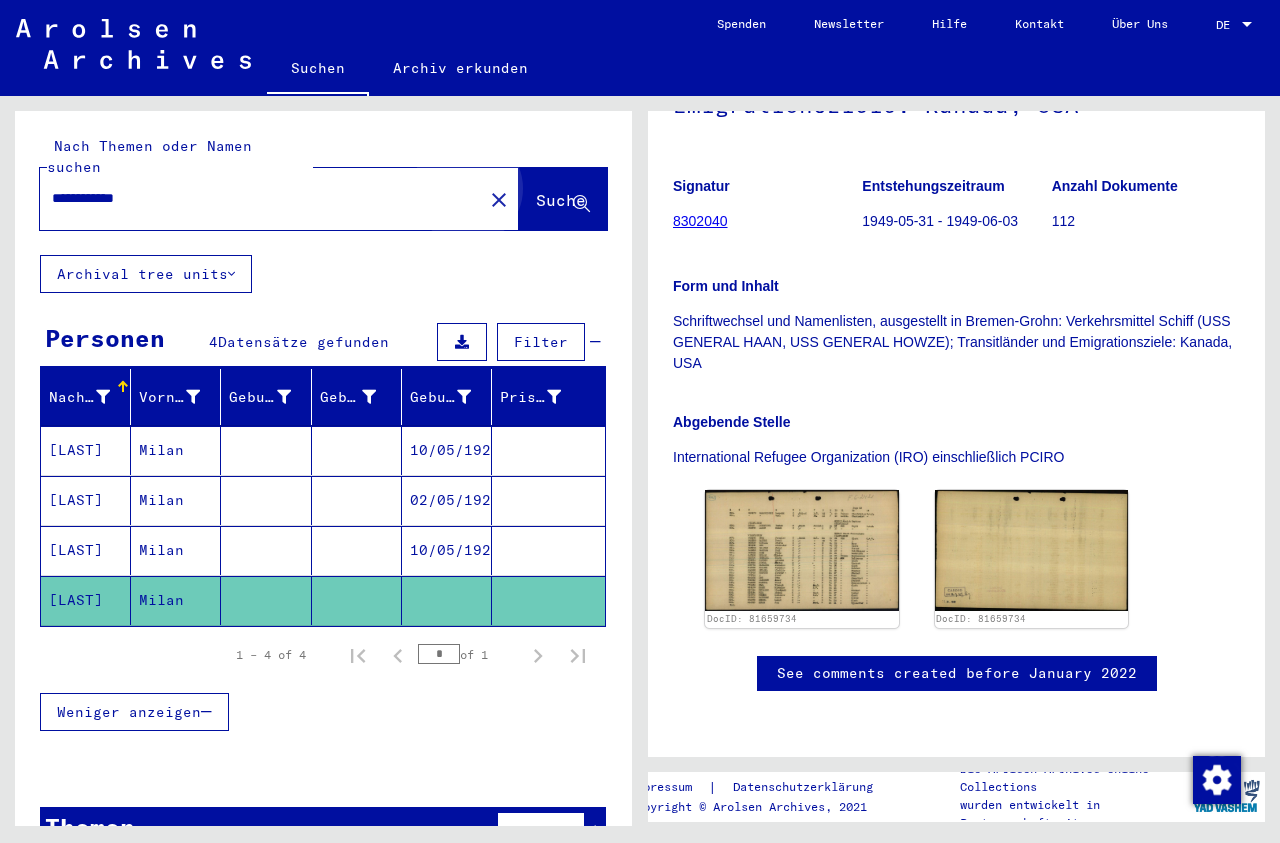 click on "Suche" 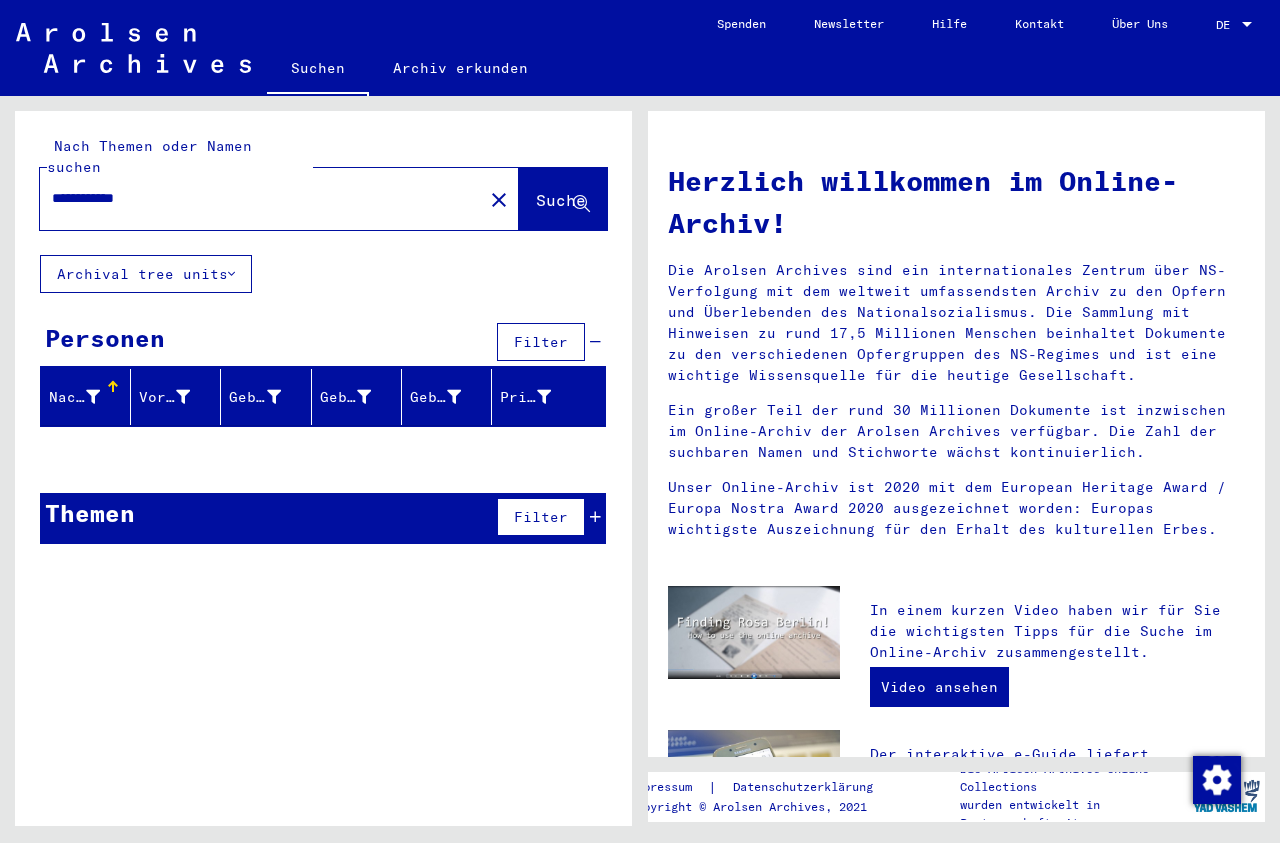 click on "**********" at bounding box center (255, 198) 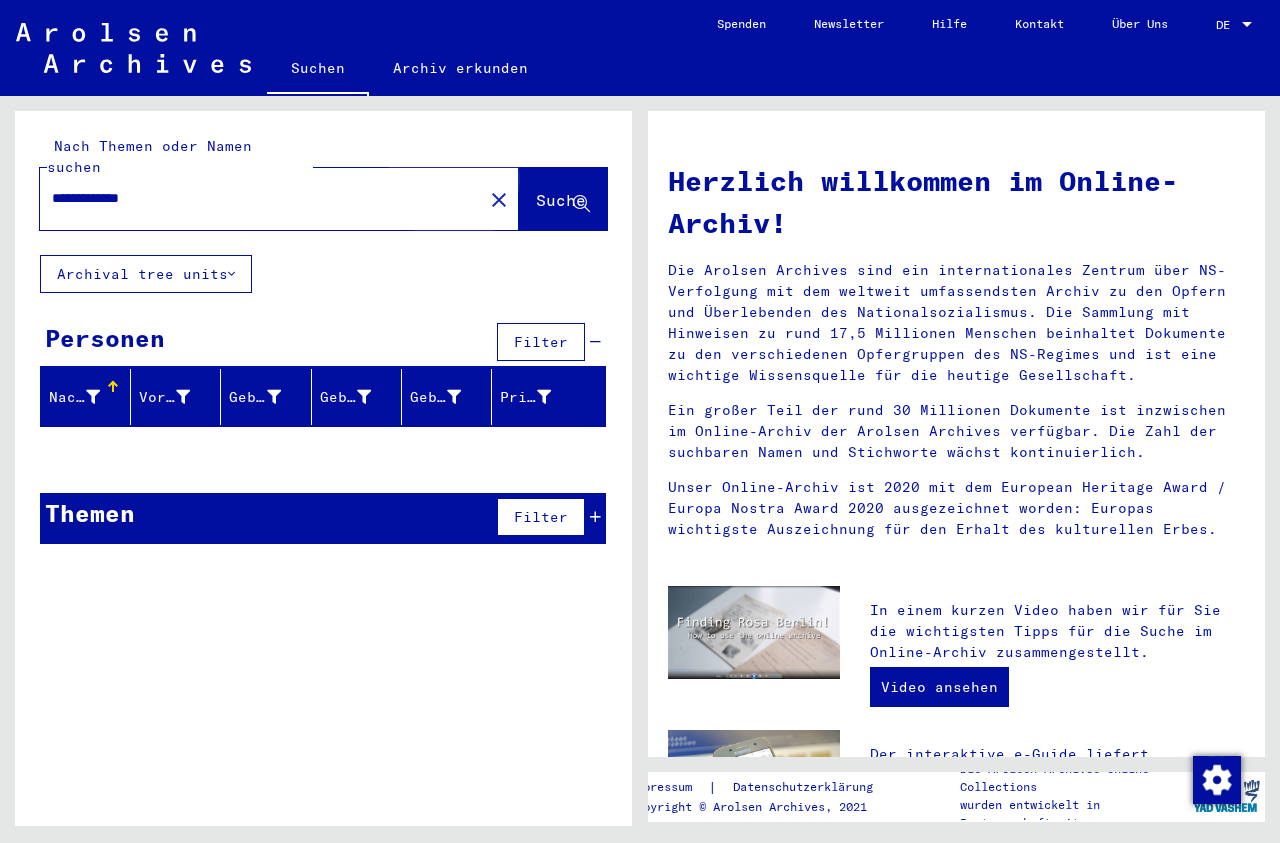 click on "Suche" 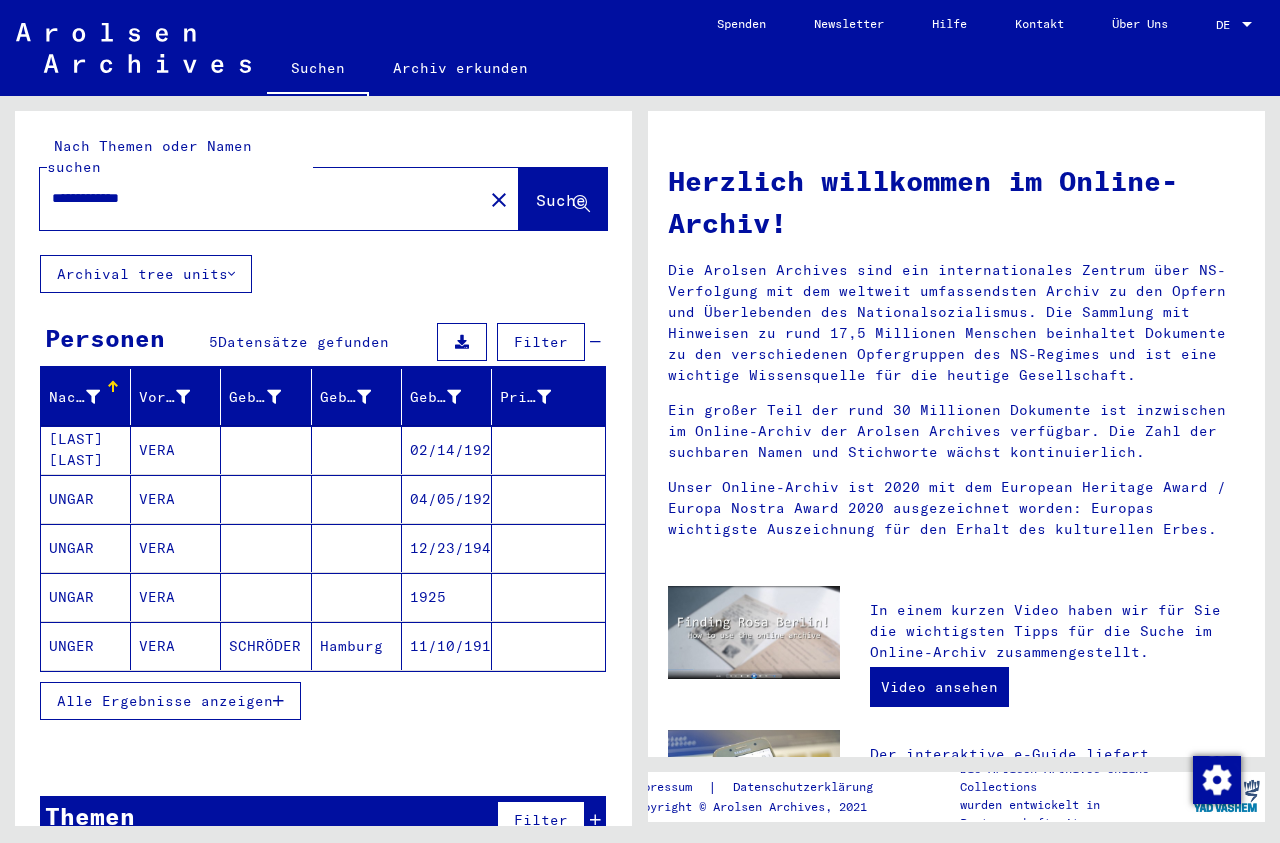 click on "02/14/1925" at bounding box center [447, 499] 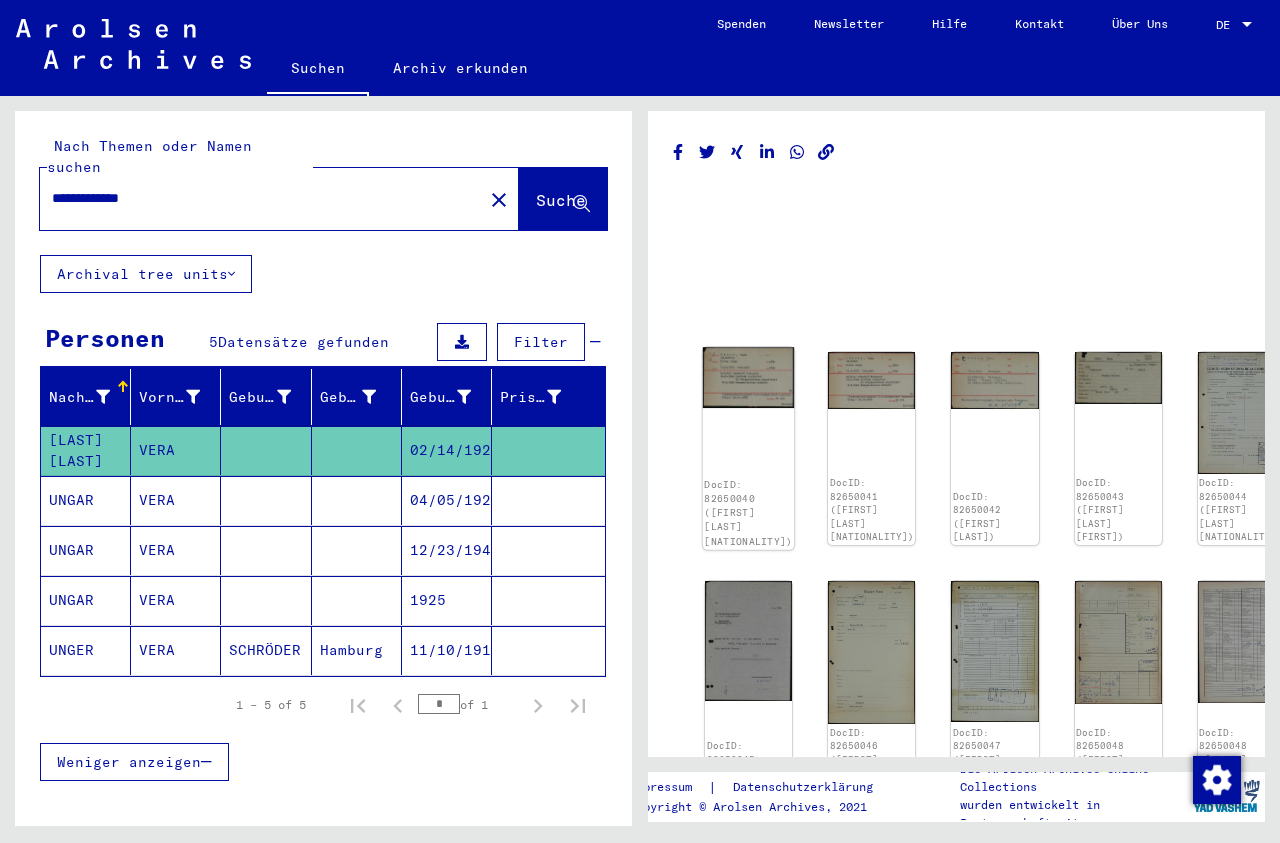 click 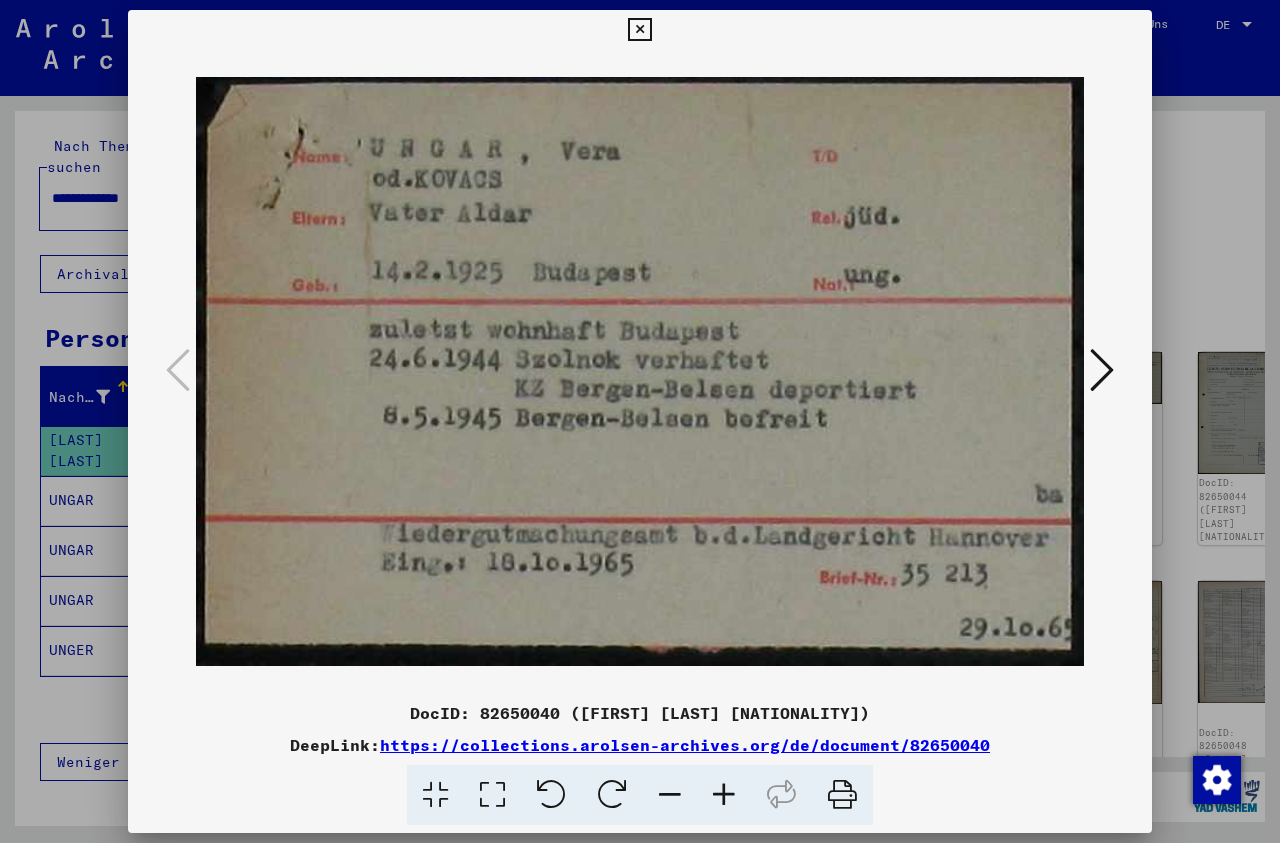 click at bounding box center [639, 30] 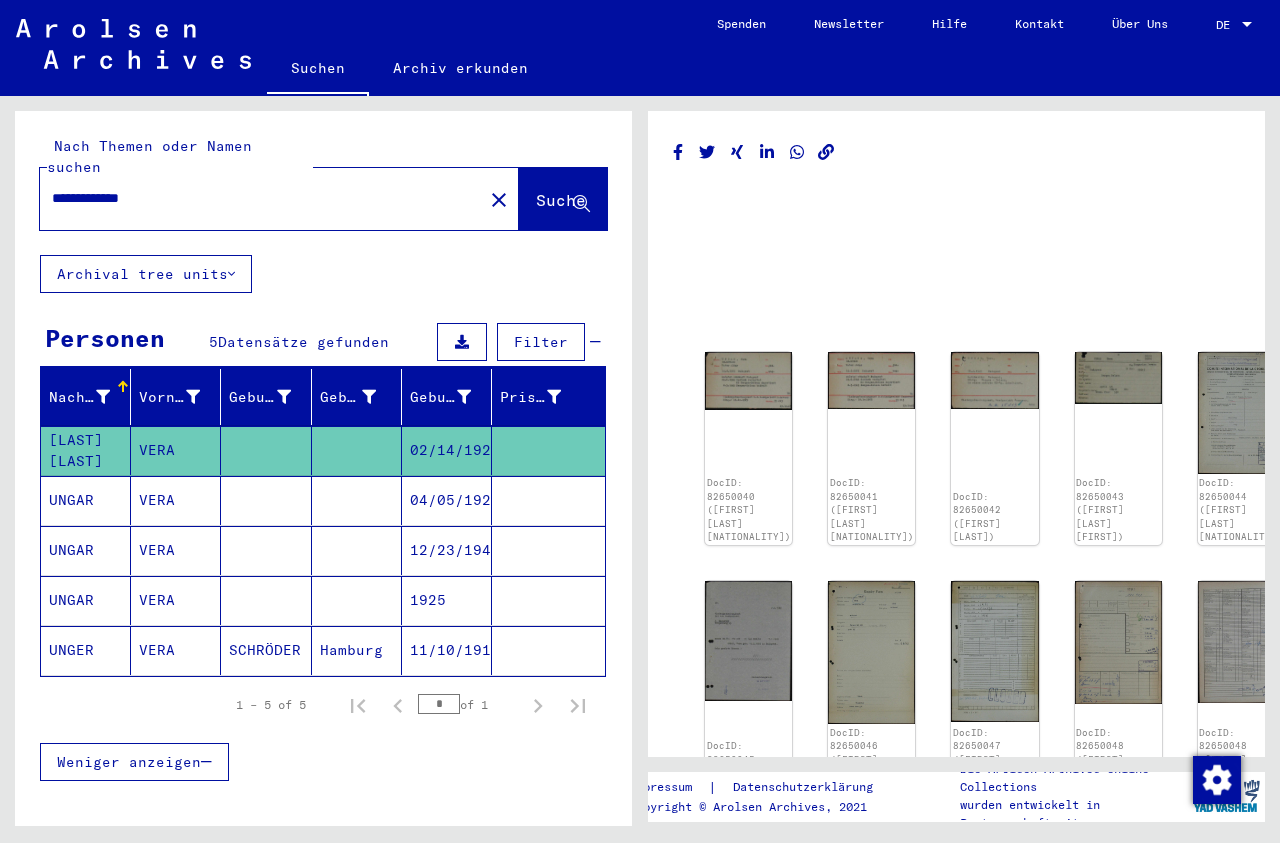 click on "**********" at bounding box center [261, 198] 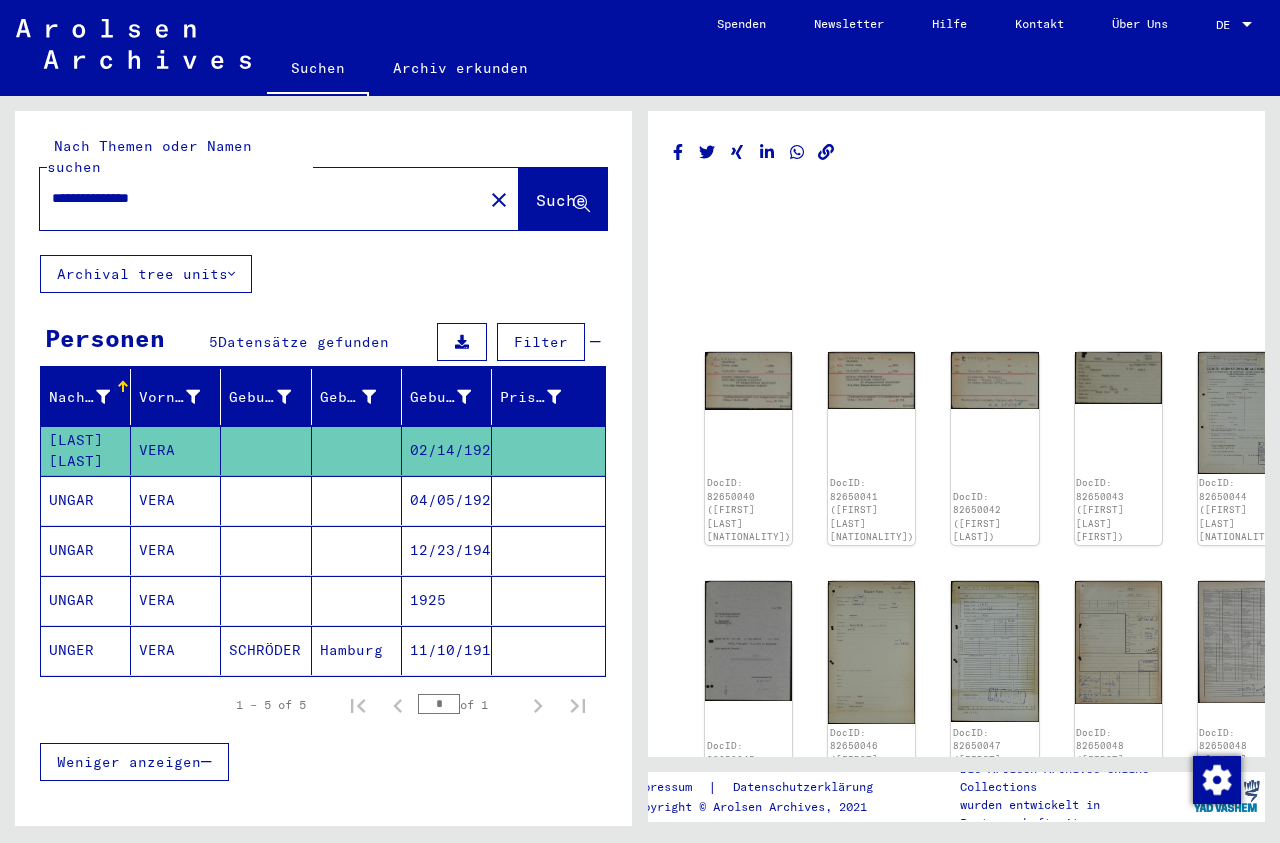 click on "Suche" 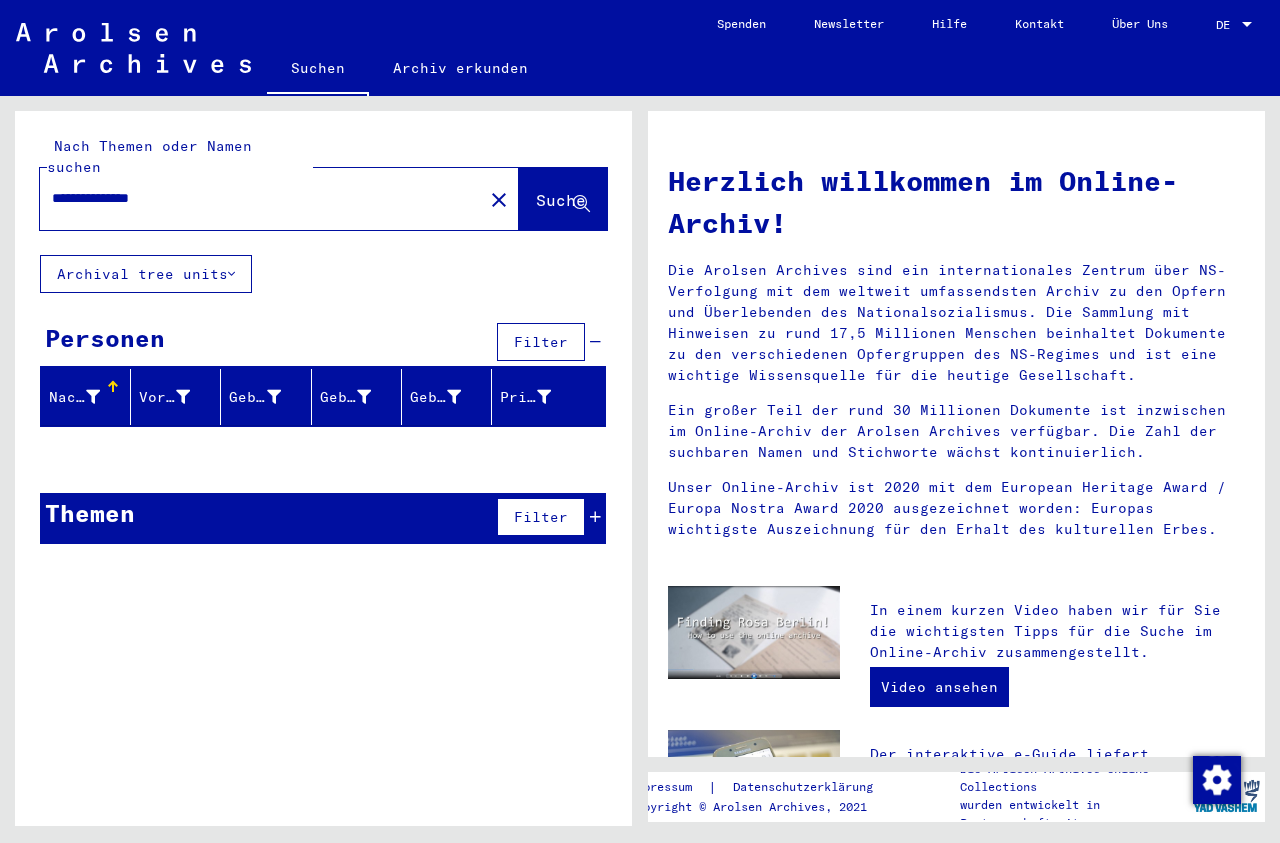 click on "**********" at bounding box center (255, 198) 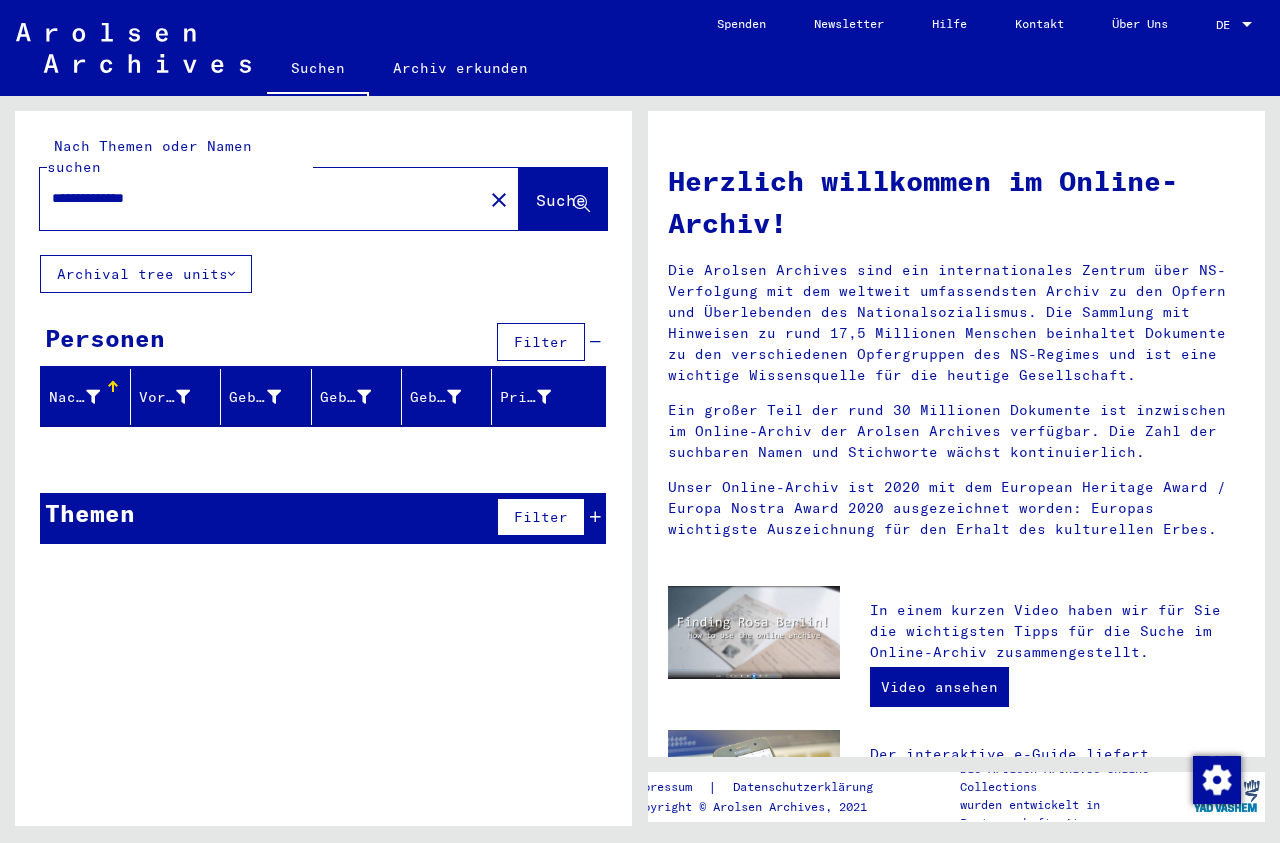 click on "Suche" 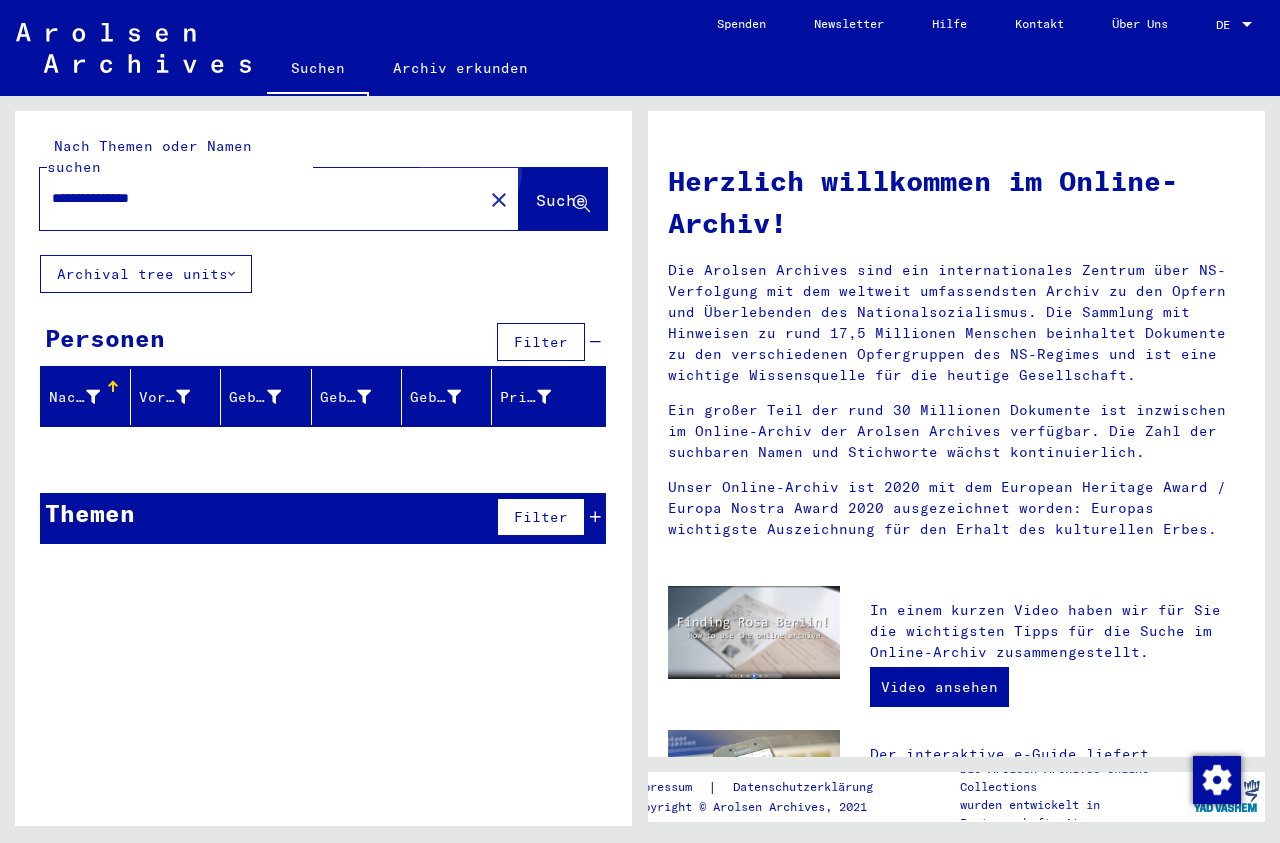 click on "Suche" 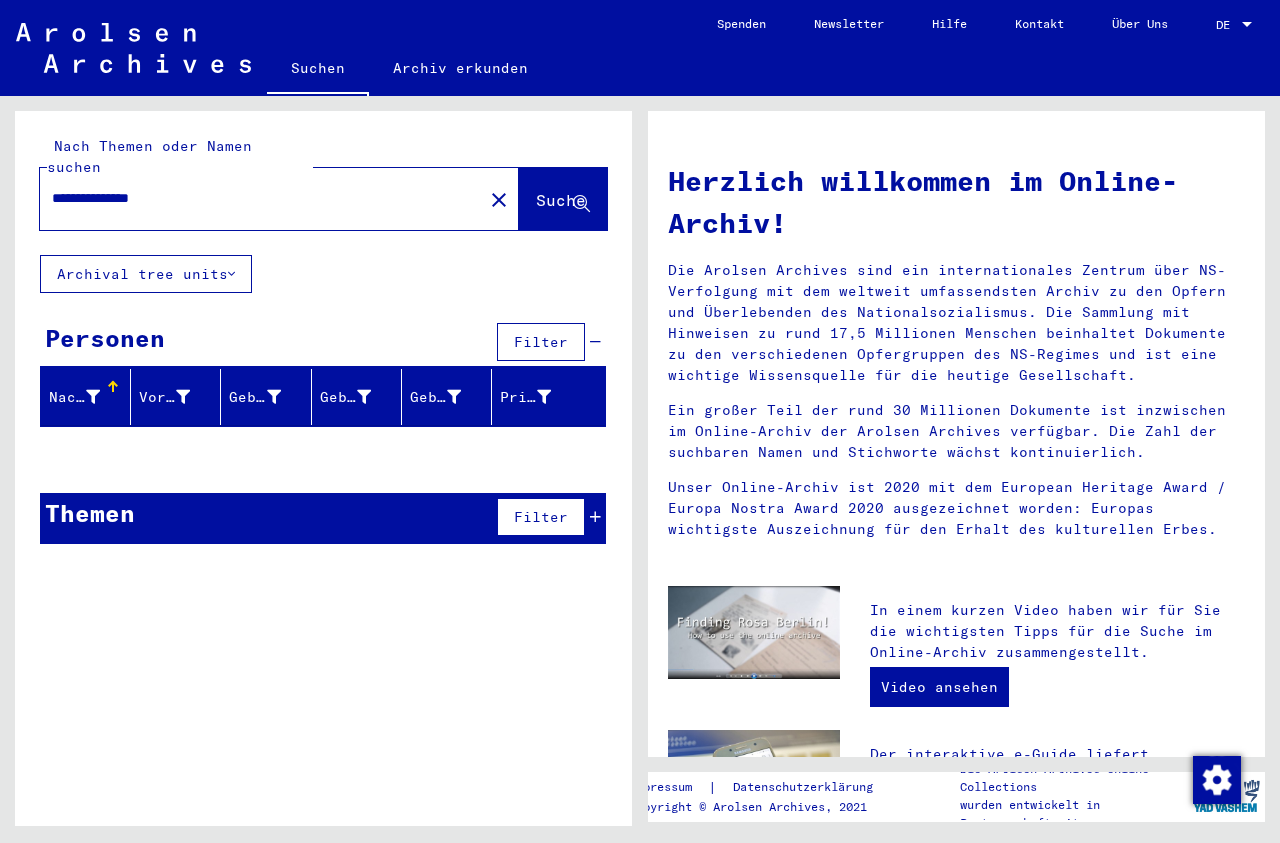 click on "**********" at bounding box center [255, 198] 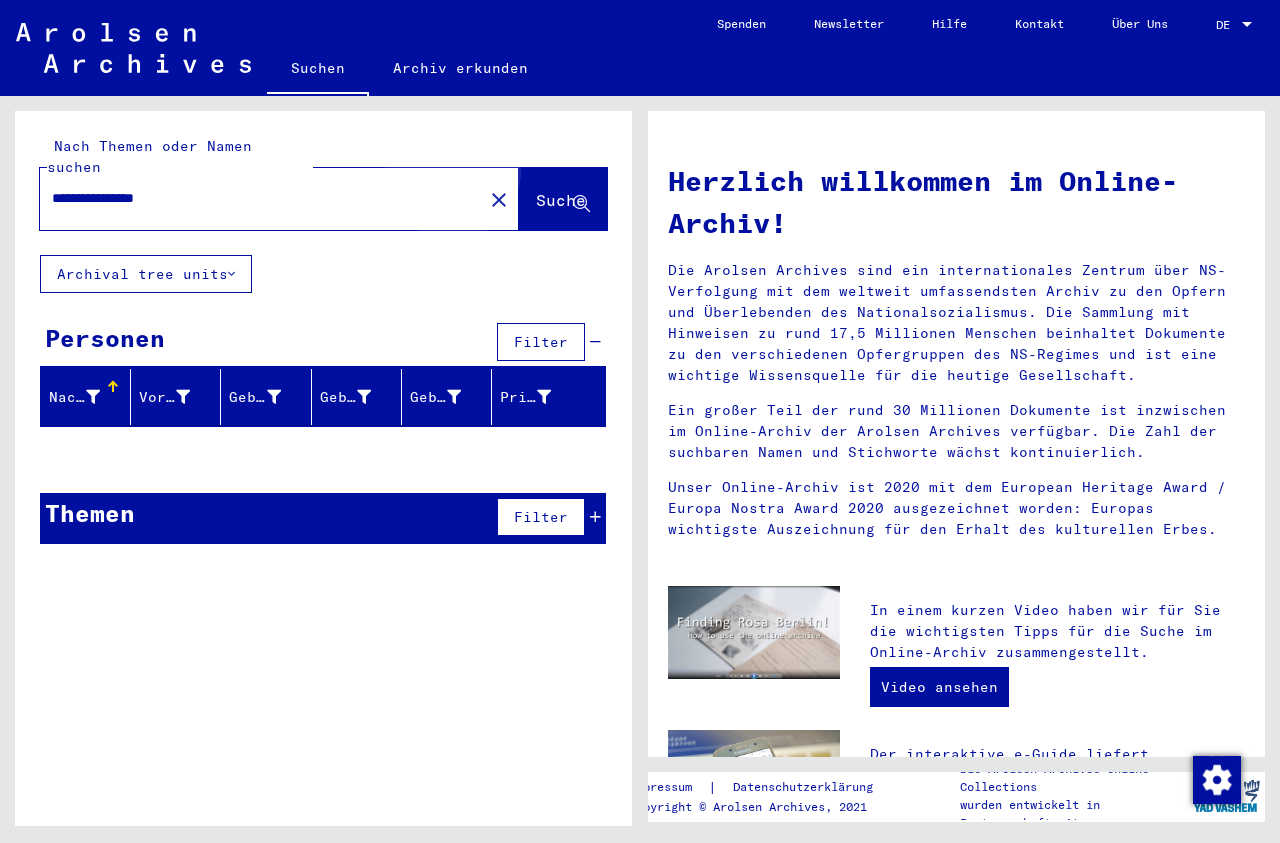 click on "Suche" 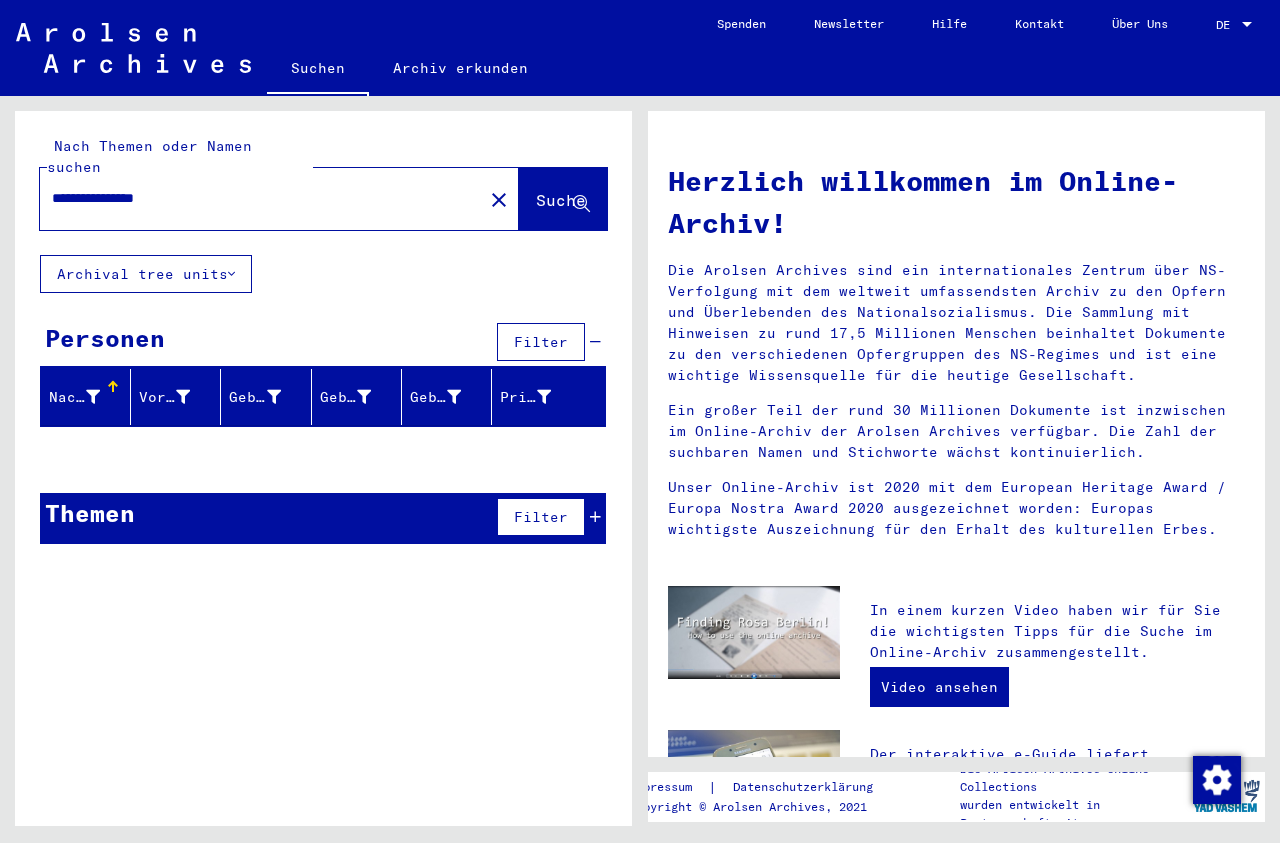click on "**********" at bounding box center [255, 198] 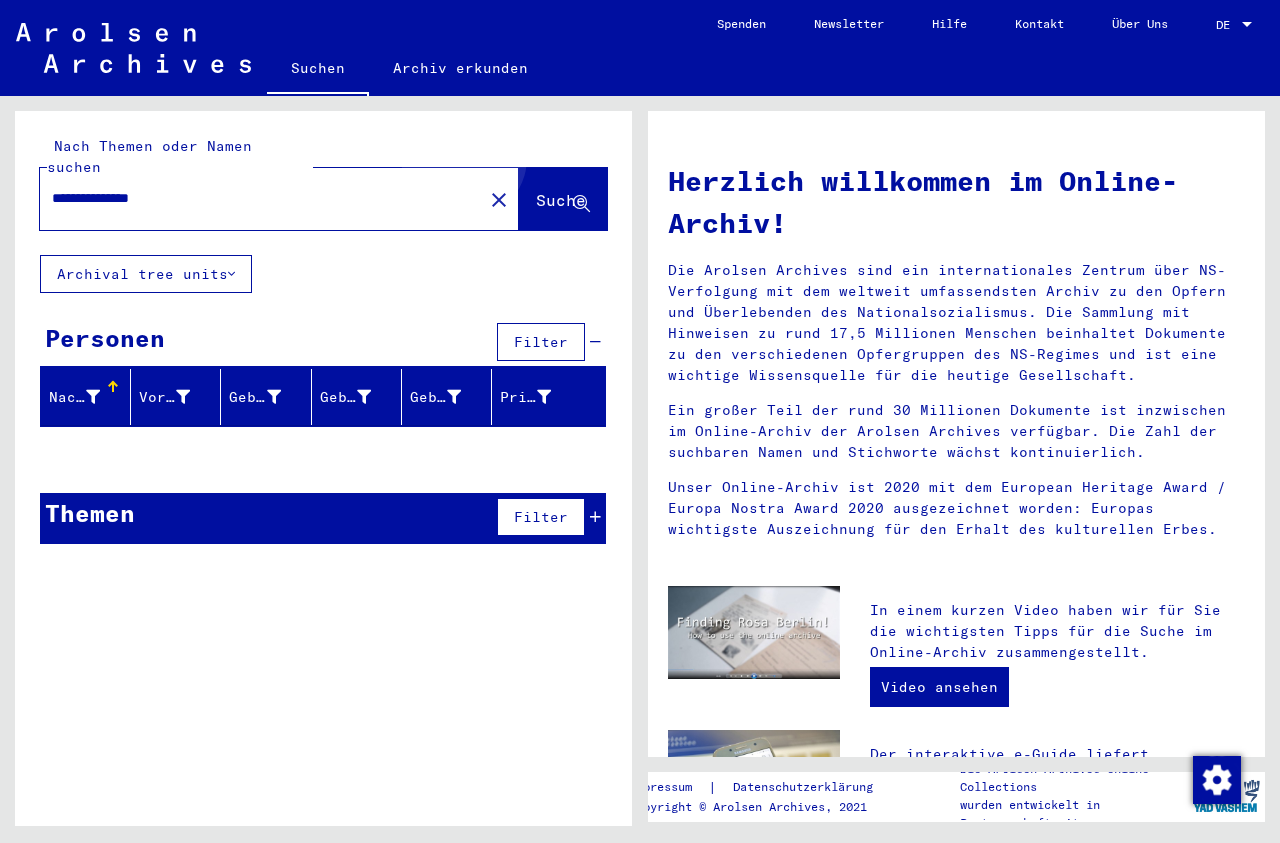 click on "Suche" 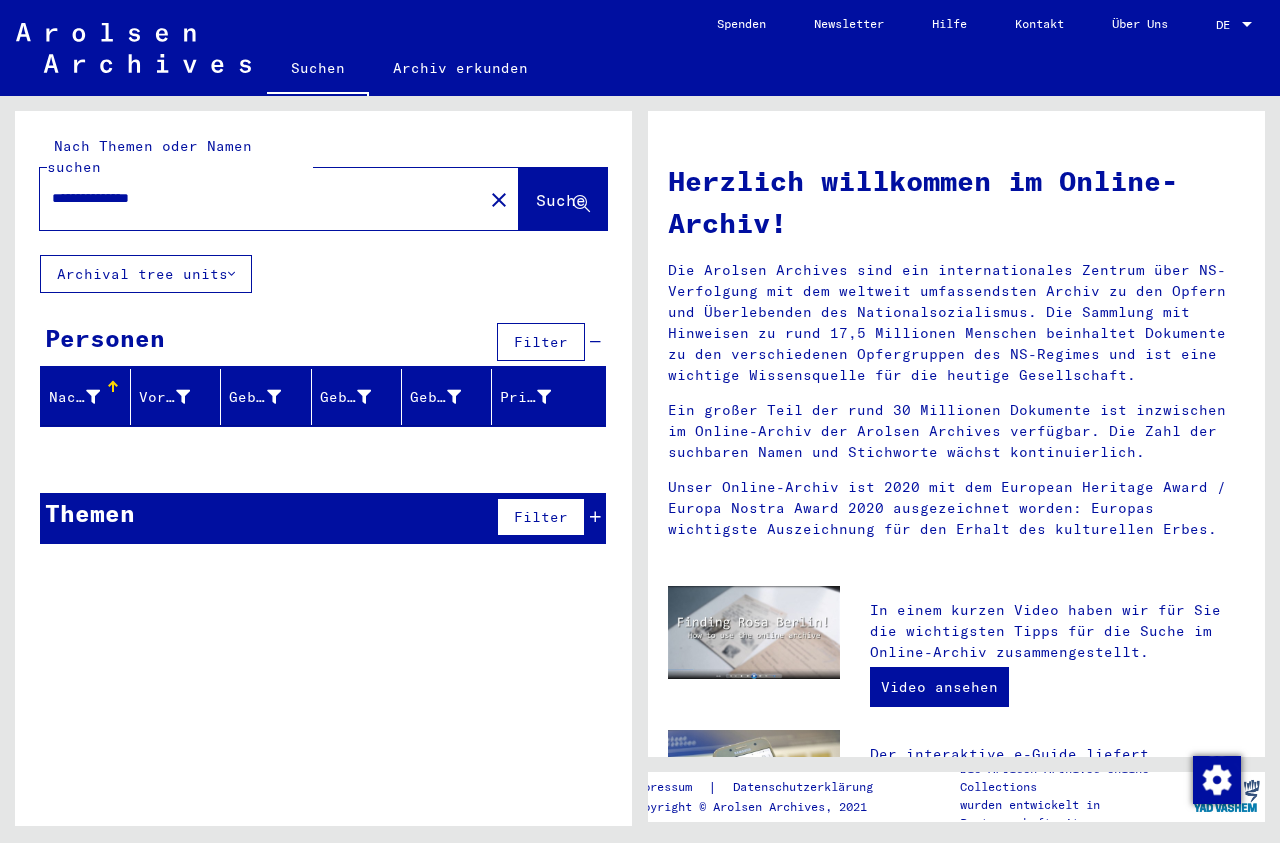 click on "**********" at bounding box center [255, 198] 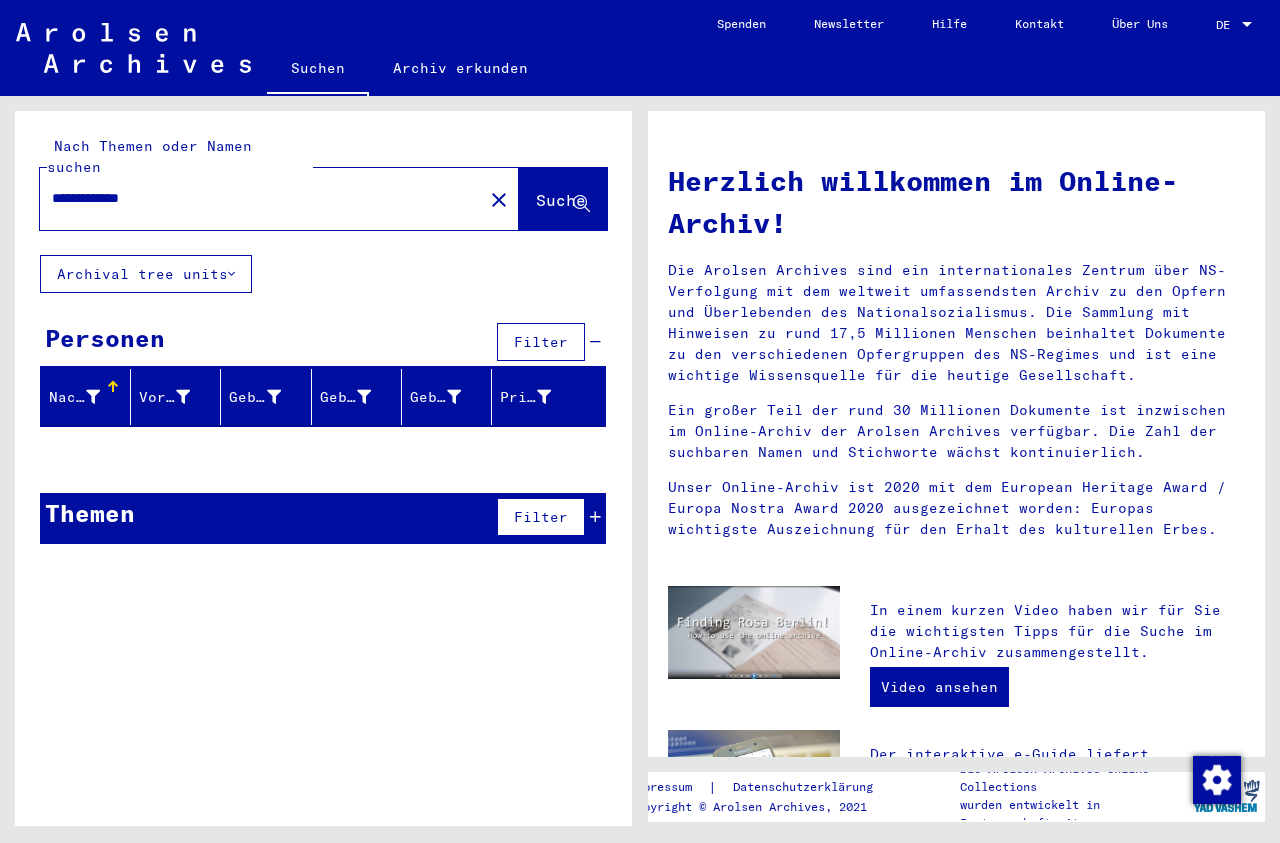 type on "**********" 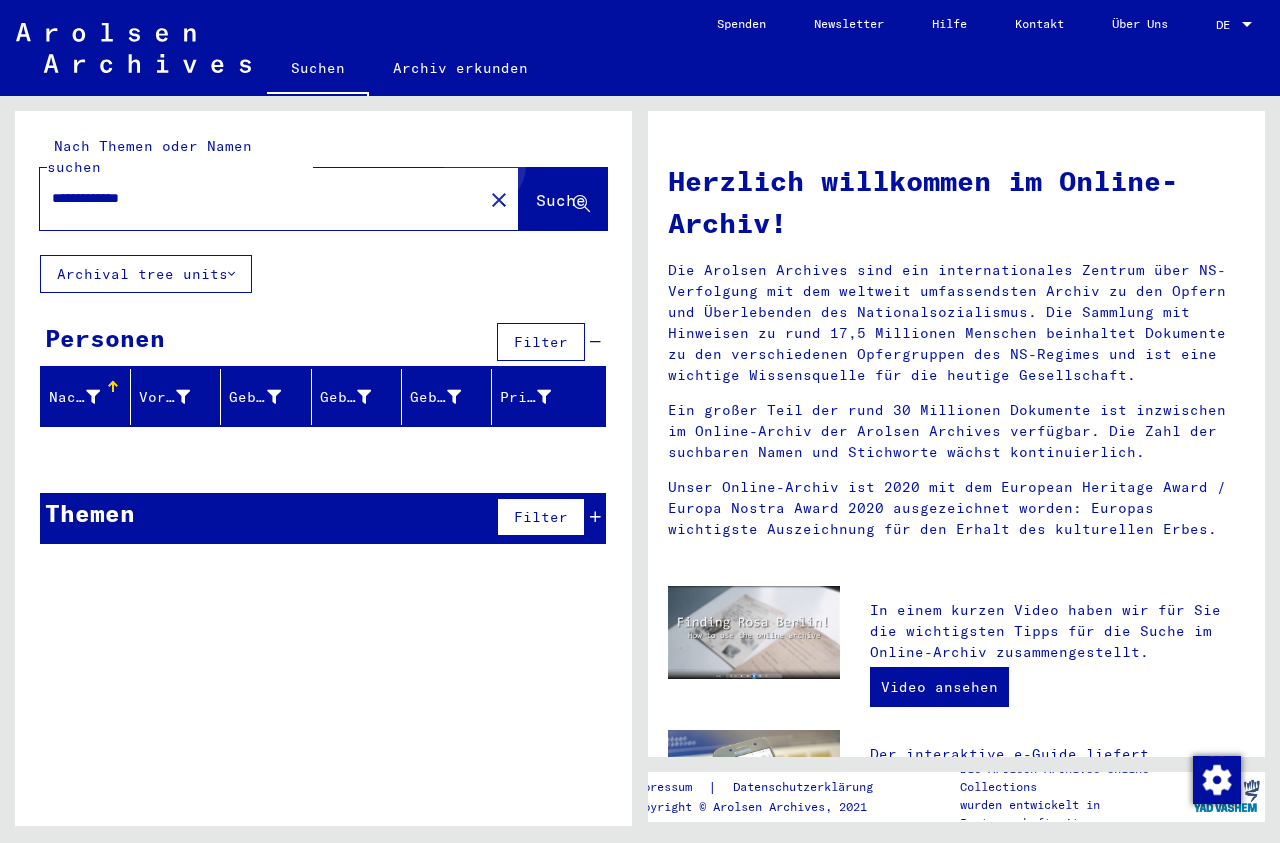 click on "Suche" 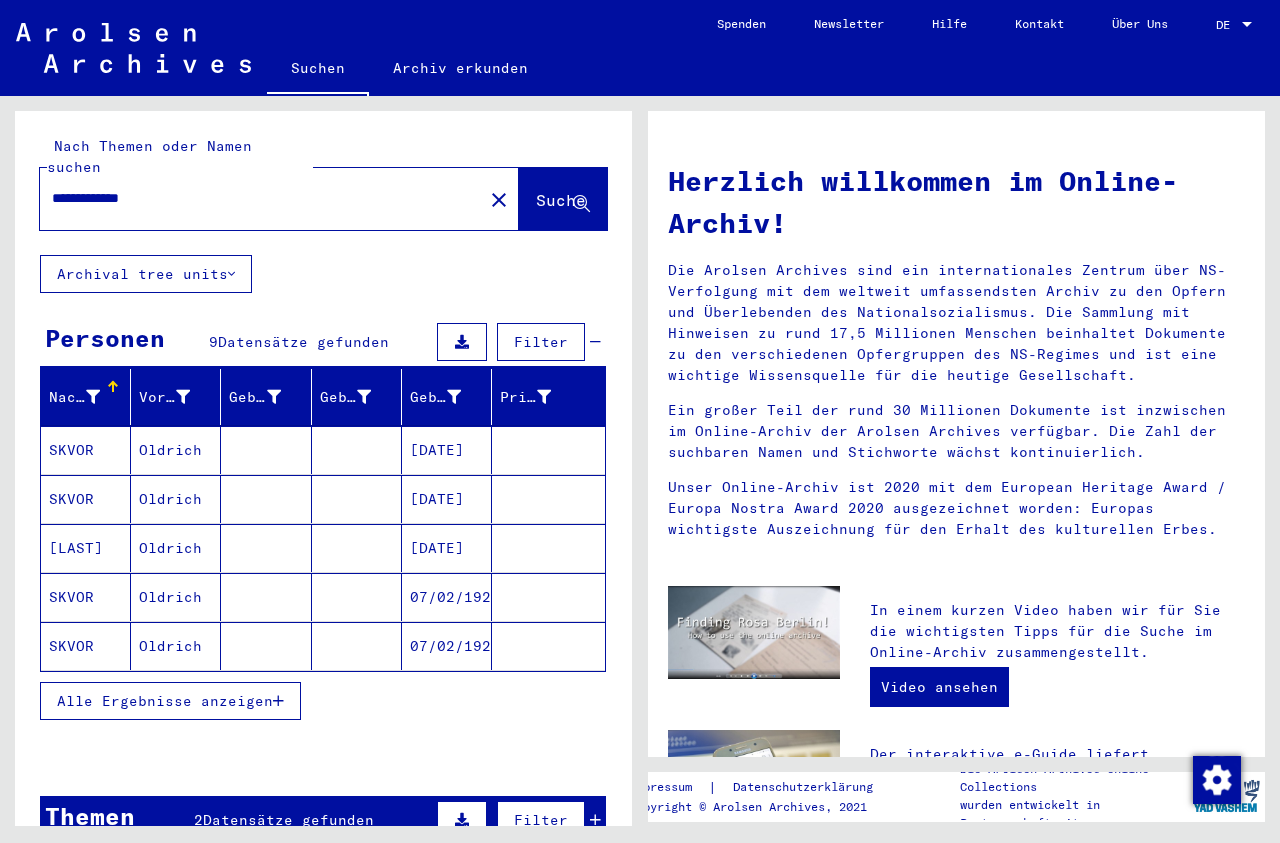 click on "Alle Ergebnisse anzeigen" at bounding box center [165, 701] 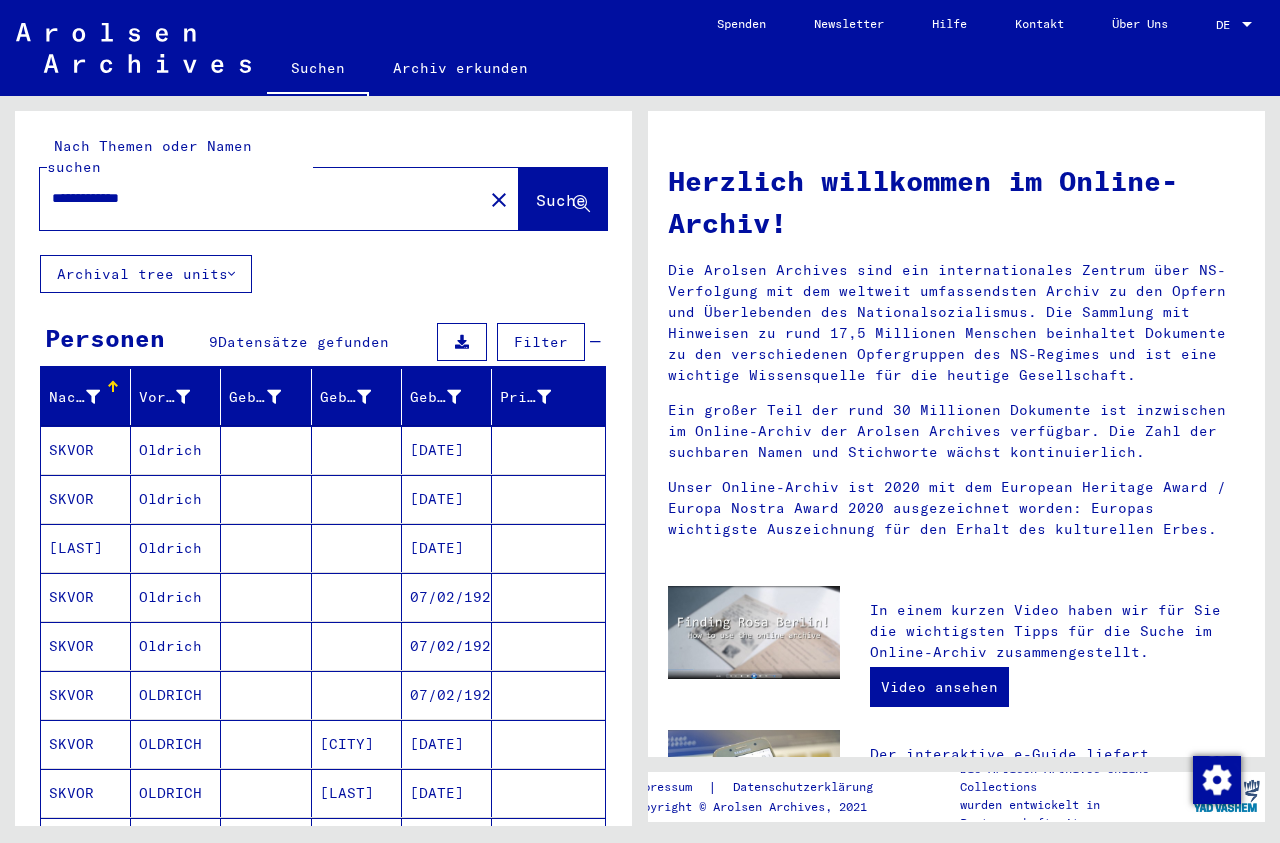 click on "[DATE]" at bounding box center (447, 499) 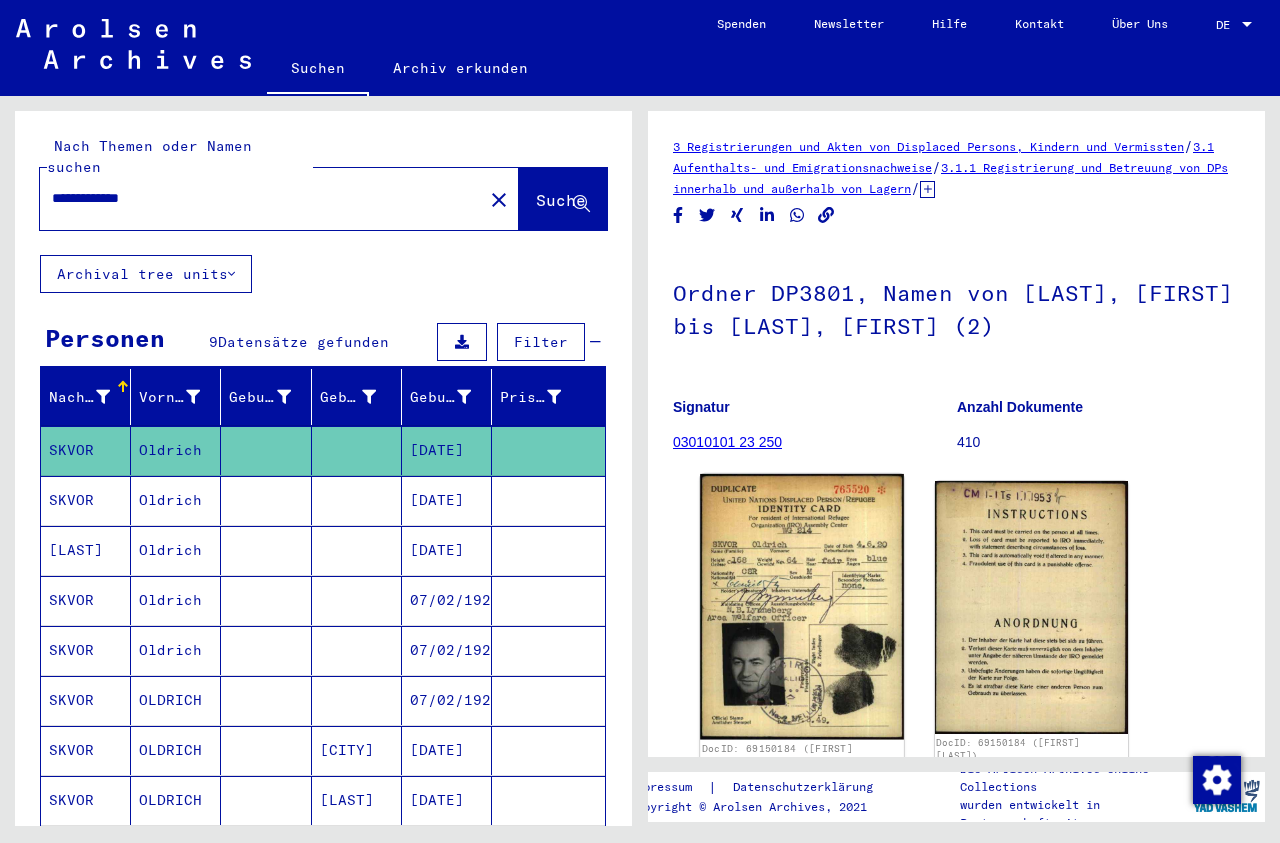 click 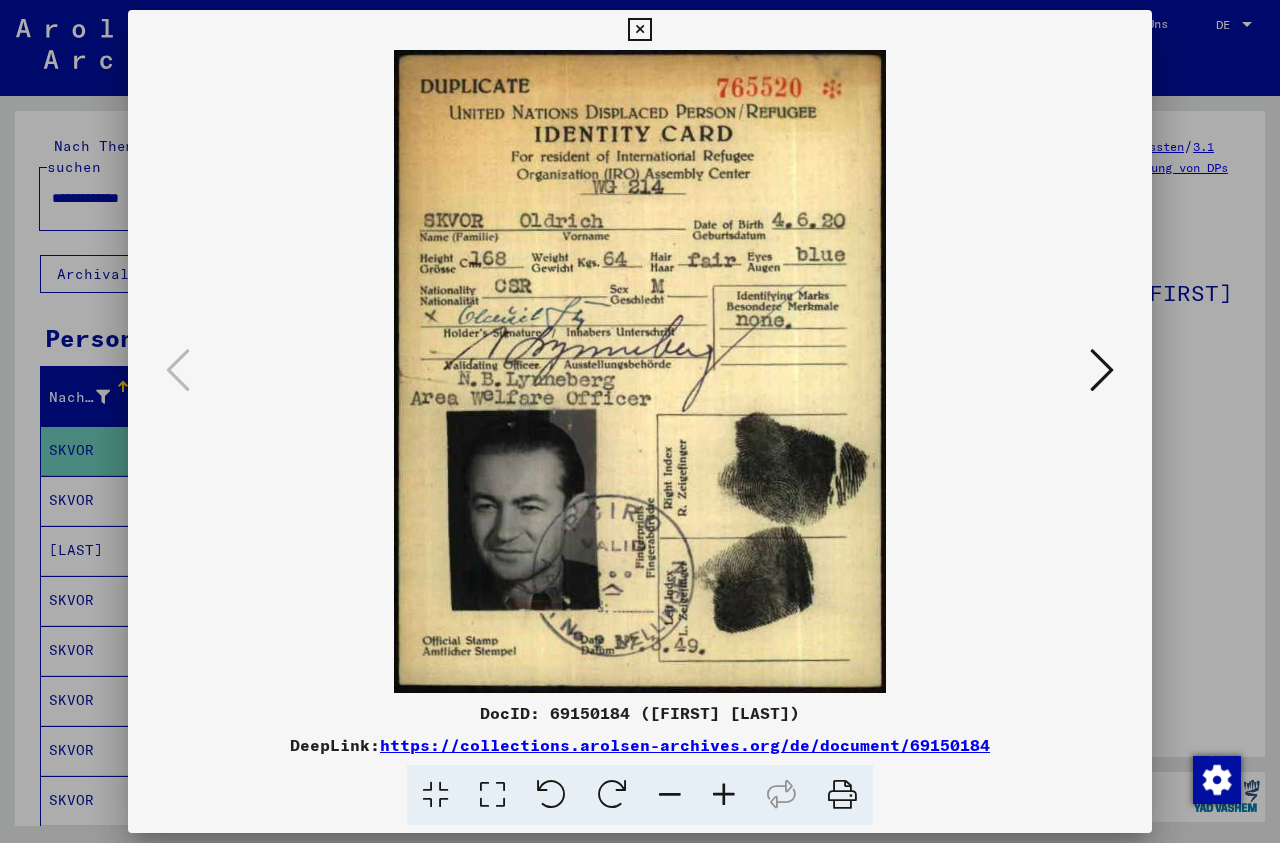 click at bounding box center (639, 30) 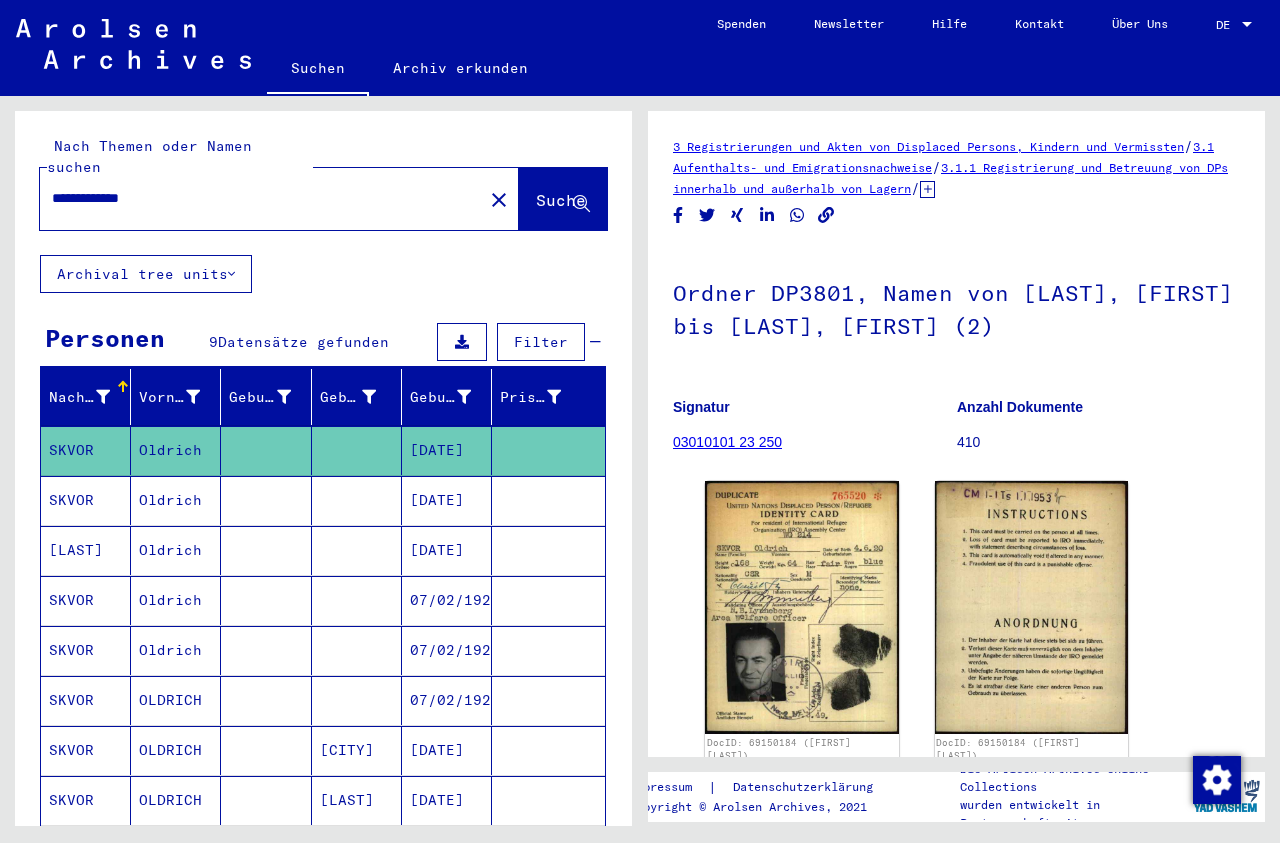 click on "[DATE]" at bounding box center (447, 550) 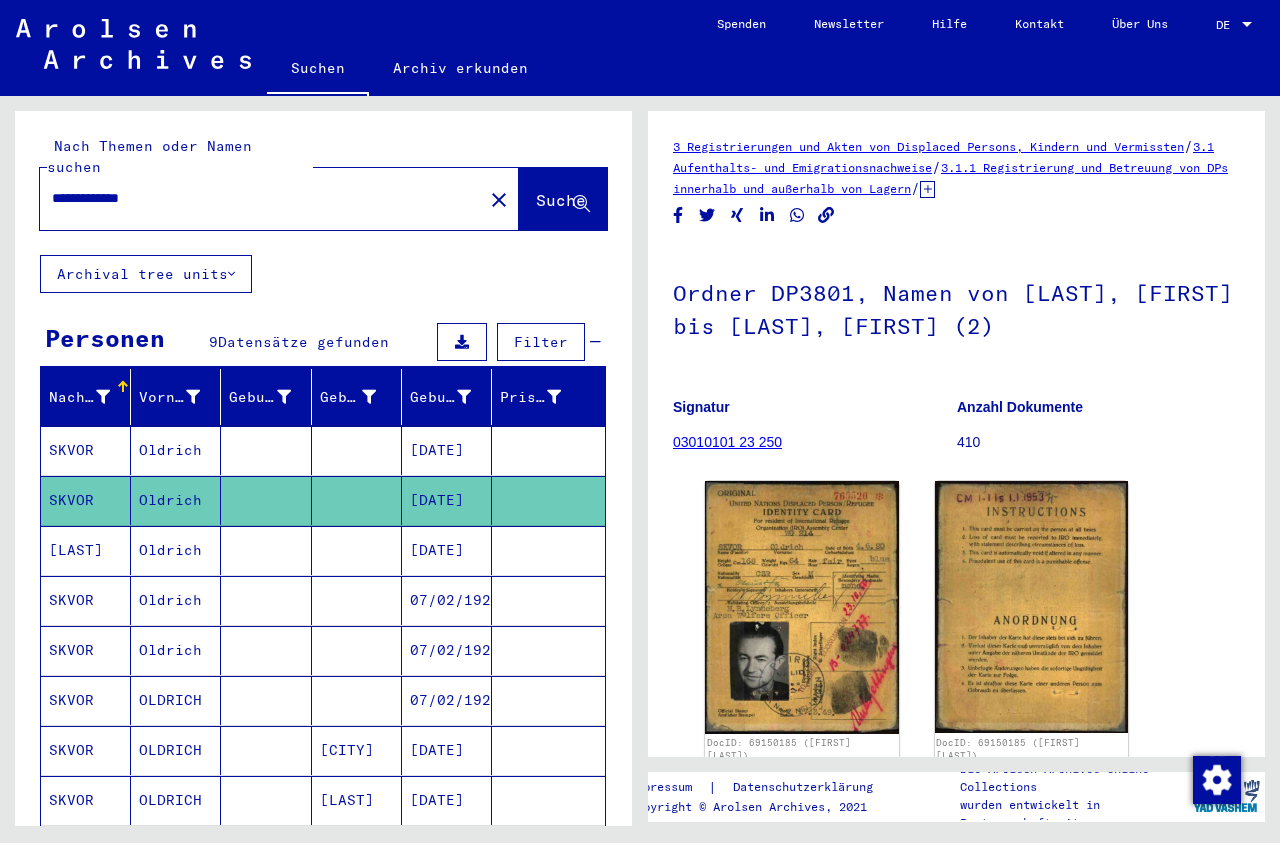 click on "[DATE]" at bounding box center (447, 600) 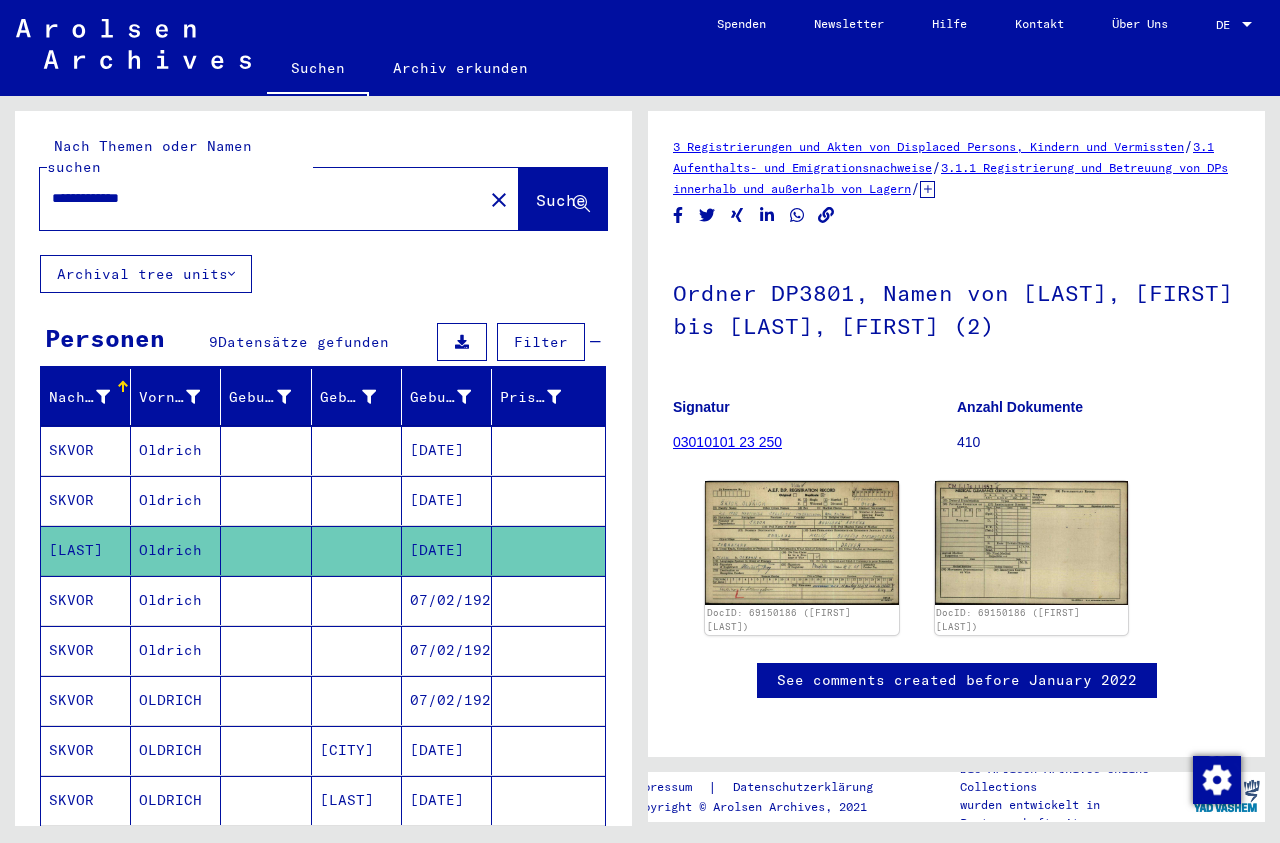 click on "07/02/1922" at bounding box center (447, 650) 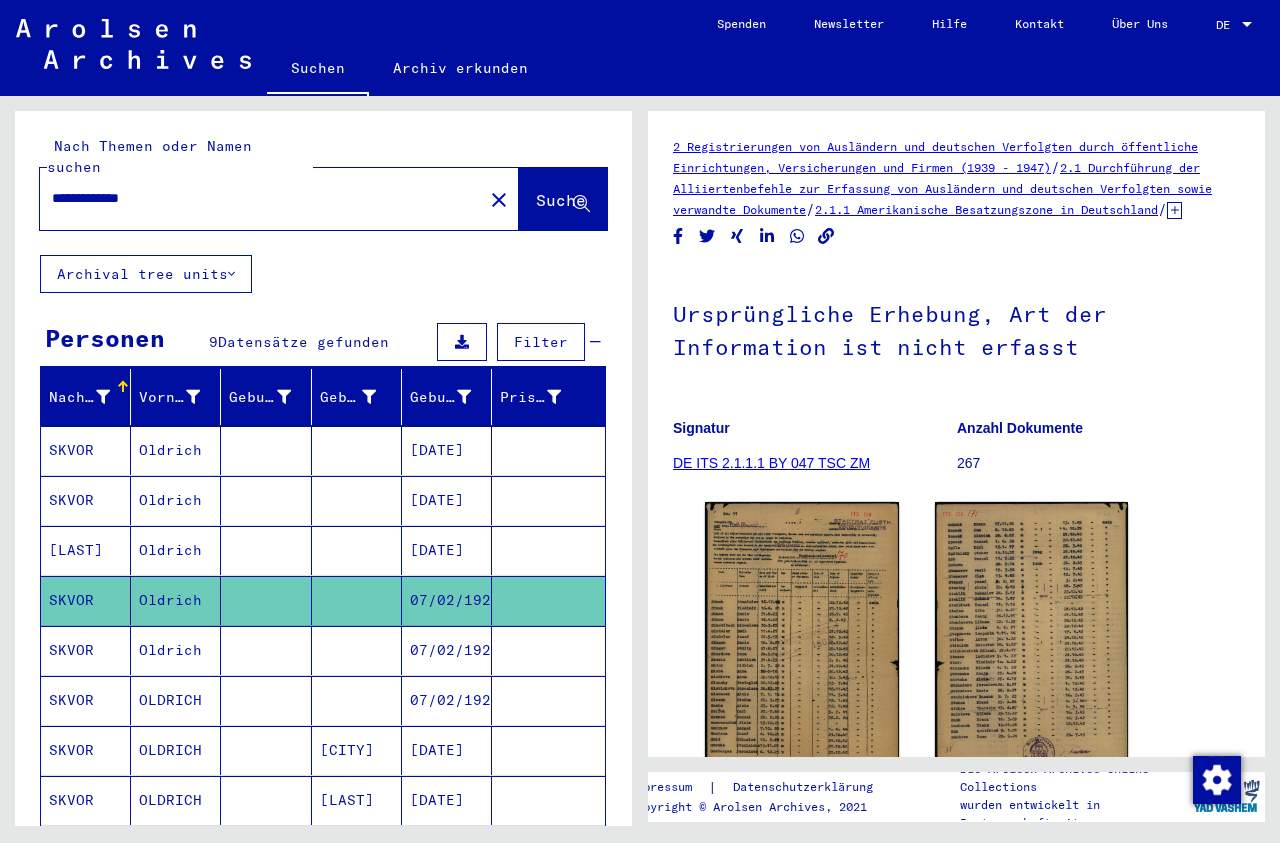 click on "[DATE]" at bounding box center (447, 800) 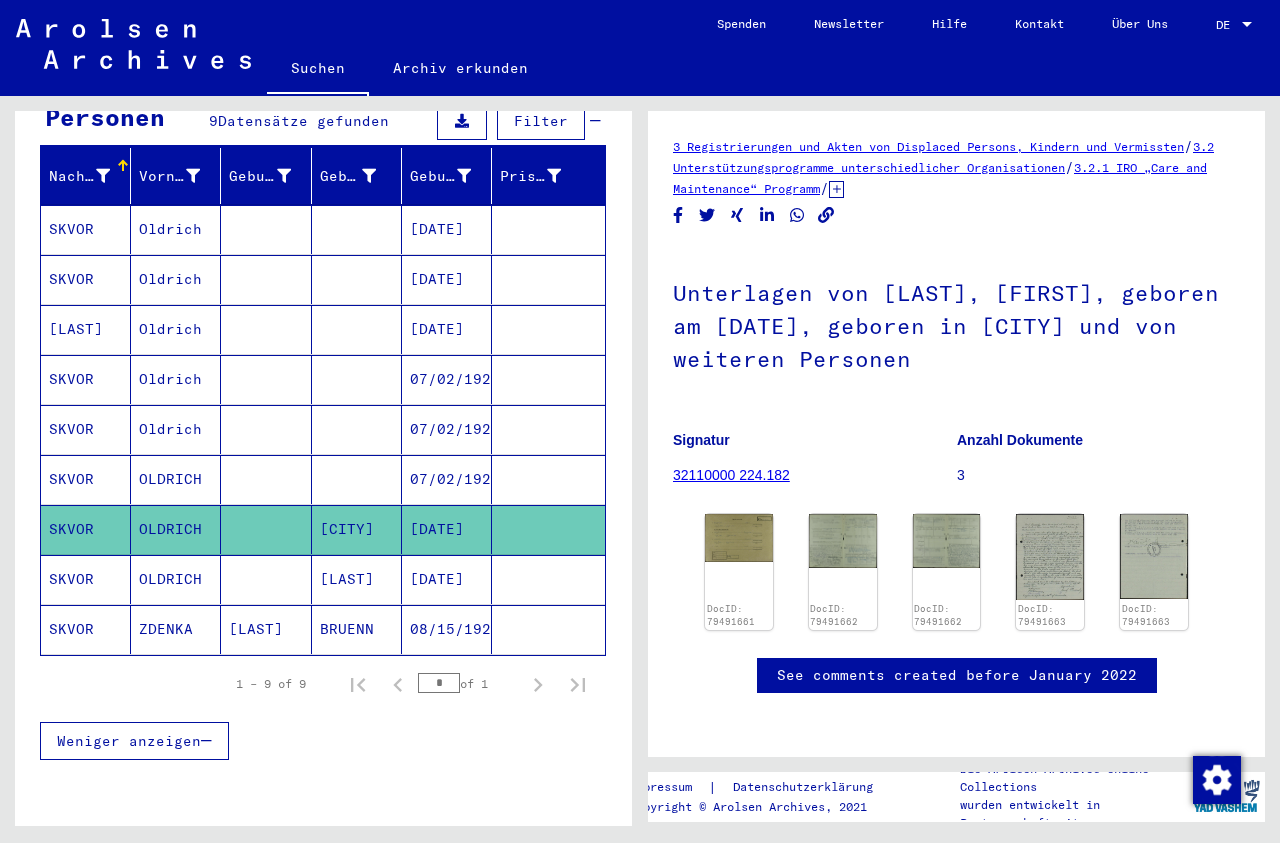 scroll, scrollTop: 242, scrollLeft: 0, axis: vertical 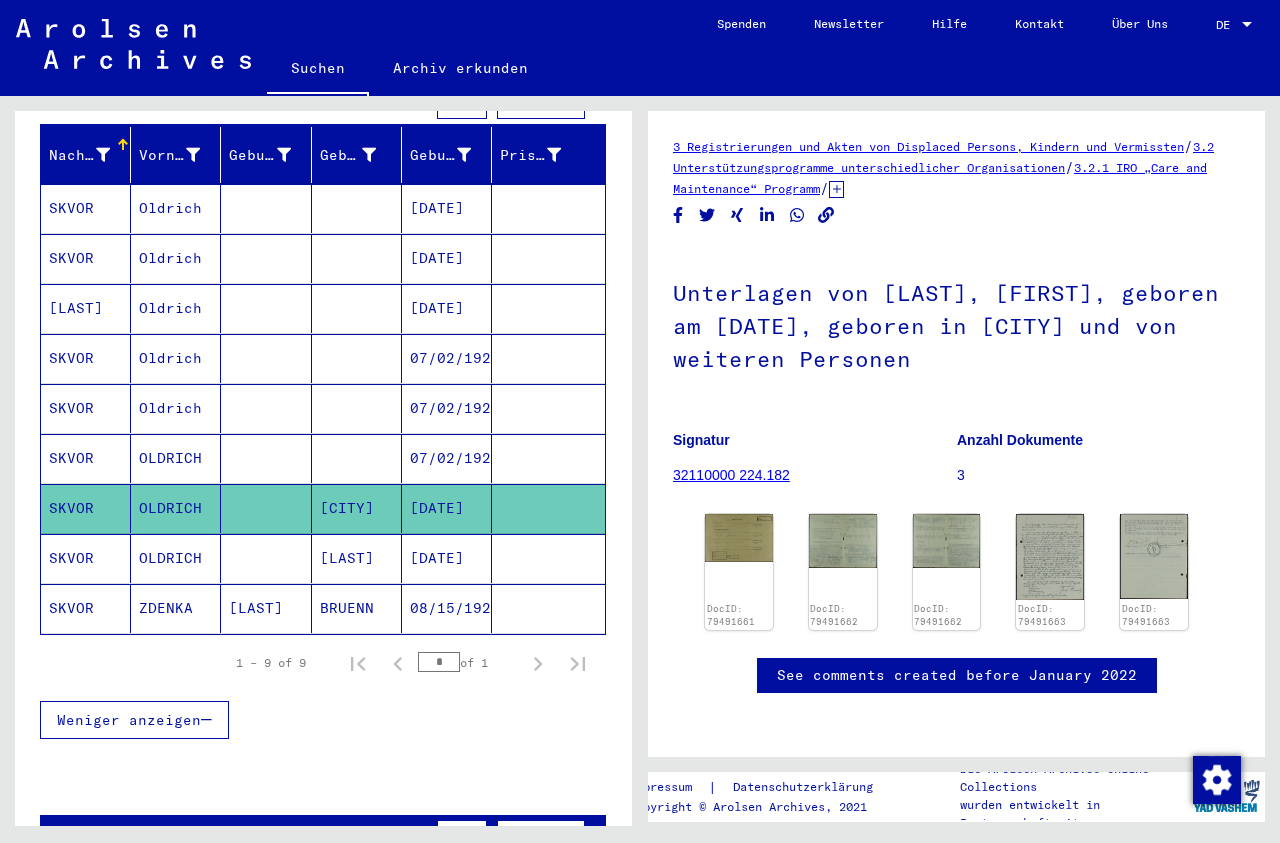 click on "[DATE]" 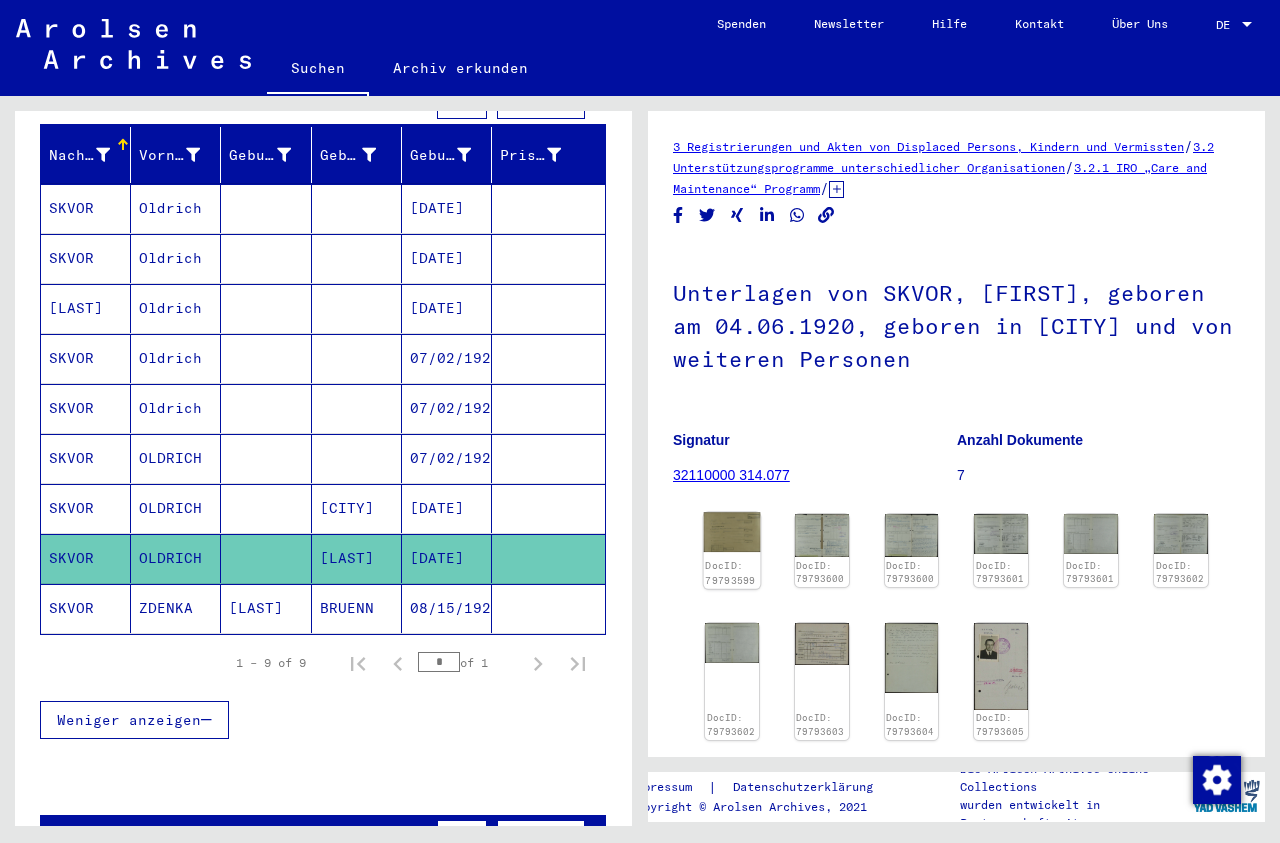 click 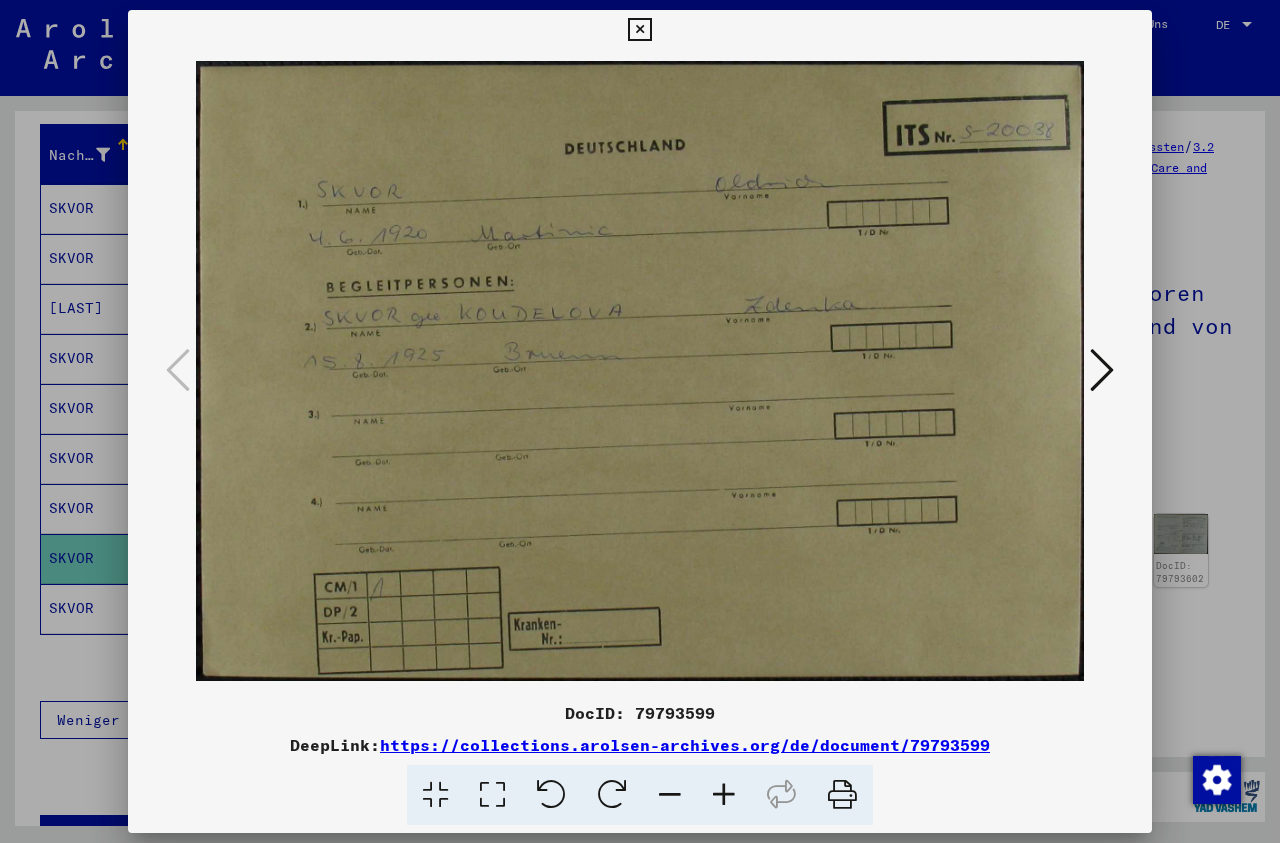 type 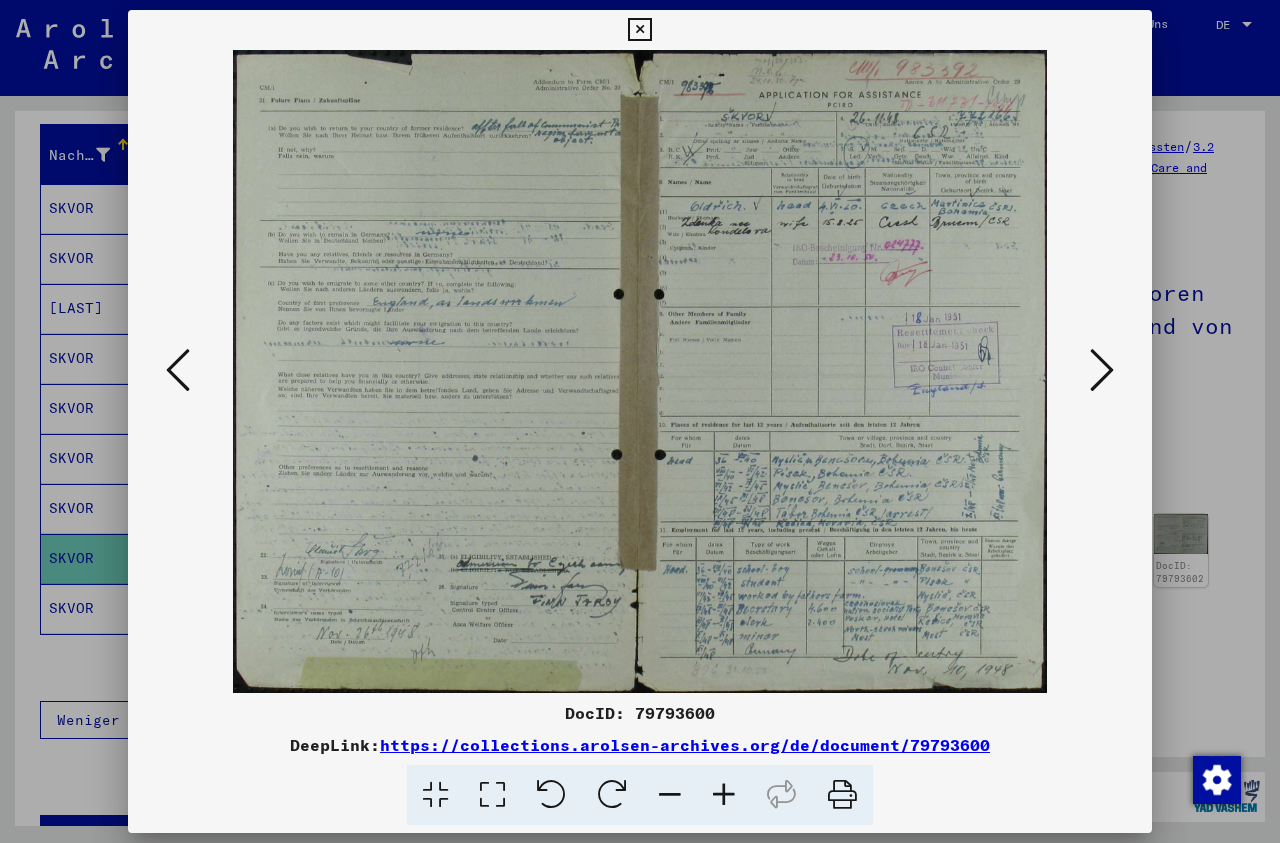 click at bounding box center [1102, 370] 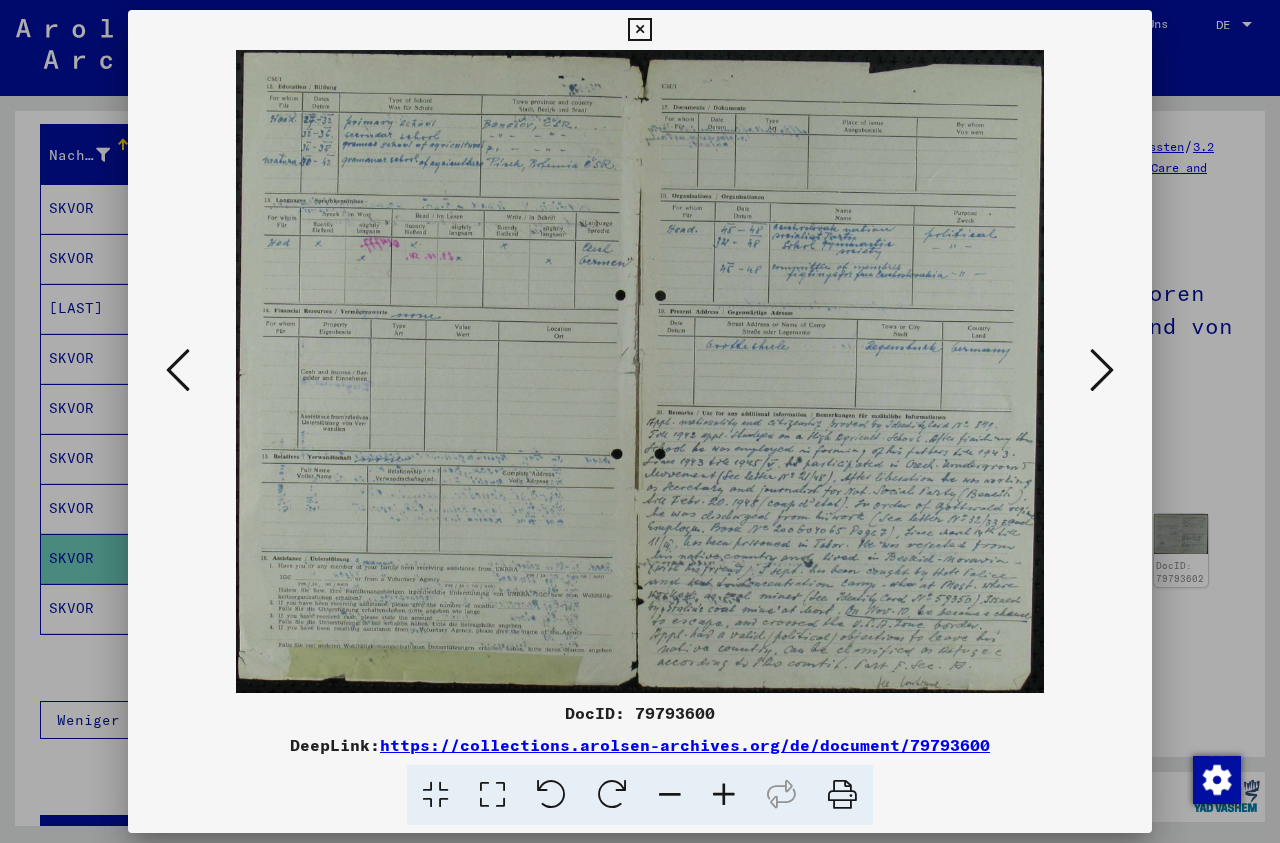 click at bounding box center (1102, 370) 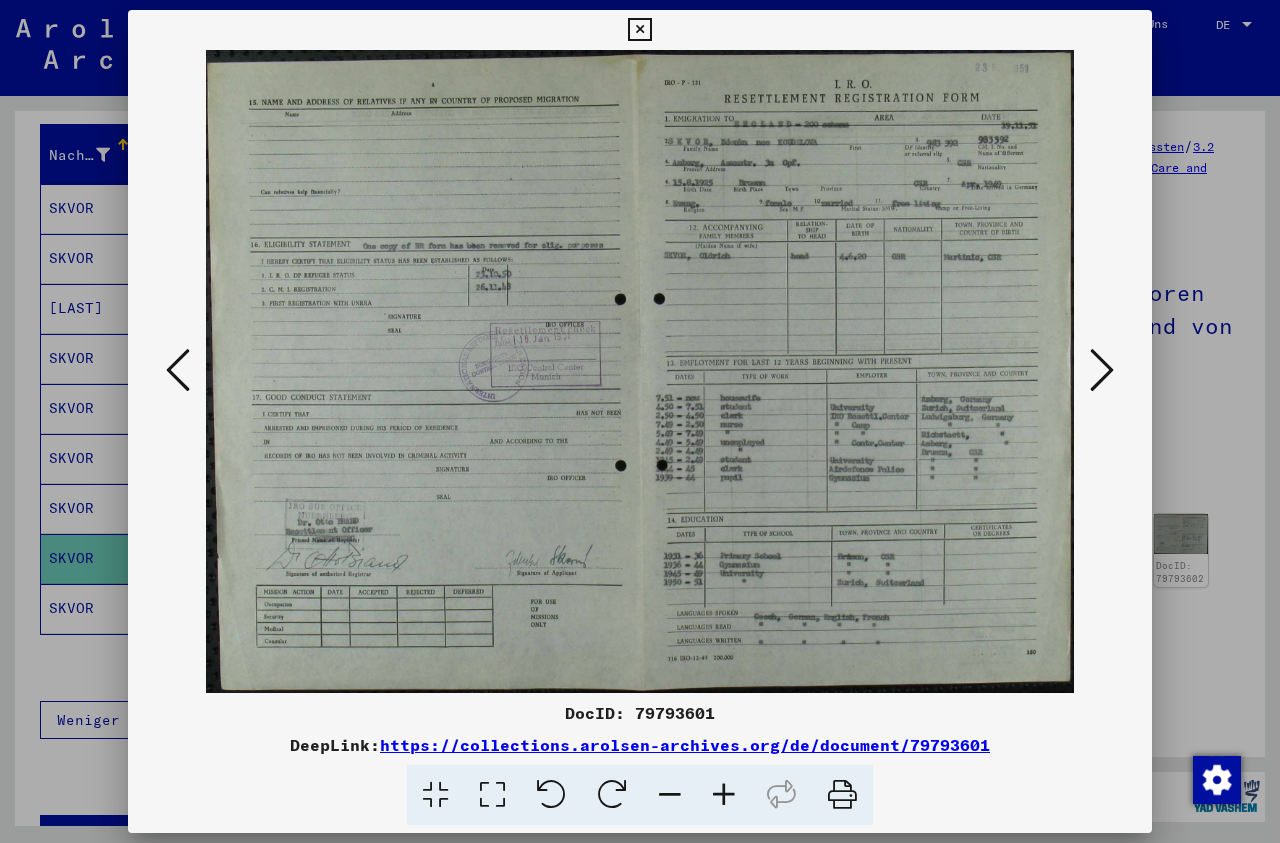 click at bounding box center (1102, 370) 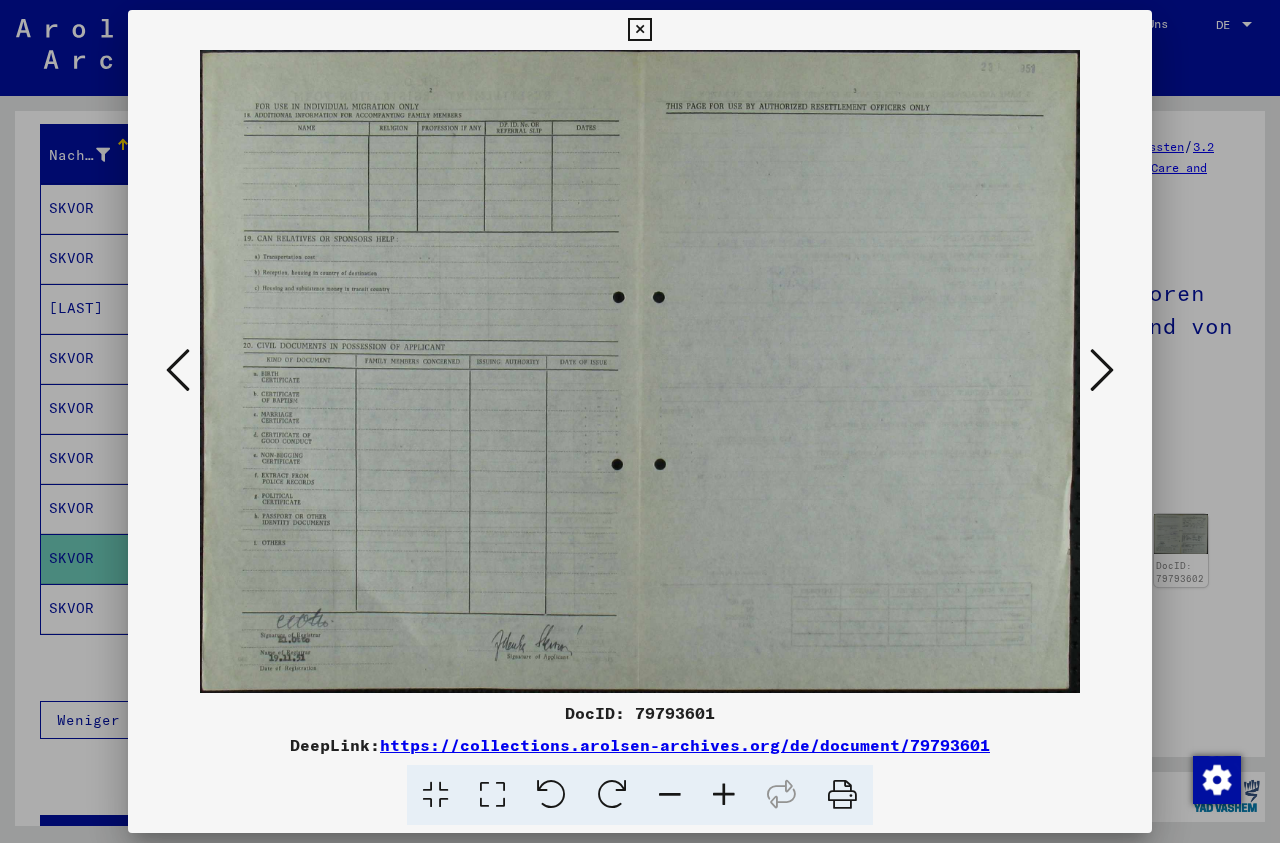 click at bounding box center (1102, 370) 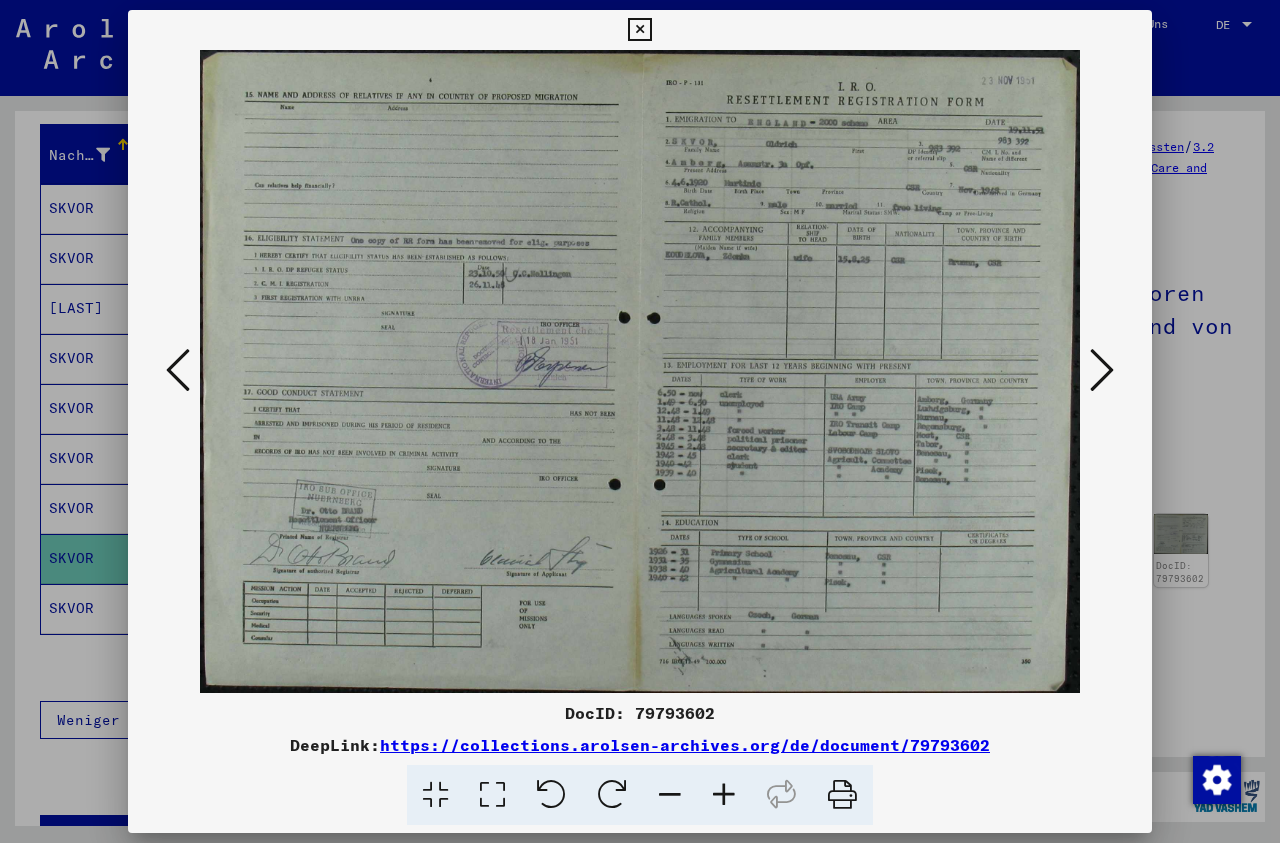 click at bounding box center [1102, 370] 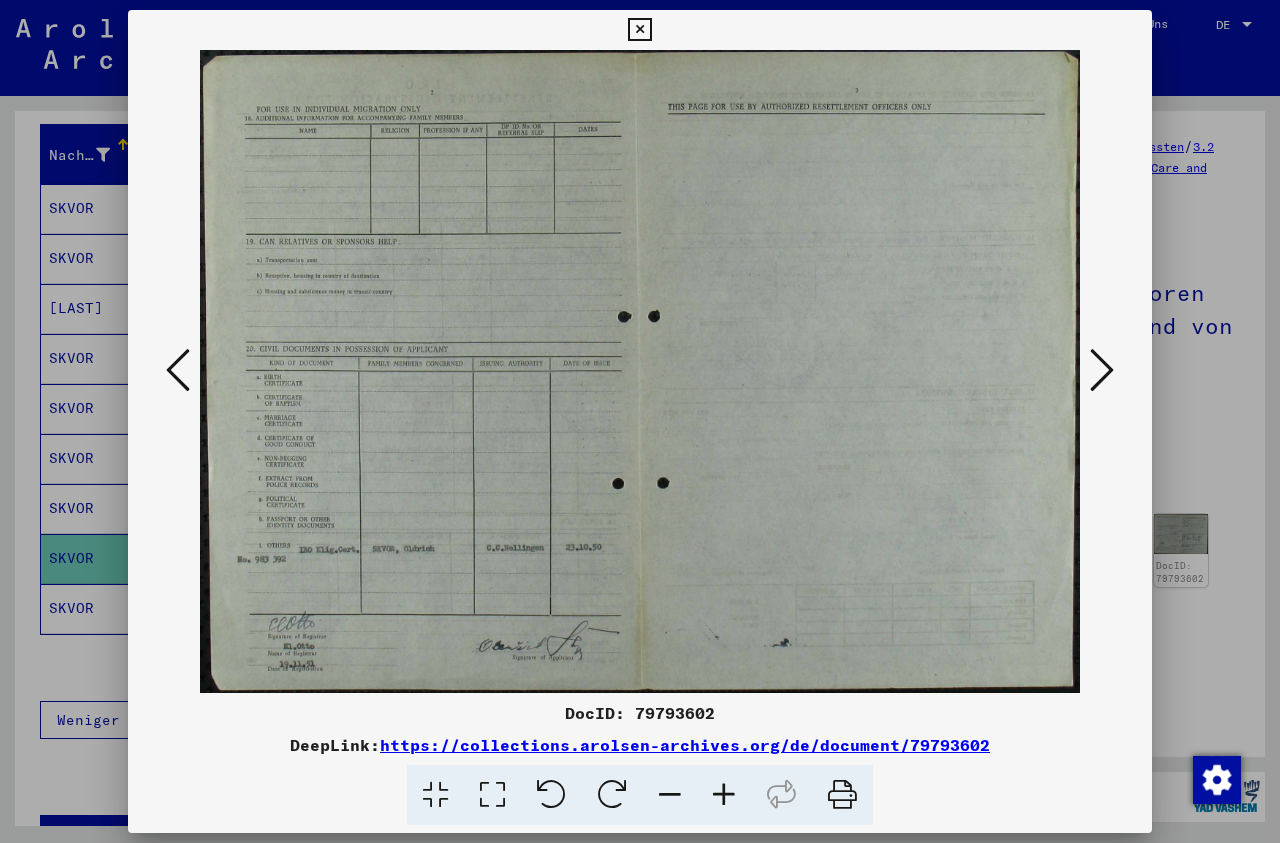click at bounding box center (1102, 370) 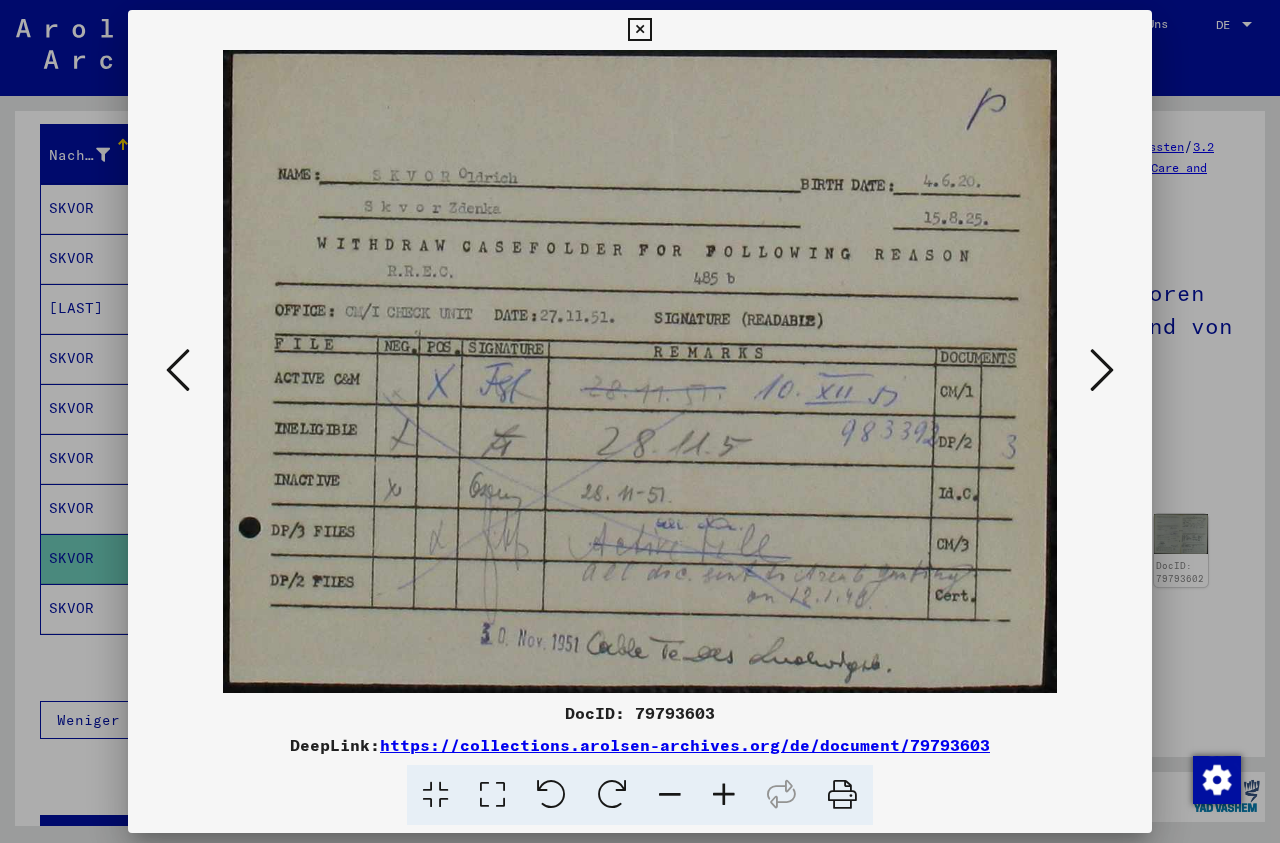 click at bounding box center (1102, 370) 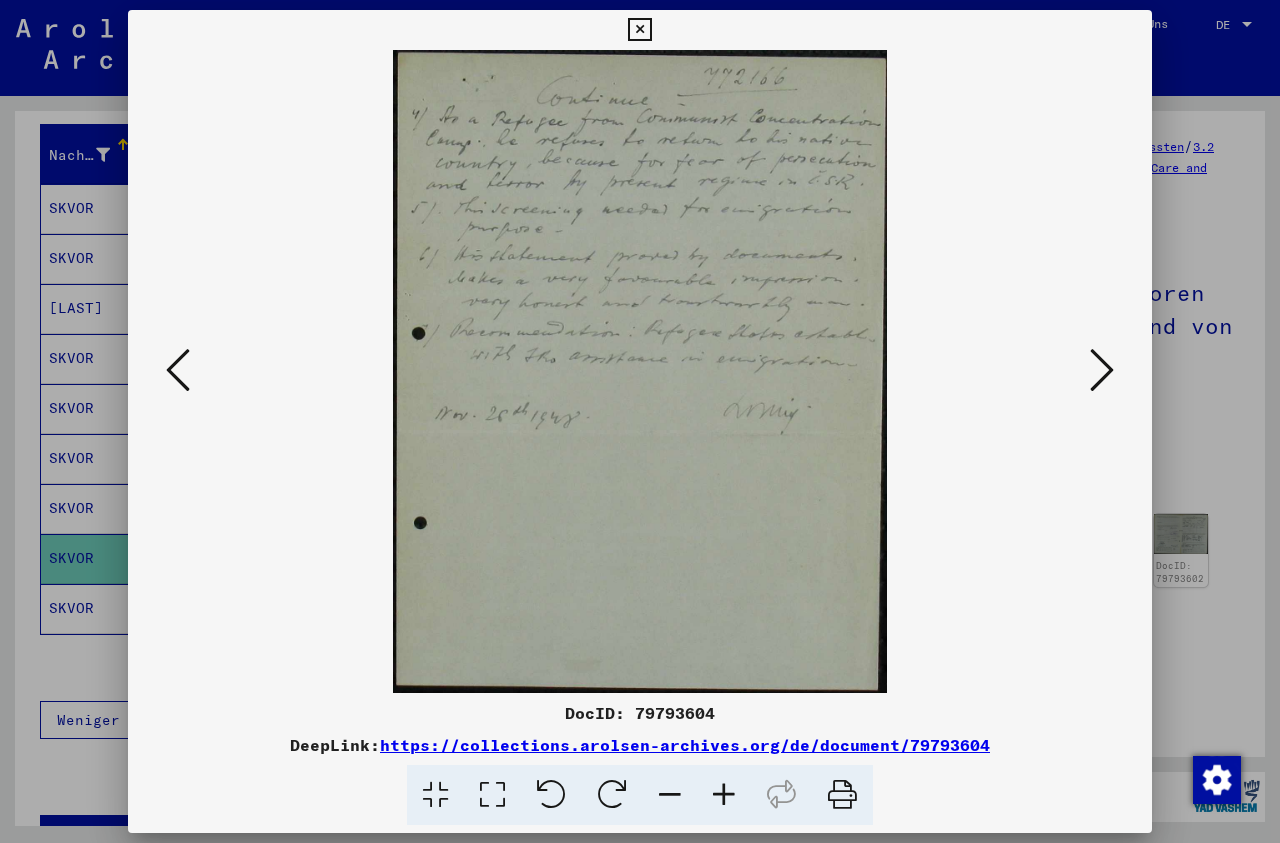 click at bounding box center (1102, 370) 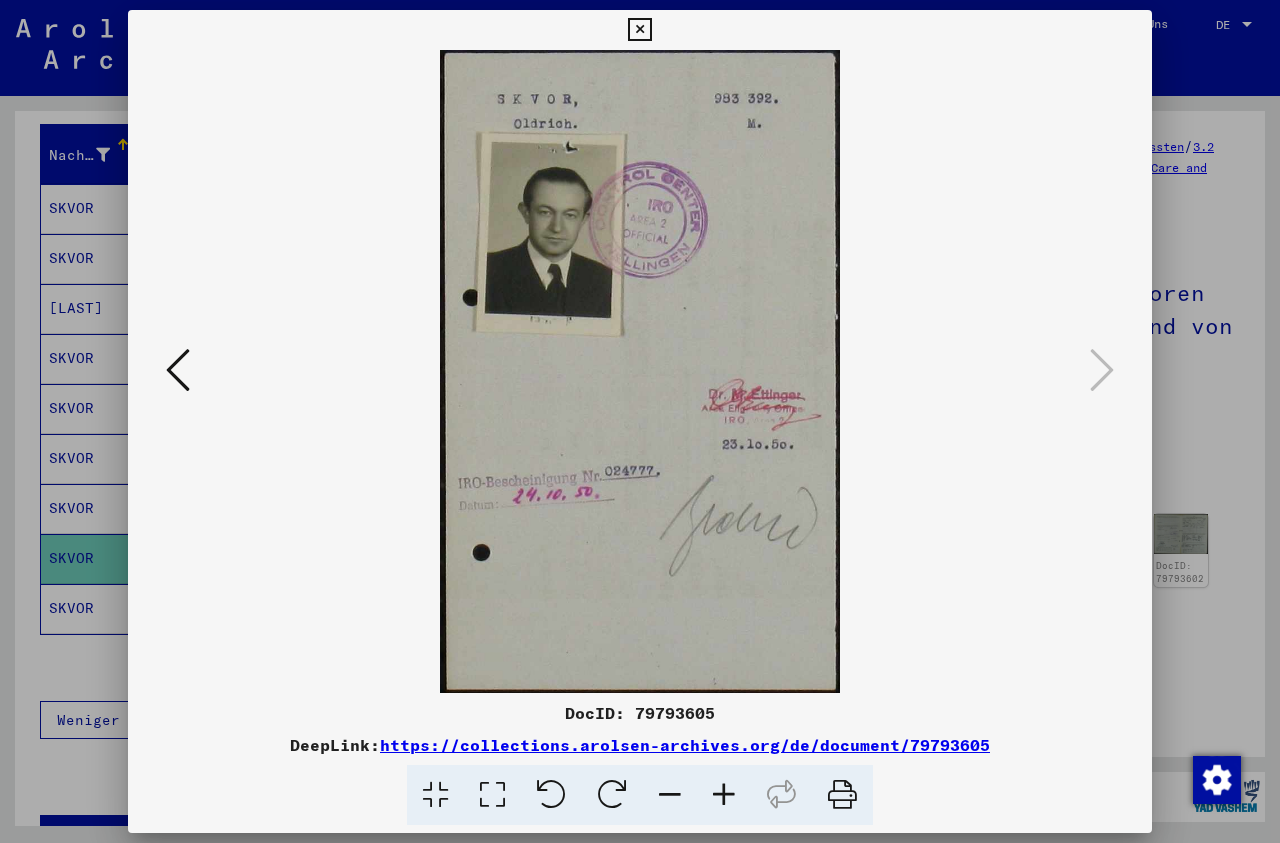 click at bounding box center (178, 370) 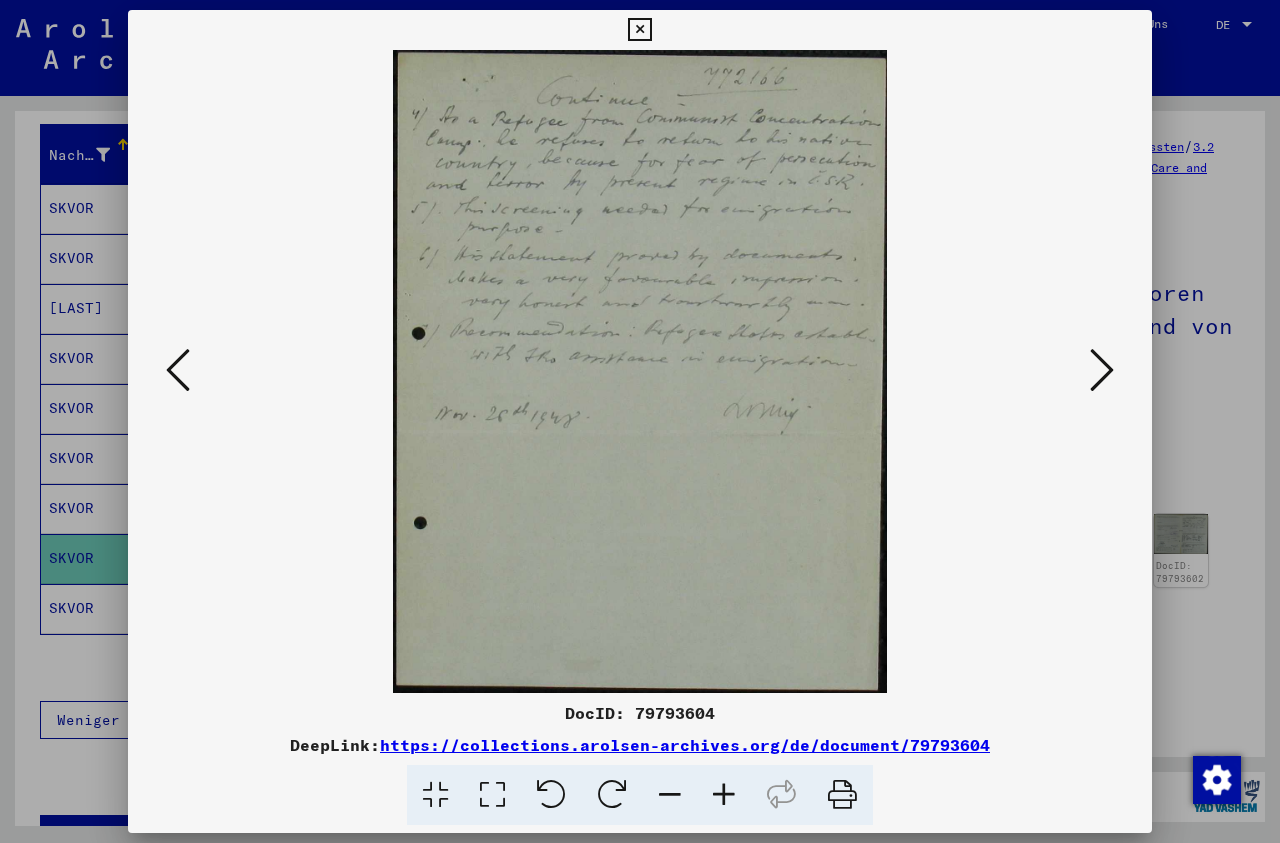 click at bounding box center [178, 370] 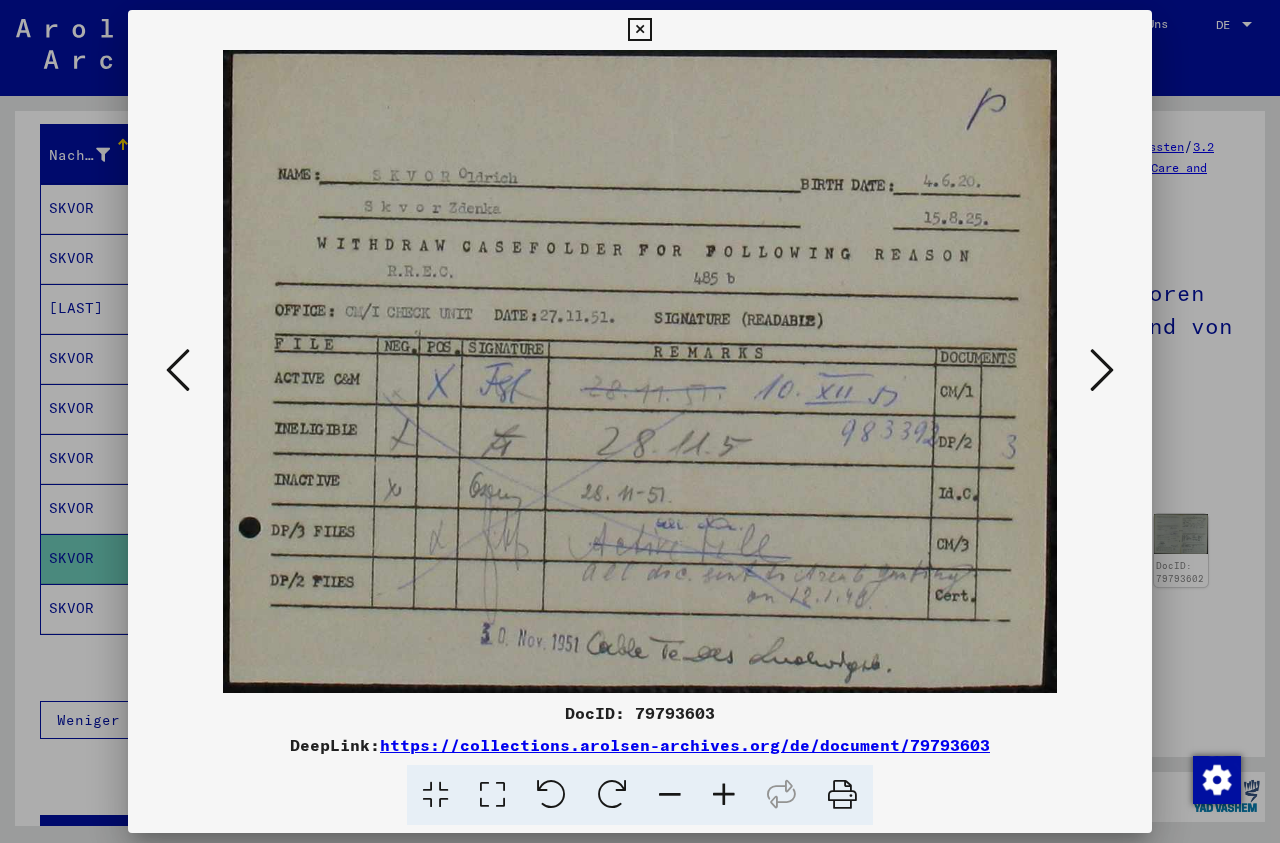 click at bounding box center [178, 370] 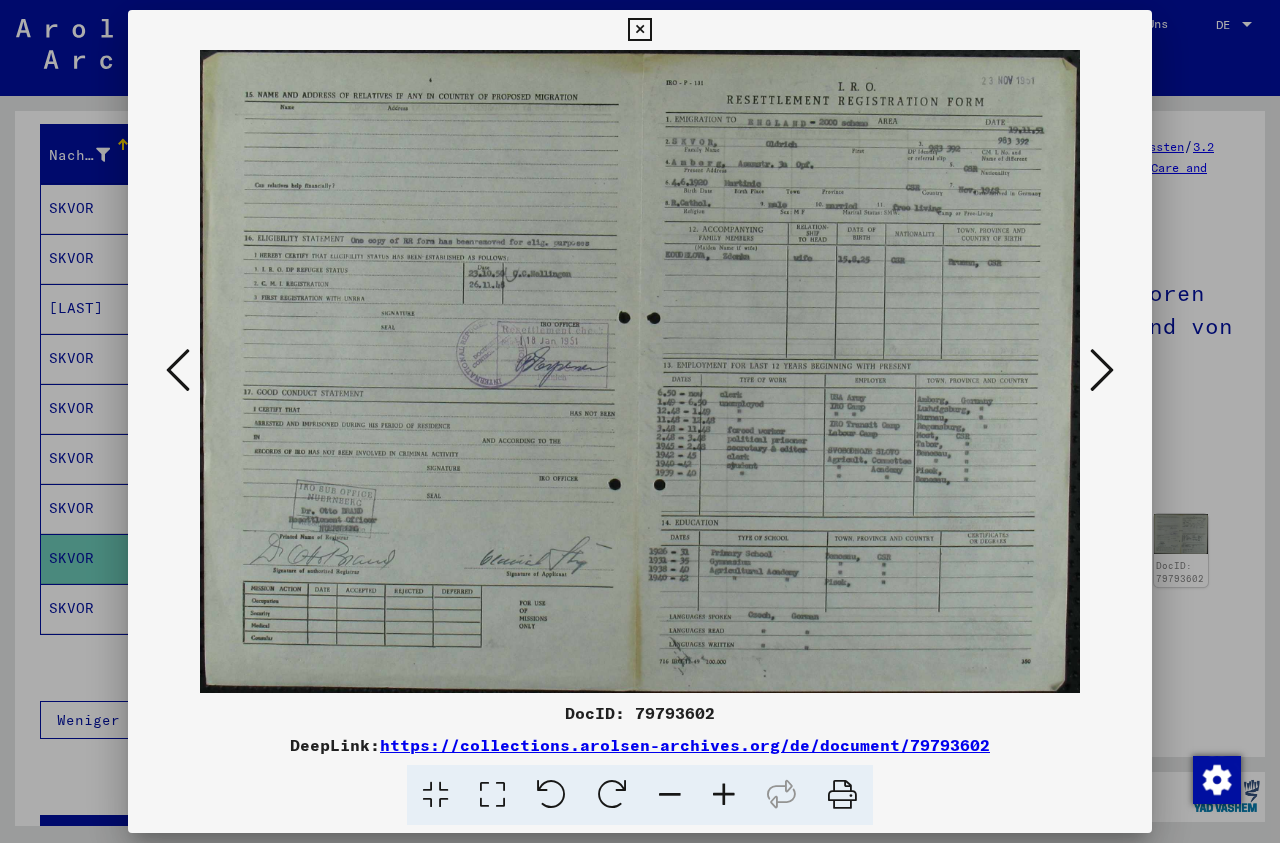 click at bounding box center (178, 370) 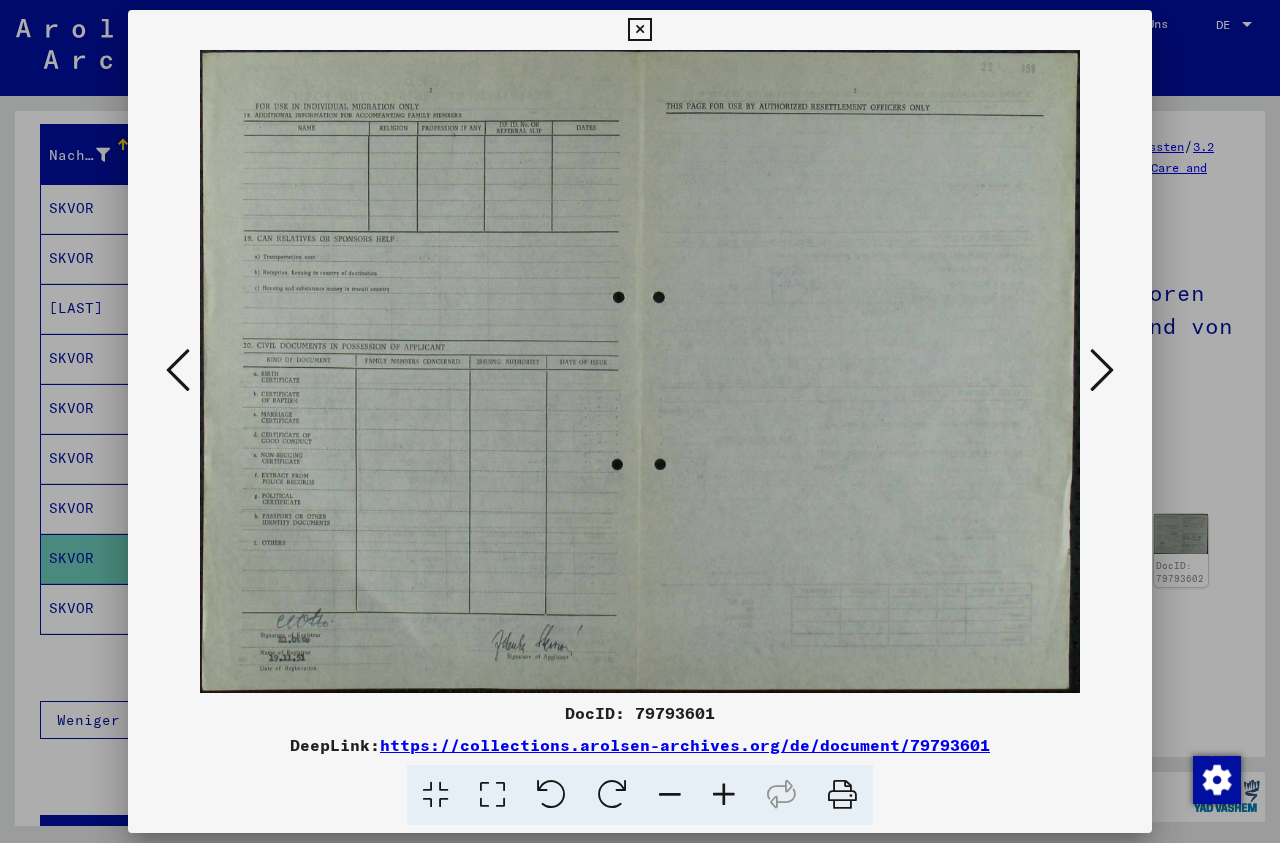 click at bounding box center [178, 370] 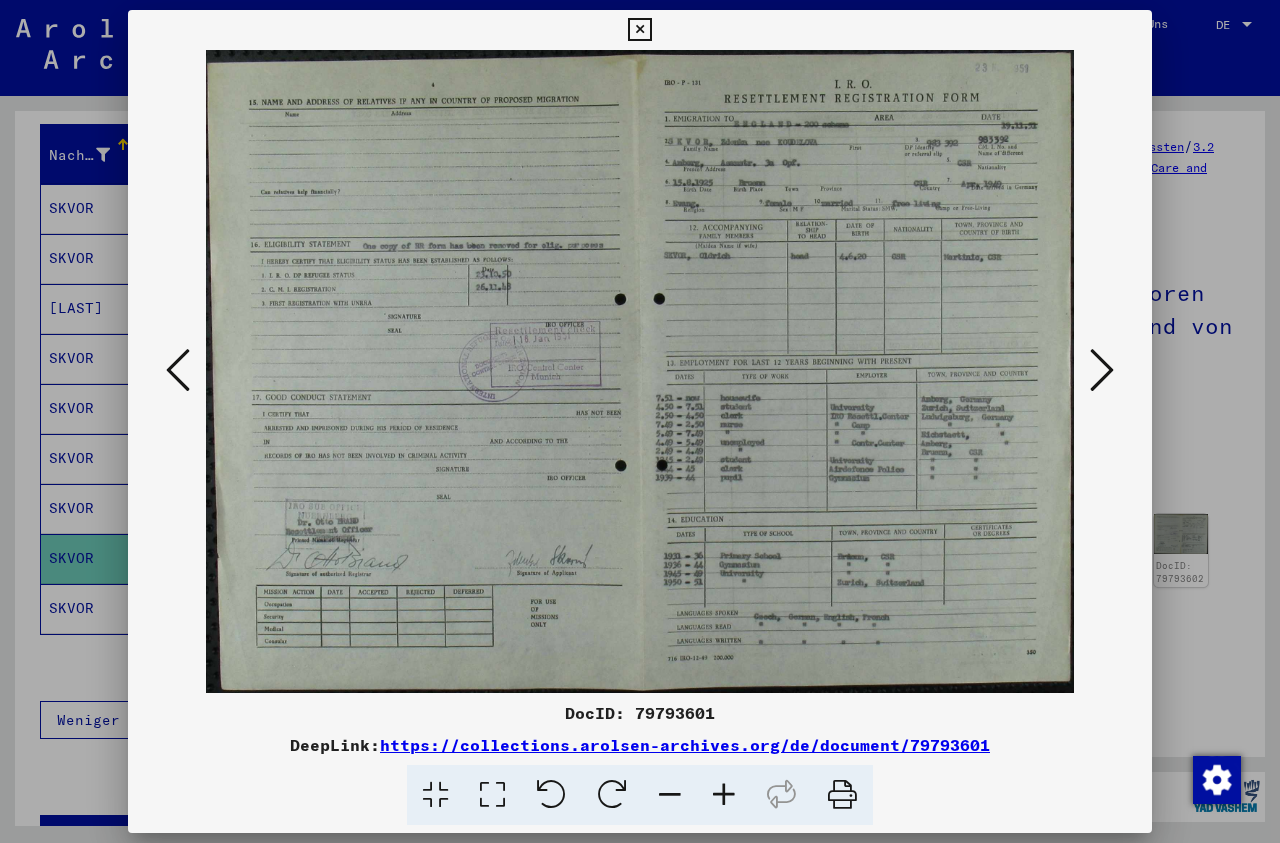 click at bounding box center [178, 370] 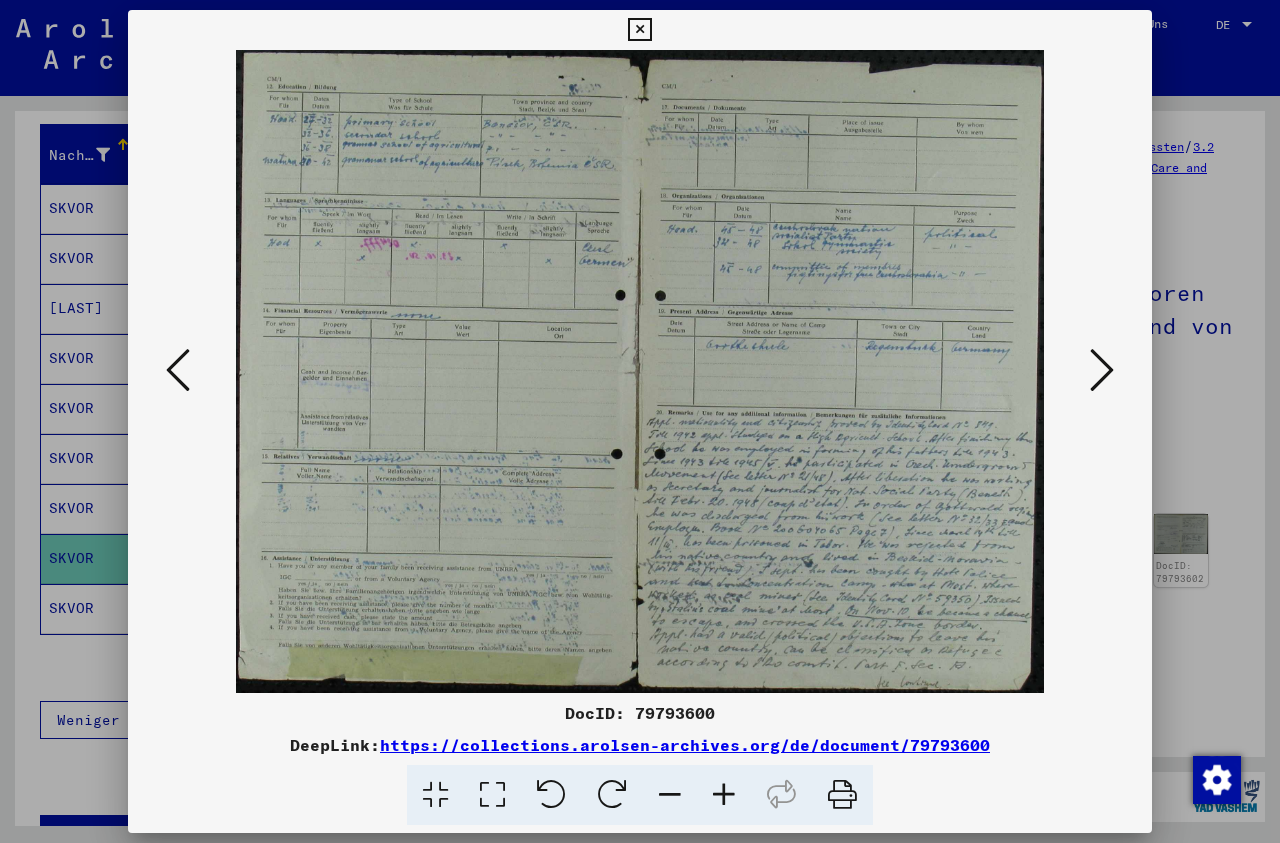 click at bounding box center [724, 795] 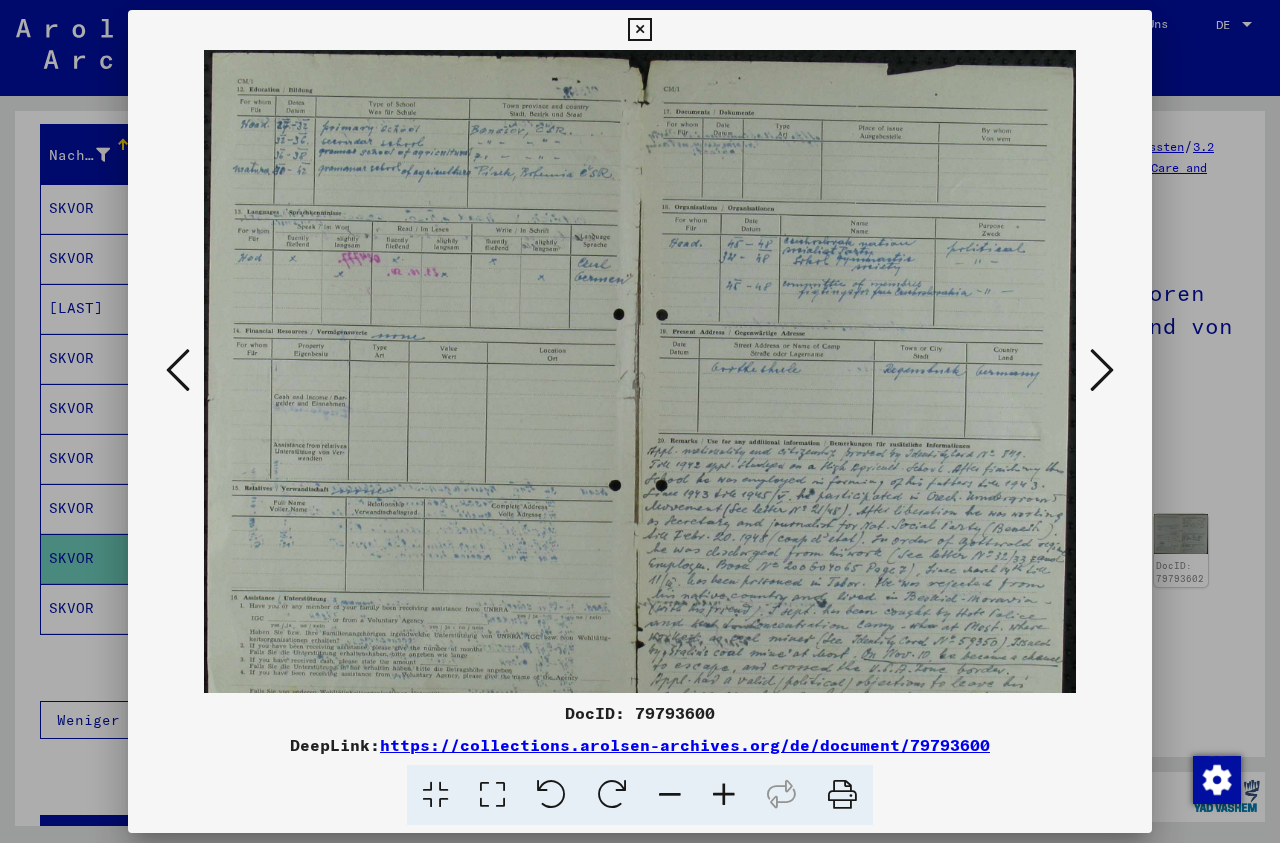 click at bounding box center (724, 795) 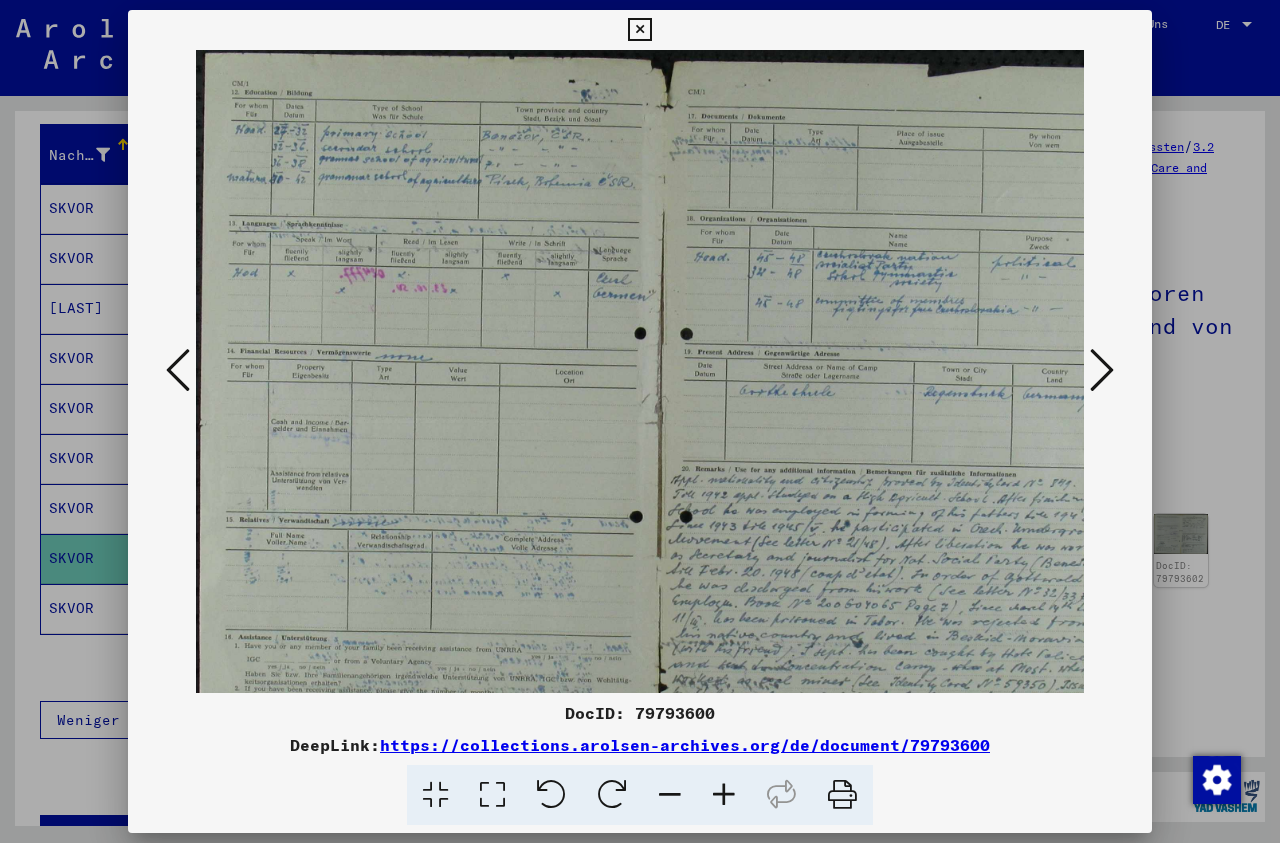 click at bounding box center (724, 795) 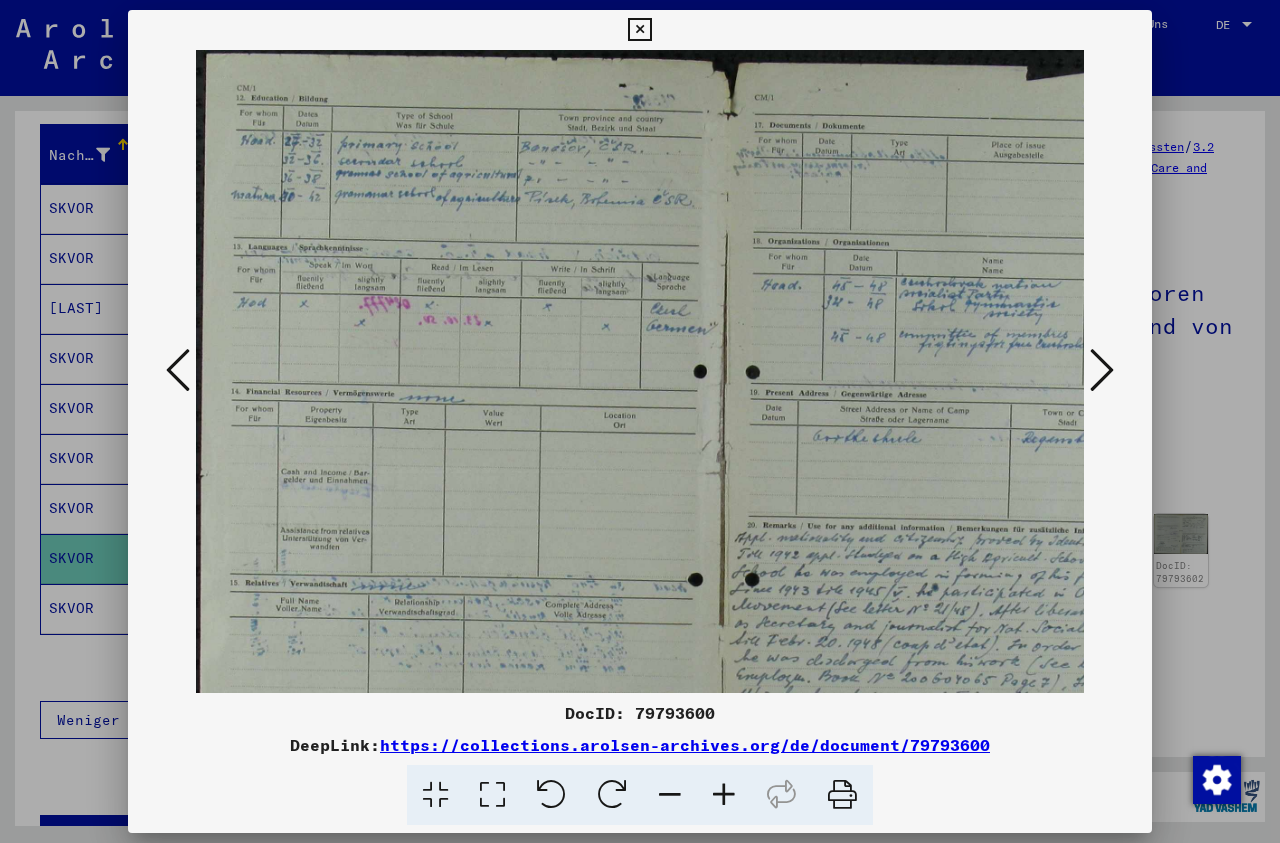 click at bounding box center (724, 795) 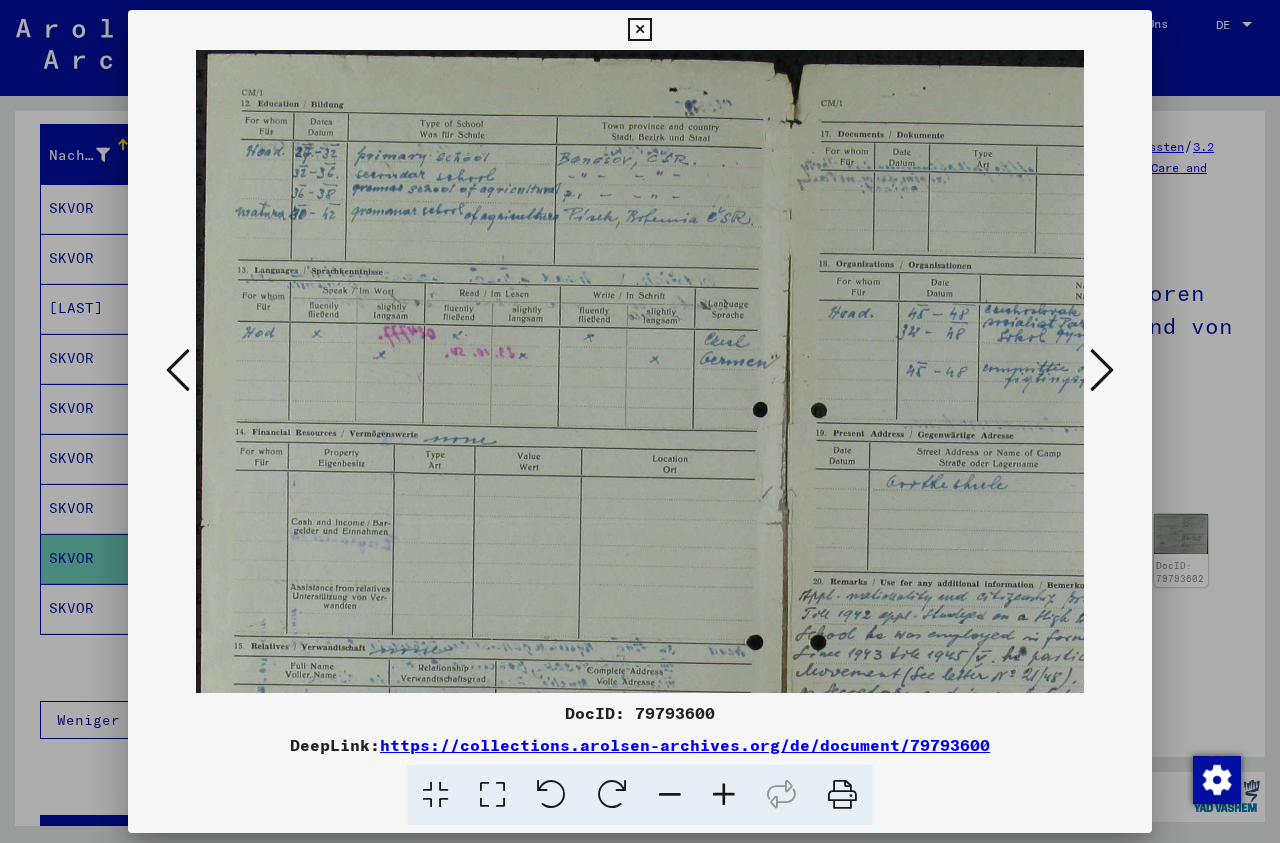 click at bounding box center [724, 795] 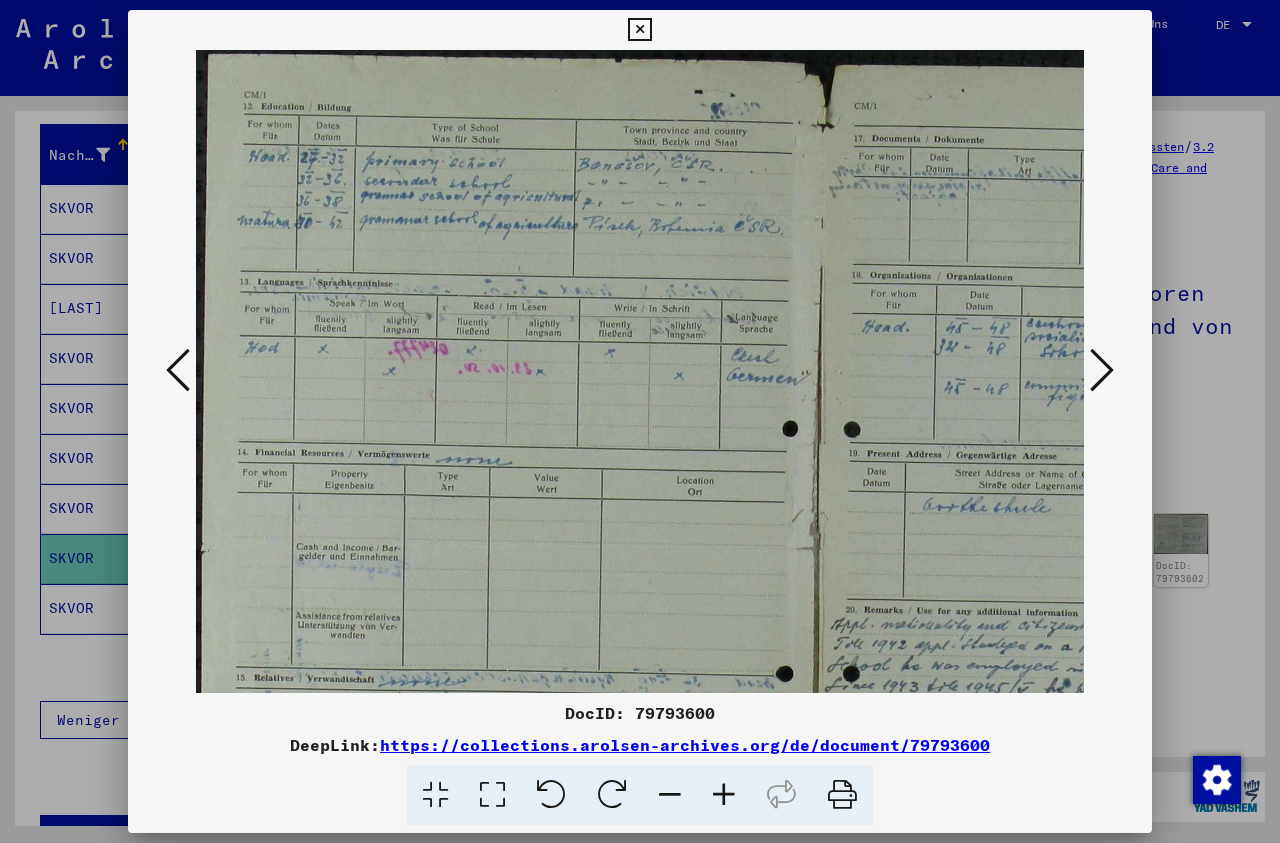 click at bounding box center [724, 795] 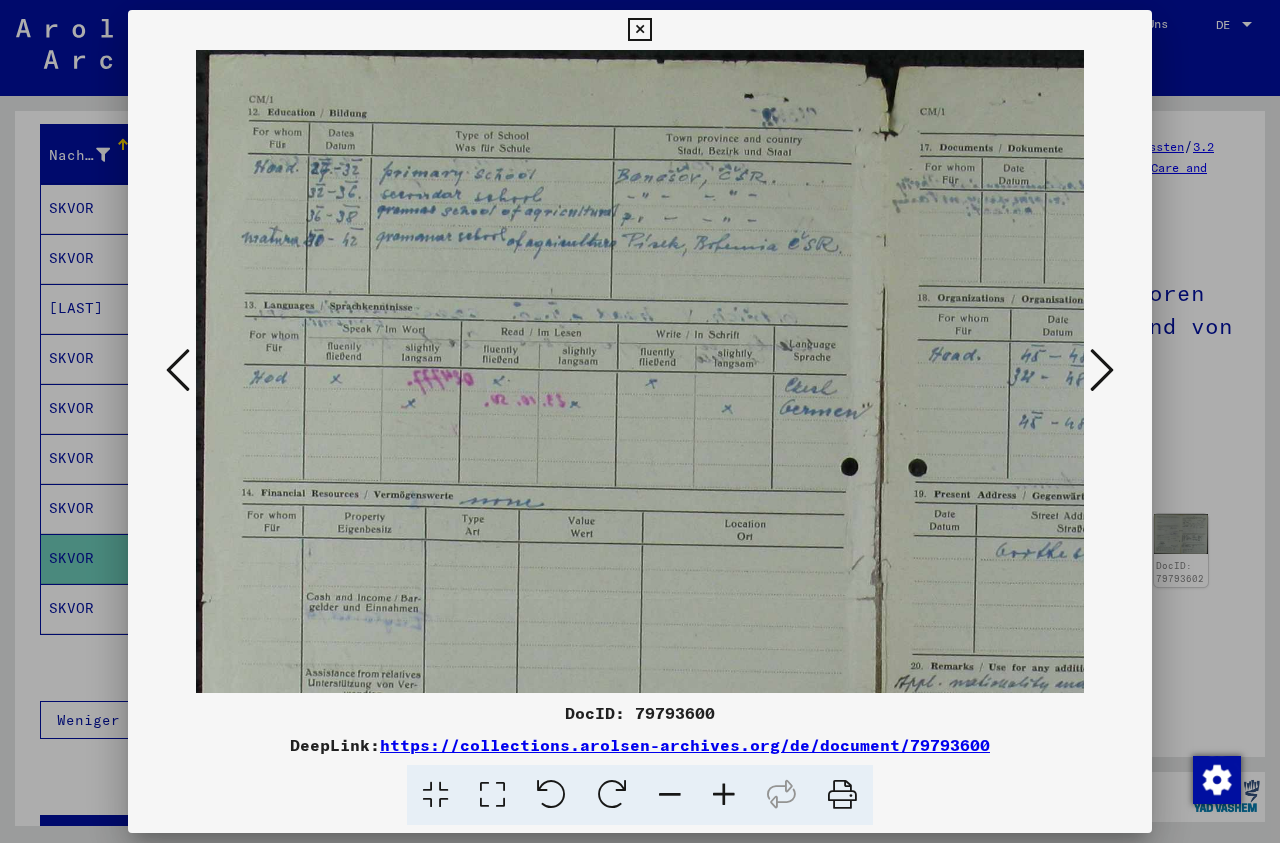 click at bounding box center (724, 795) 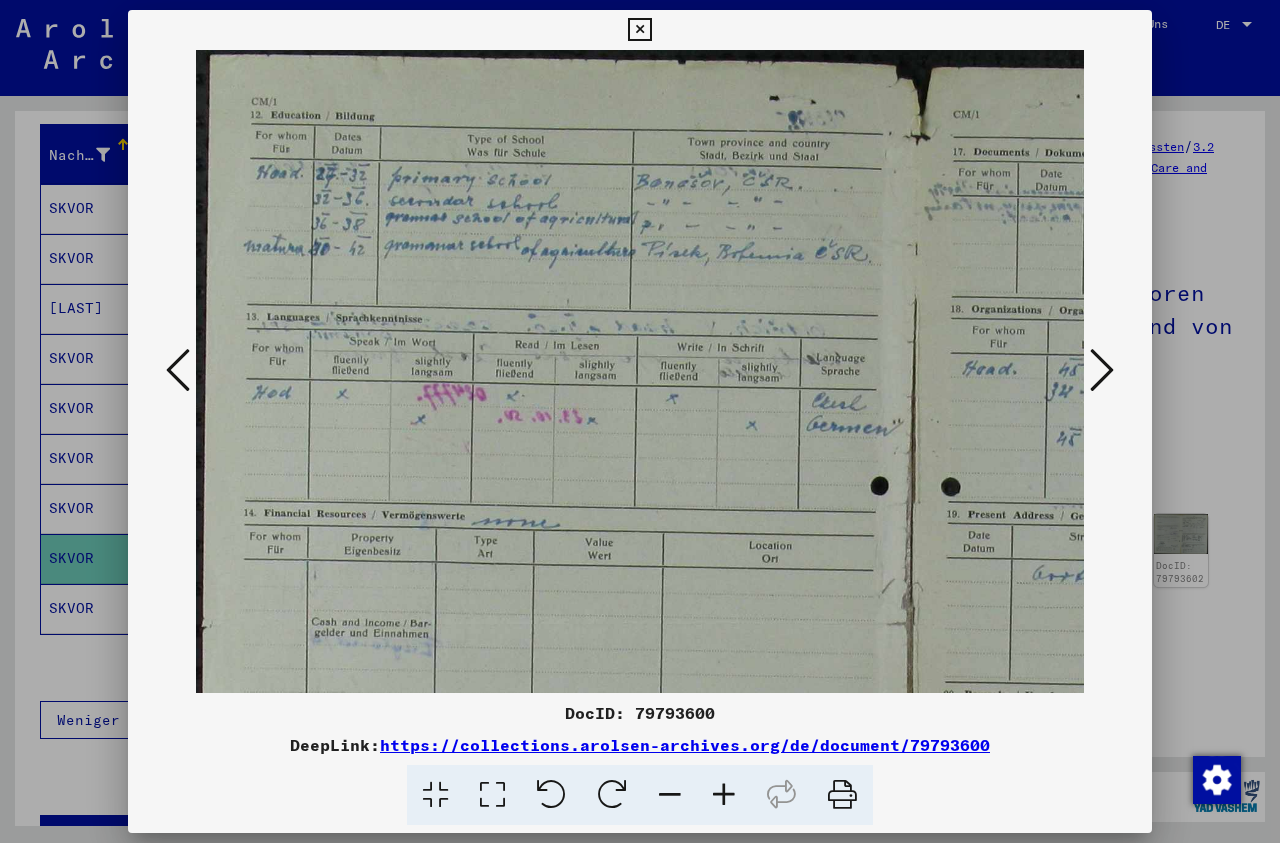 click at bounding box center [724, 795] 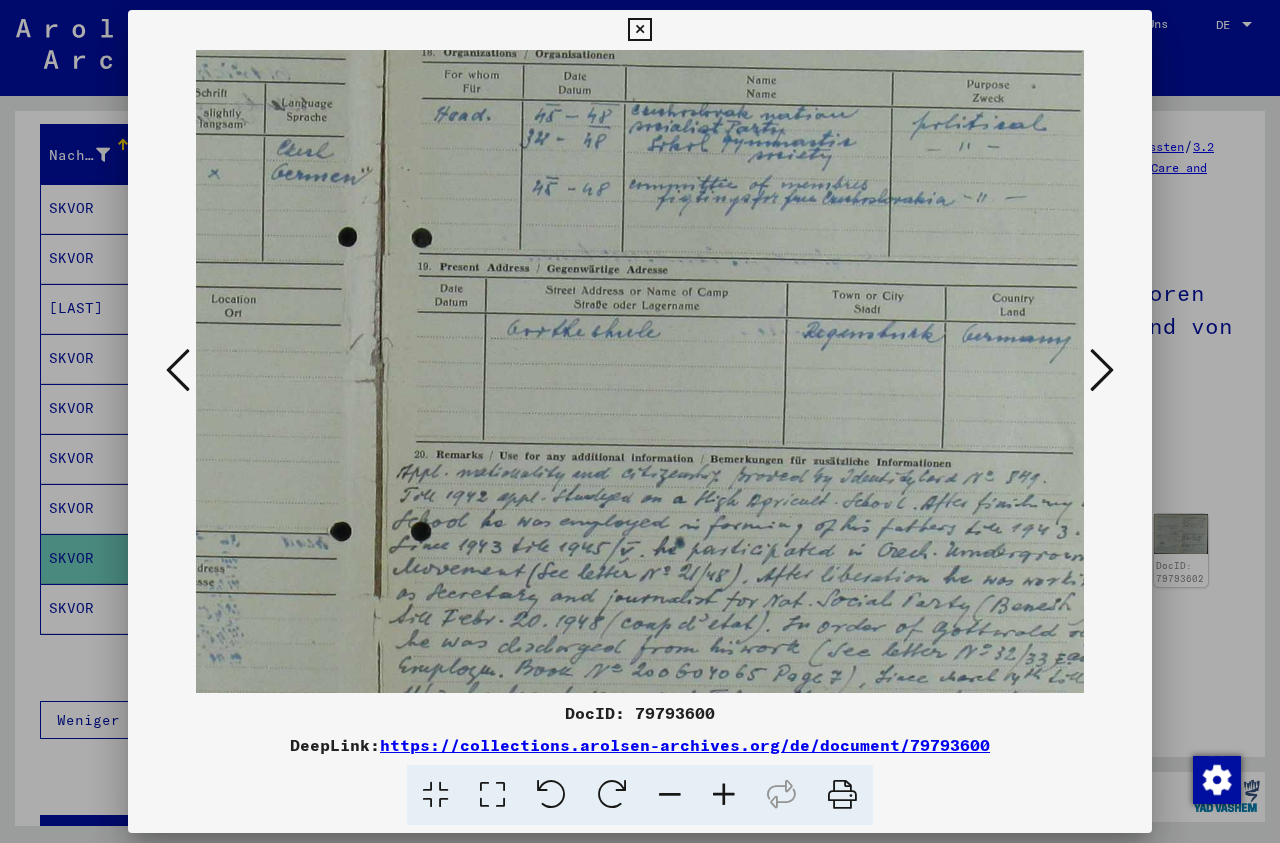 scroll, scrollTop: 269, scrollLeft: 564, axis: both 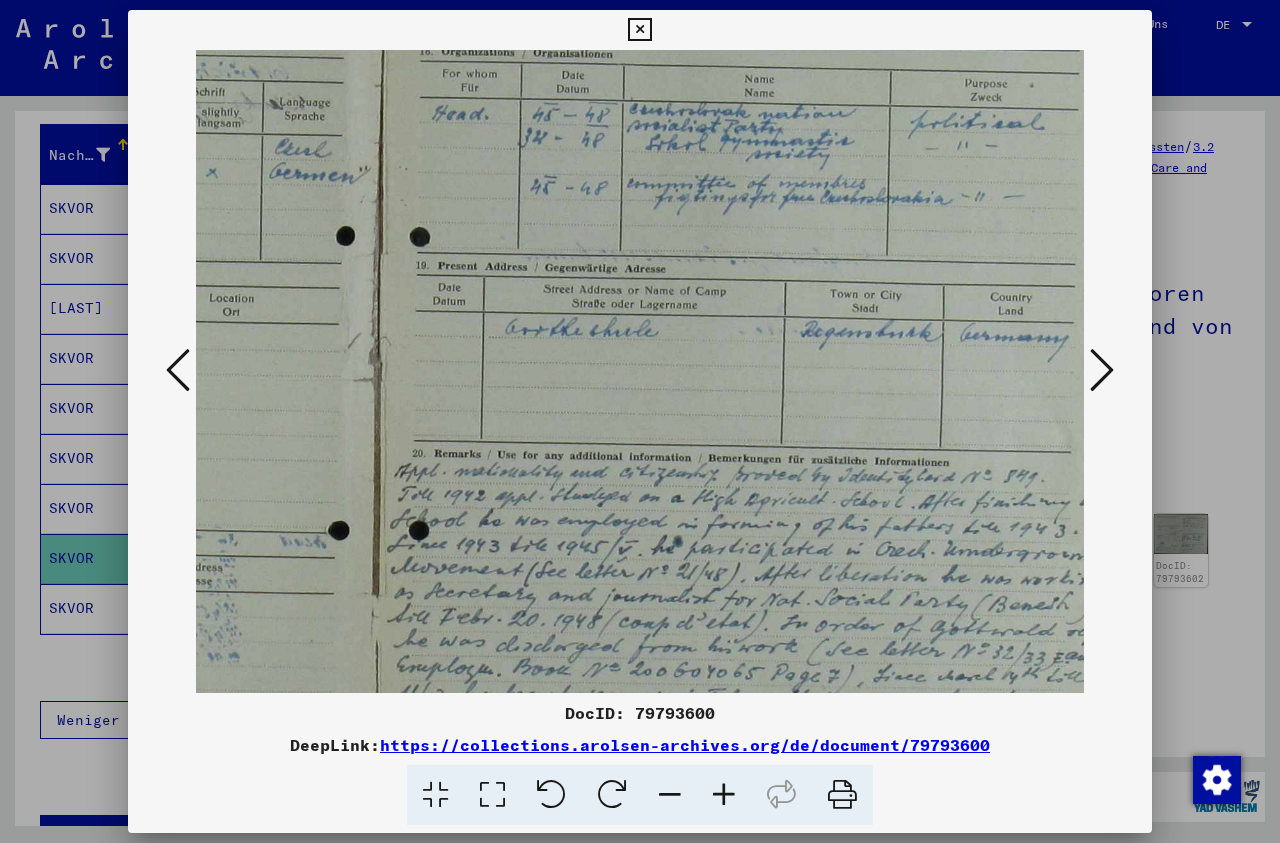 drag, startPoint x: 750, startPoint y: 425, endPoint x: 204, endPoint y: 210, distance: 586.8058 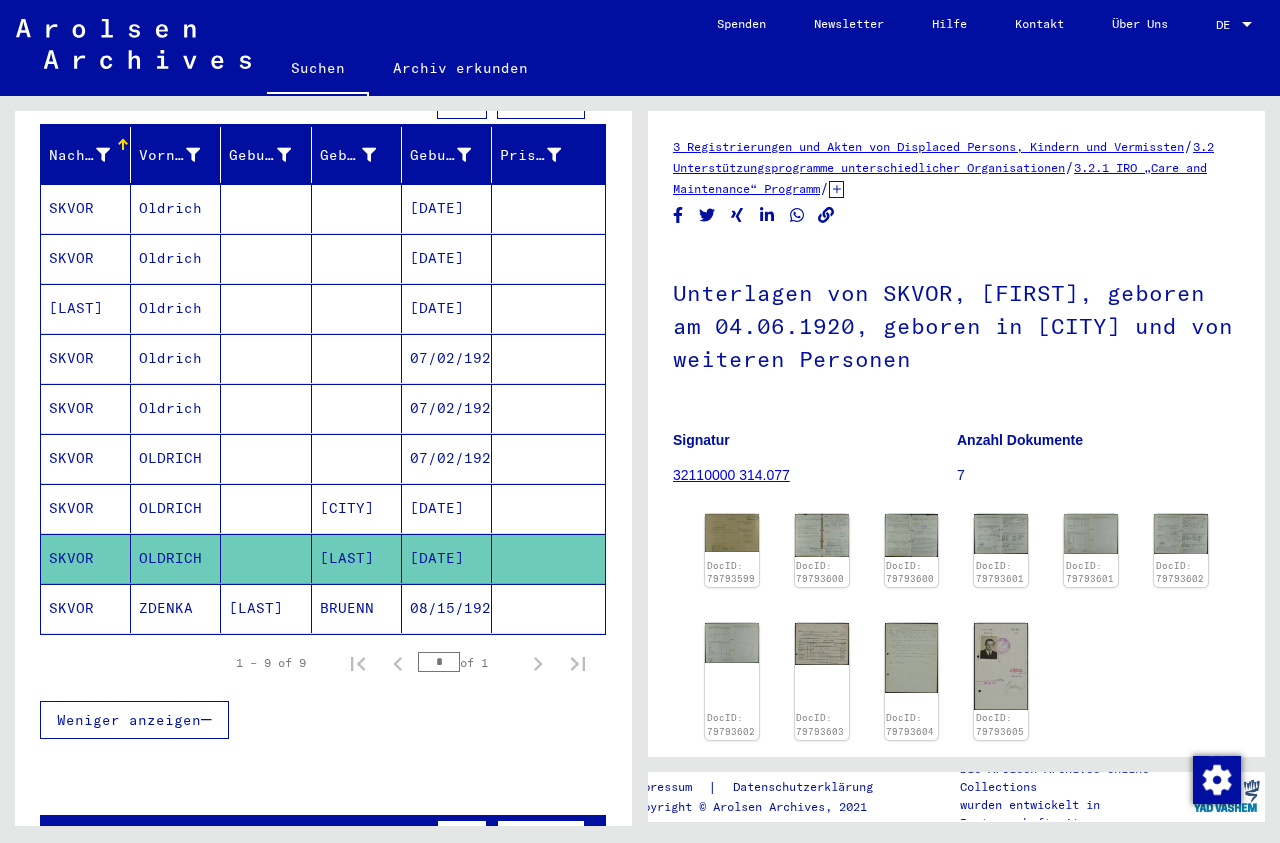 scroll, scrollTop: 0, scrollLeft: 0, axis: both 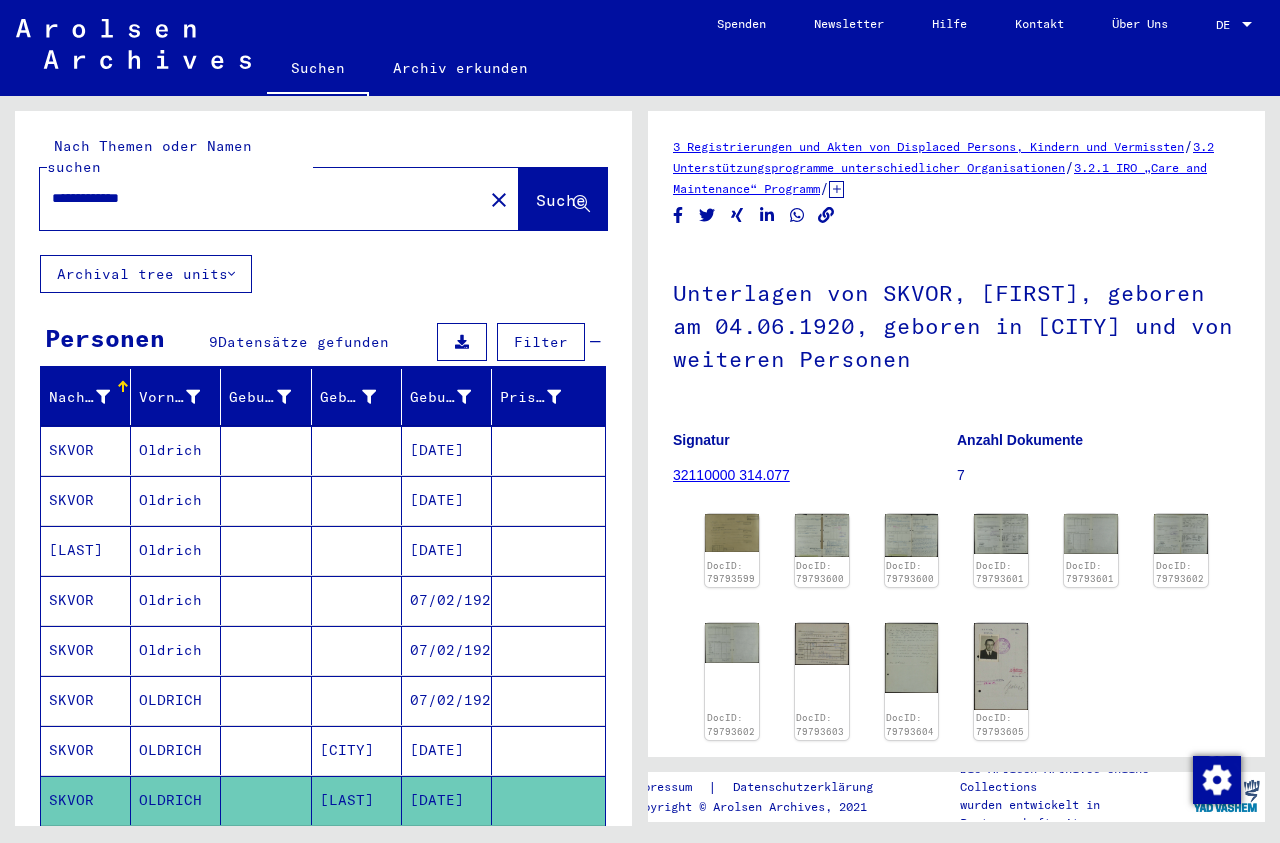 click on "**********" at bounding box center [261, 198] 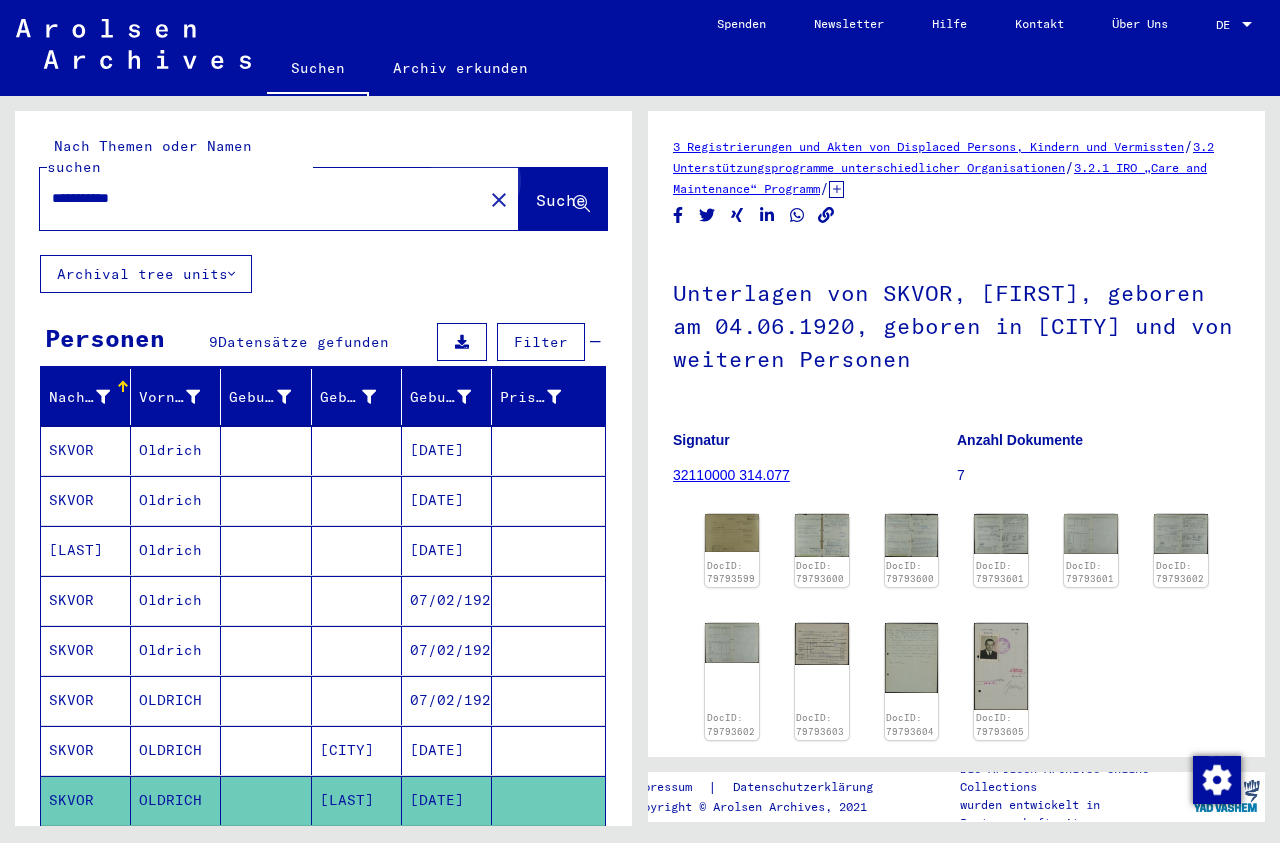 click on "Suche" 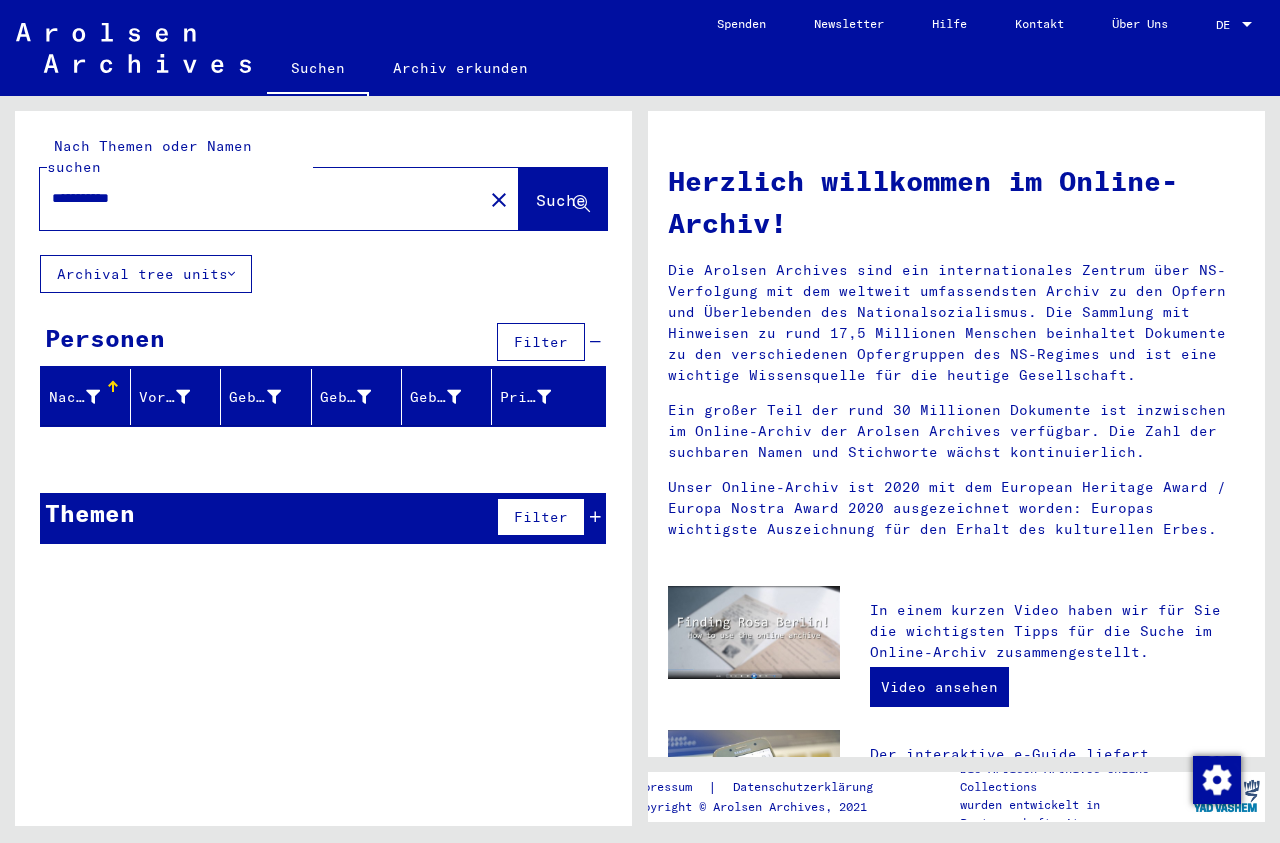 click on "**********" at bounding box center (255, 198) 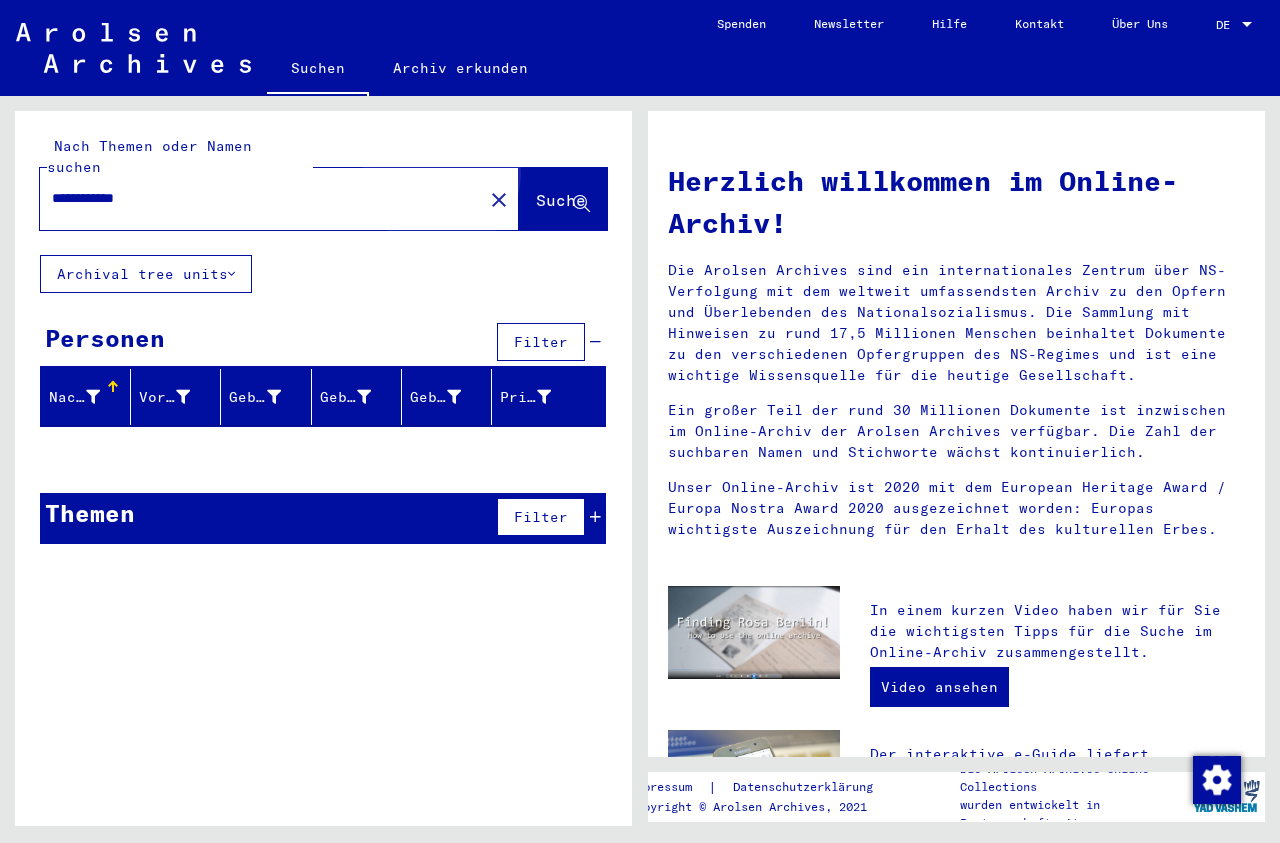 click on "Suche" 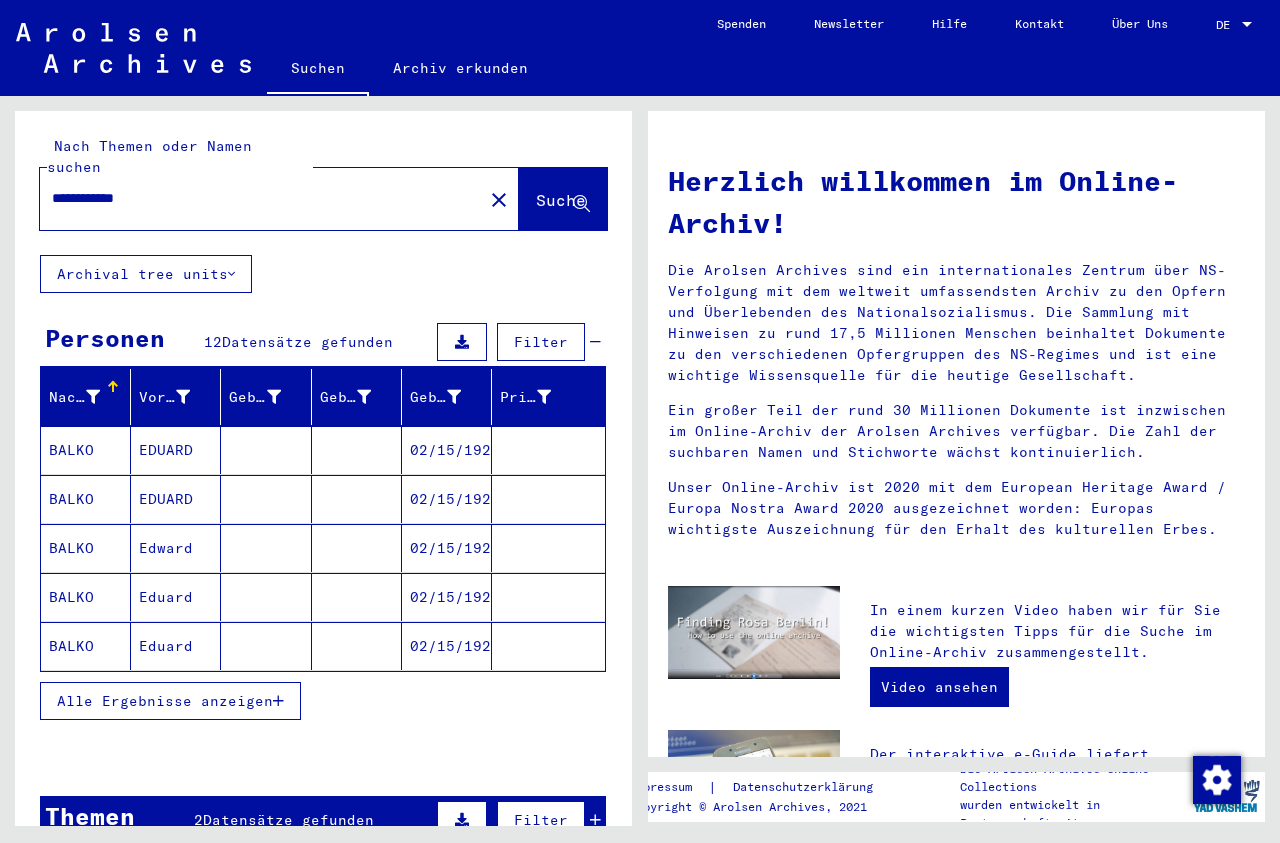 click on "02/15/1927" at bounding box center (447, 499) 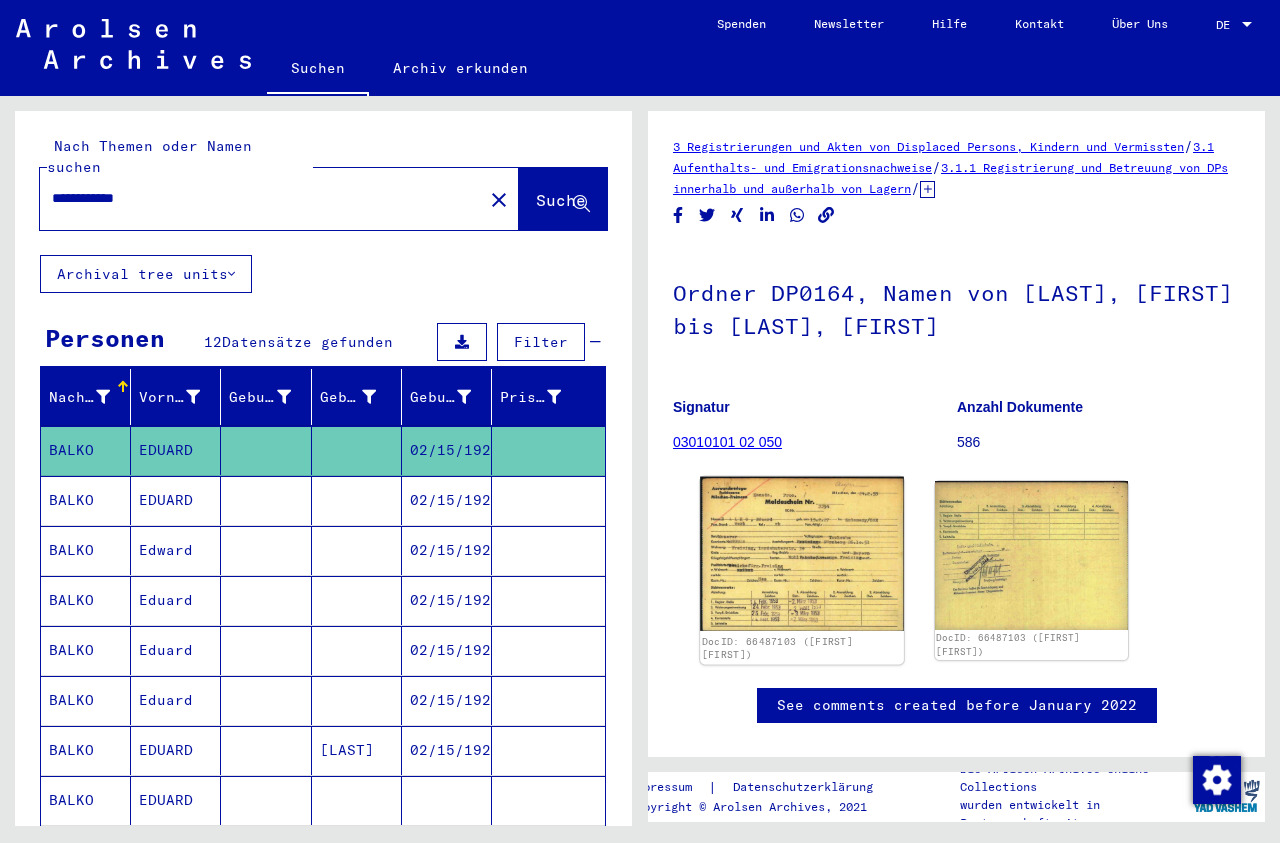 click 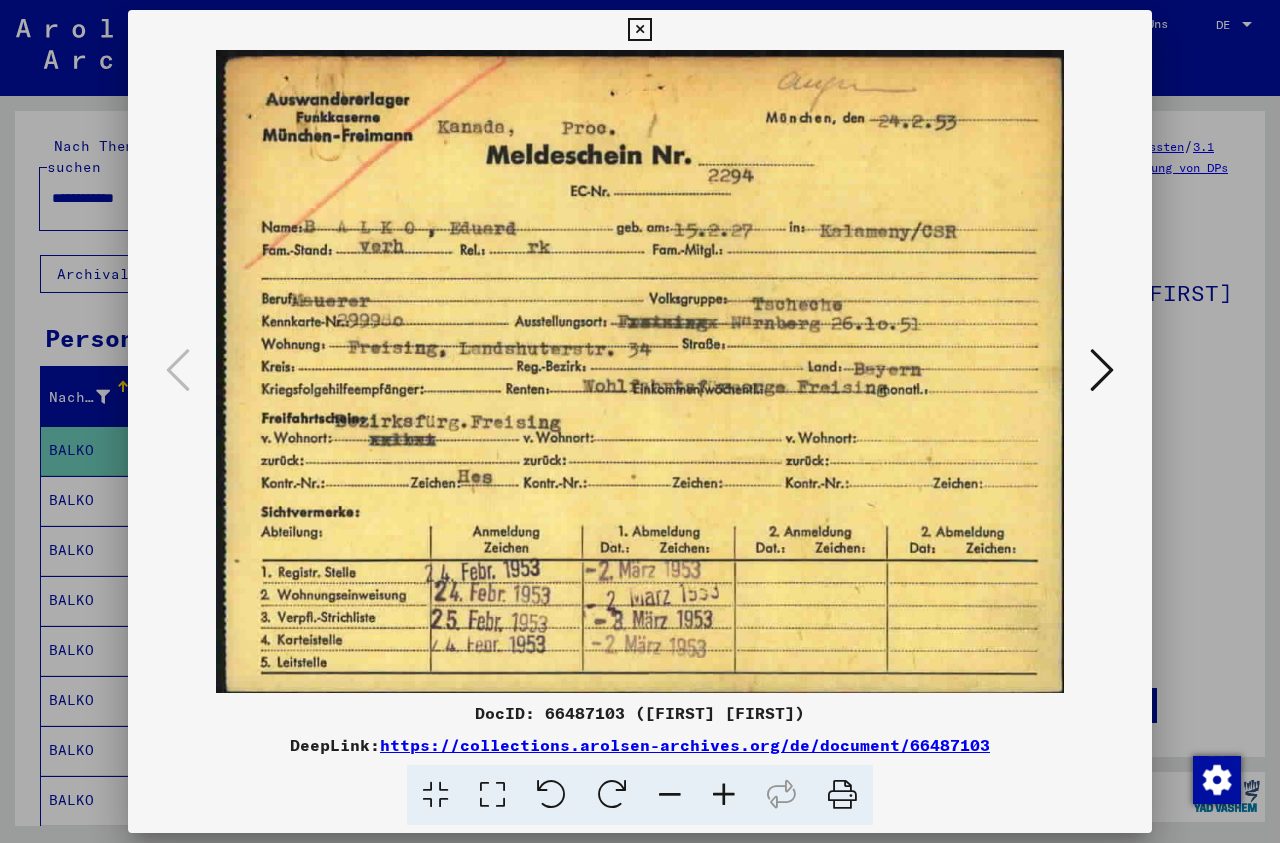 click at bounding box center [639, 30] 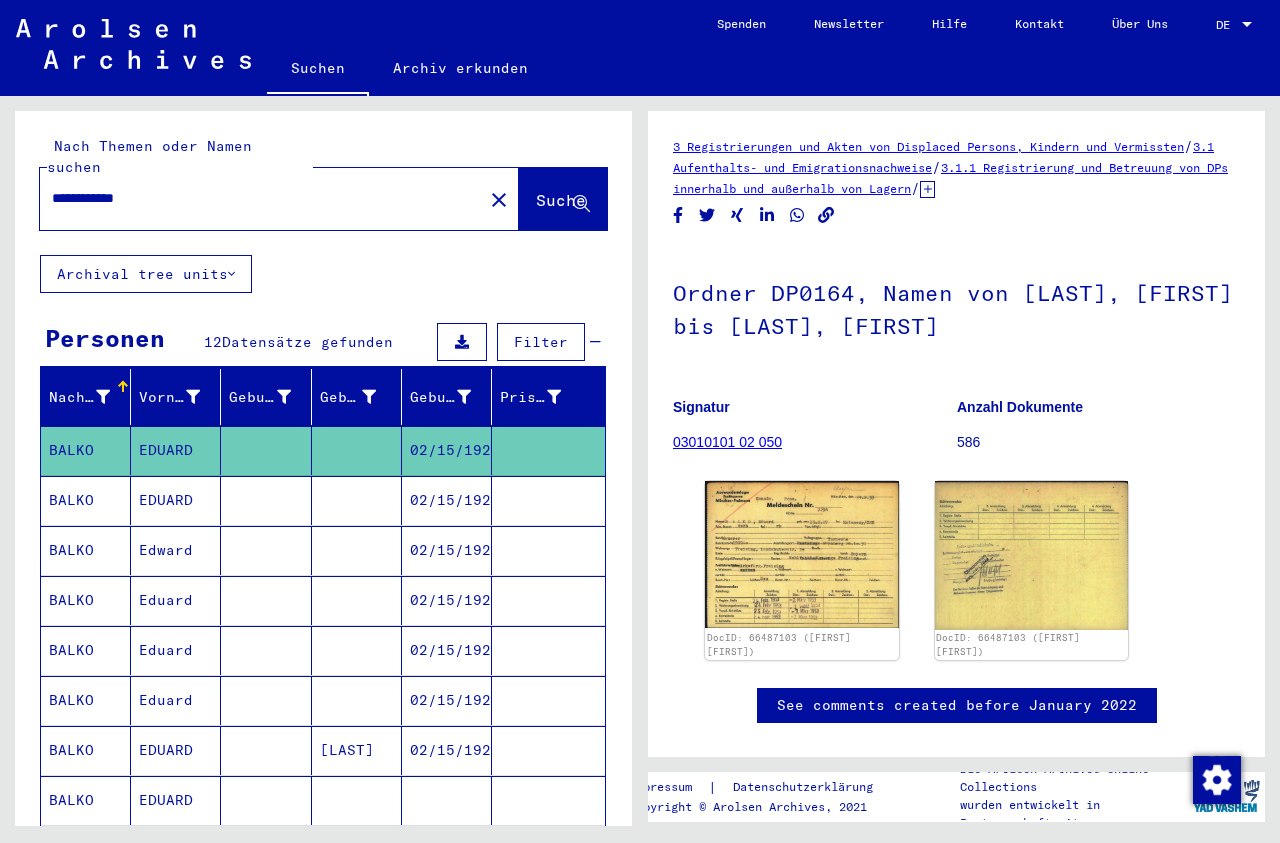 click on "02/15/1927" at bounding box center [447, 550] 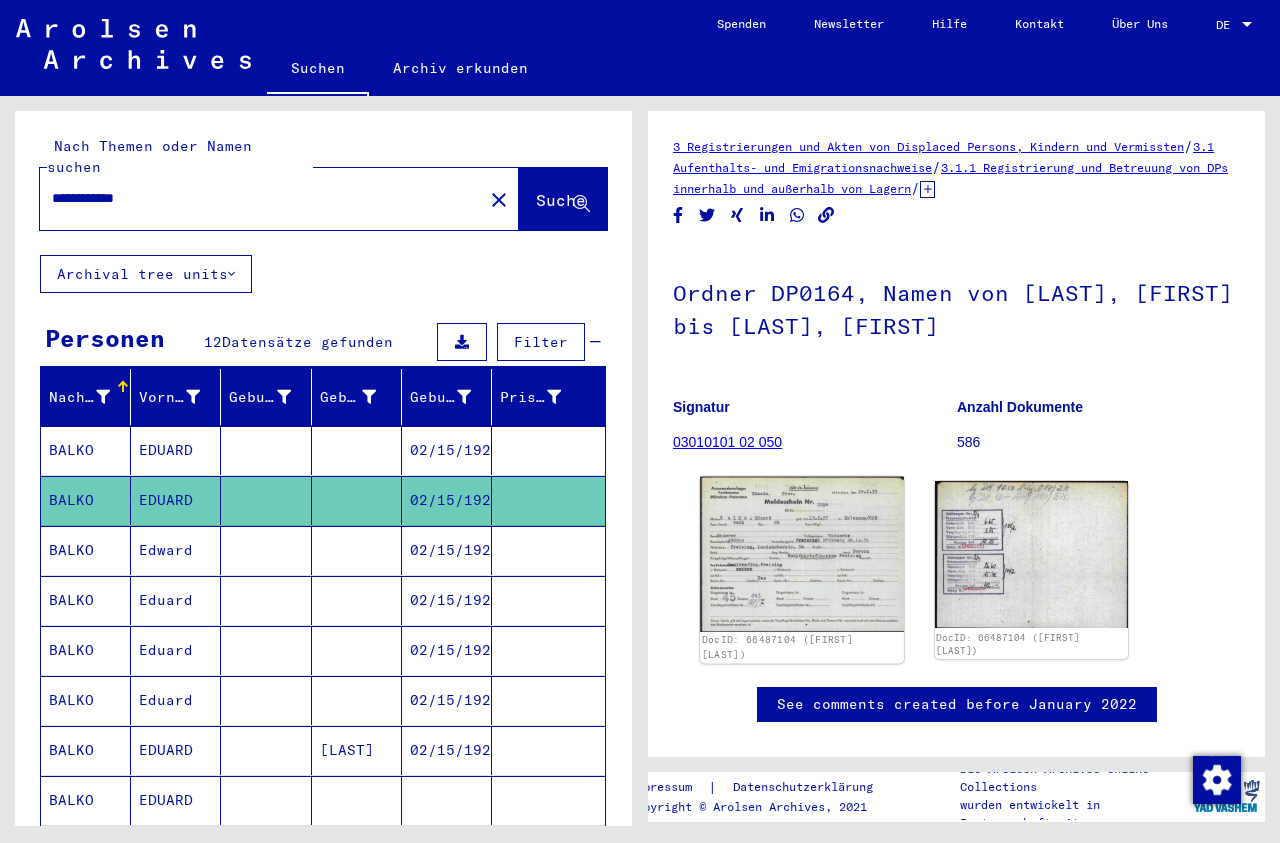 click 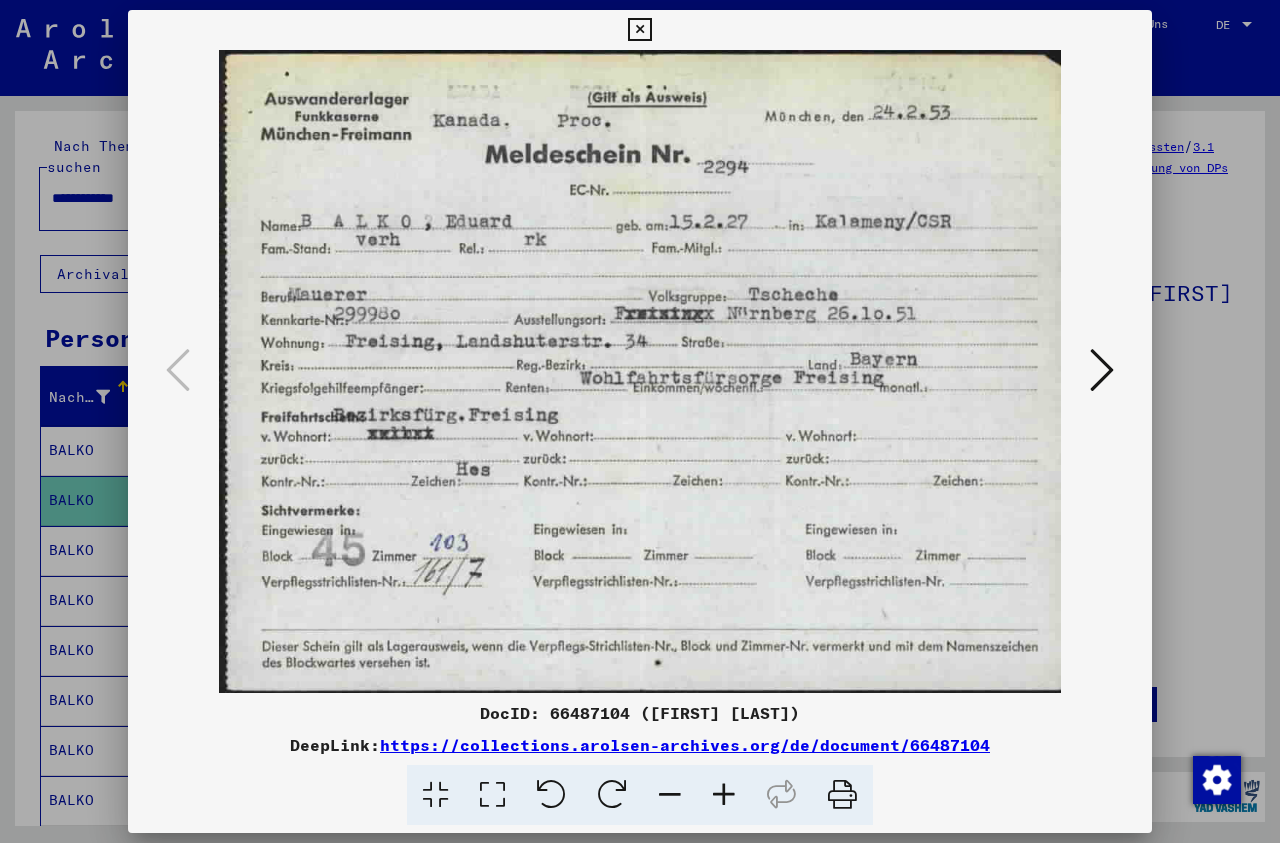 click at bounding box center [639, 30] 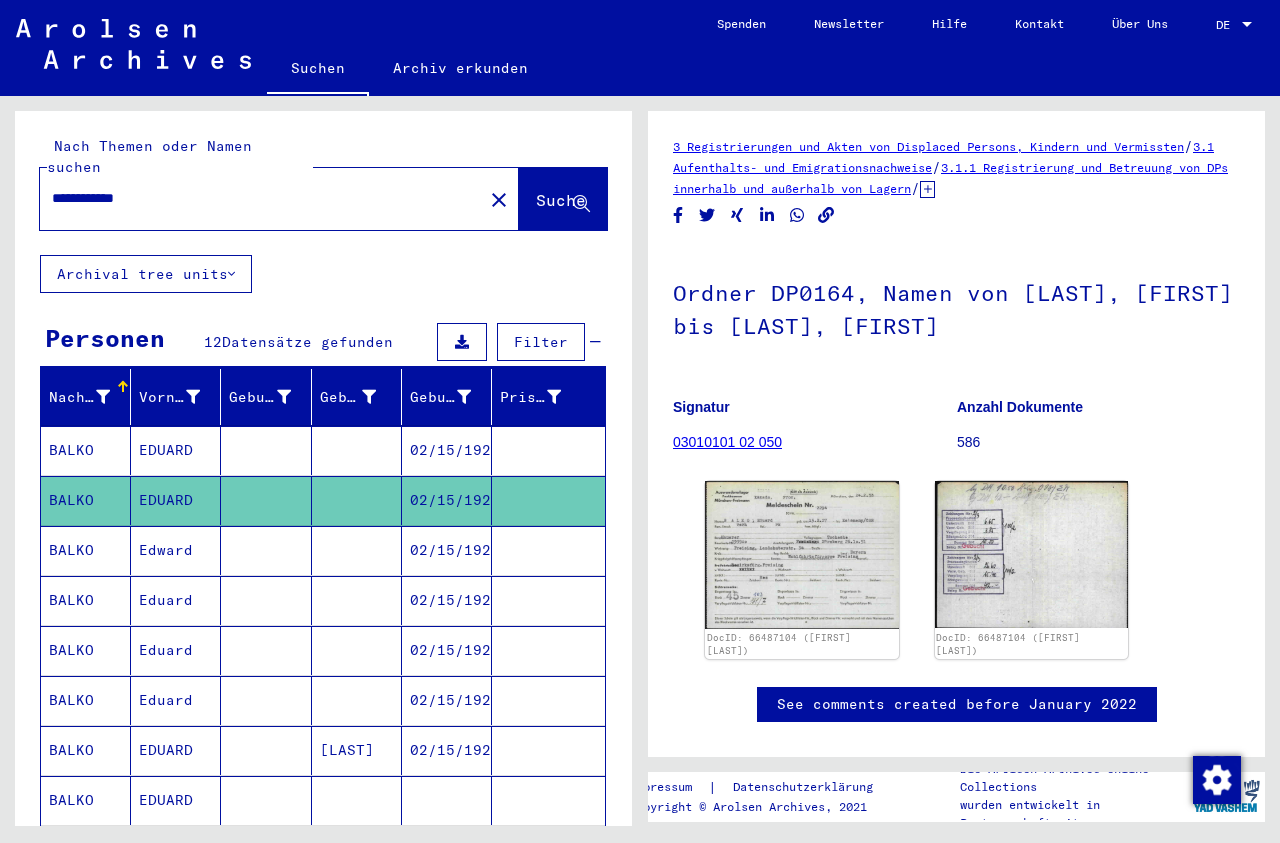 click on "[LAST]" at bounding box center (357, 800) 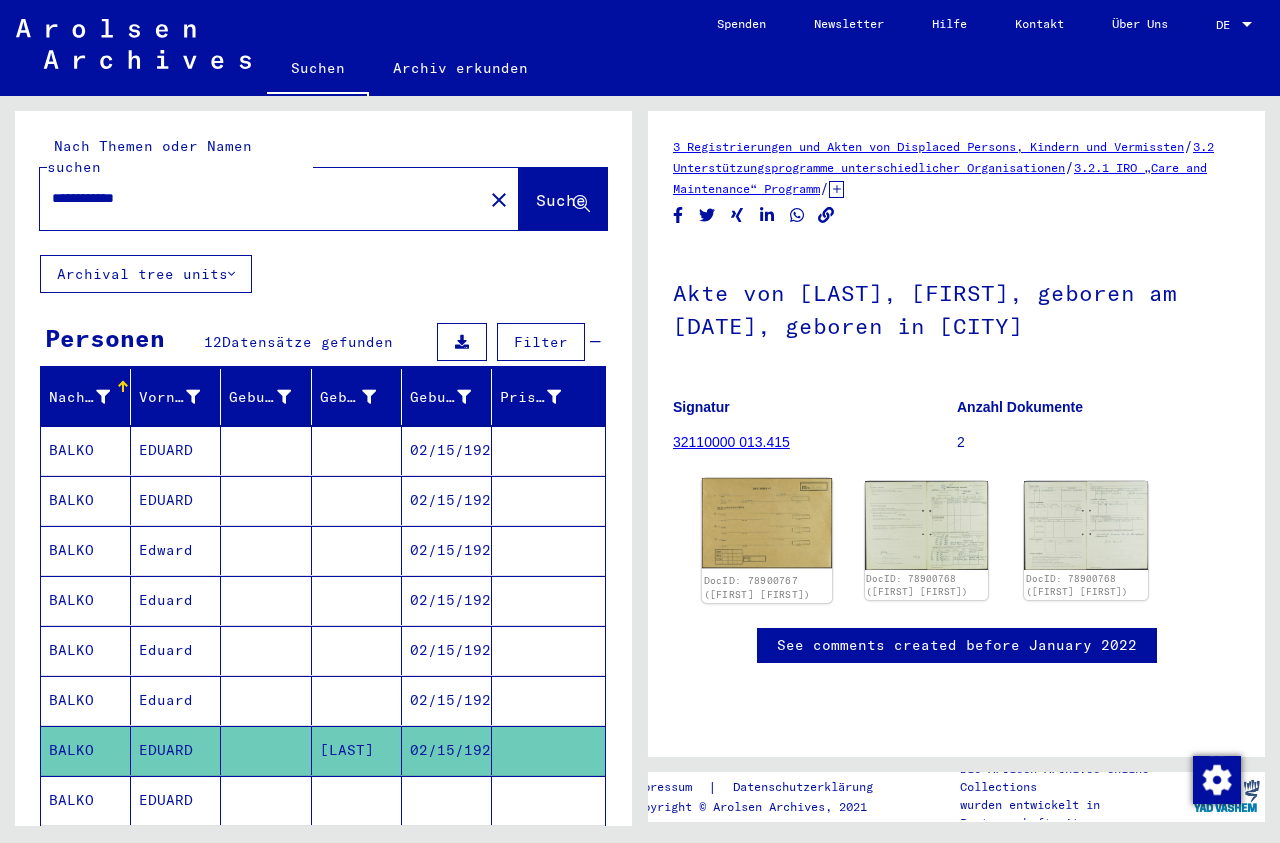 click 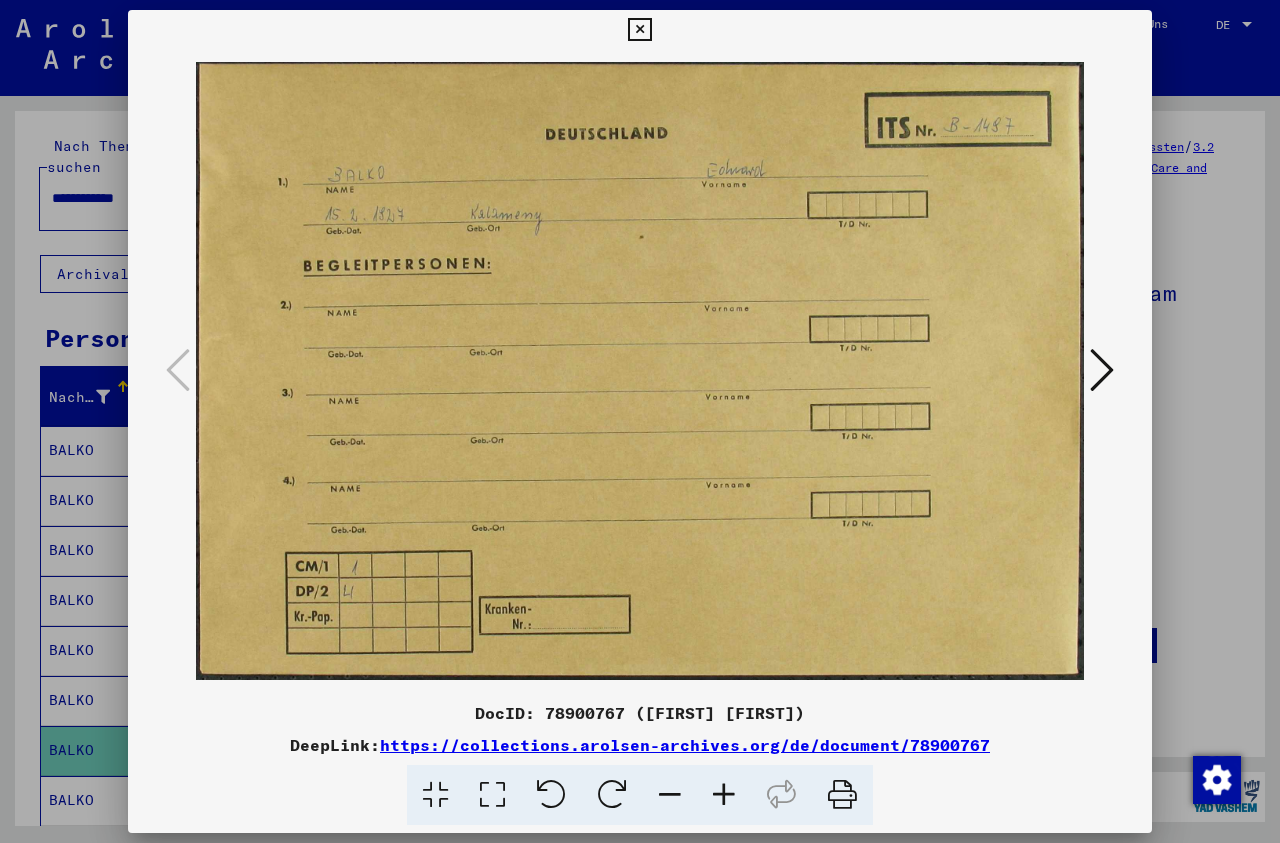 click at bounding box center (1102, 370) 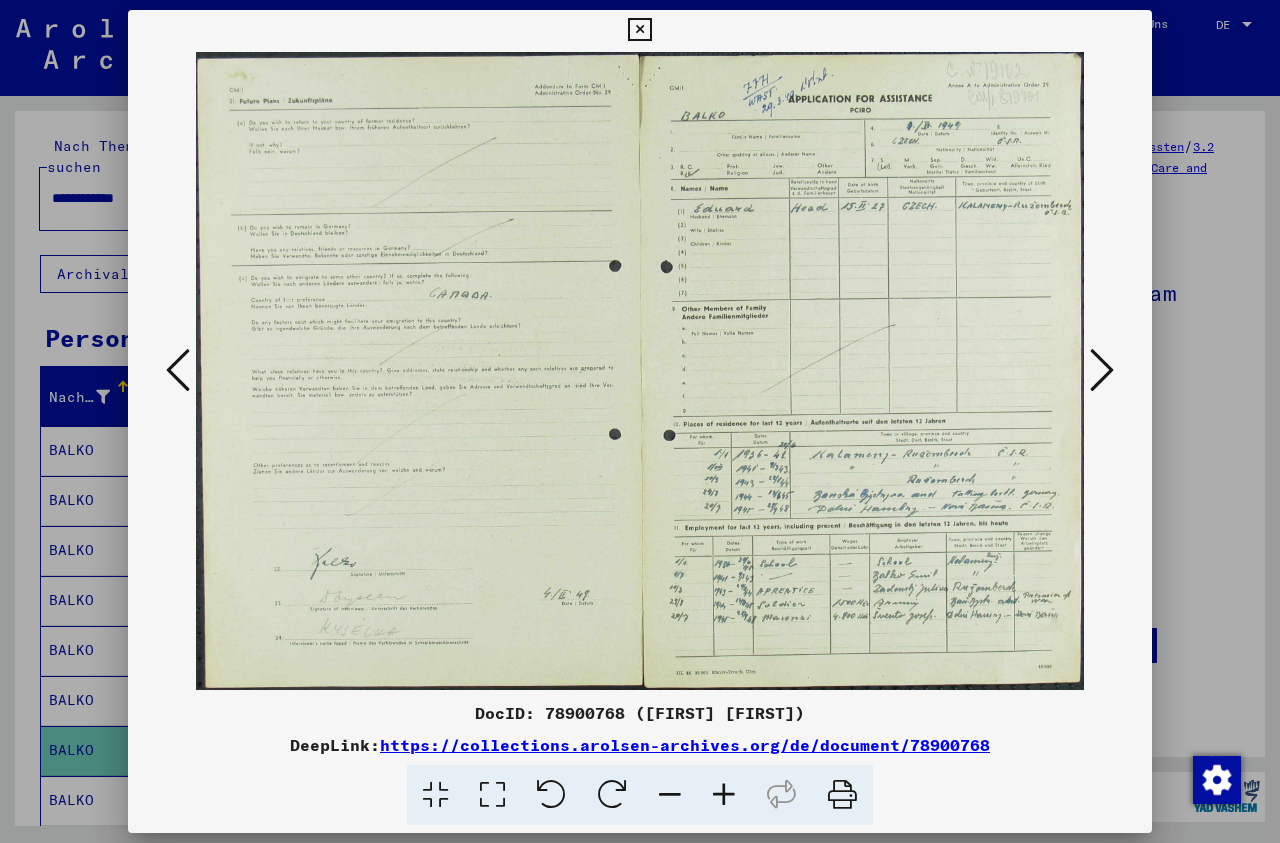 click at bounding box center (1102, 370) 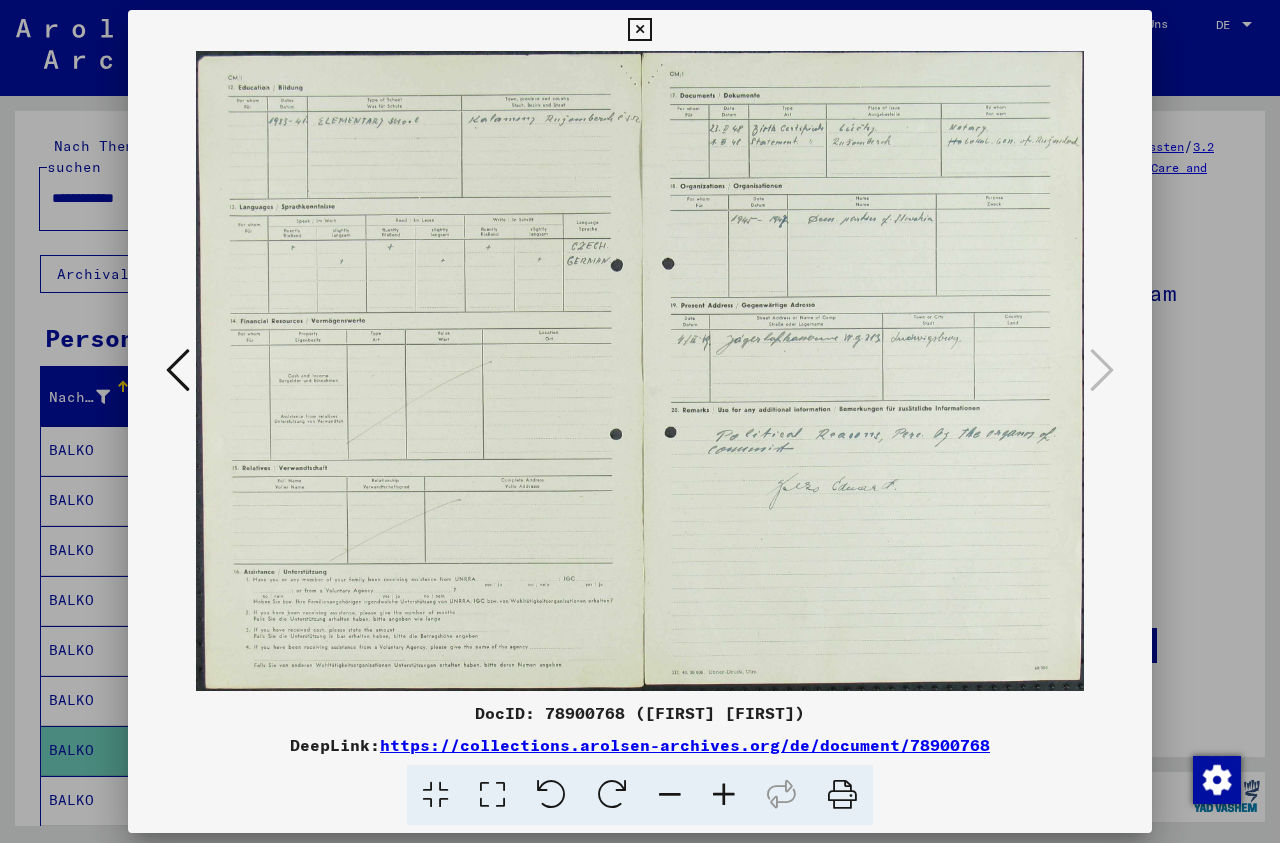 click at bounding box center (639, 30) 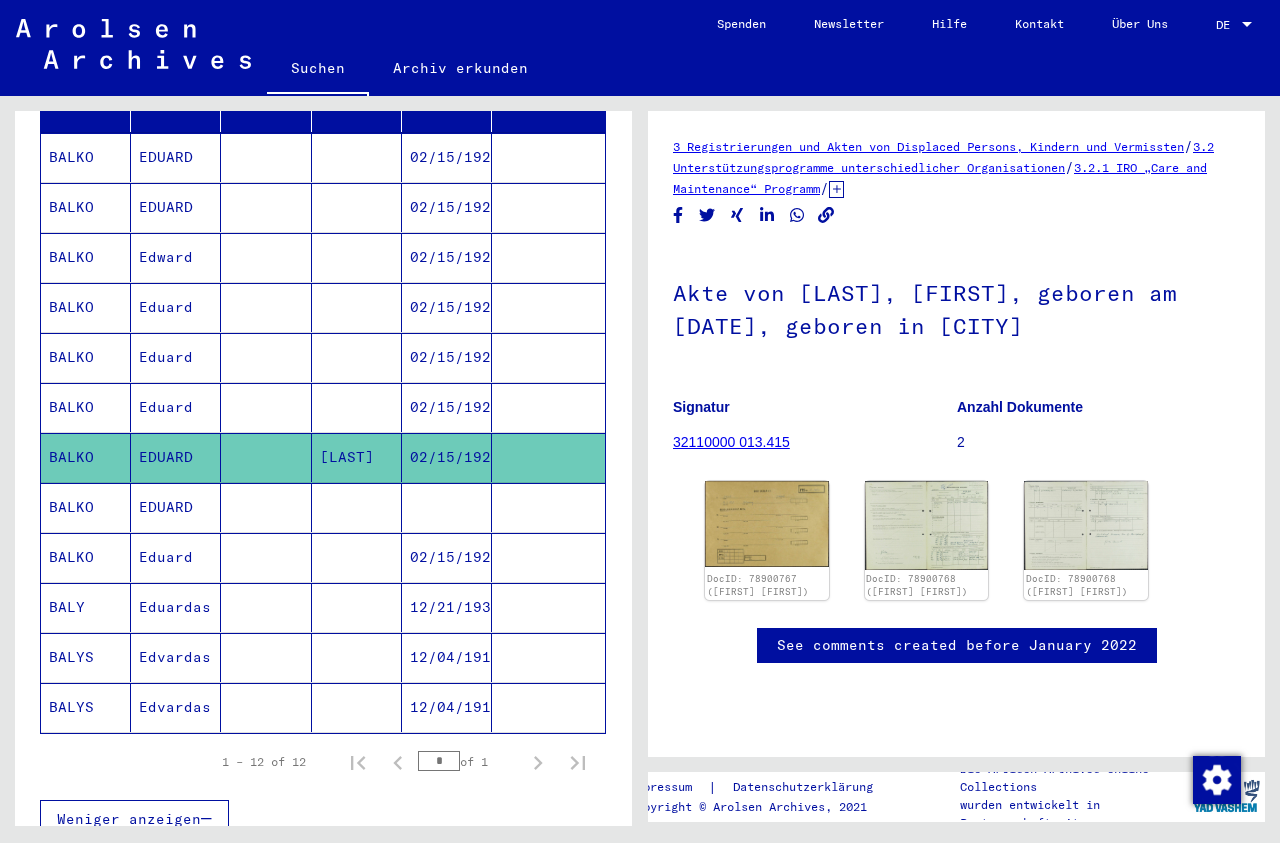 scroll, scrollTop: 283, scrollLeft: 0, axis: vertical 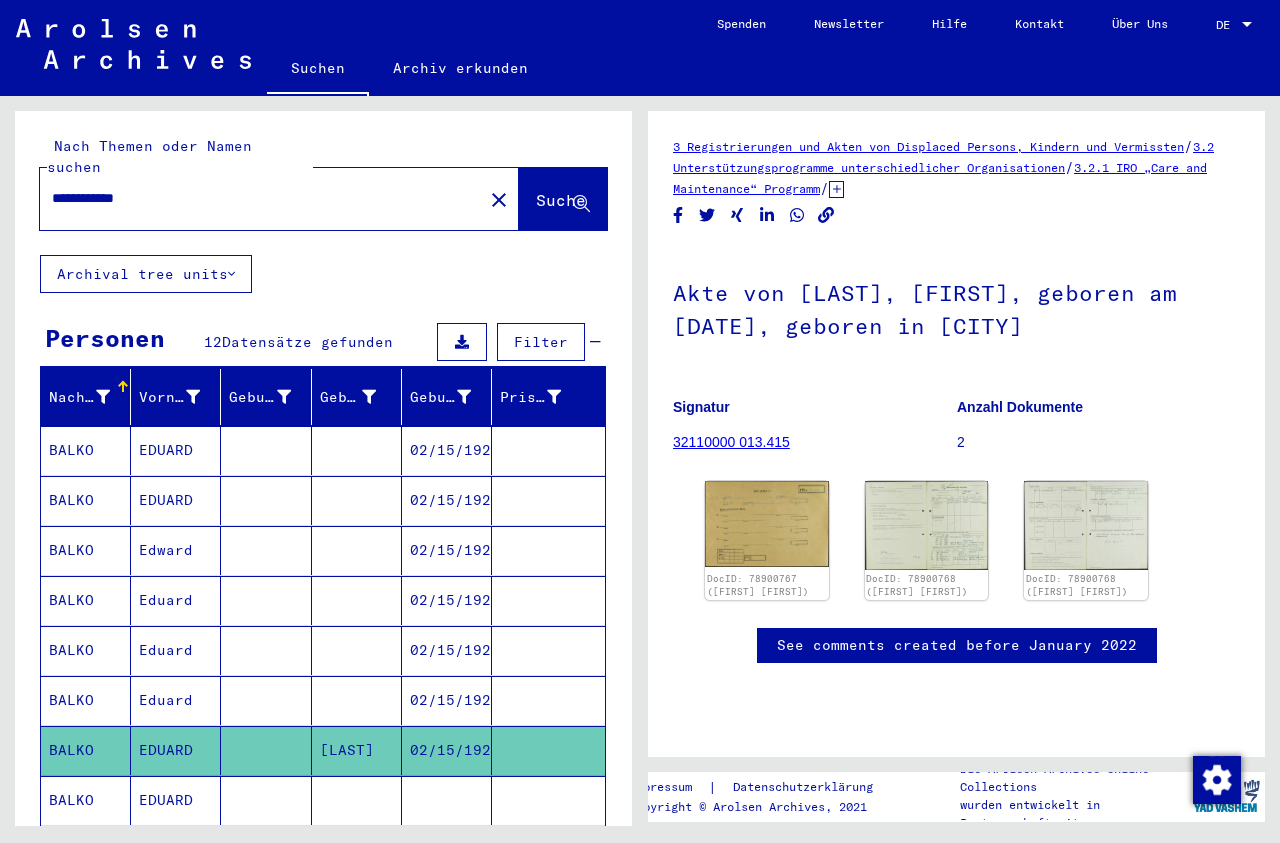 click on "**********" at bounding box center (261, 198) 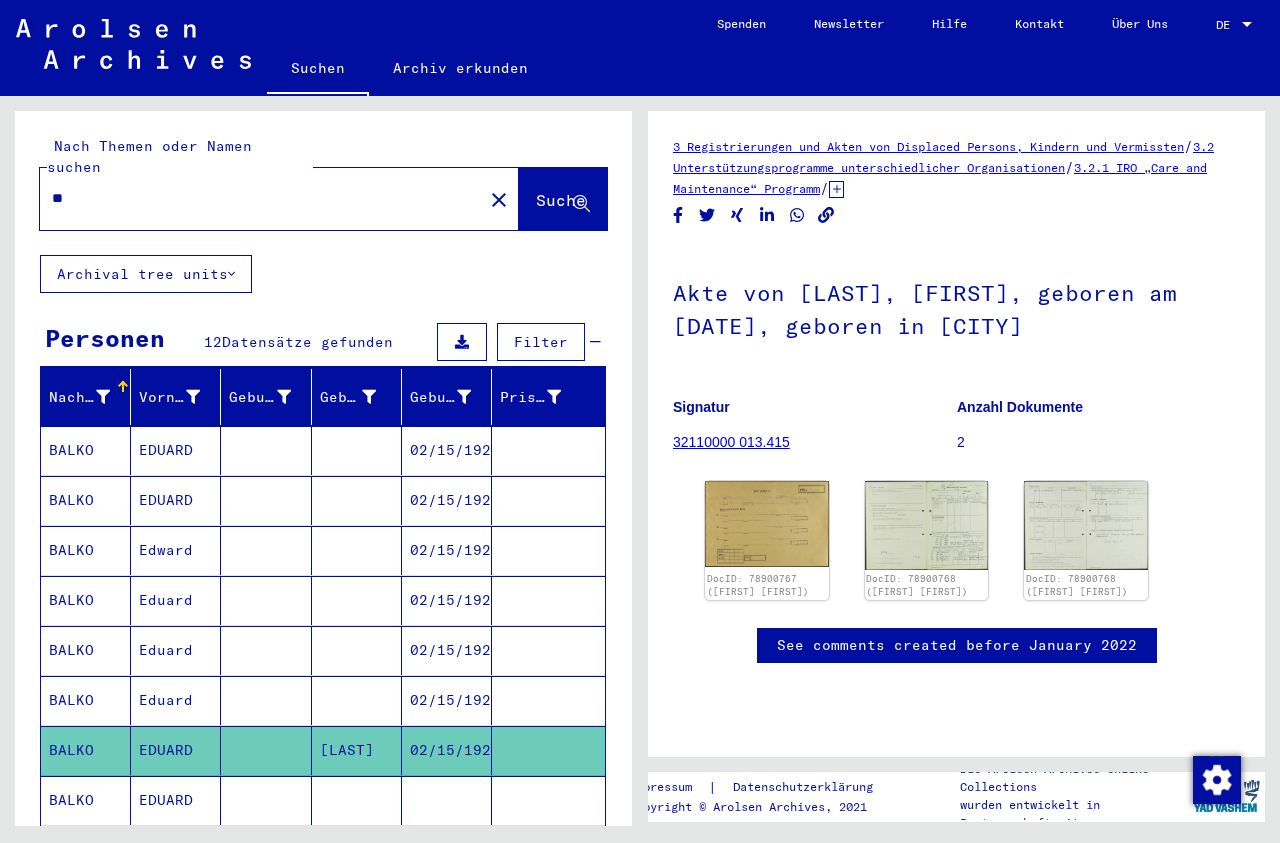 type on "*" 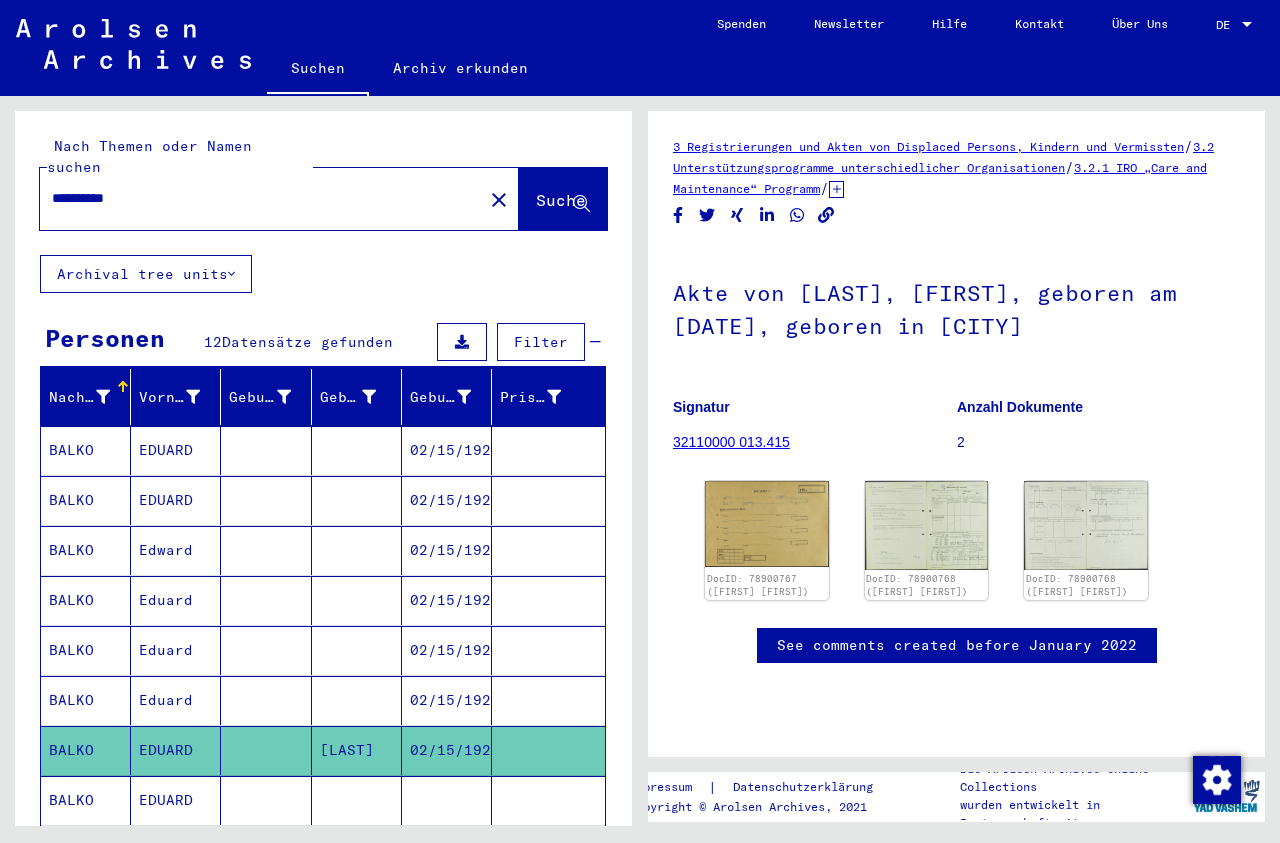 type on "**********" 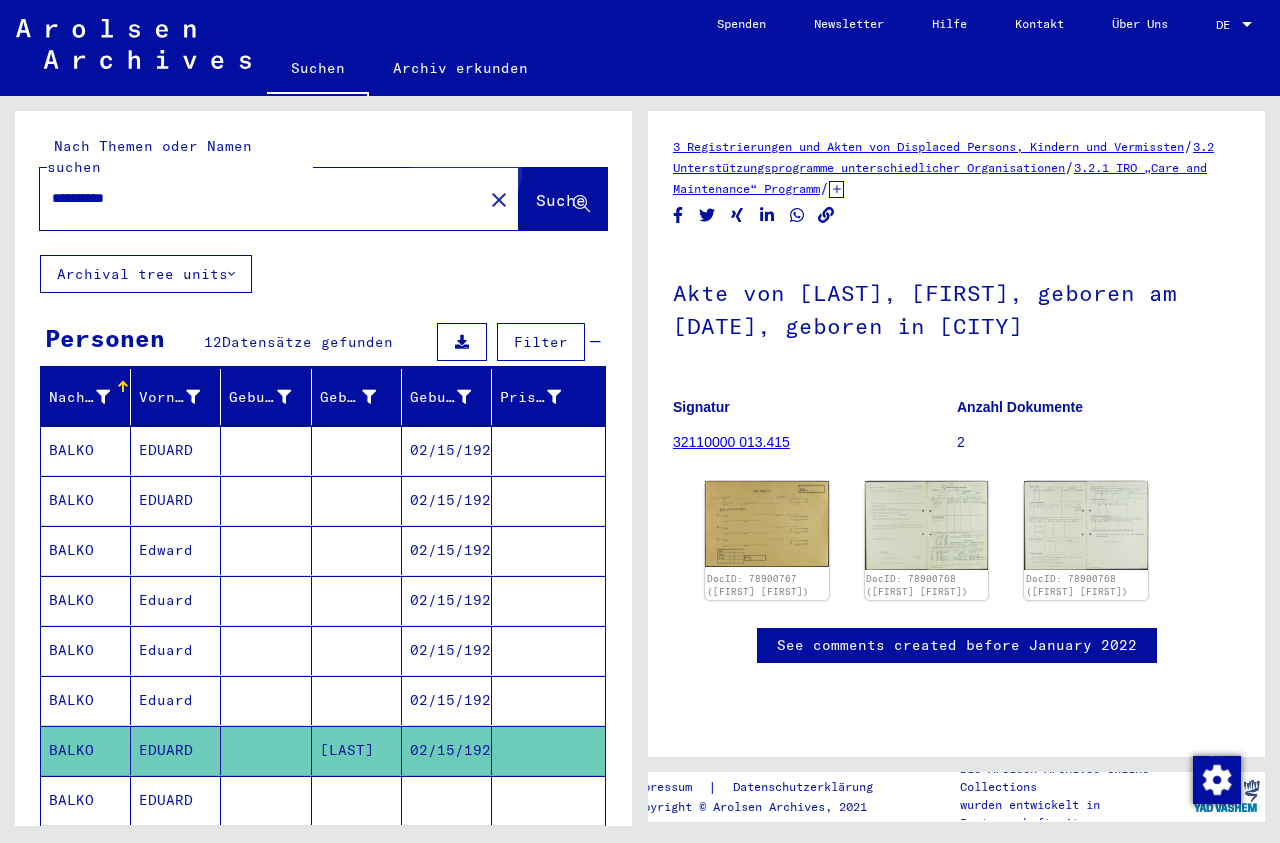 click on "Suche" 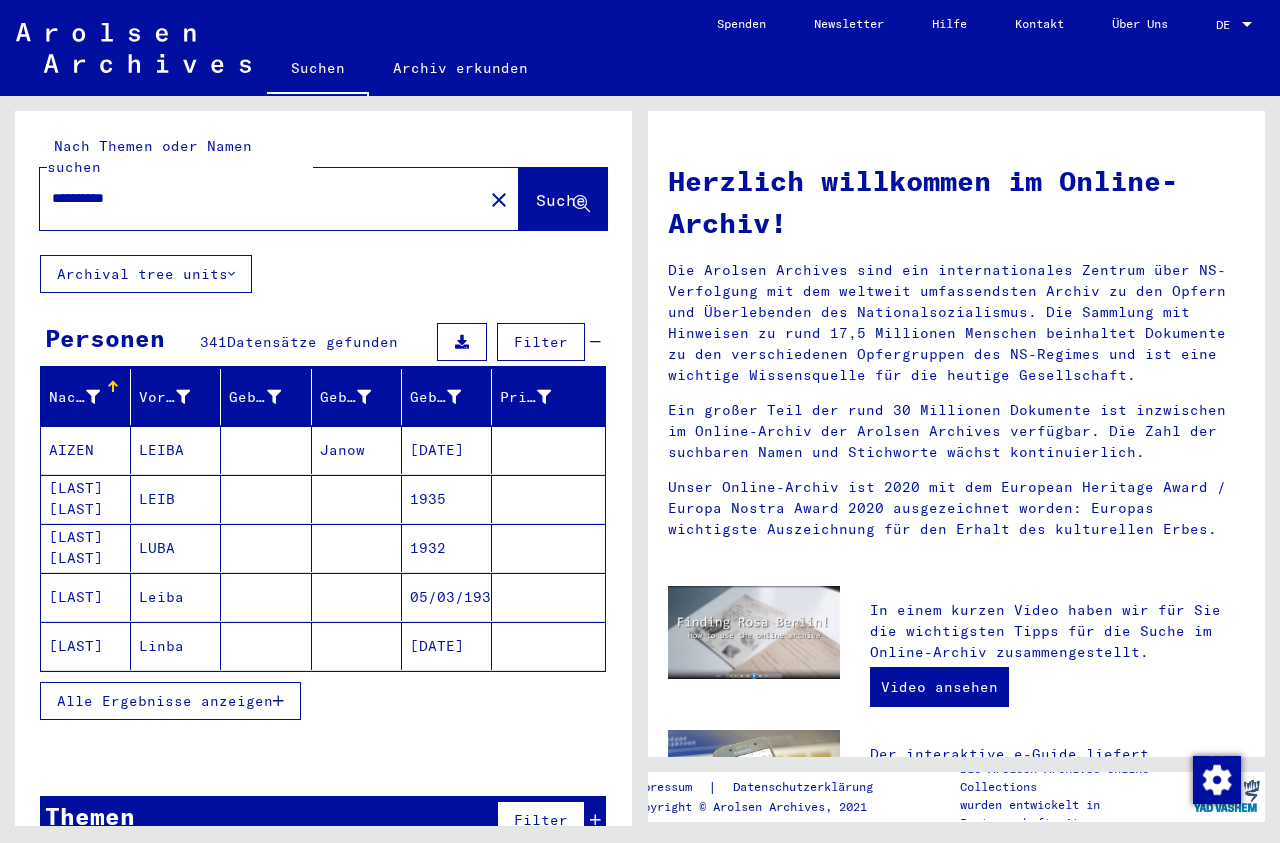 click on "Alle Ergebnisse anzeigen" at bounding box center [165, 701] 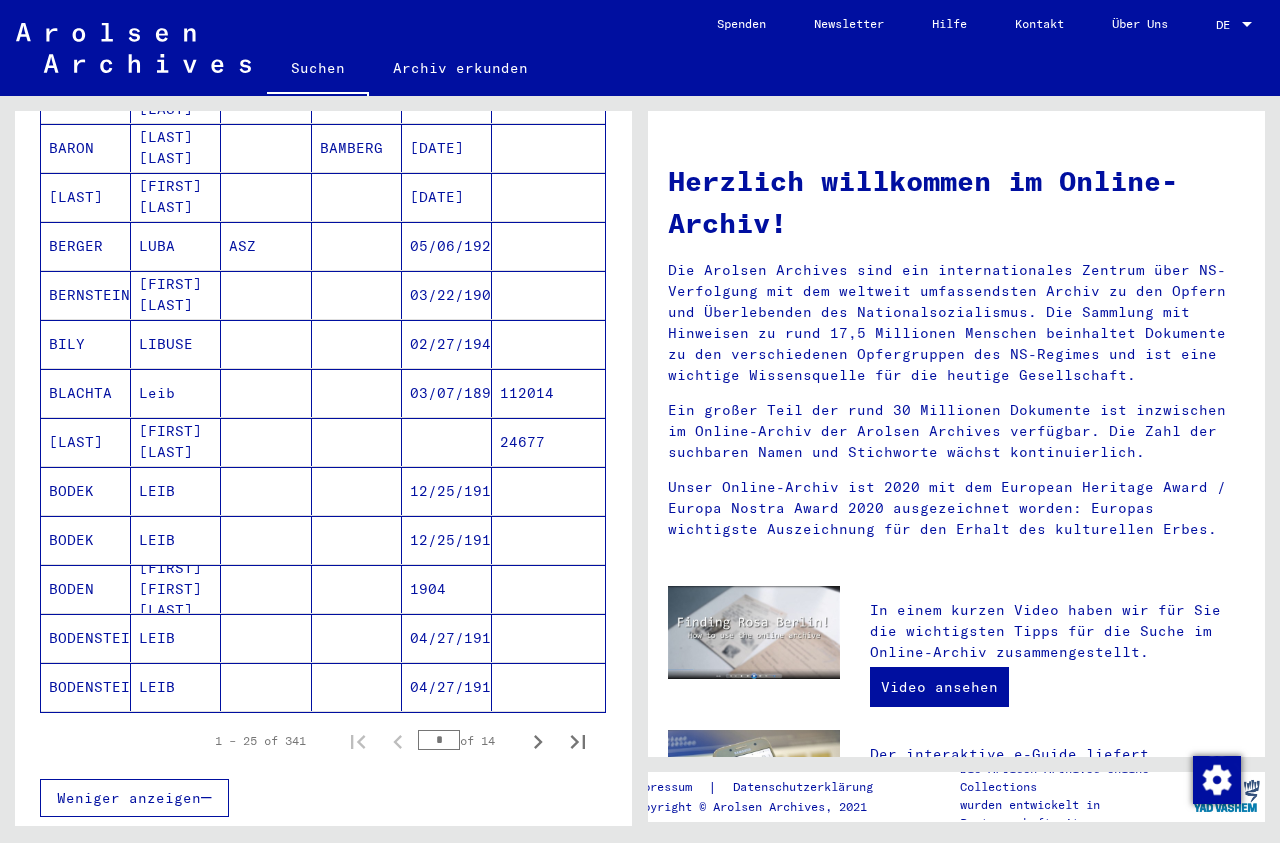 scroll, scrollTop: 983, scrollLeft: 0, axis: vertical 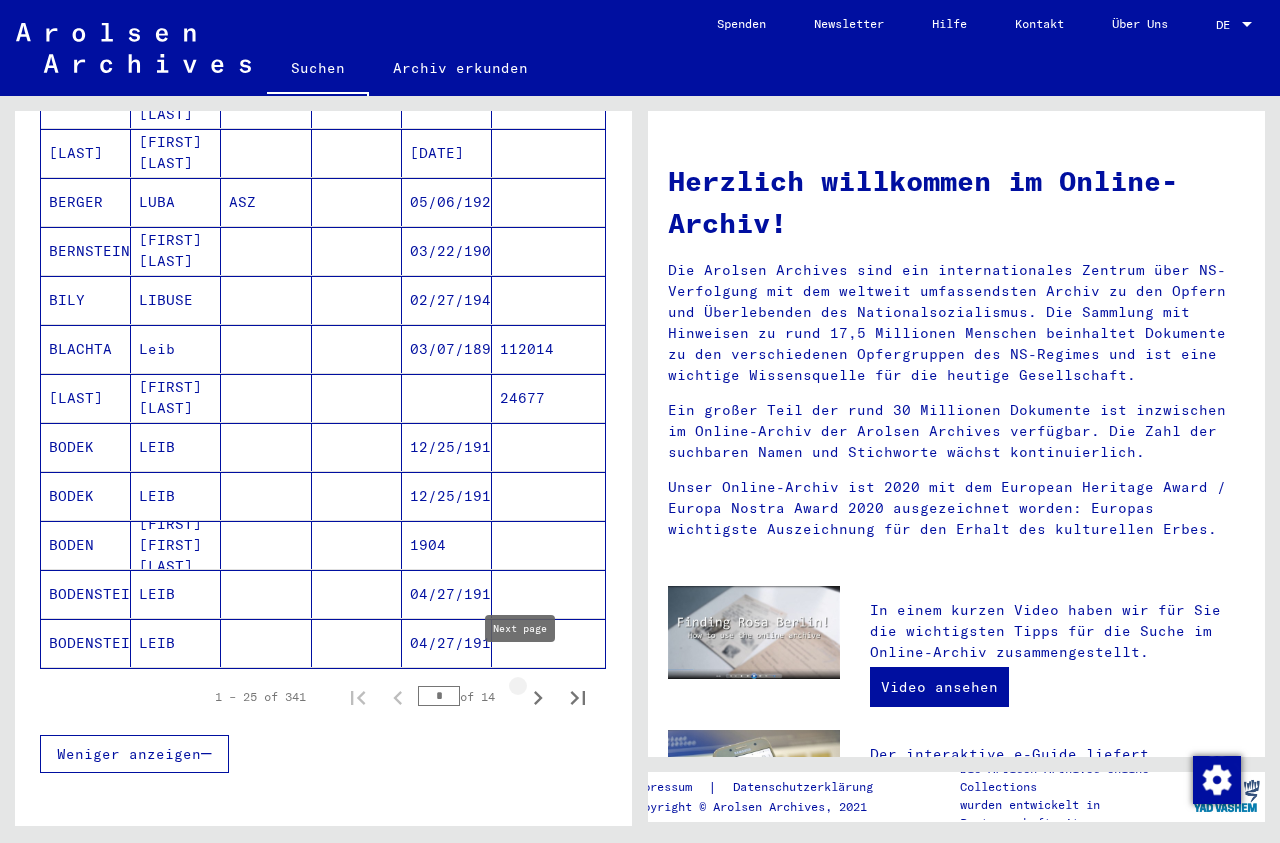 click 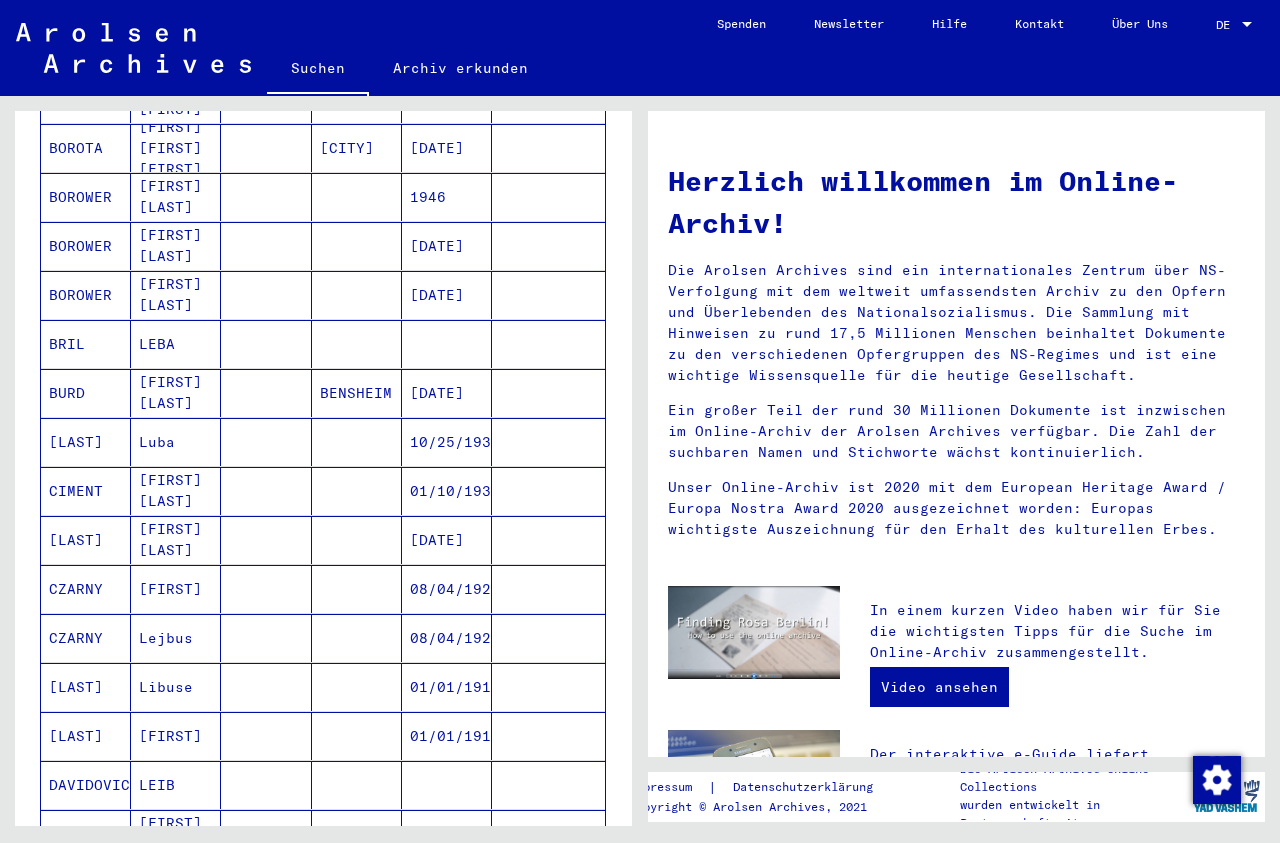 scroll, scrollTop: 1058, scrollLeft: 0, axis: vertical 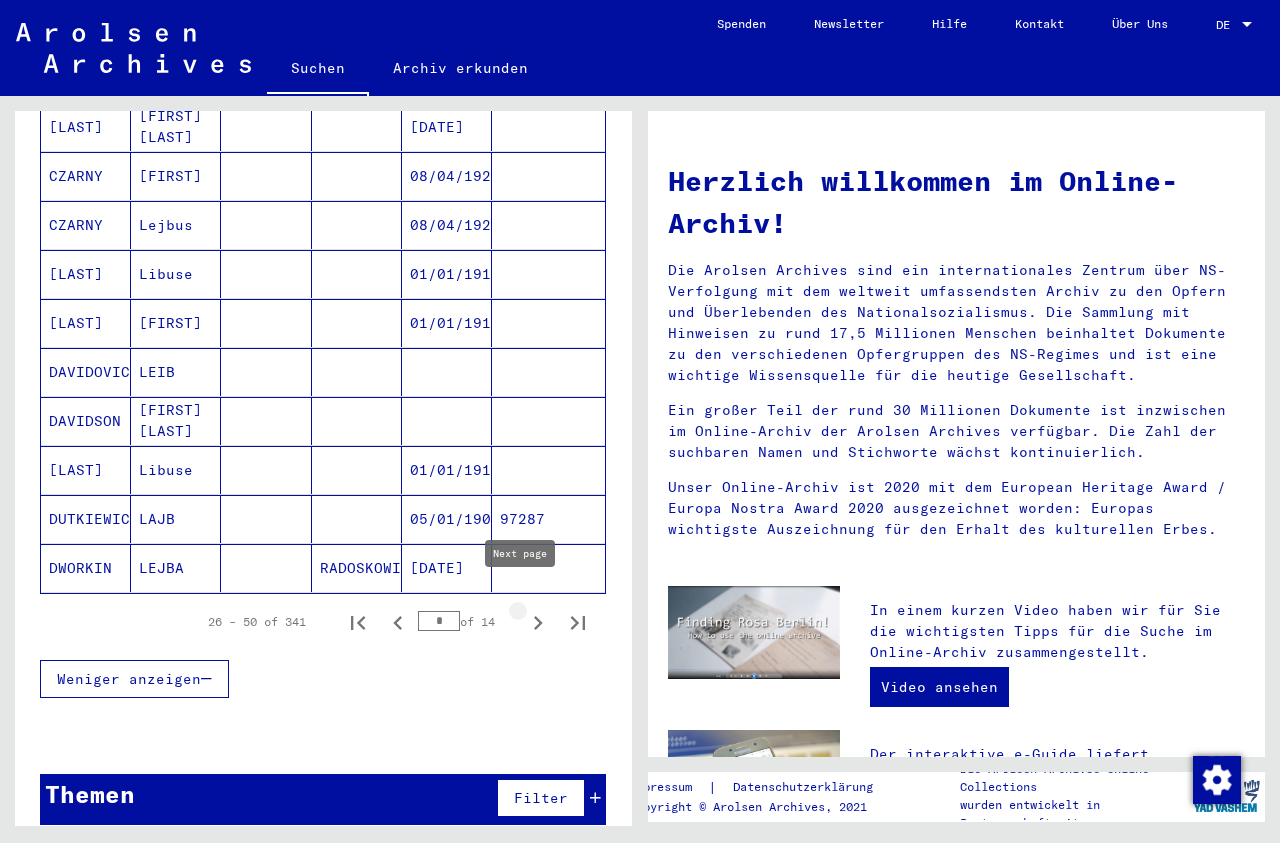 click 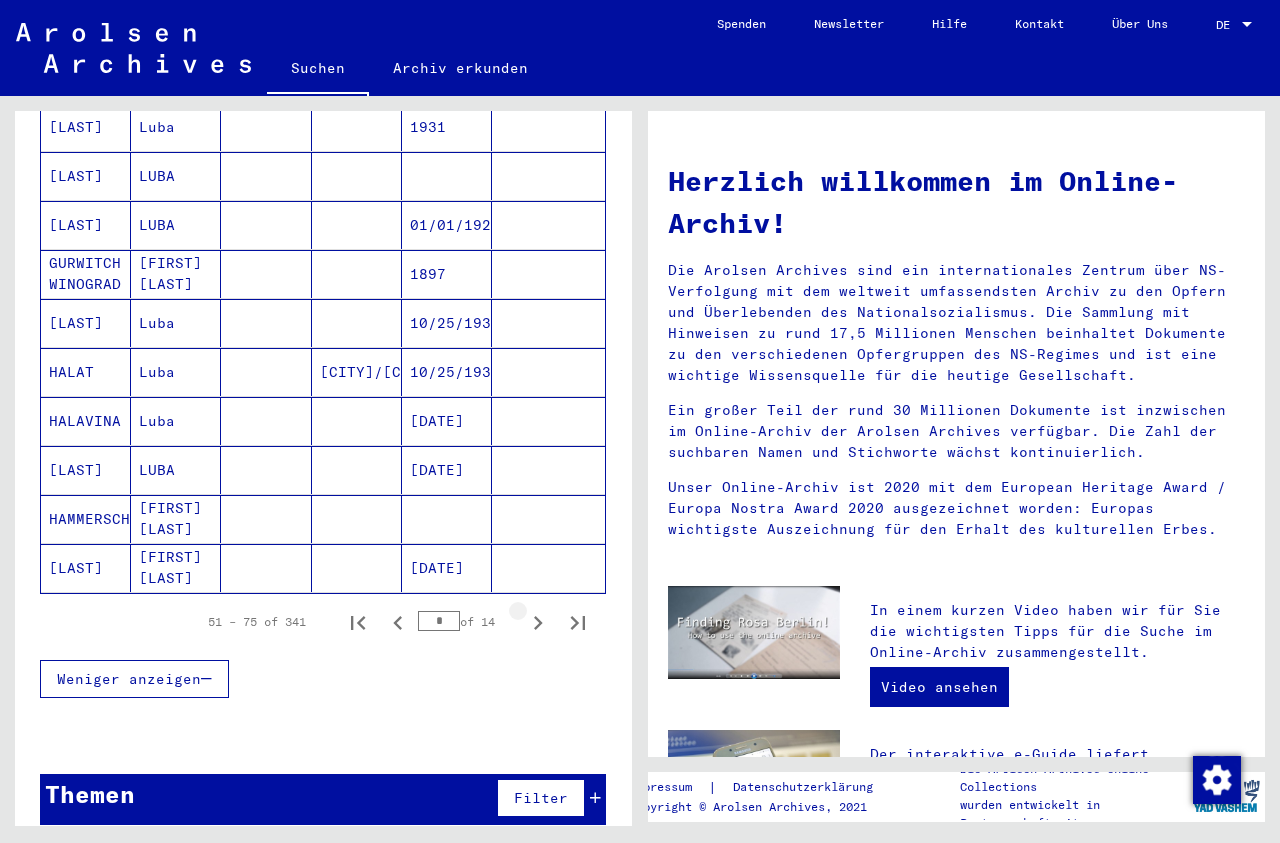 click 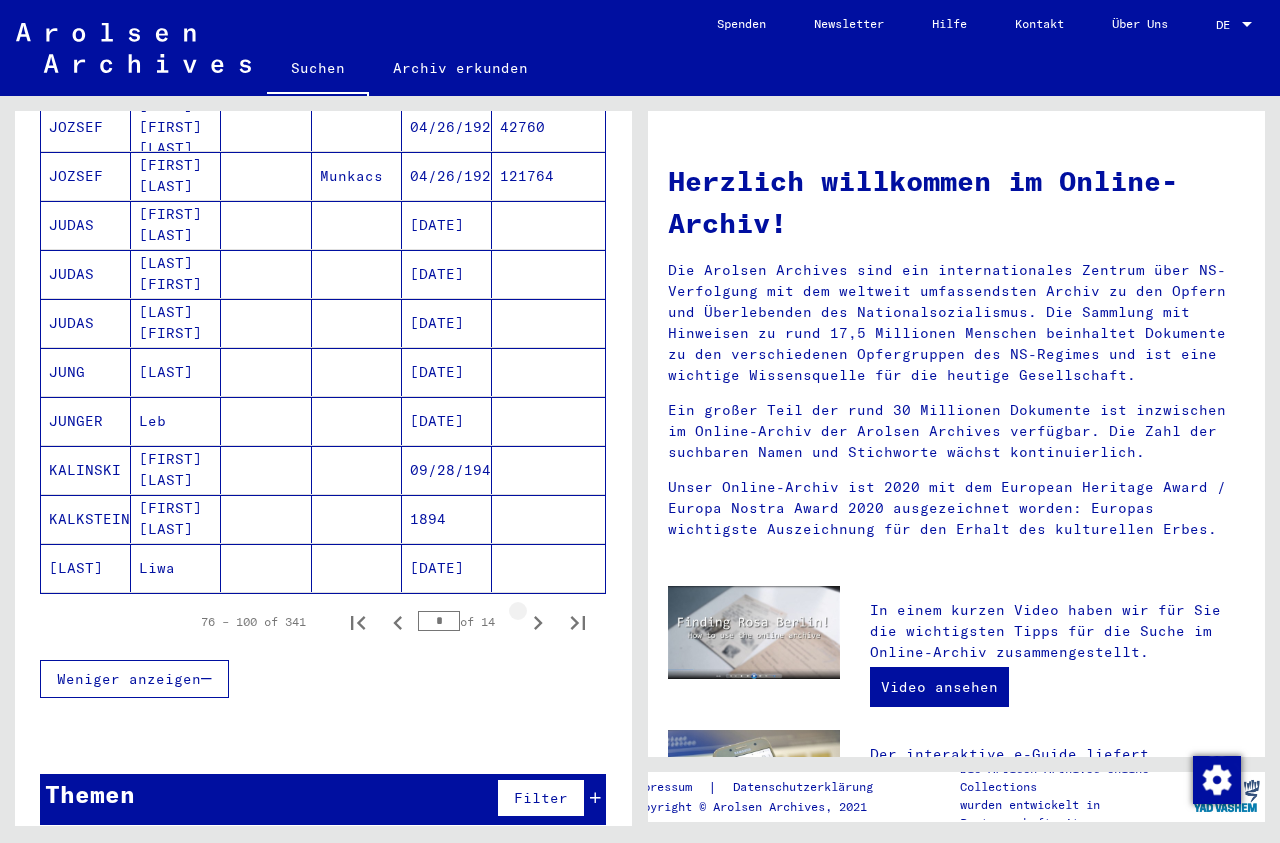 click 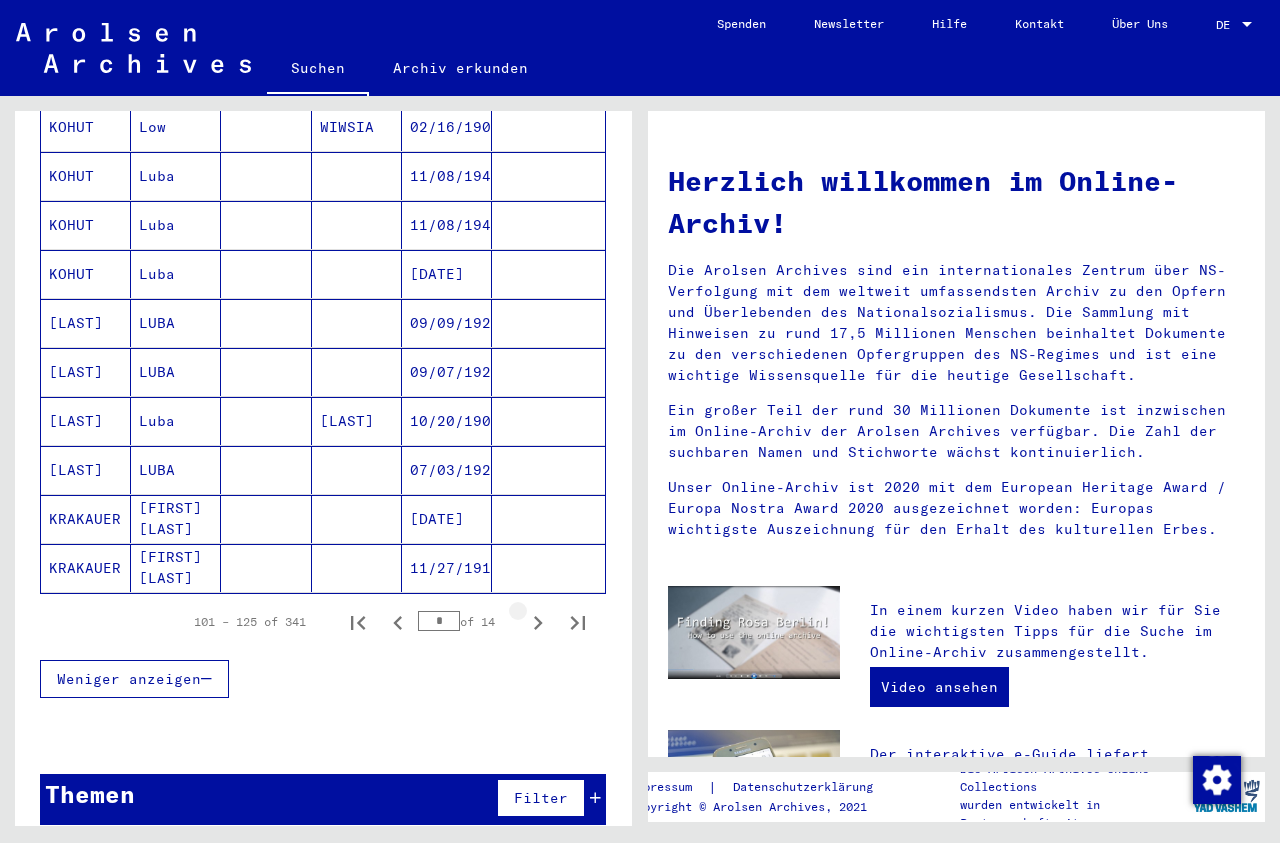click 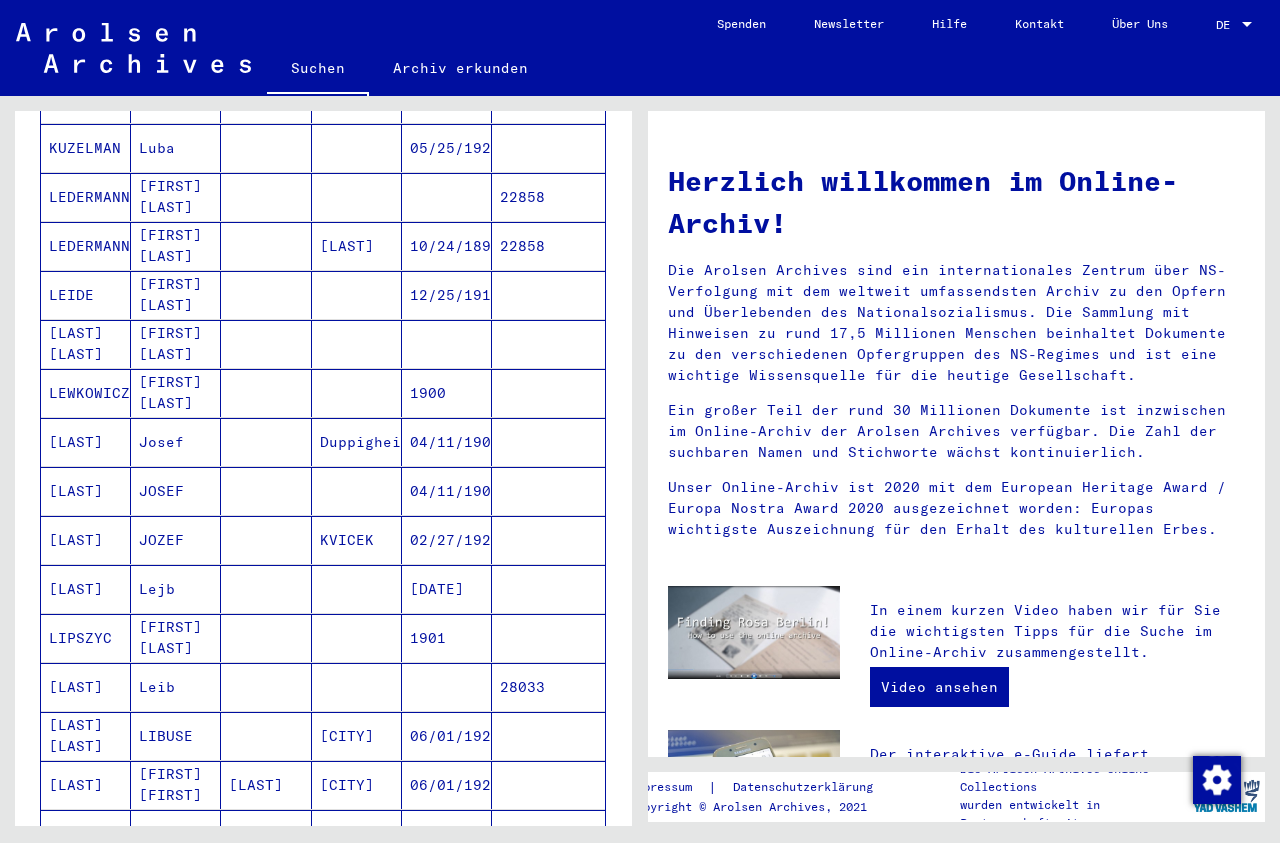 scroll, scrollTop: 742, scrollLeft: 0, axis: vertical 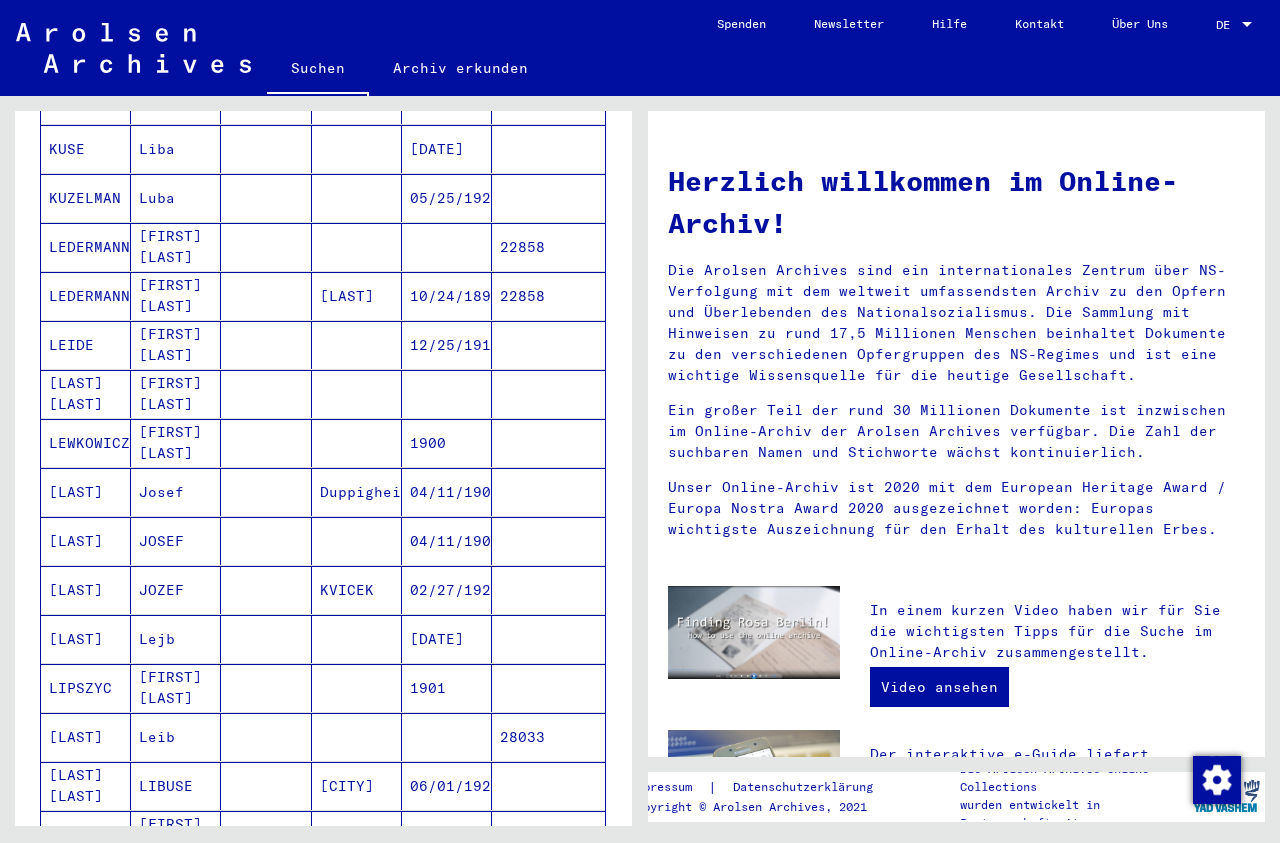 click on "02/27/1921" at bounding box center [447, 639] 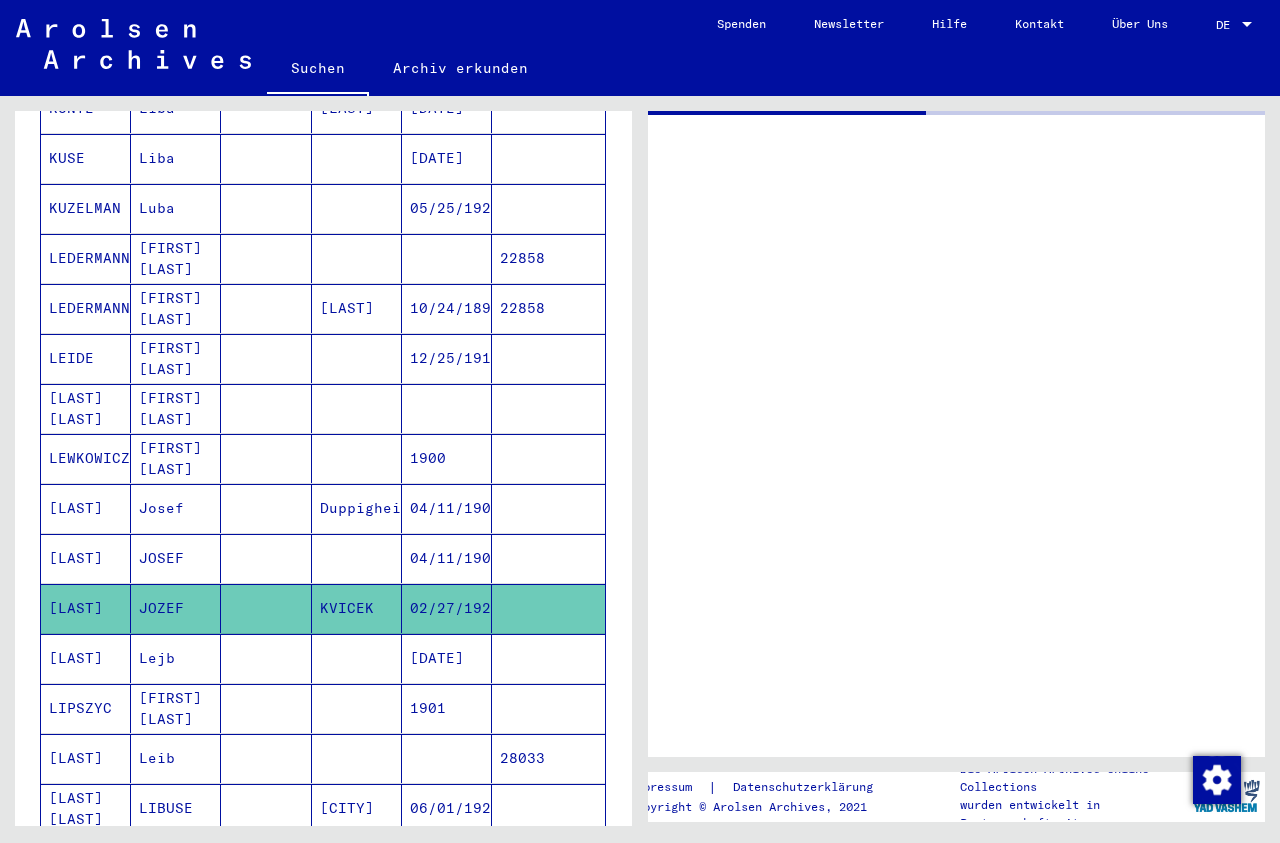 scroll, scrollTop: 752, scrollLeft: 0, axis: vertical 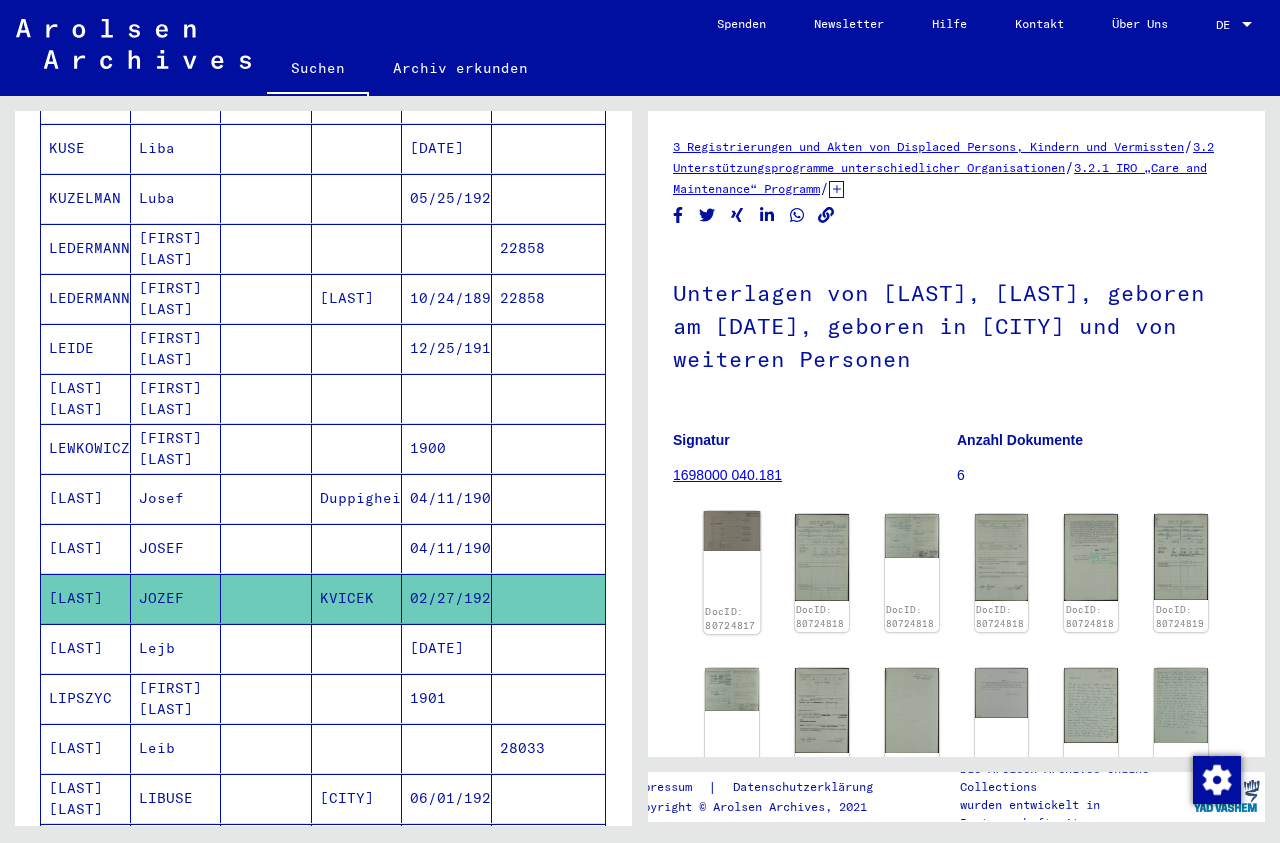 click 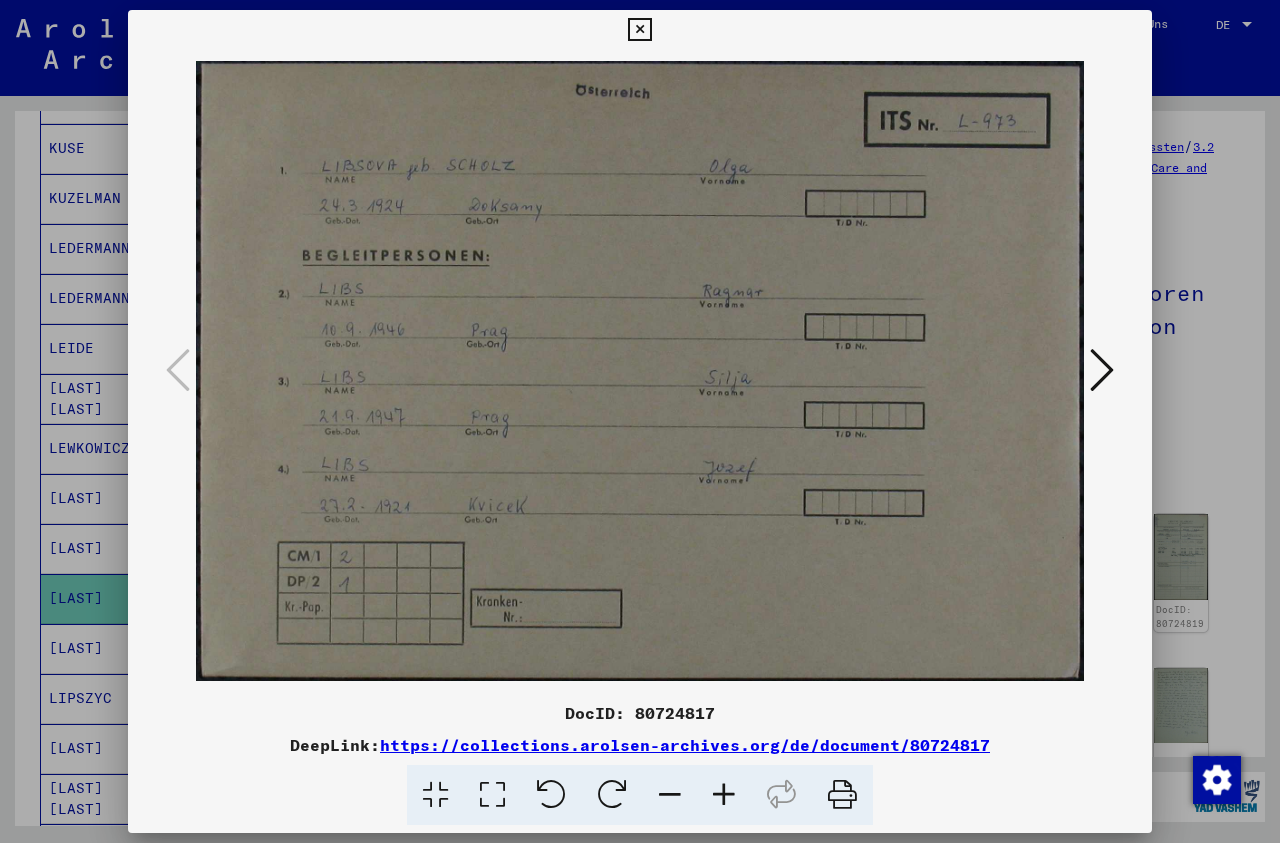 click at bounding box center (1102, 370) 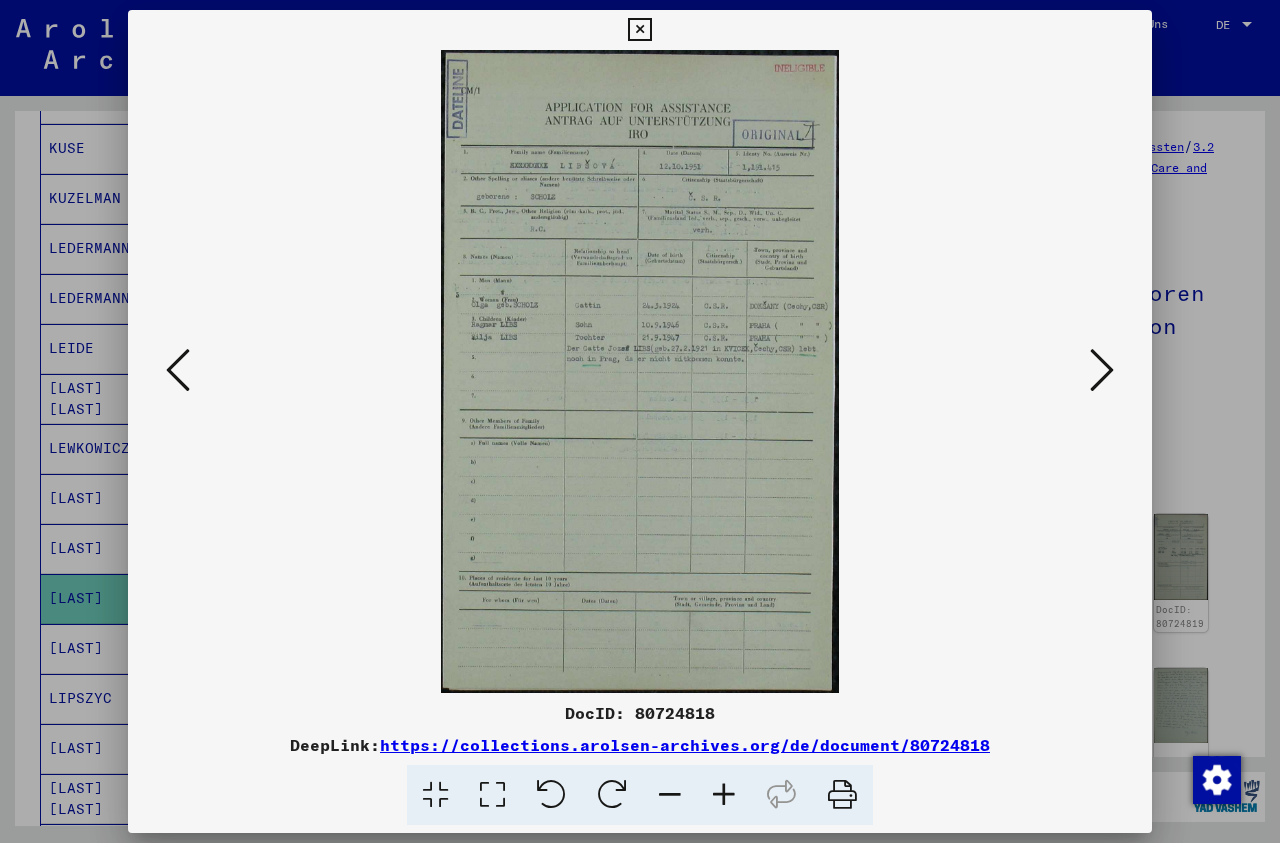 drag, startPoint x: 716, startPoint y: 817, endPoint x: 720, endPoint y: 780, distance: 37.215588 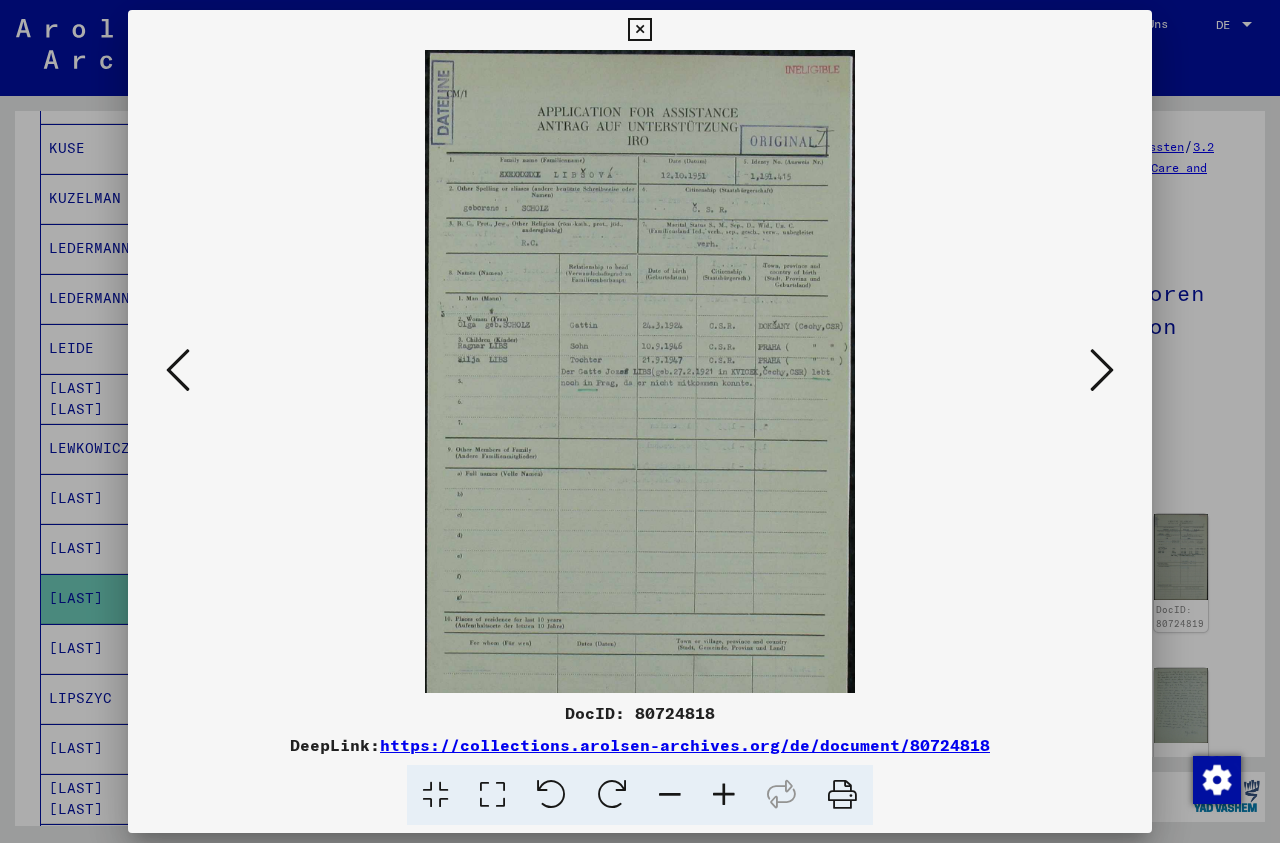 click at bounding box center [724, 795] 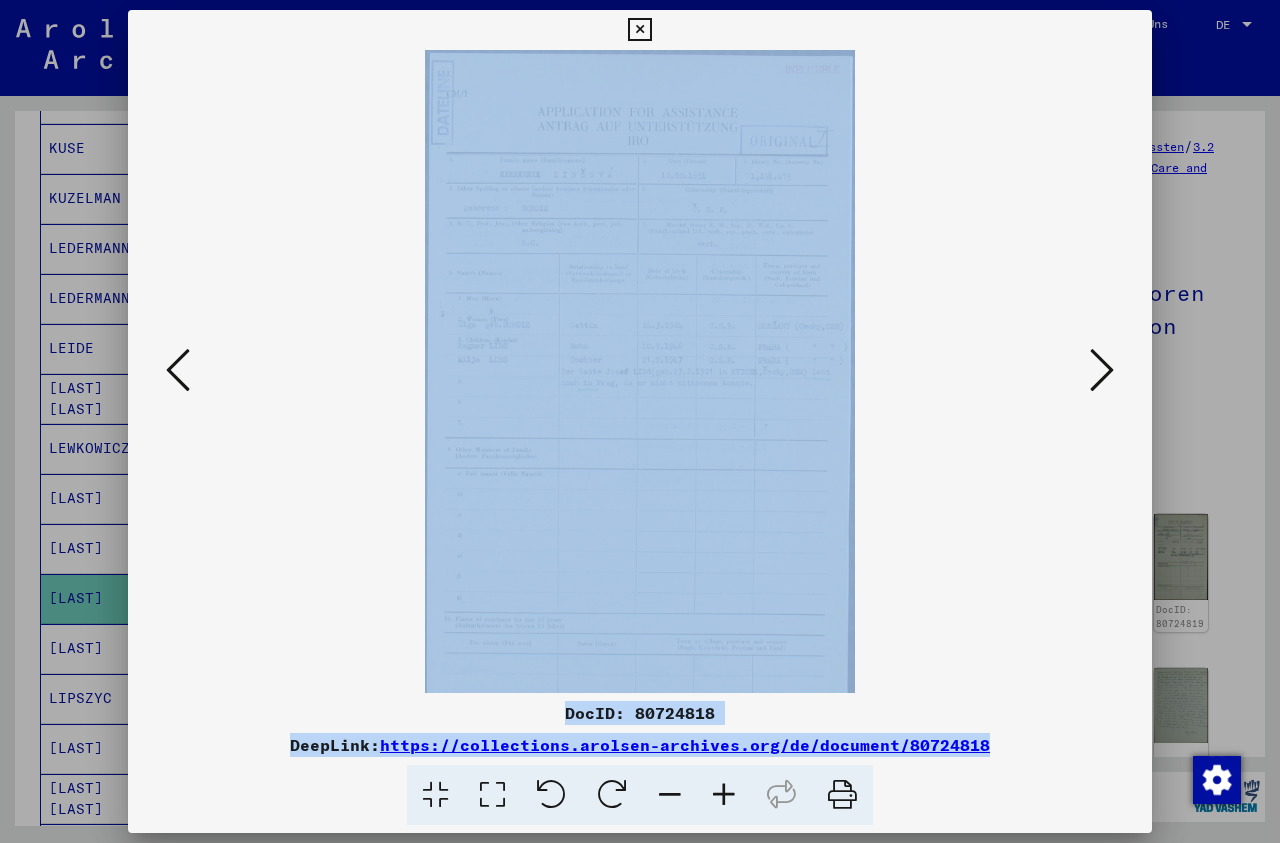 click at bounding box center (724, 795) 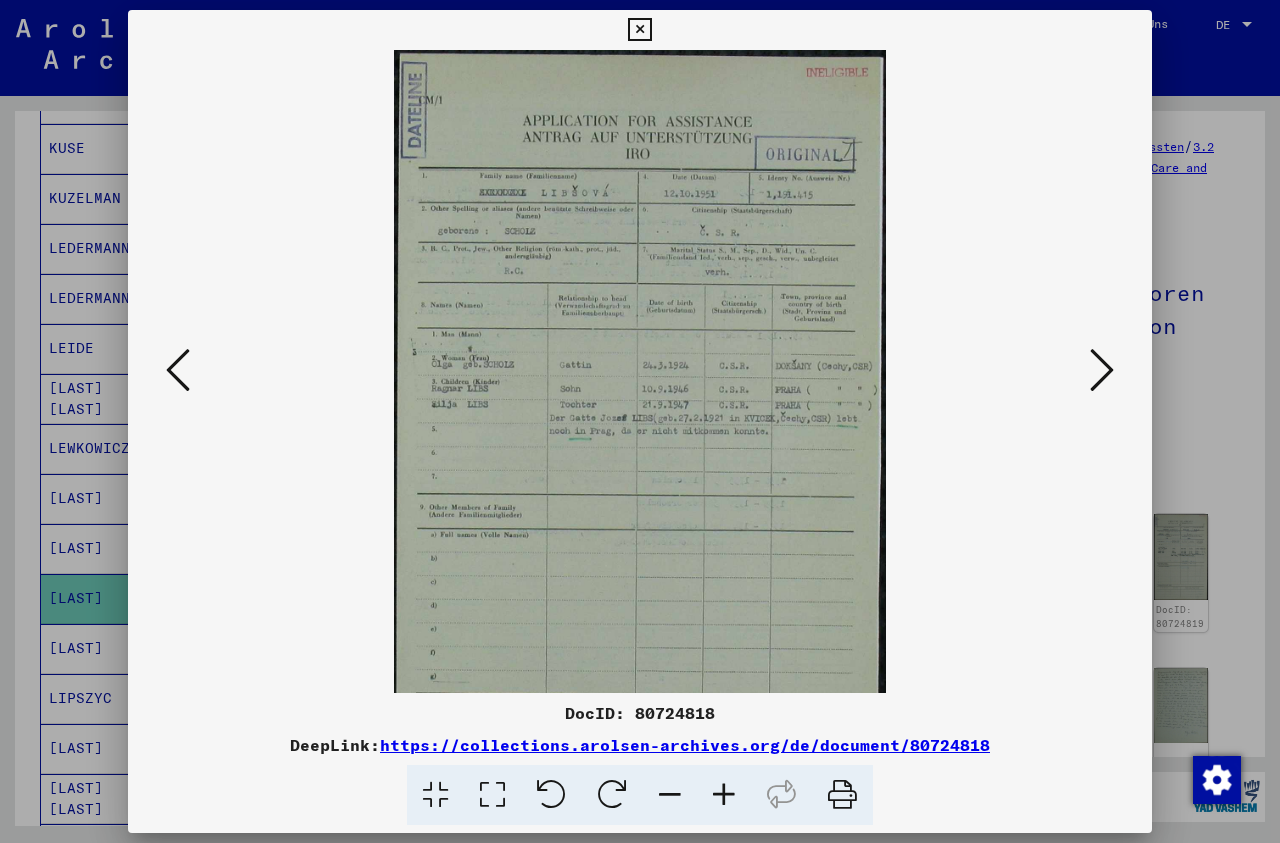 click at bounding box center [724, 795] 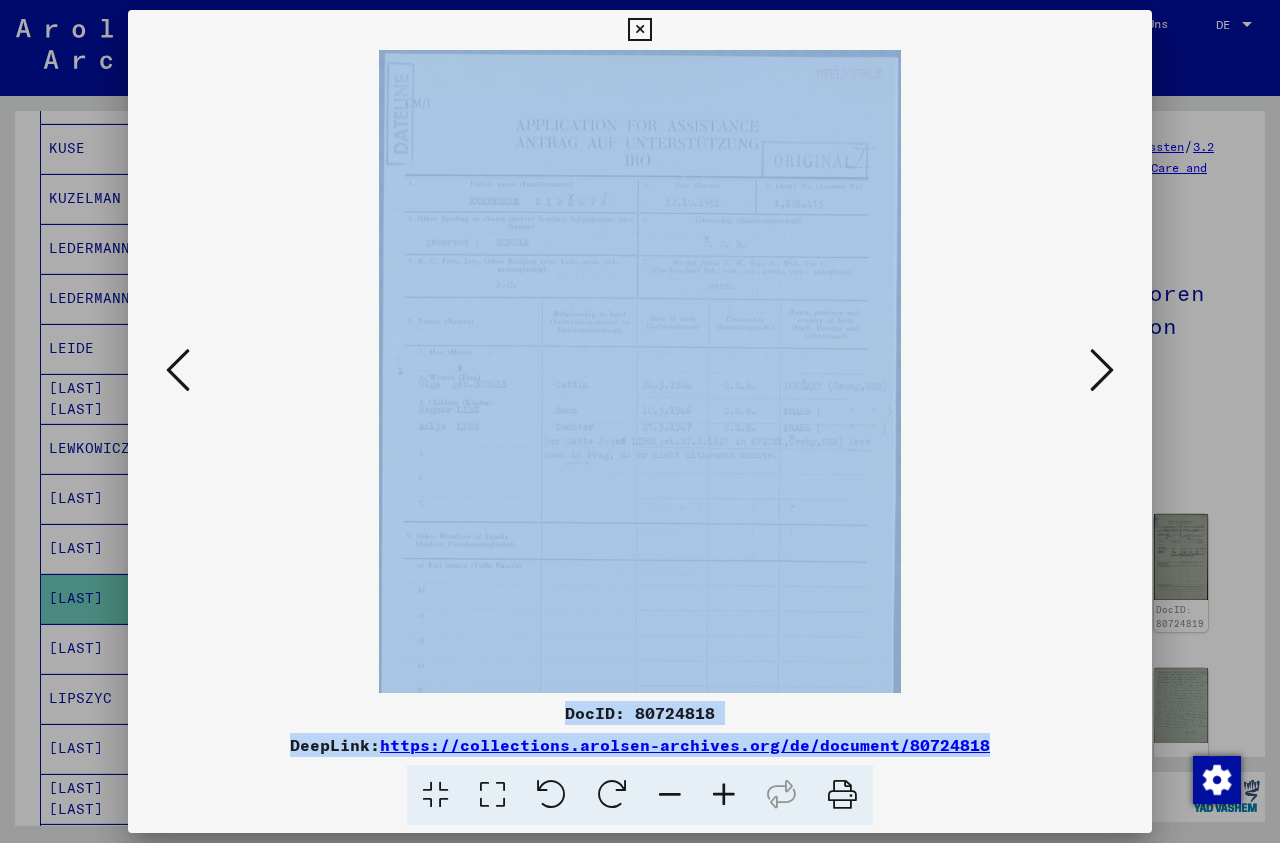 click at bounding box center (724, 795) 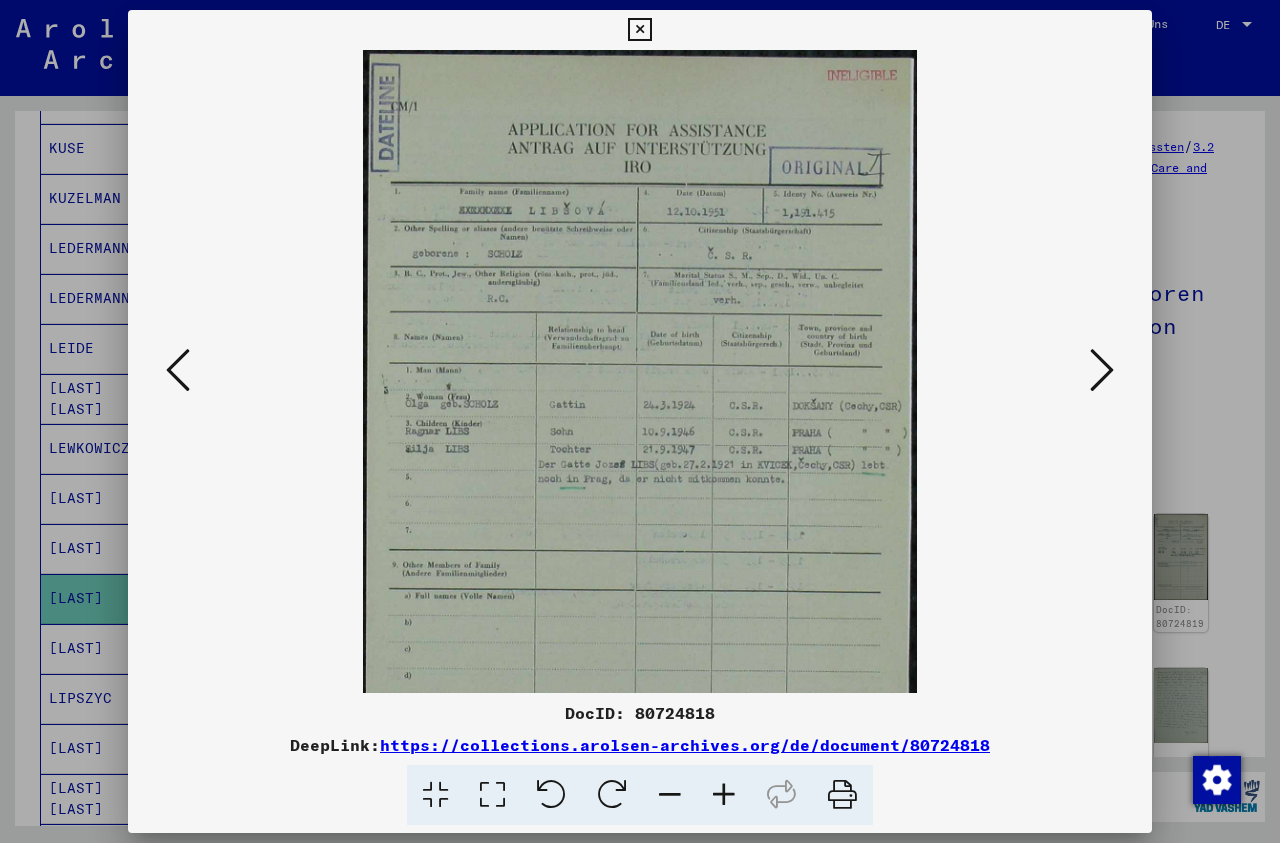 click at bounding box center (724, 795) 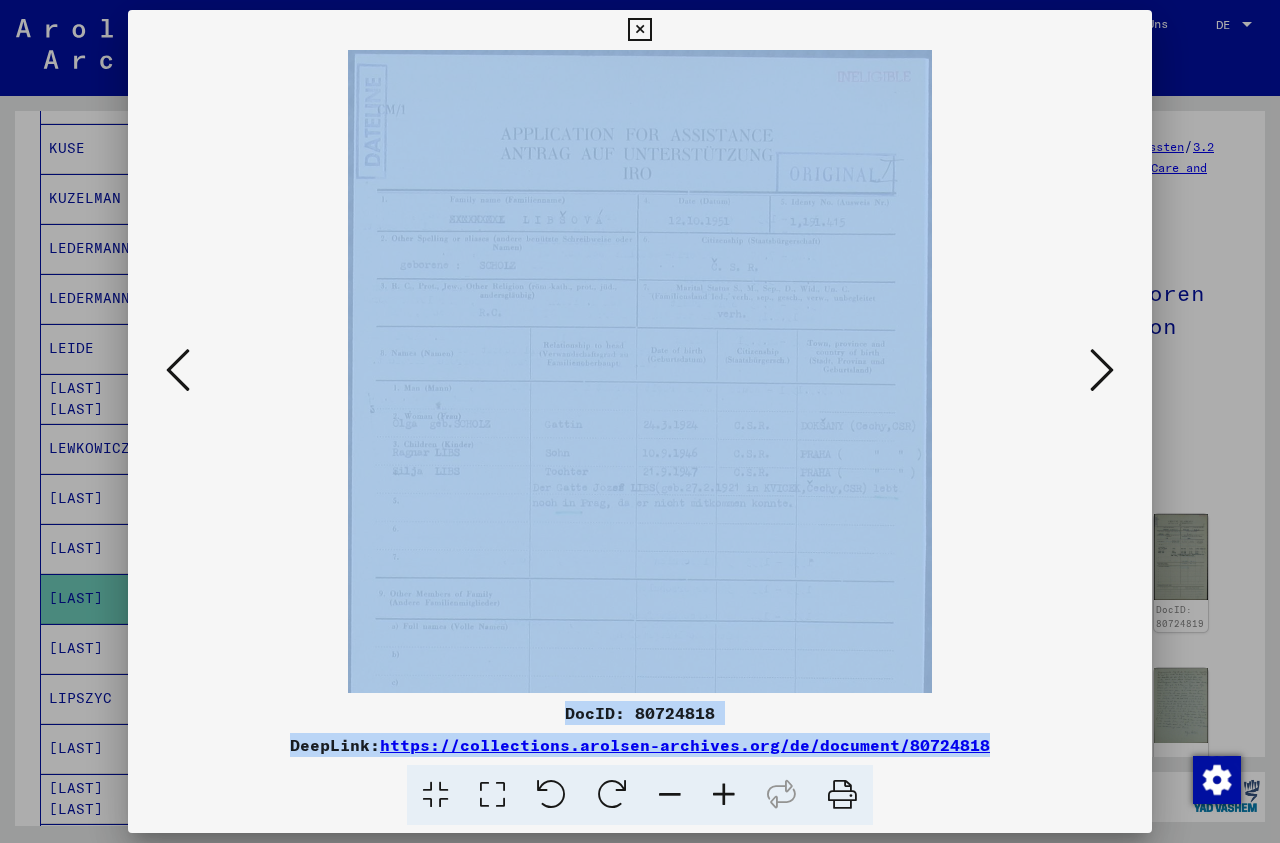 click at bounding box center (724, 795) 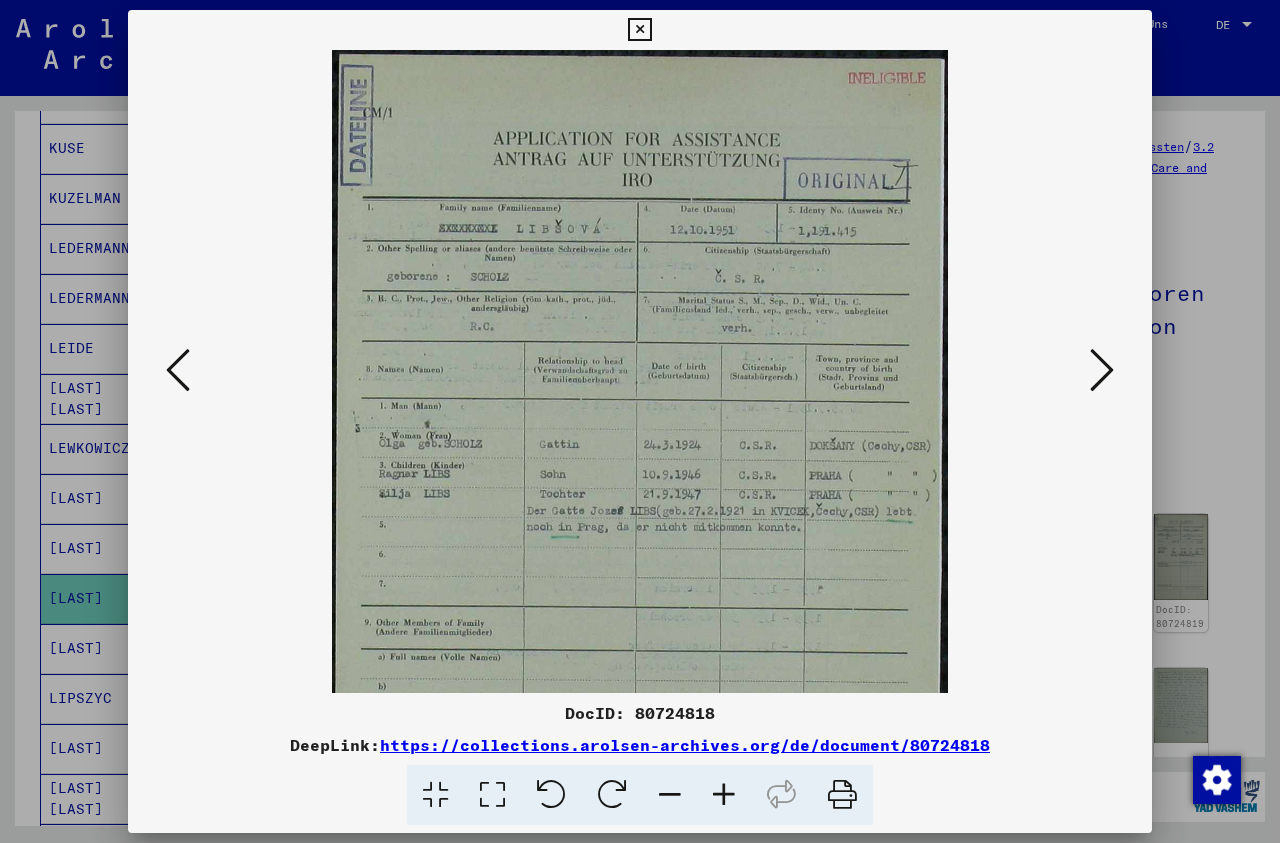 click at bounding box center [724, 795] 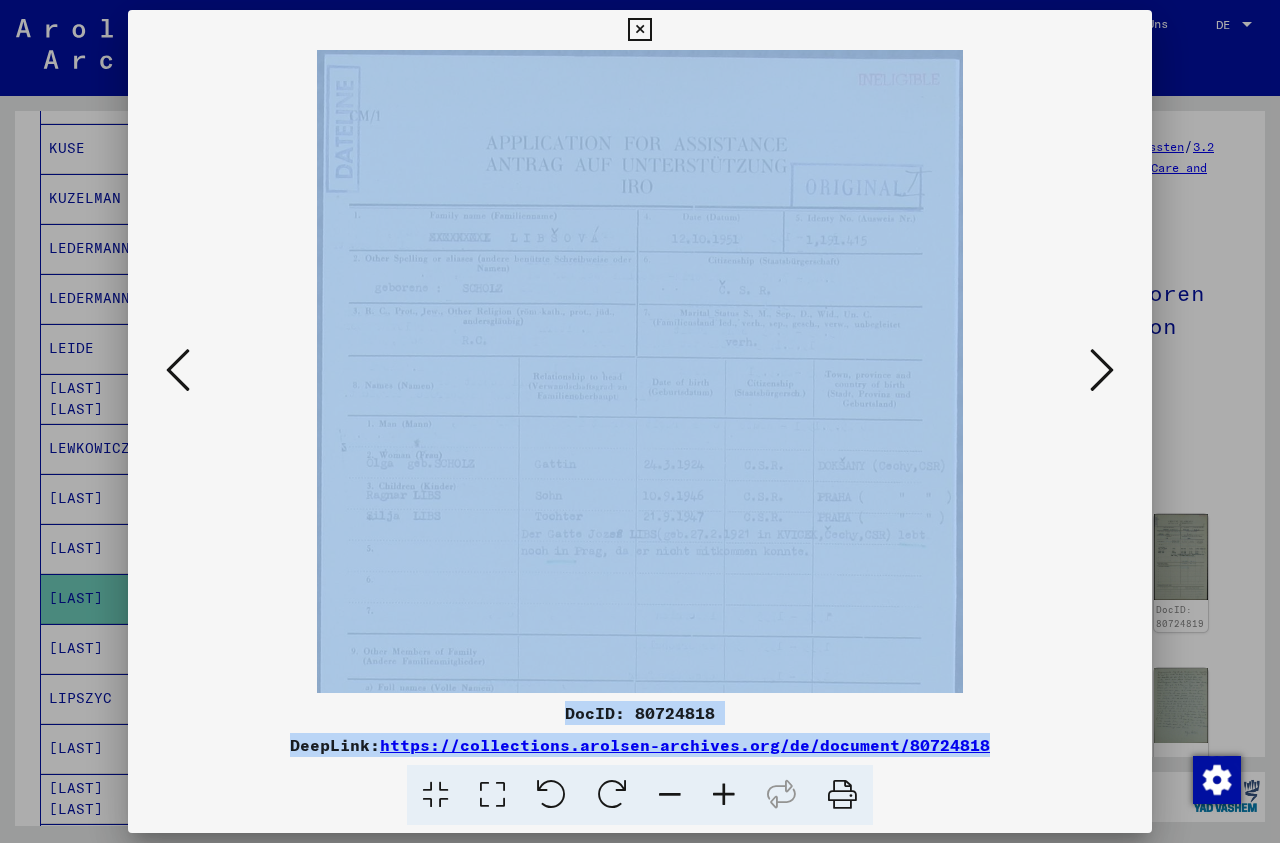 click at bounding box center [724, 795] 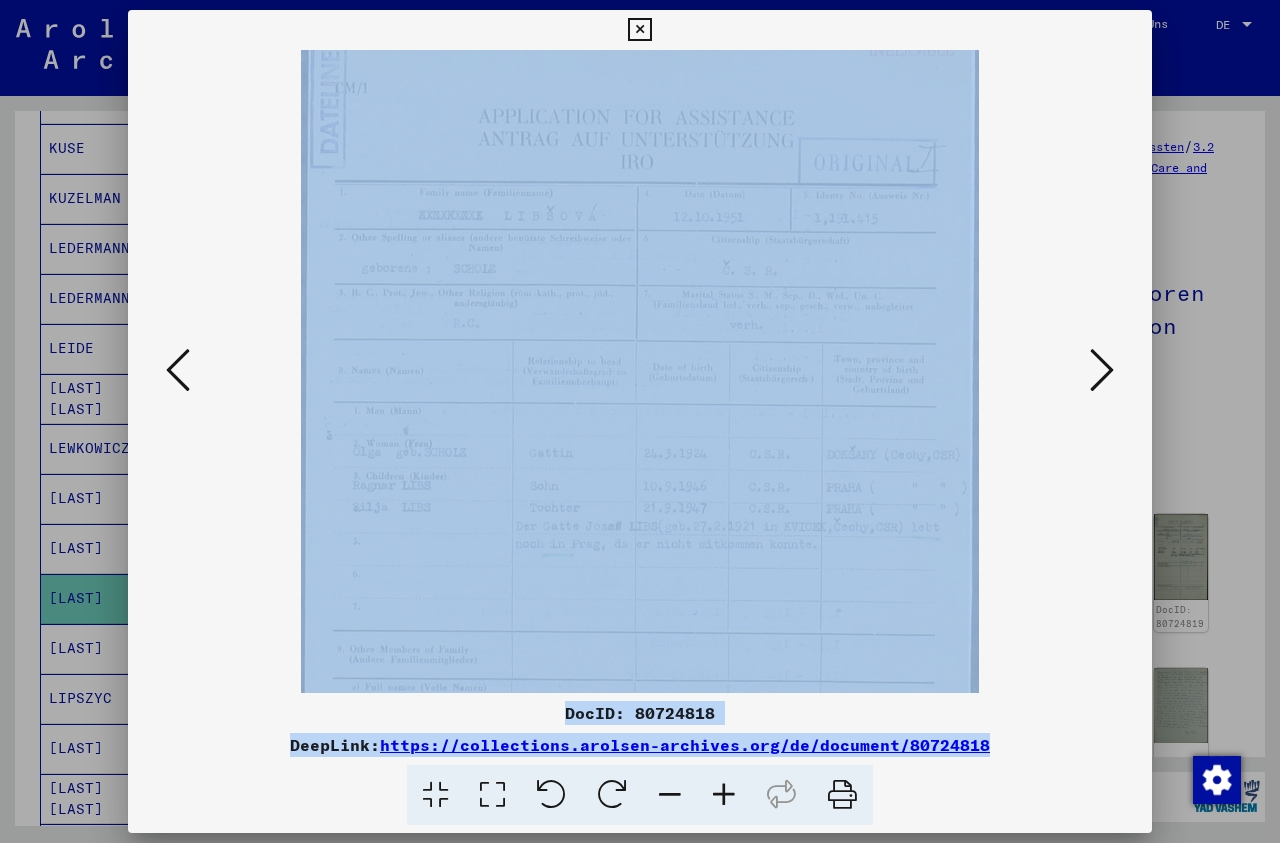scroll, scrollTop: 84, scrollLeft: 0, axis: vertical 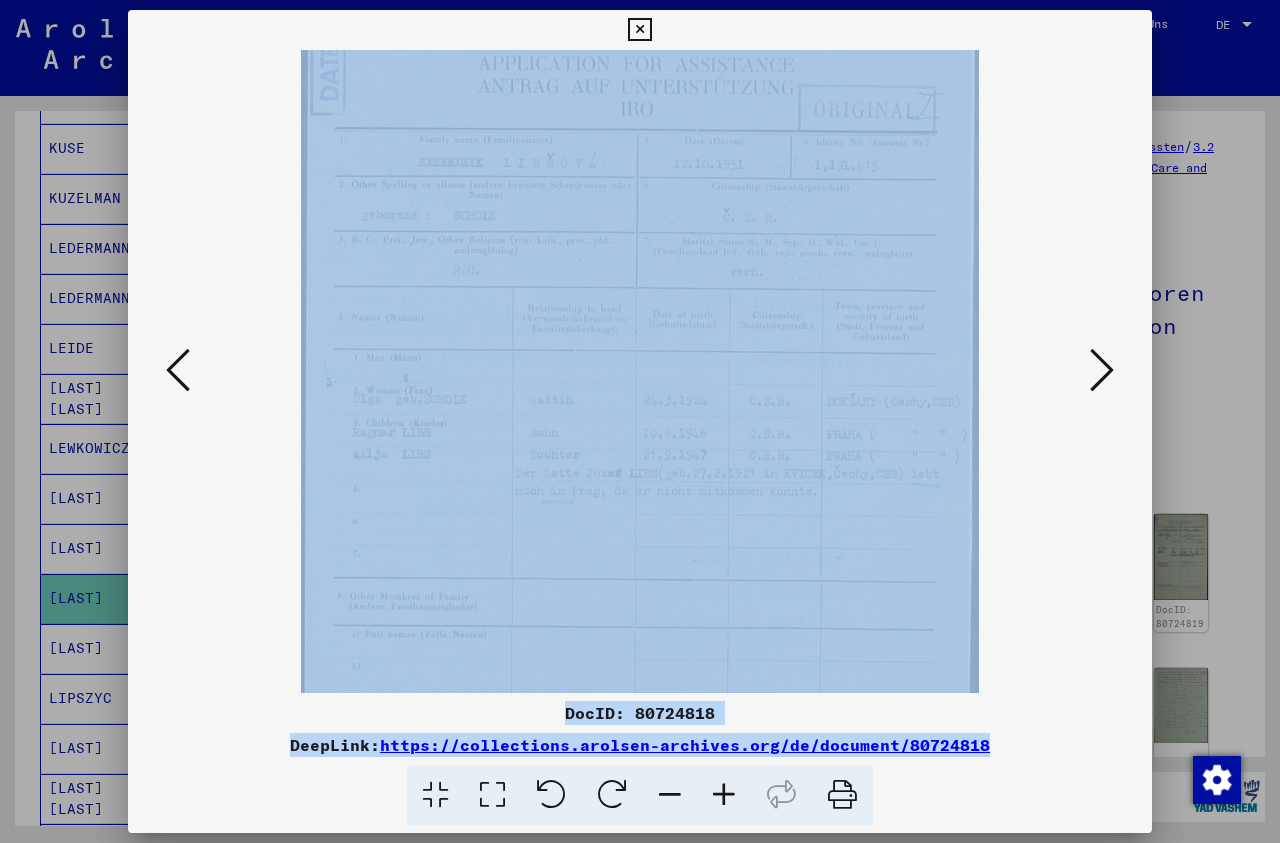 drag, startPoint x: 748, startPoint y: 535, endPoint x: 726, endPoint y: 451, distance: 86.833176 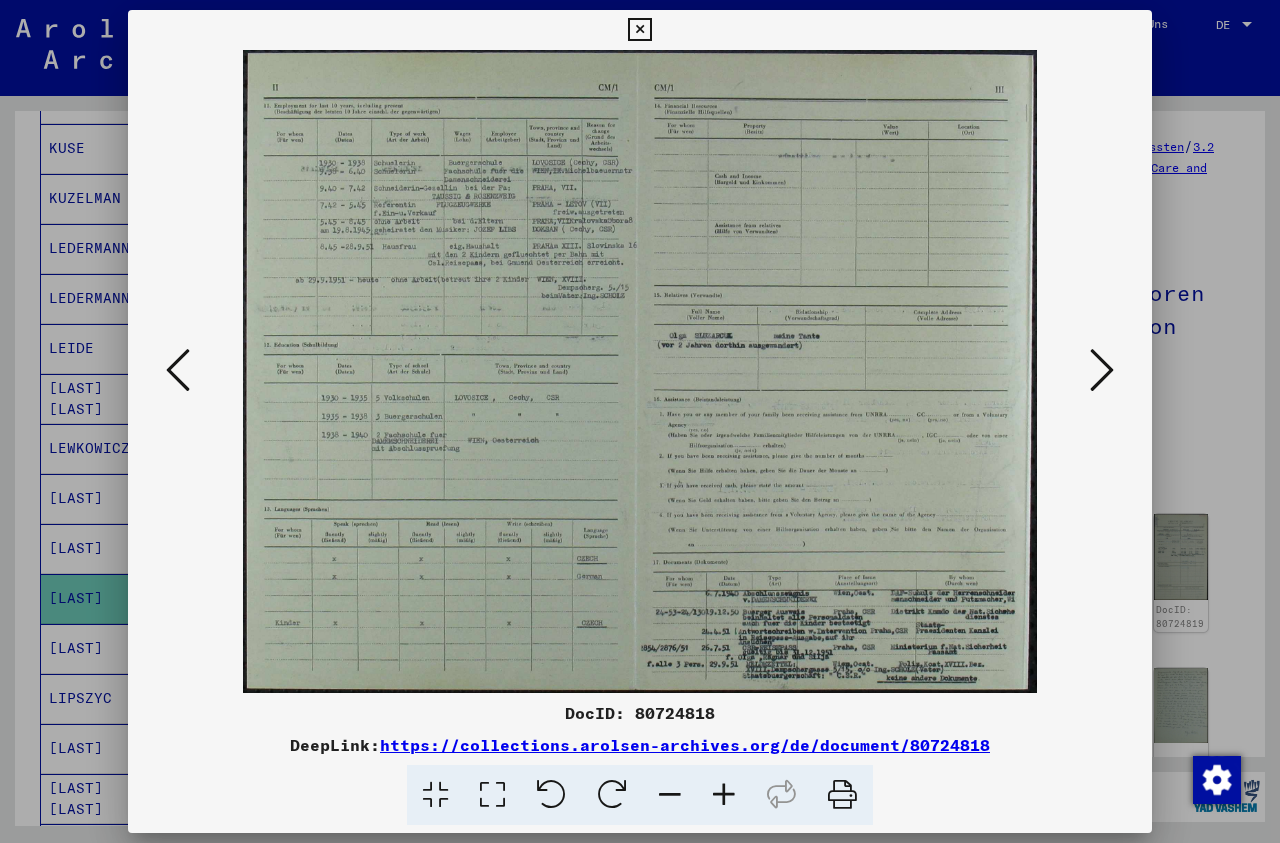 click at bounding box center [724, 795] 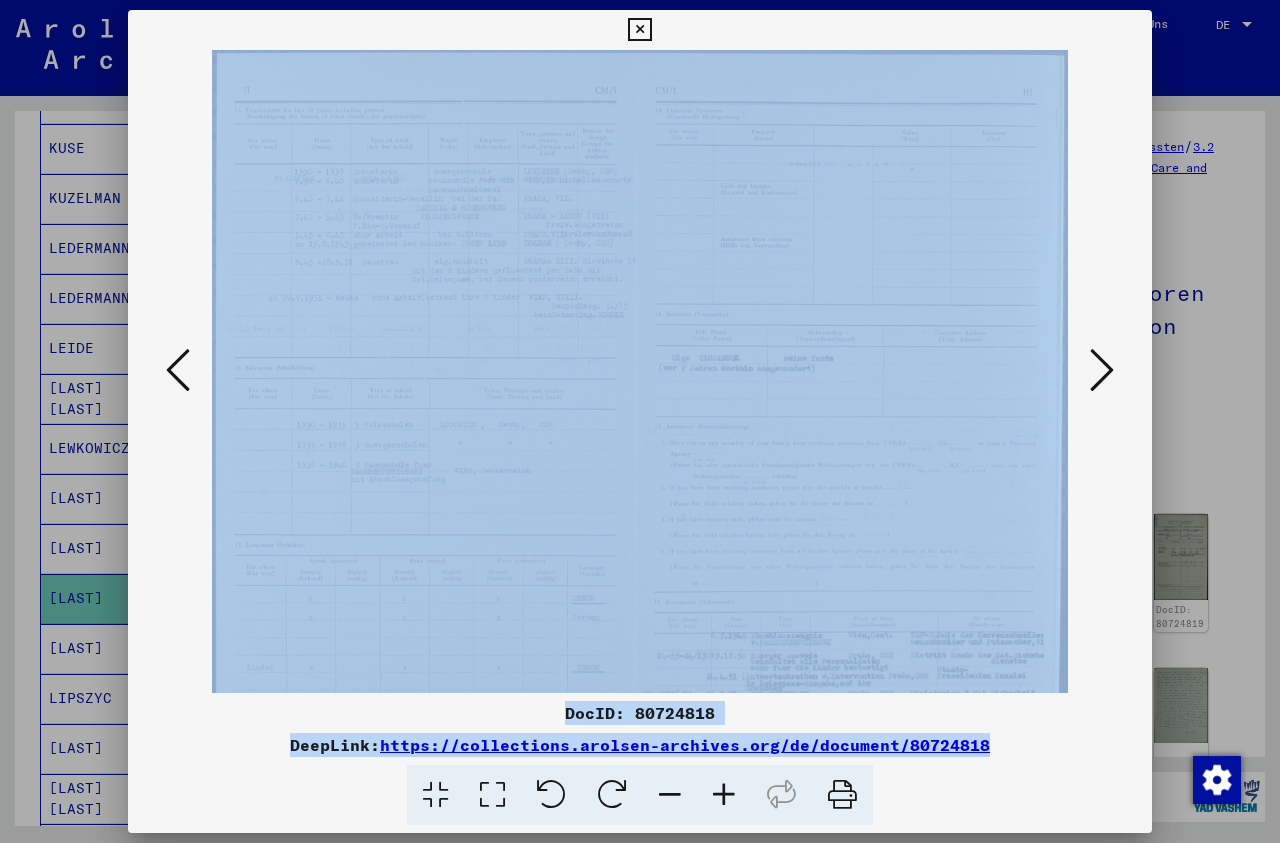 click at bounding box center (724, 795) 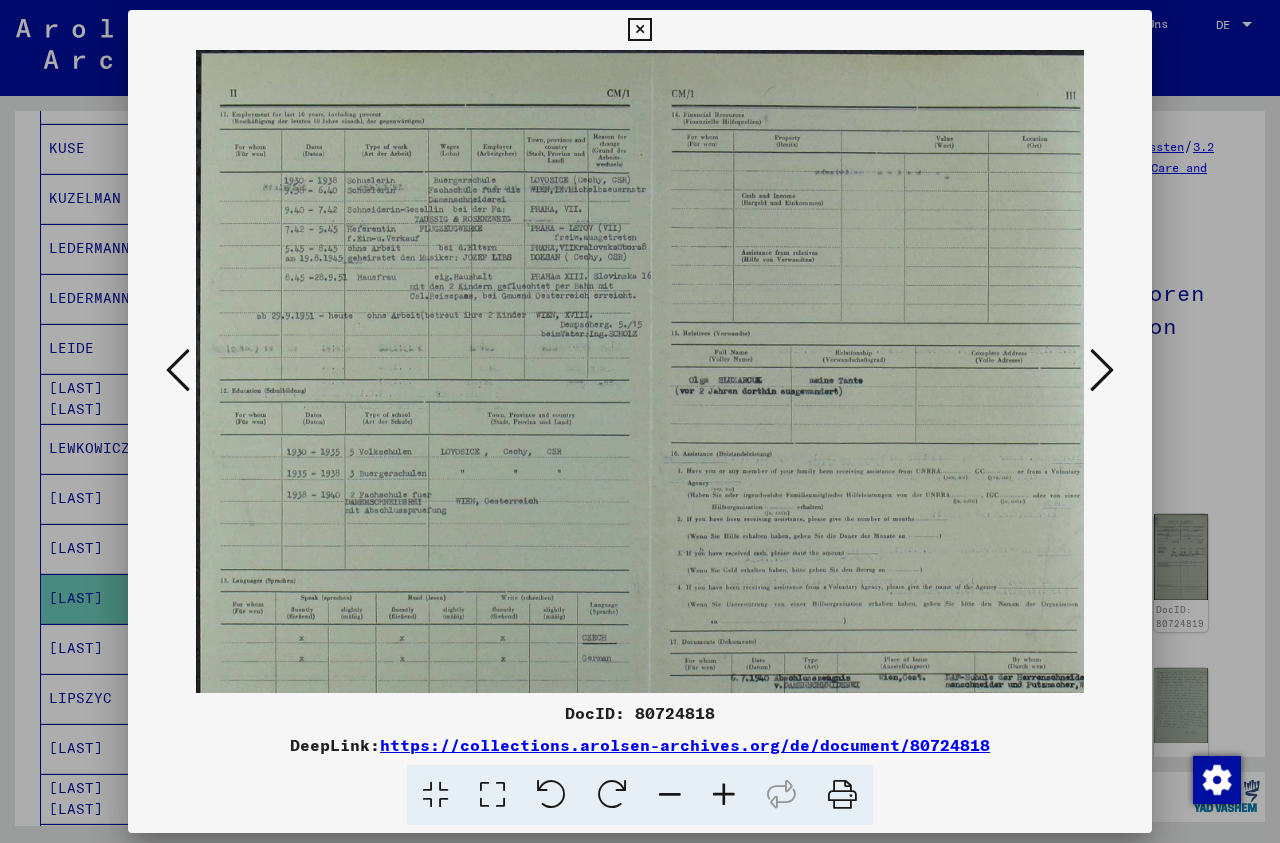 click at bounding box center (724, 795) 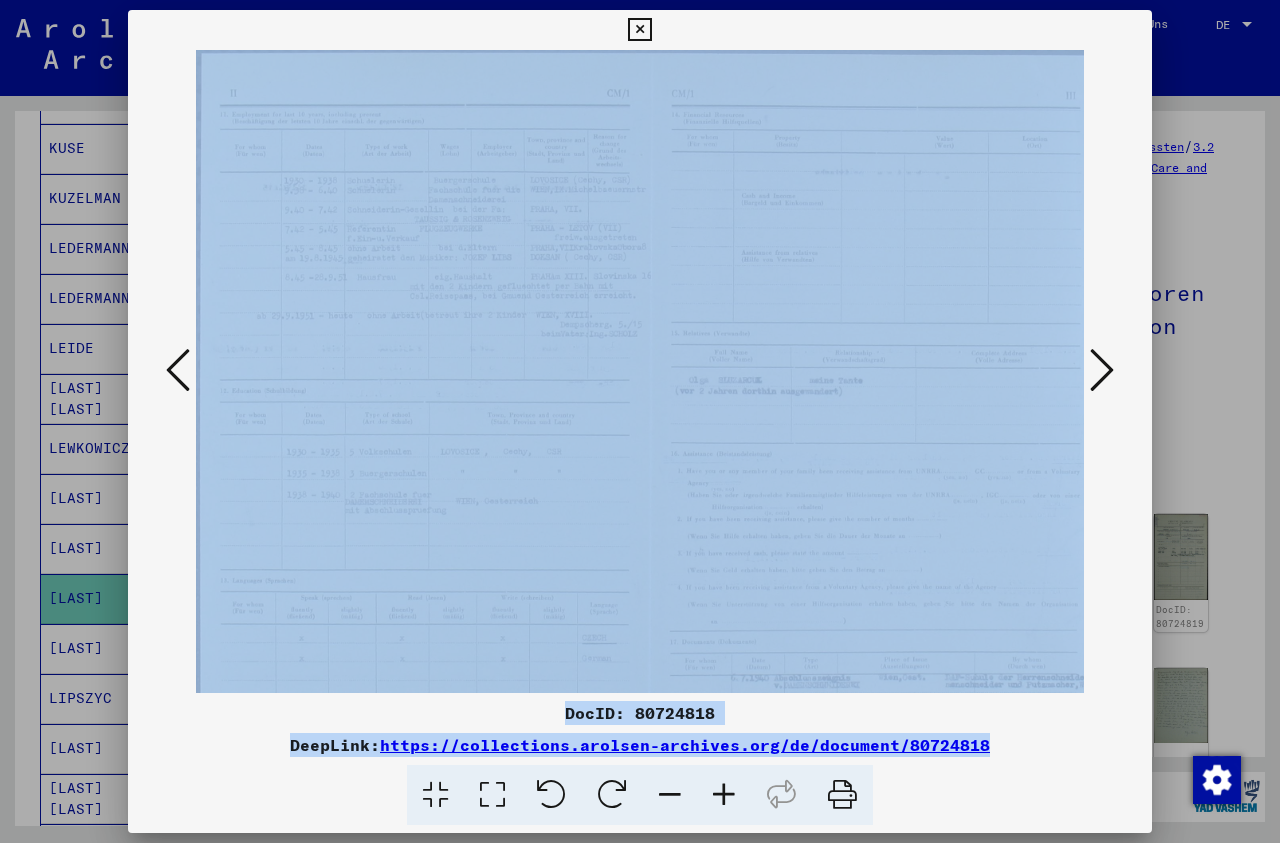 click at bounding box center [724, 795] 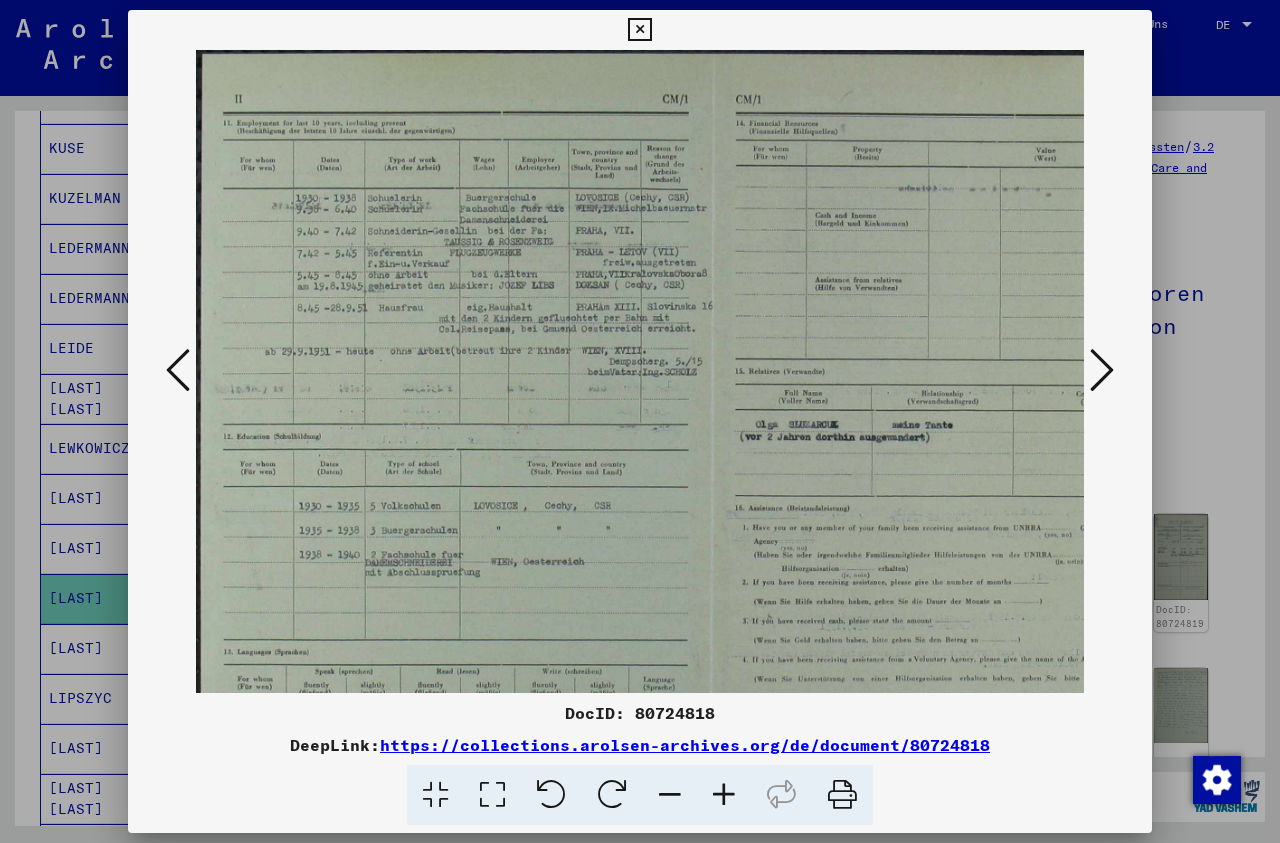 click at bounding box center (724, 795) 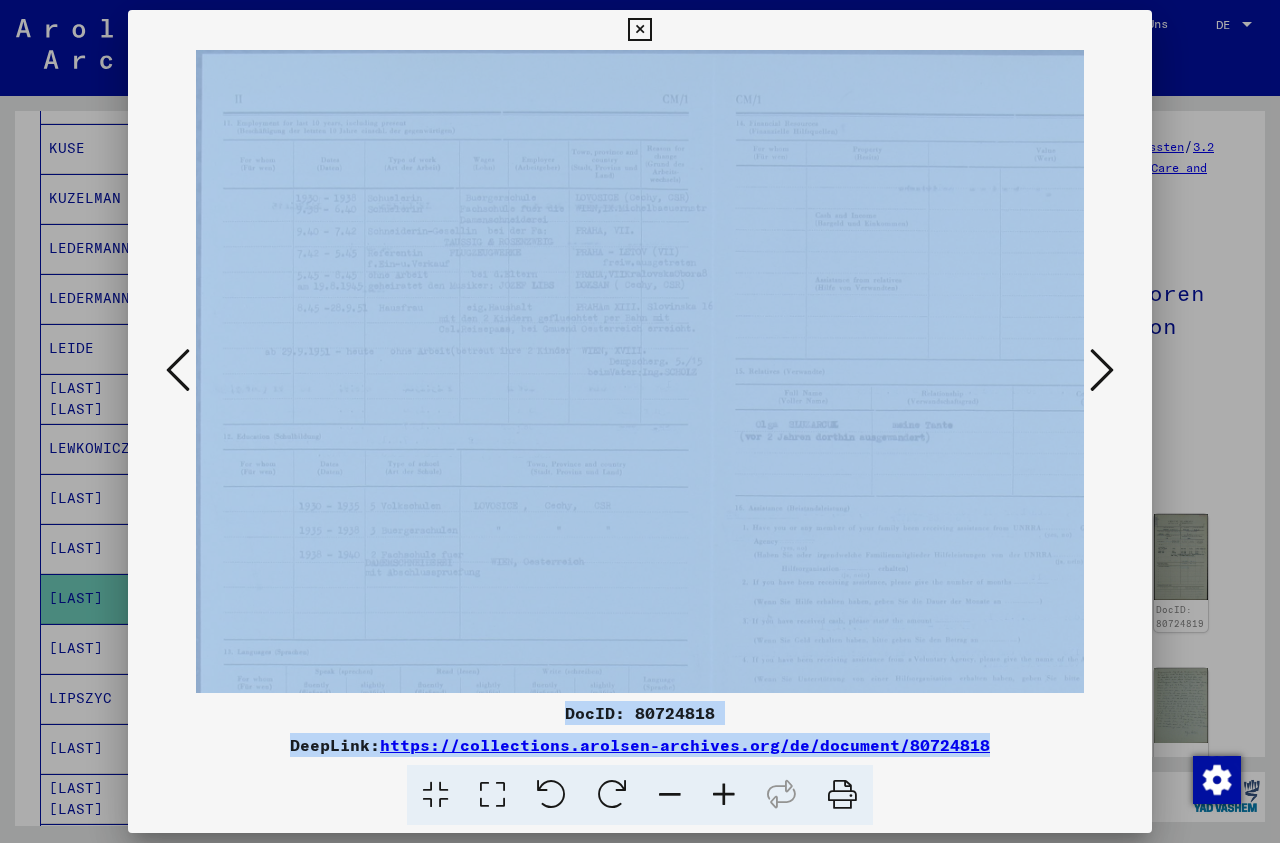 click at bounding box center (724, 795) 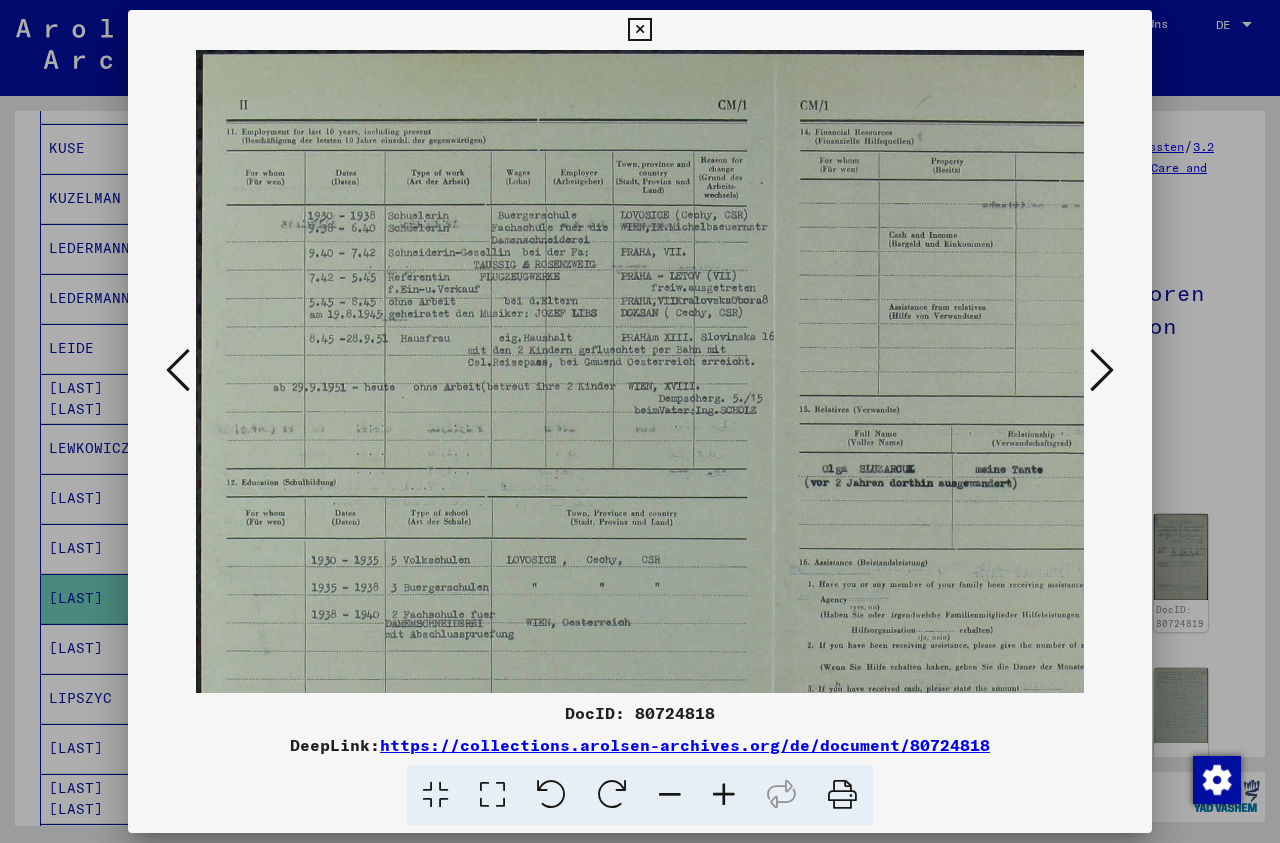 click at bounding box center (724, 795) 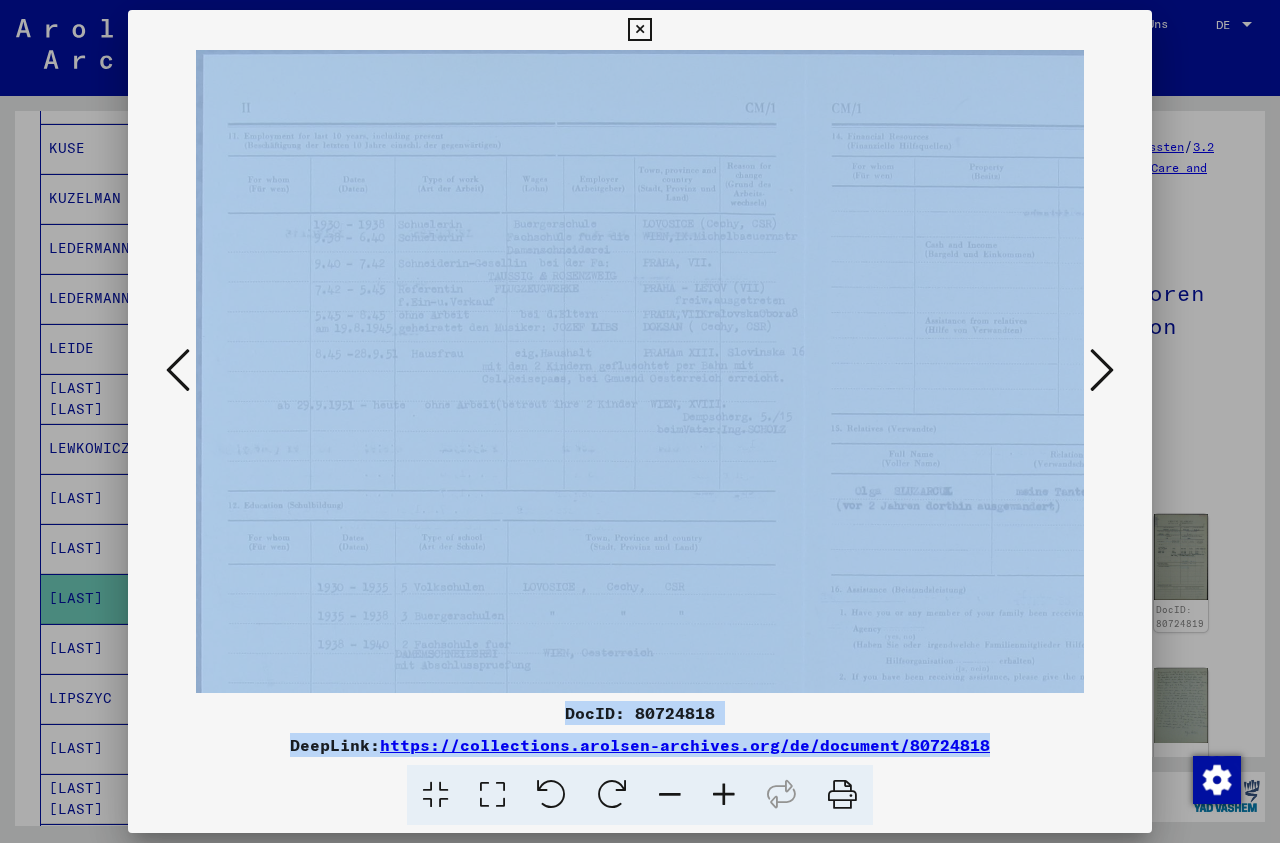 click at bounding box center (724, 795) 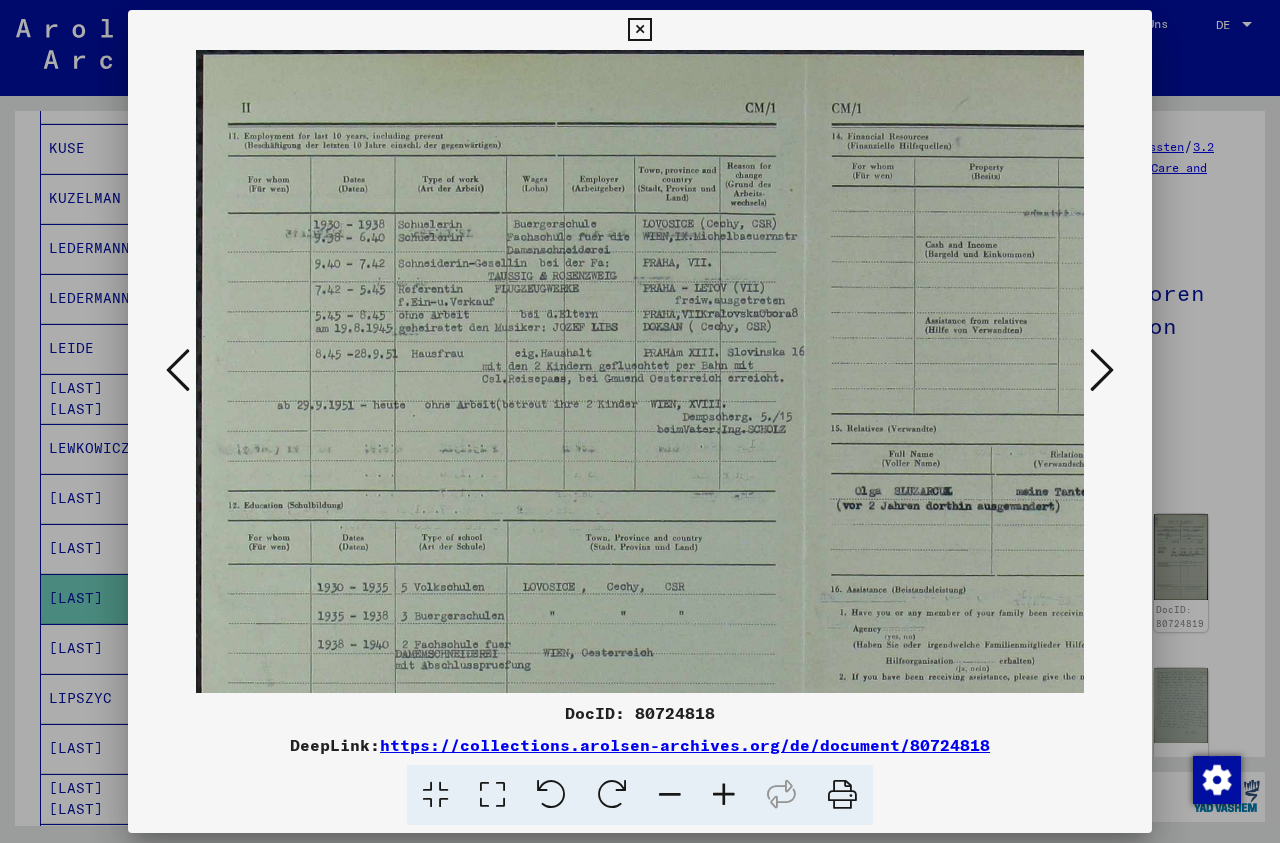click at bounding box center [724, 795] 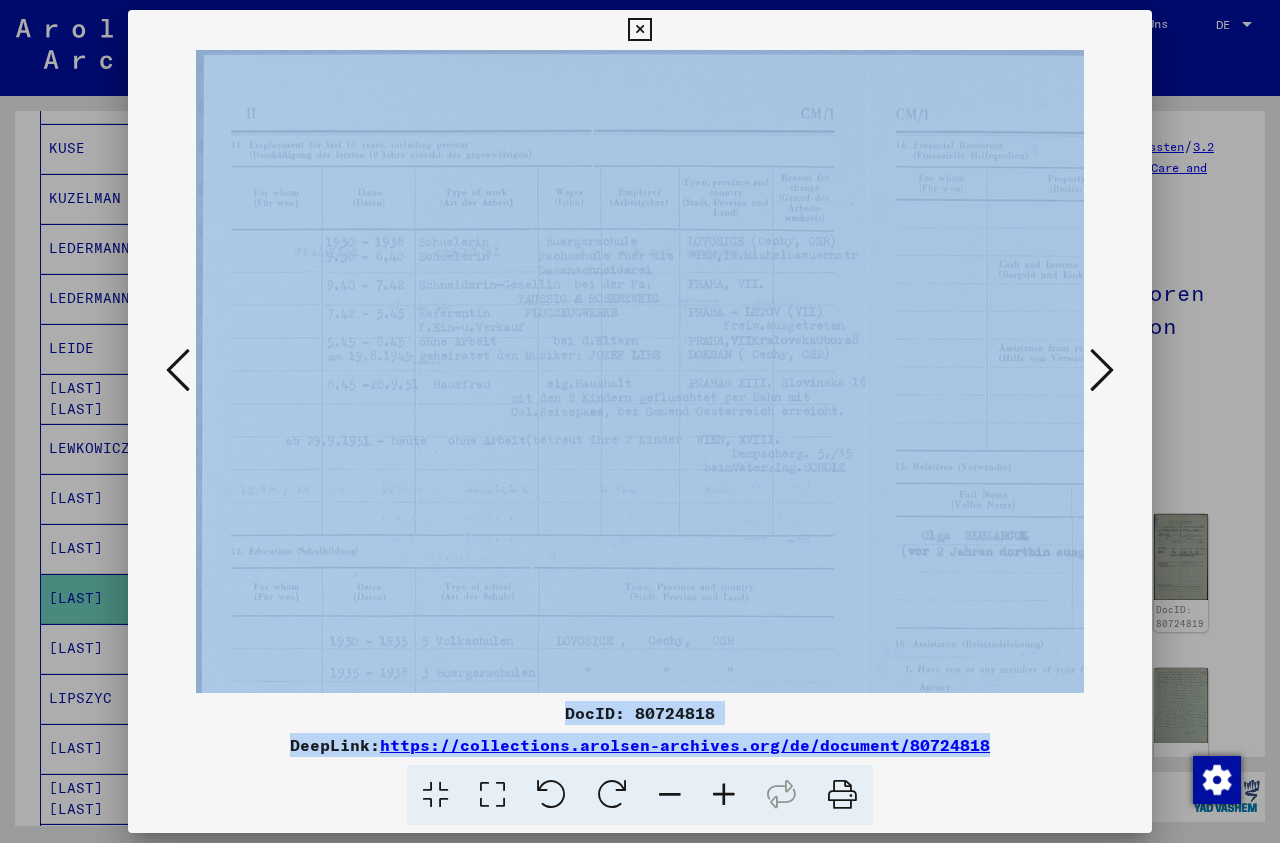 click at bounding box center [724, 795] 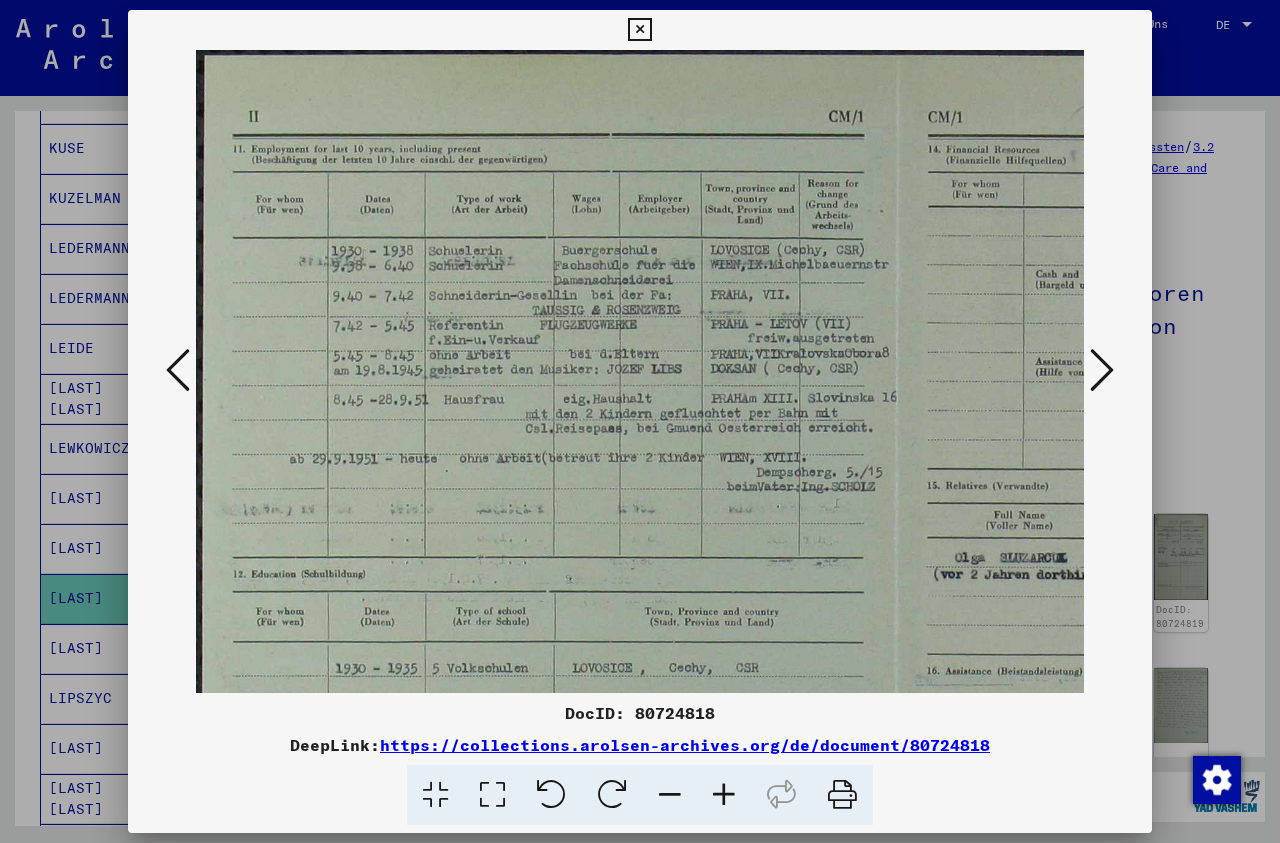 click at bounding box center [724, 795] 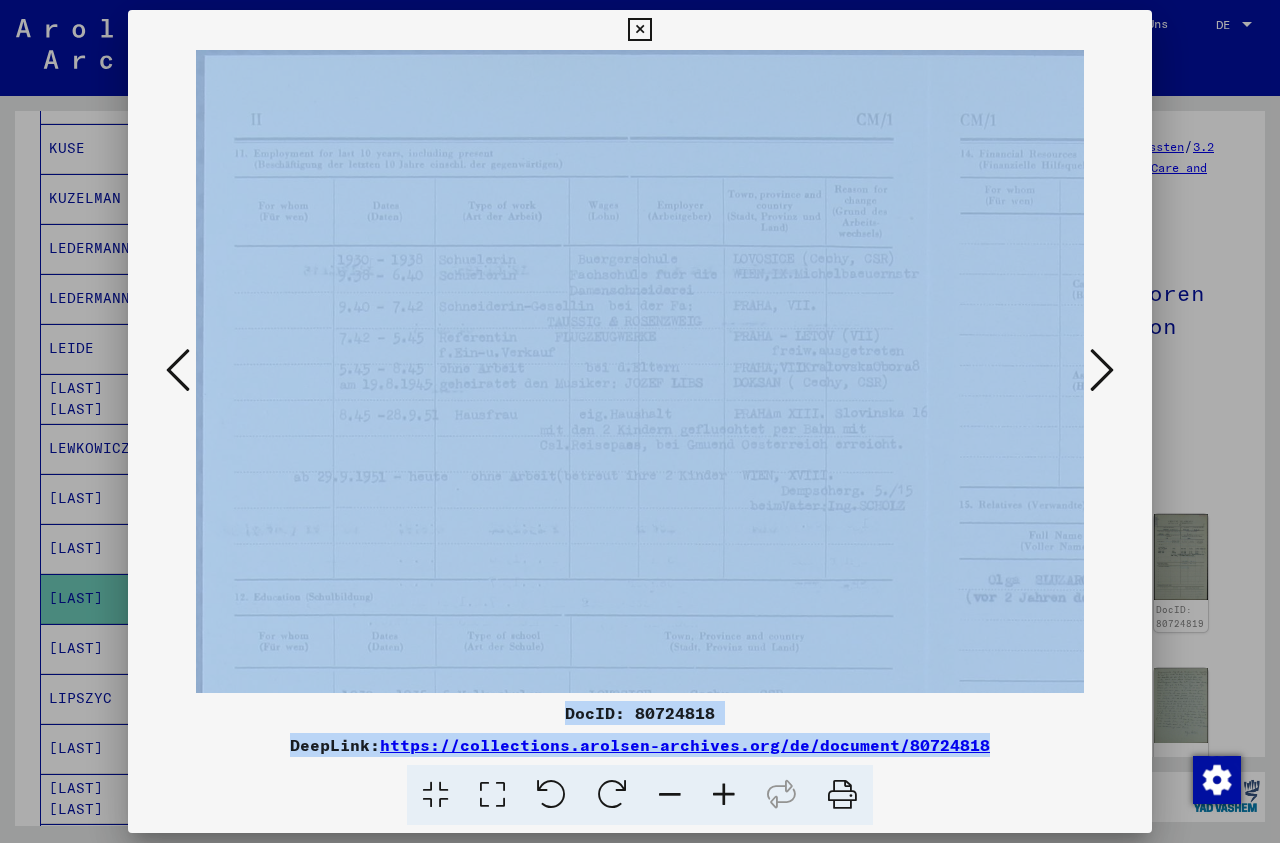 click at bounding box center [724, 795] 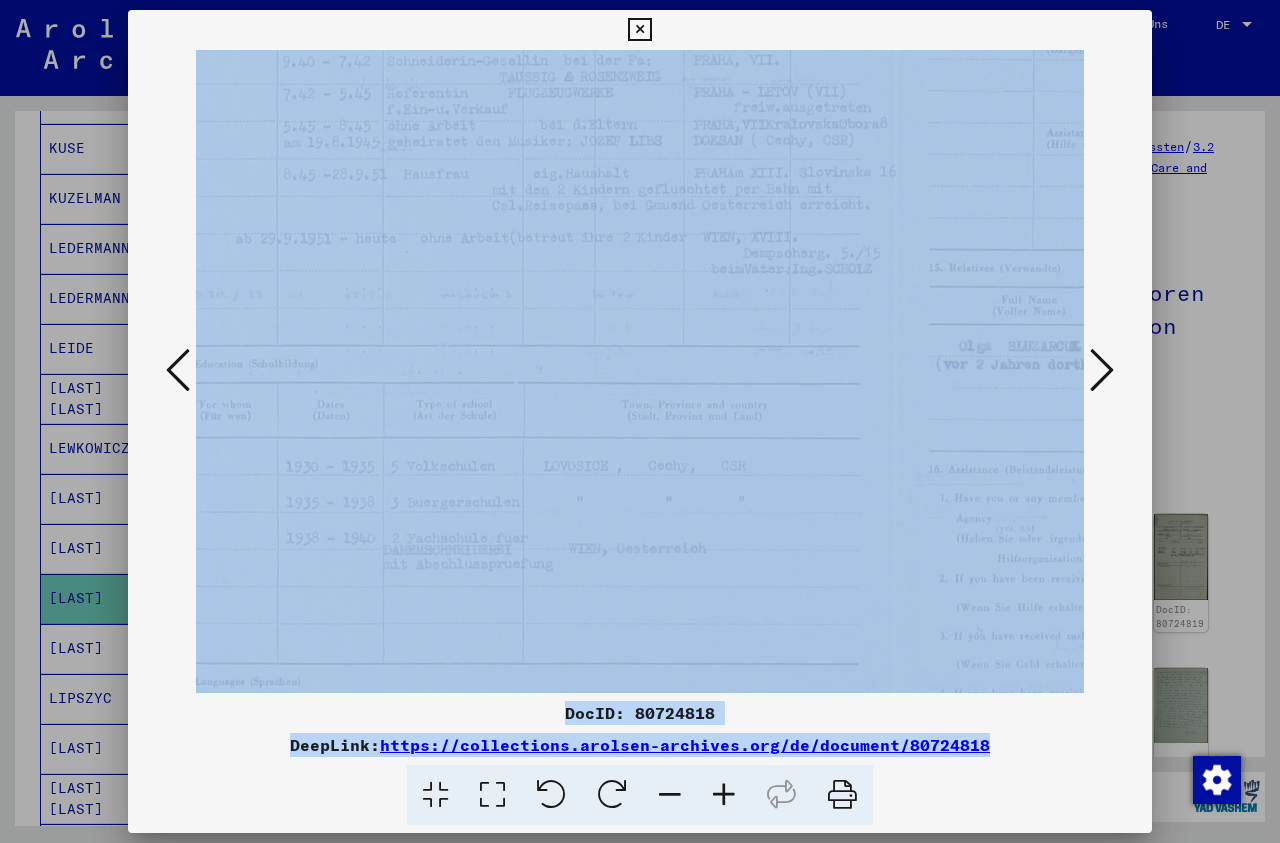 drag, startPoint x: 652, startPoint y: 581, endPoint x: 586, endPoint y: 312, distance: 276.97833 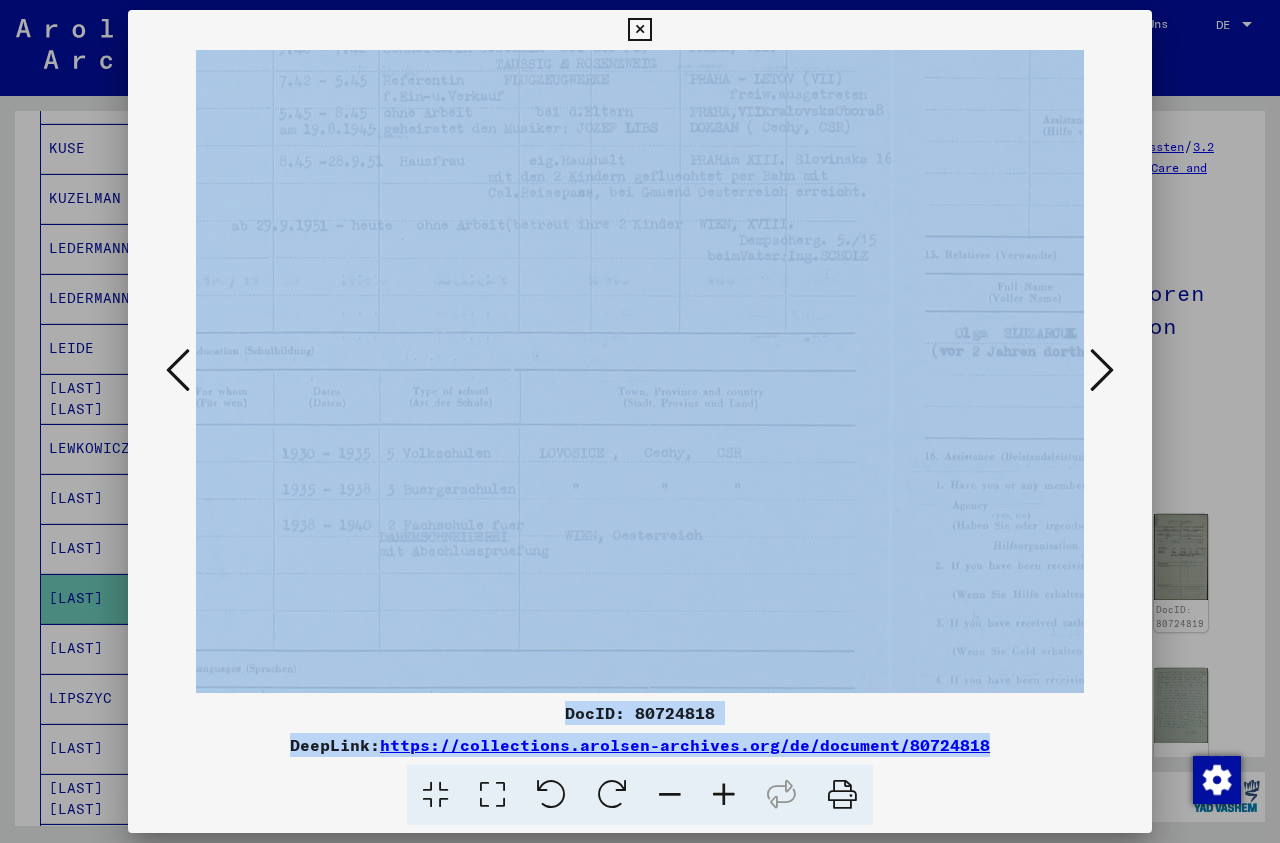 click at bounding box center (1102, 370) 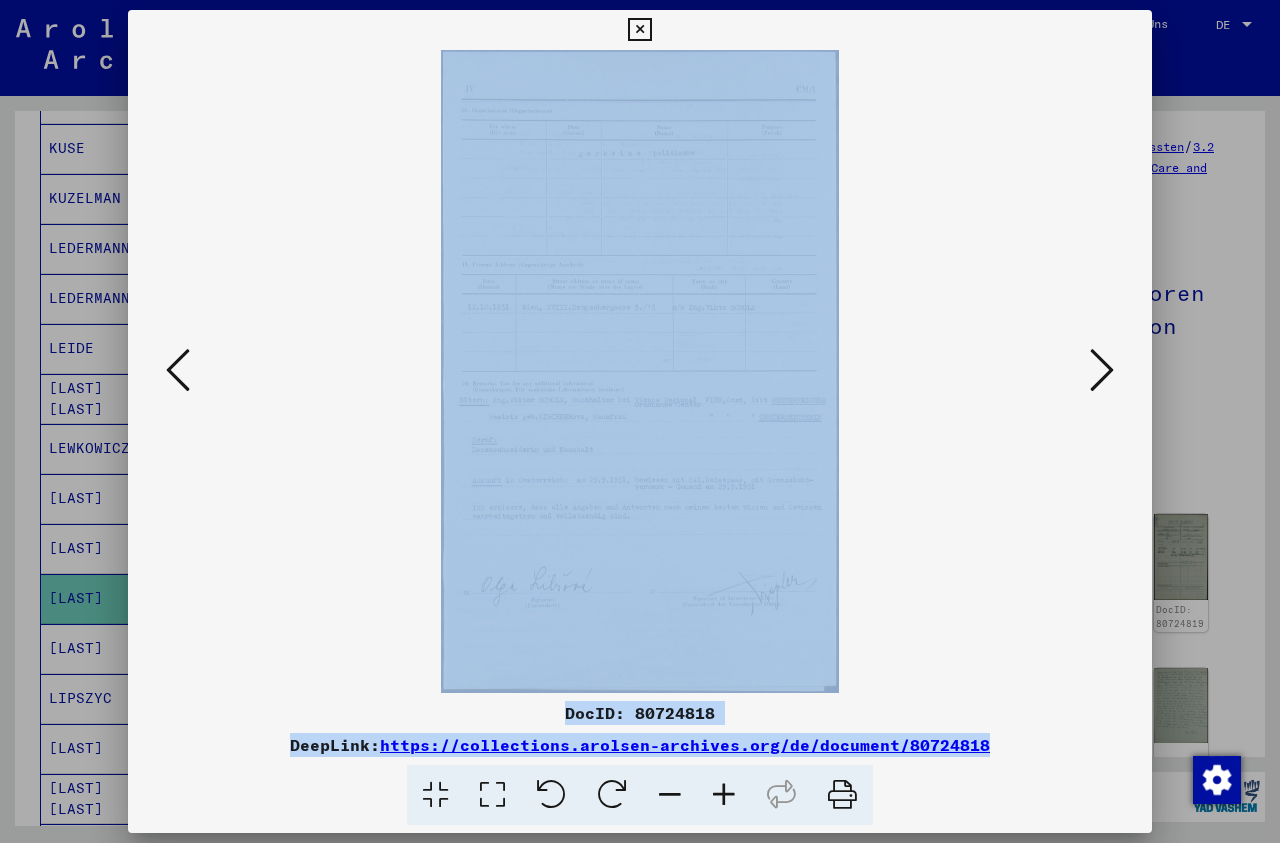 scroll, scrollTop: 0, scrollLeft: 0, axis: both 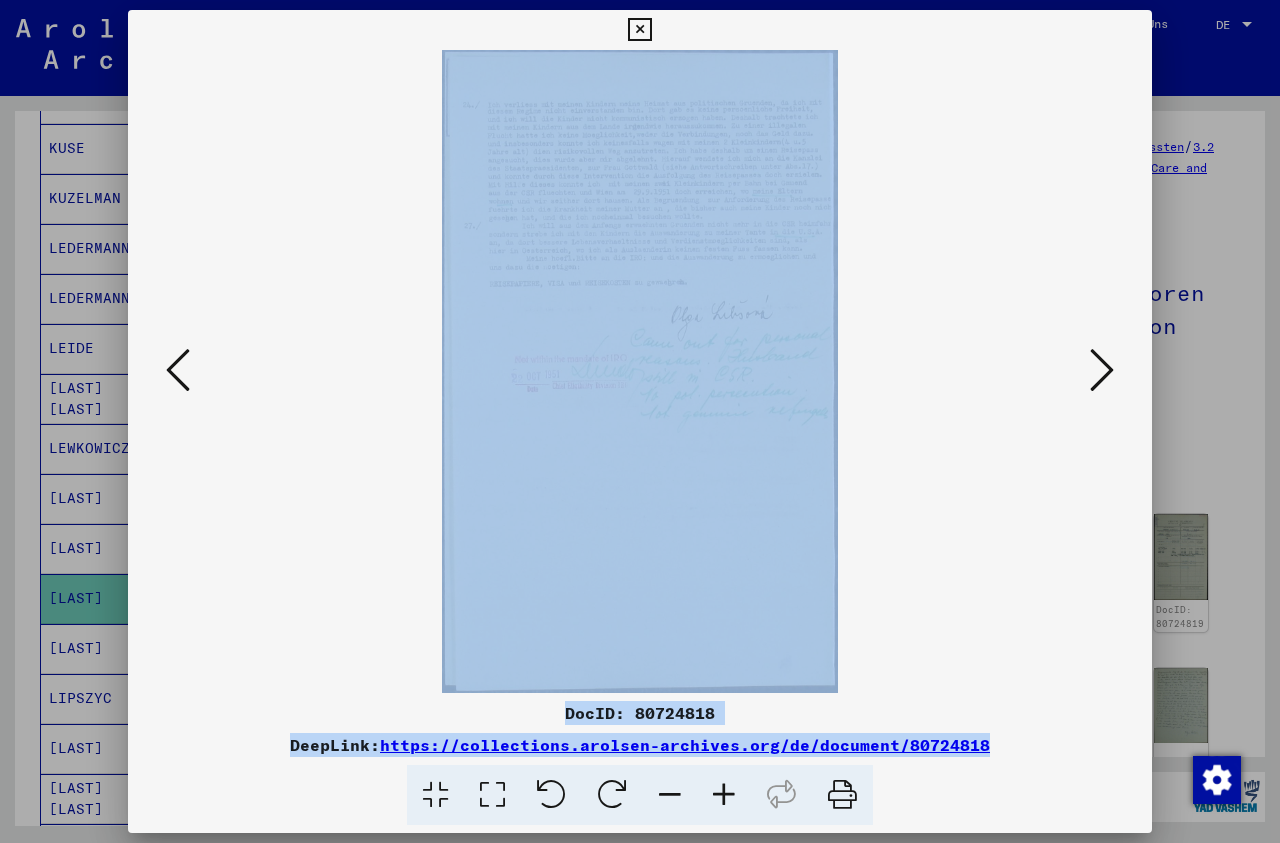 click at bounding box center (724, 795) 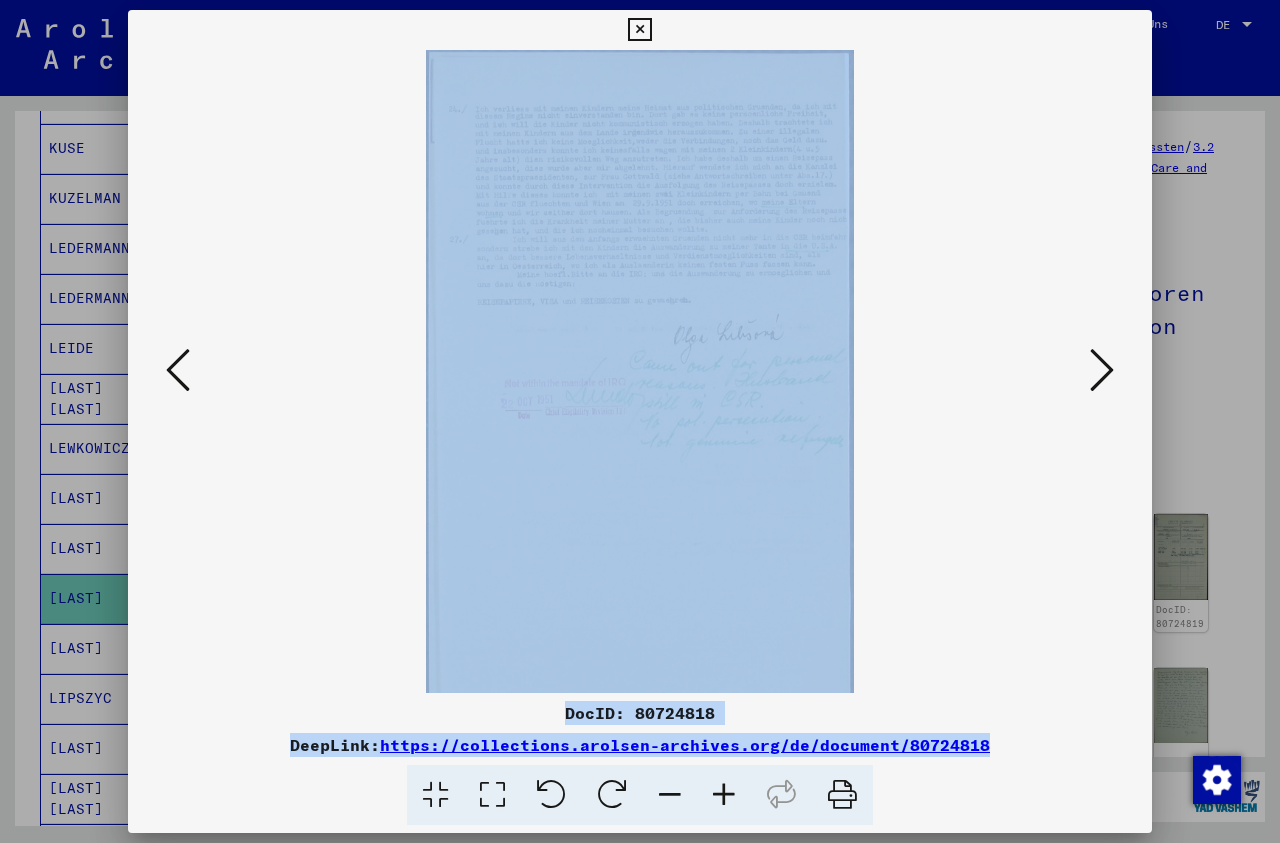 click at bounding box center (724, 795) 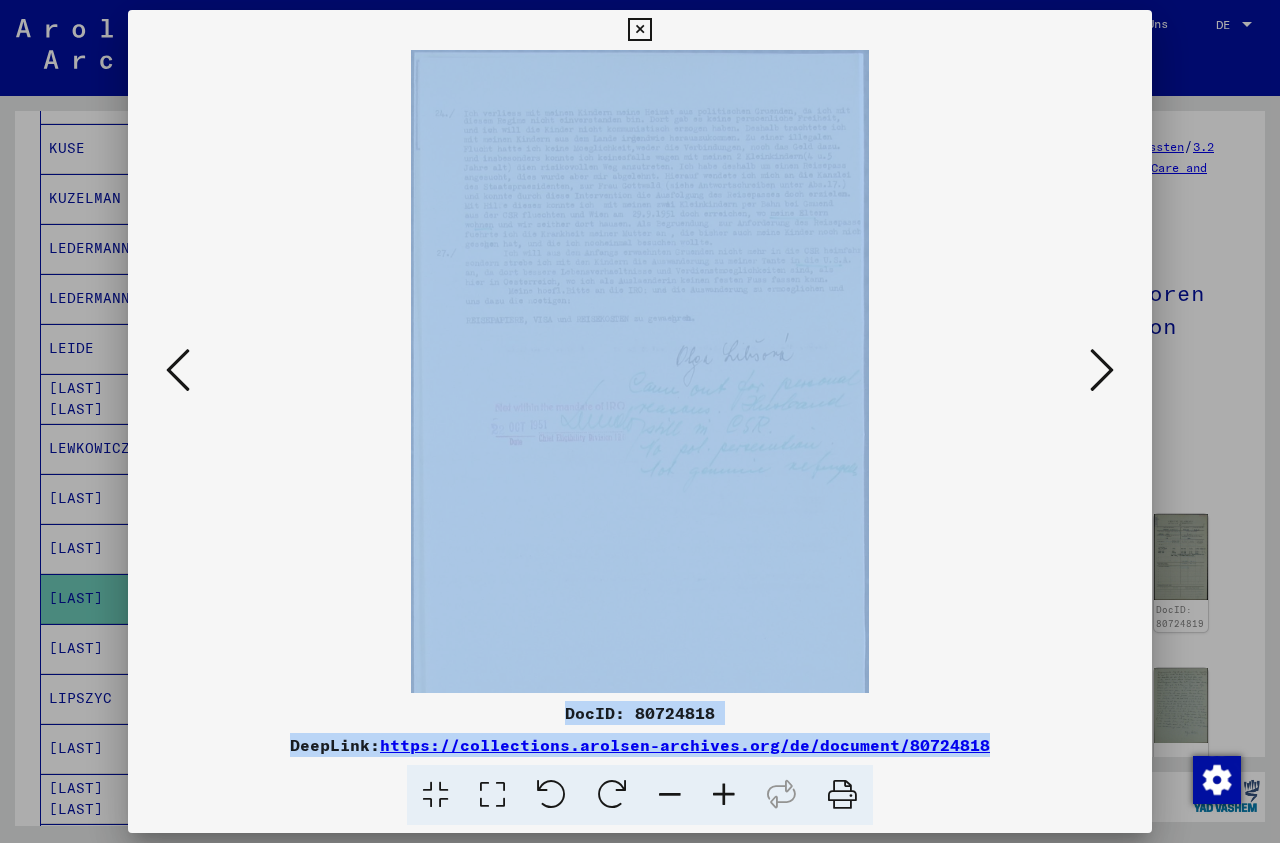 click at bounding box center (724, 795) 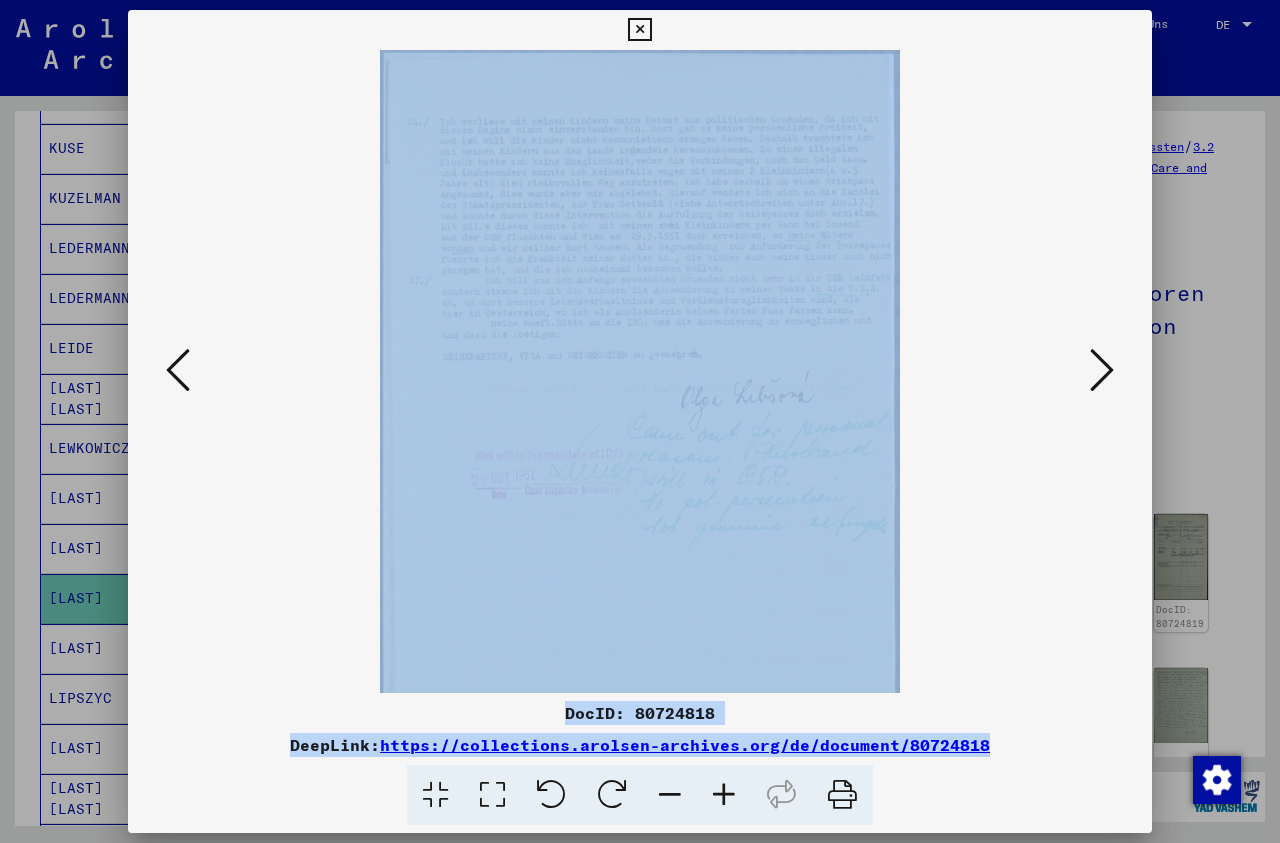 click at bounding box center (724, 795) 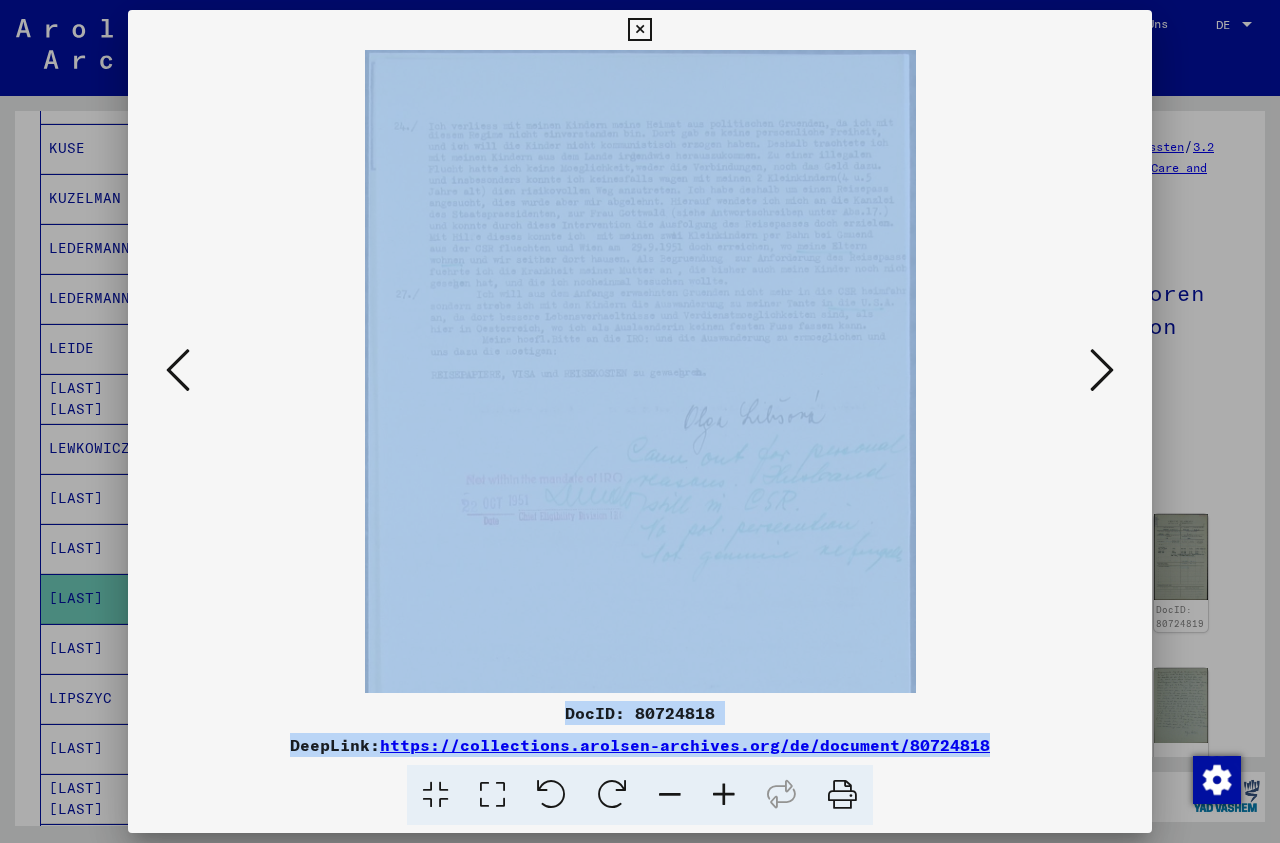click at bounding box center [724, 795] 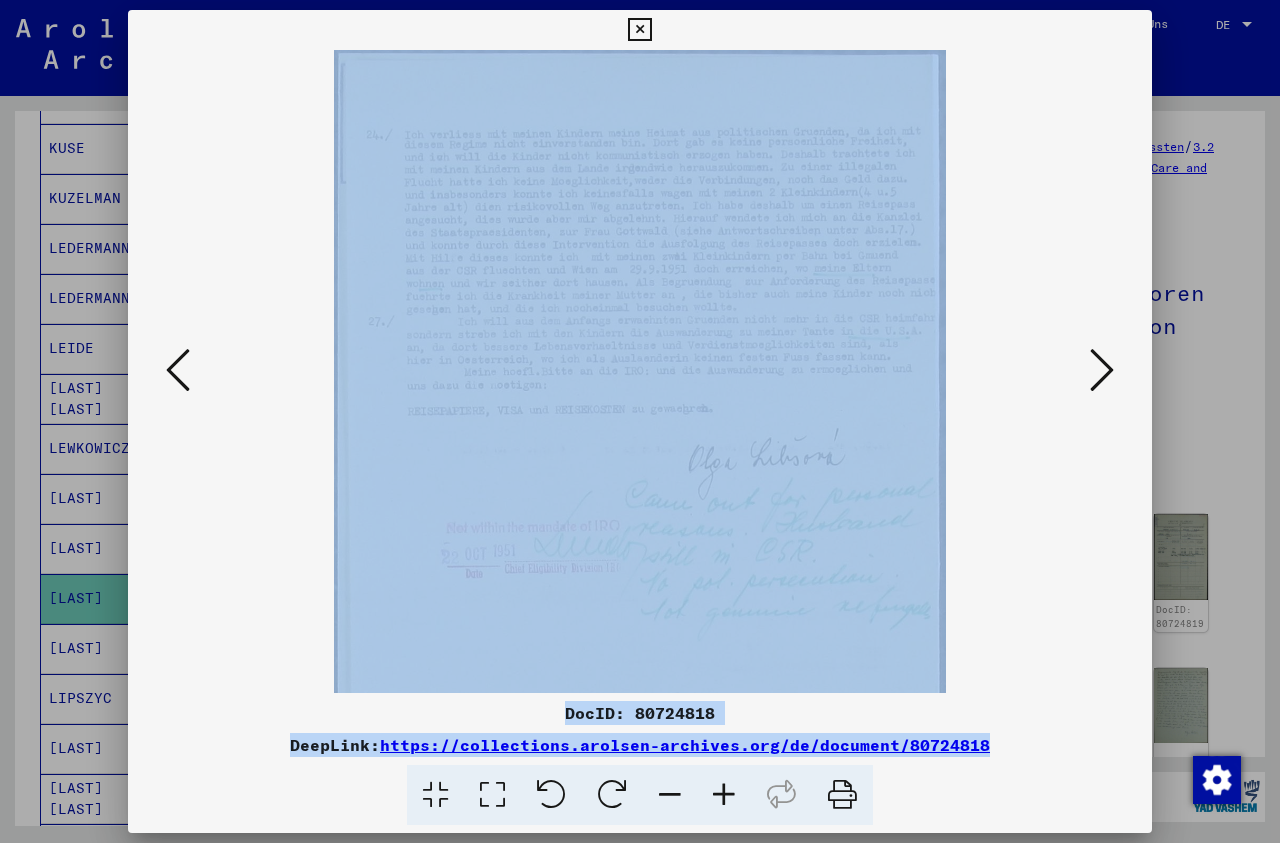 click at bounding box center [724, 795] 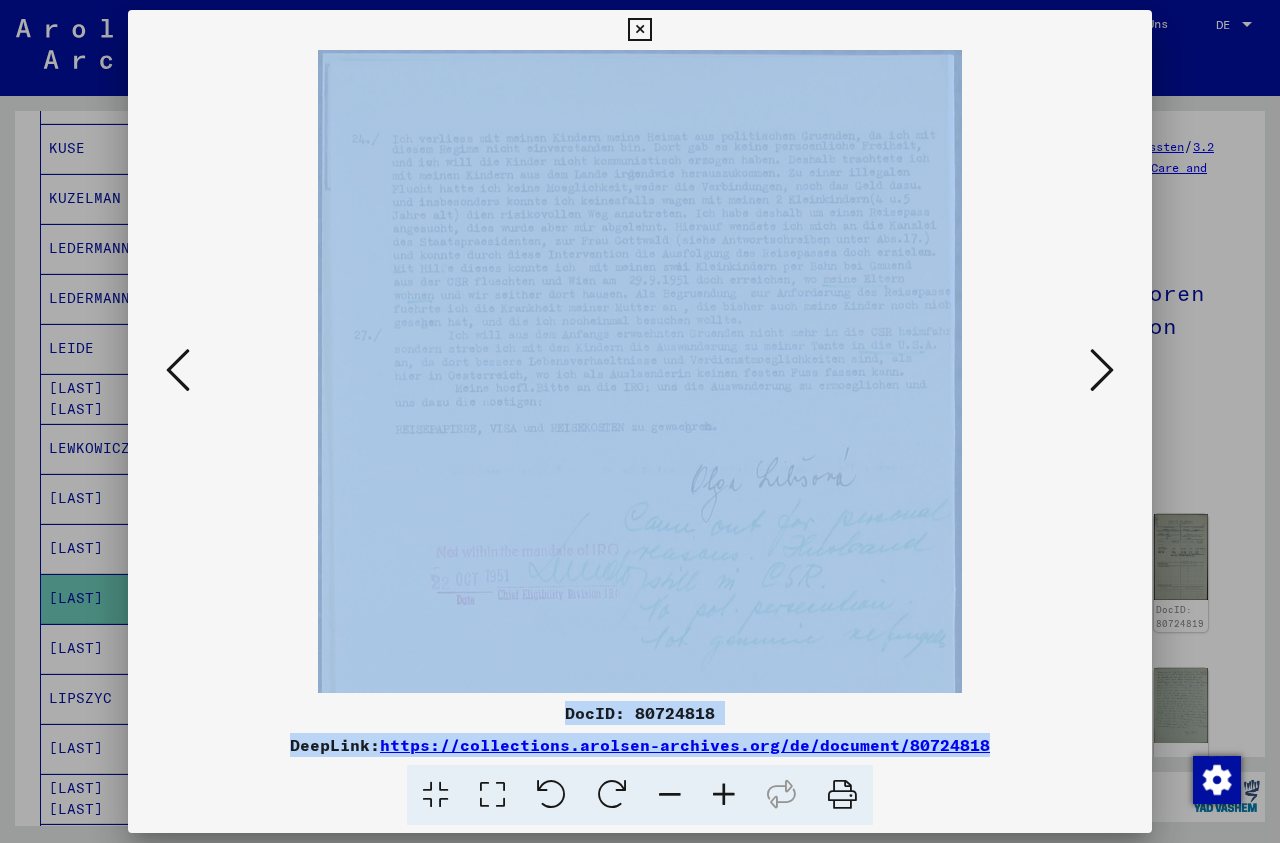 click at bounding box center [724, 795] 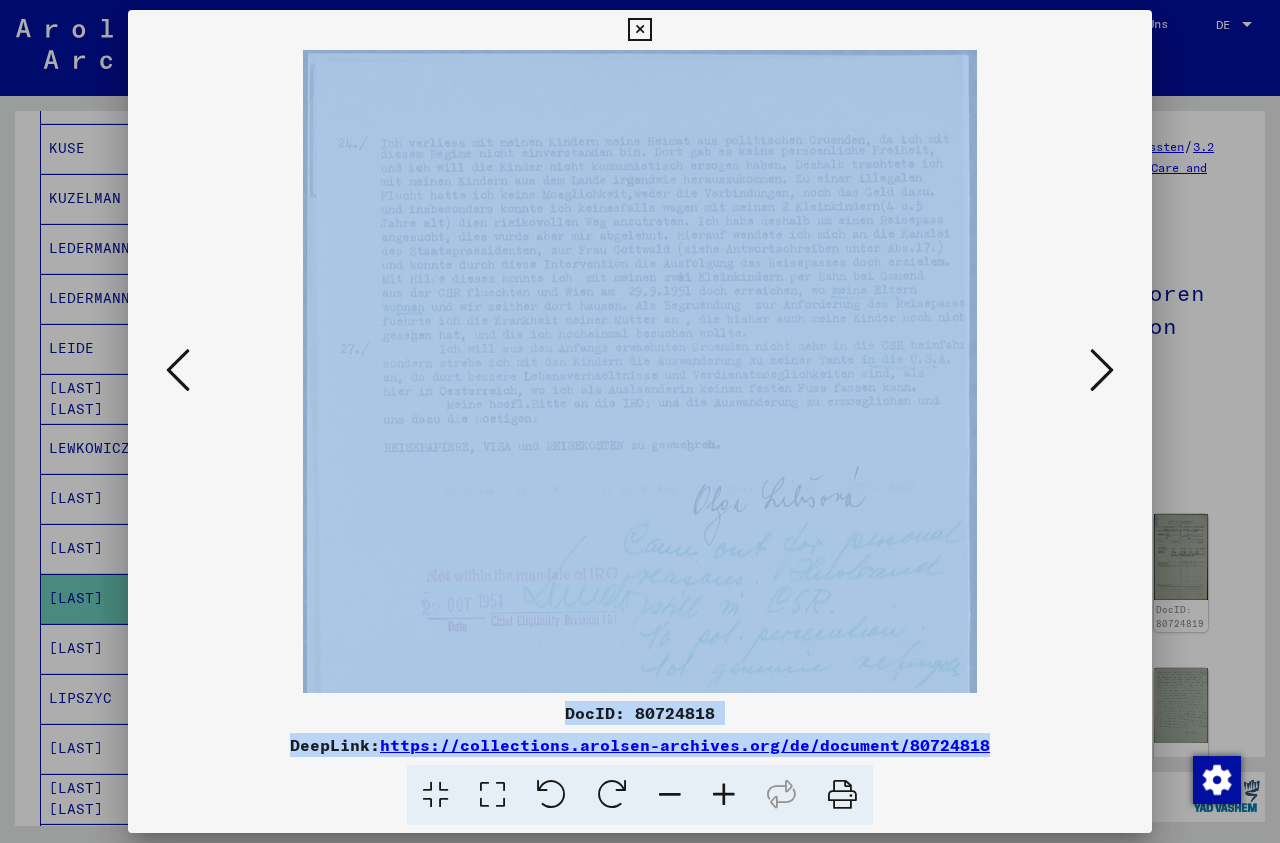 click at bounding box center (724, 795) 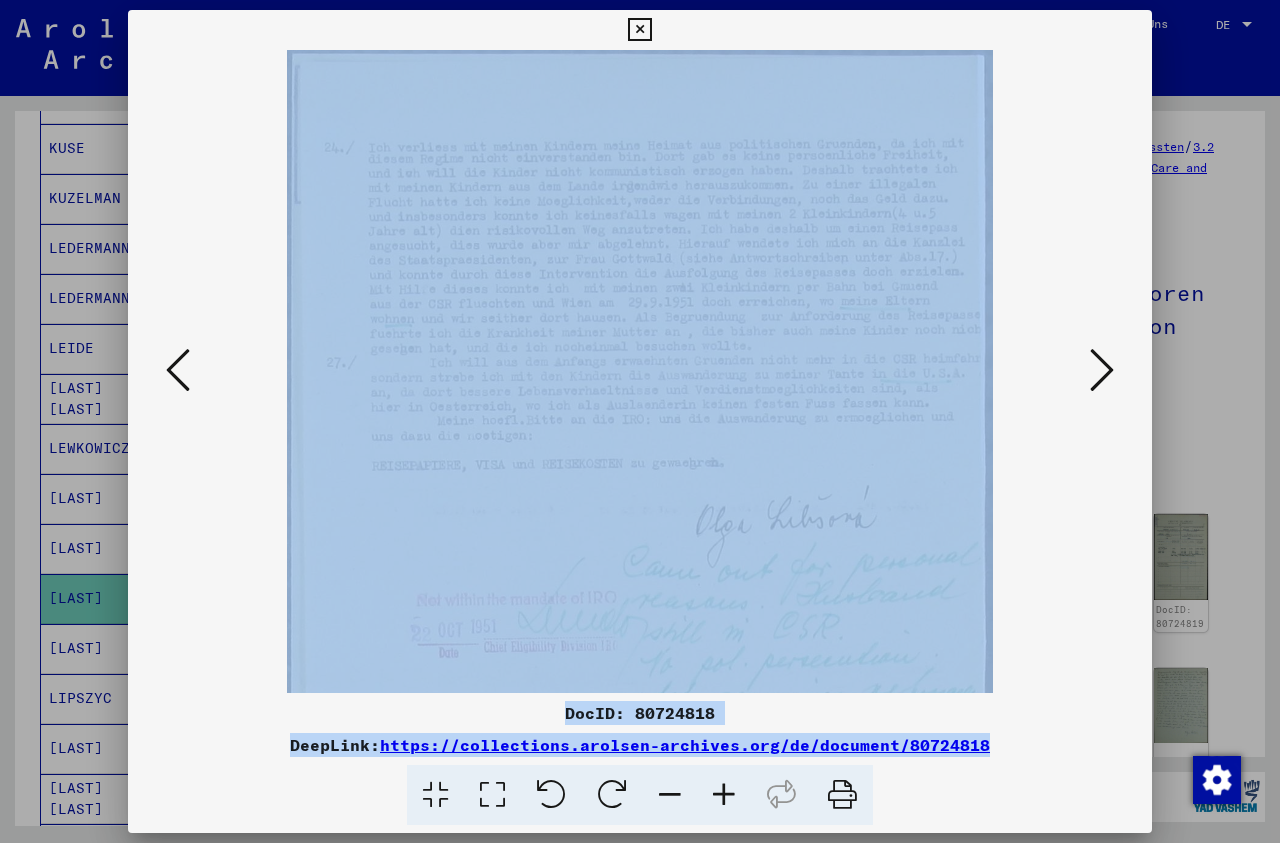 click at bounding box center (1102, 370) 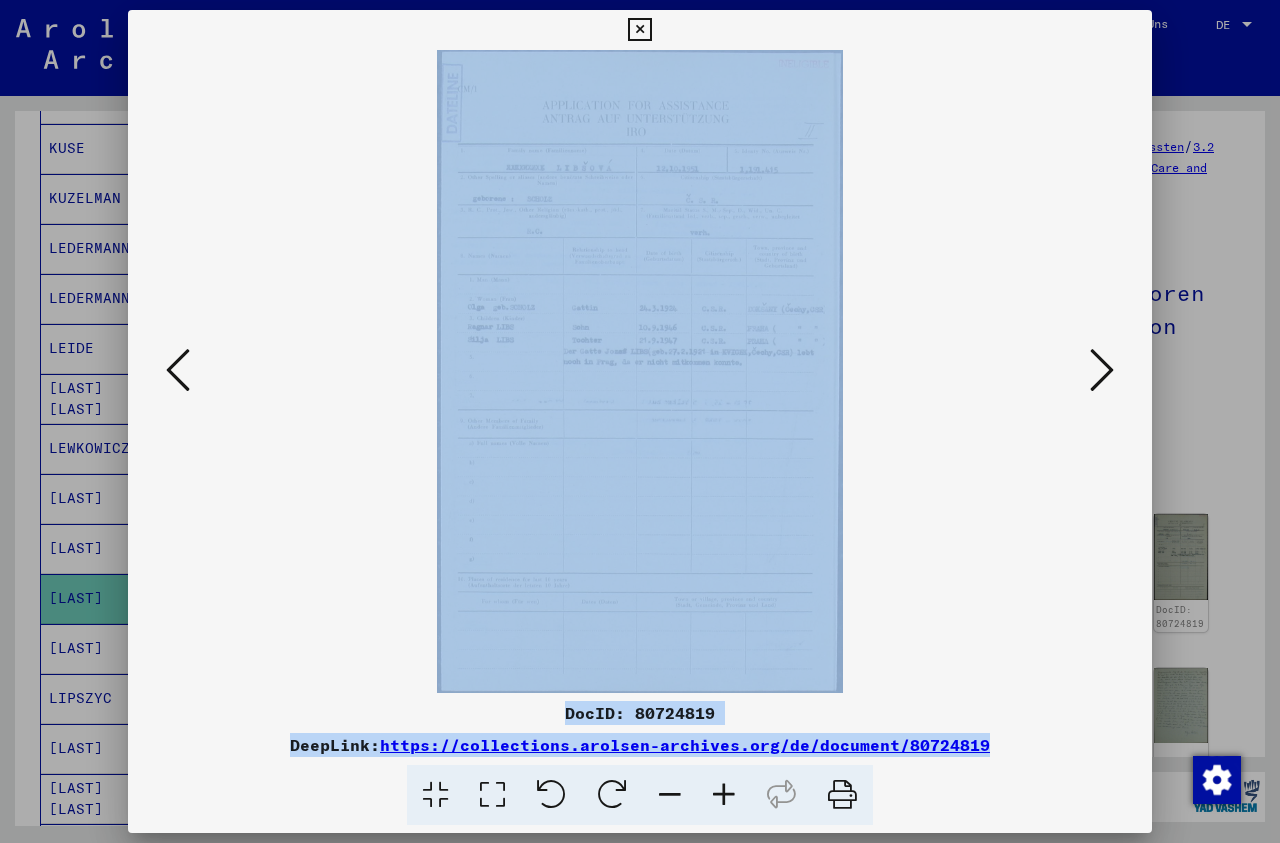 click at bounding box center (1102, 370) 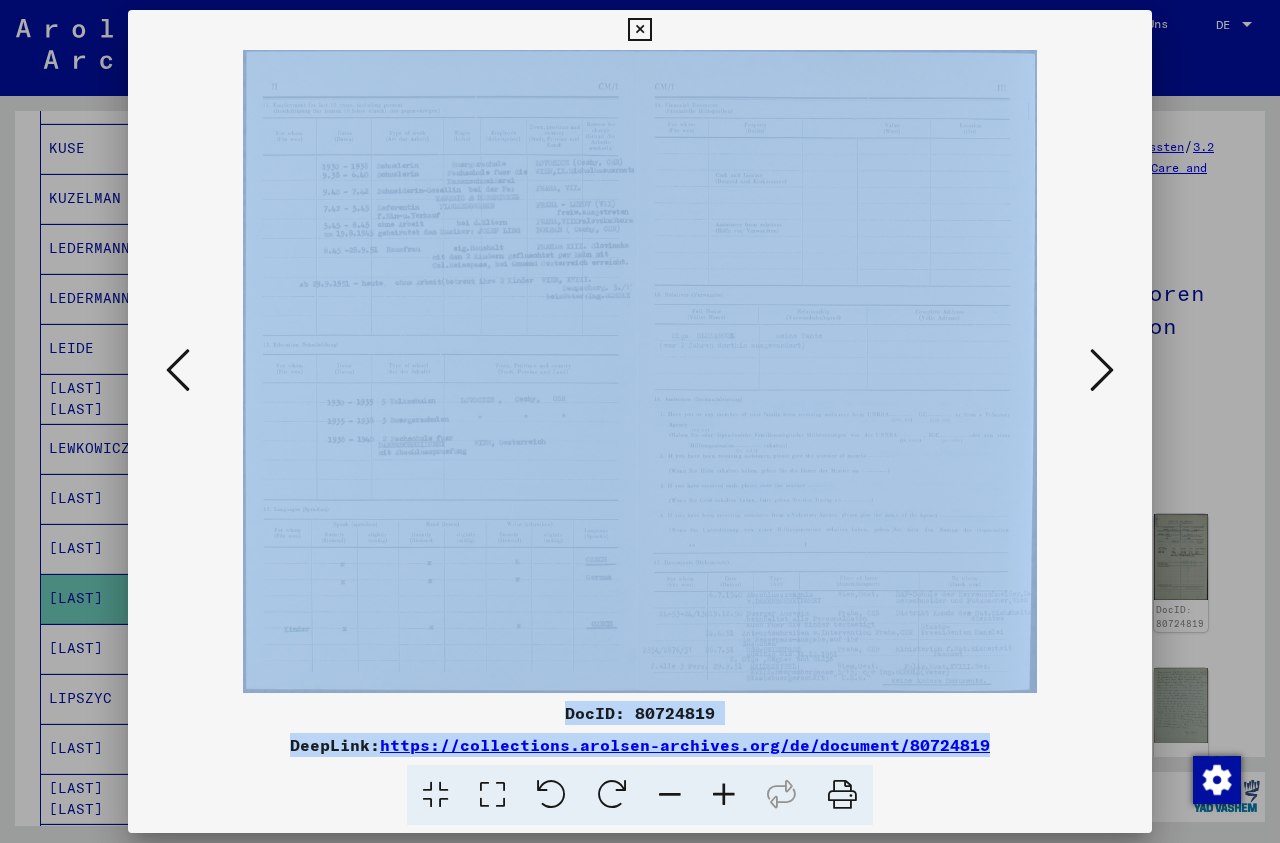 click at bounding box center (1102, 370) 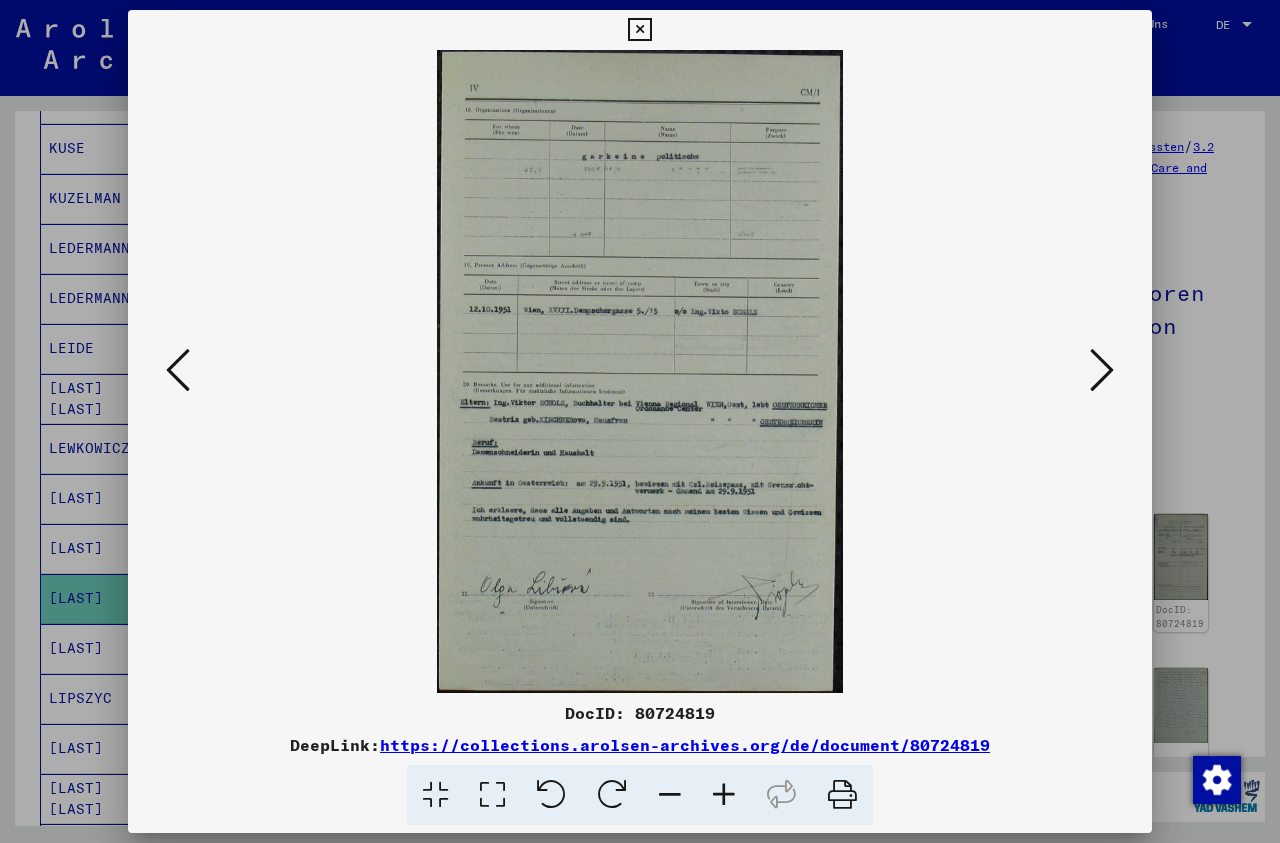 click at bounding box center [640, 371] 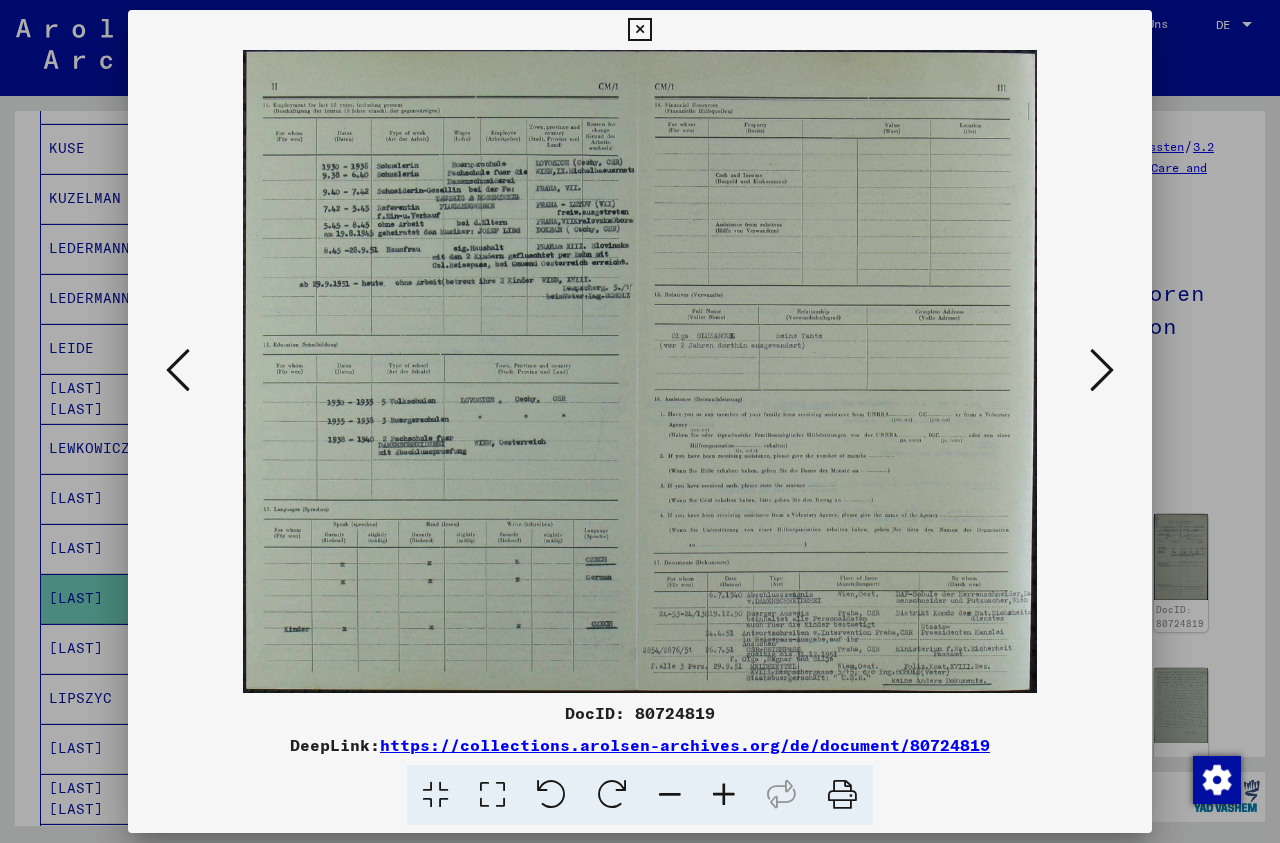 click at bounding box center (178, 370) 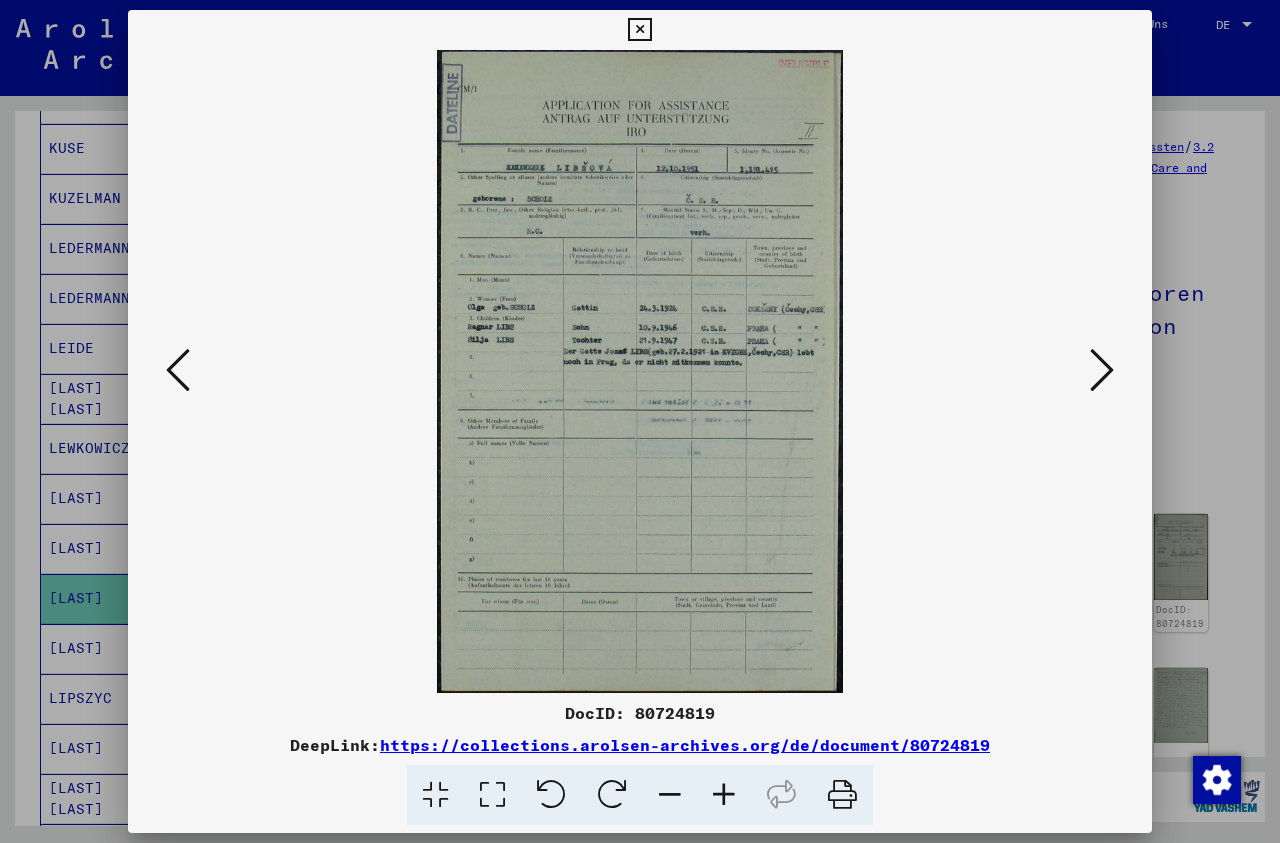 click at bounding box center [1102, 371] 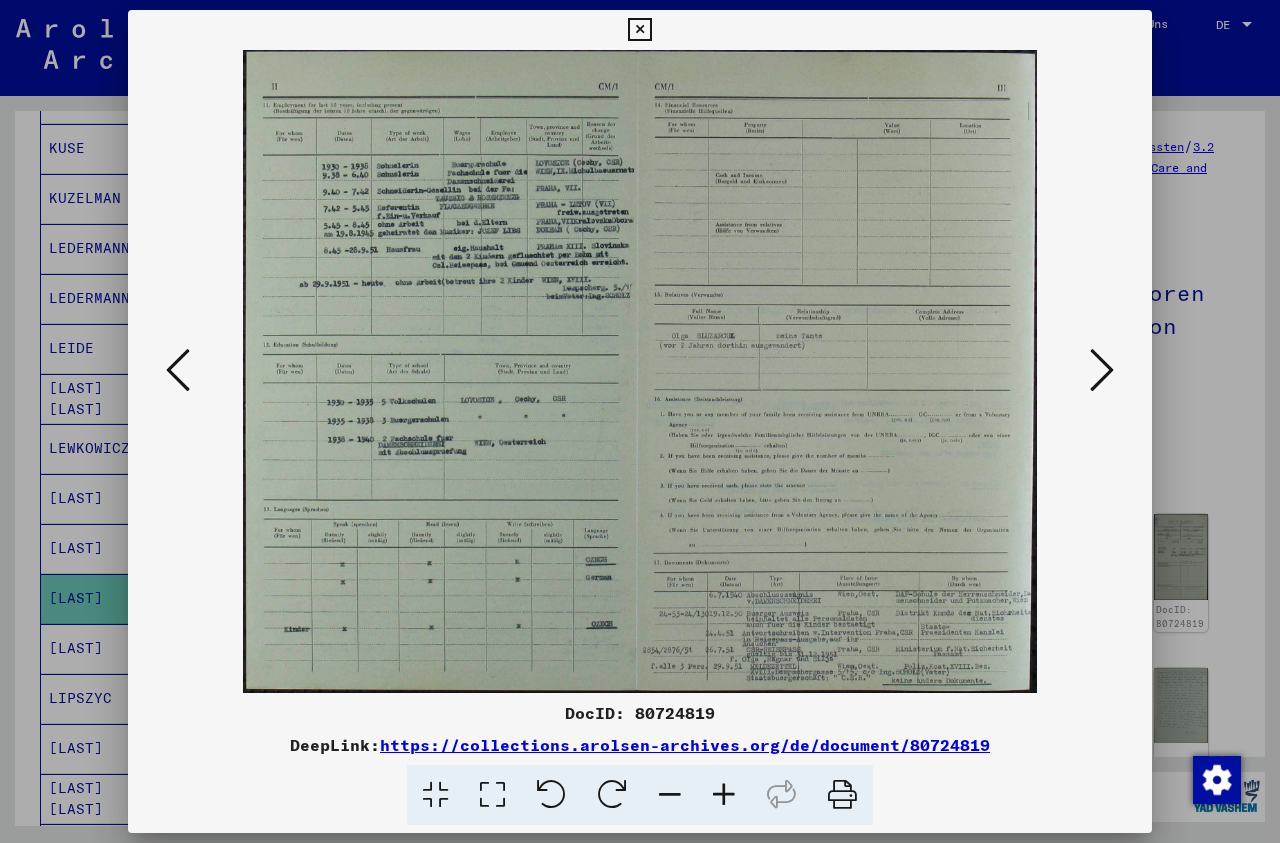 click at bounding box center [1102, 371] 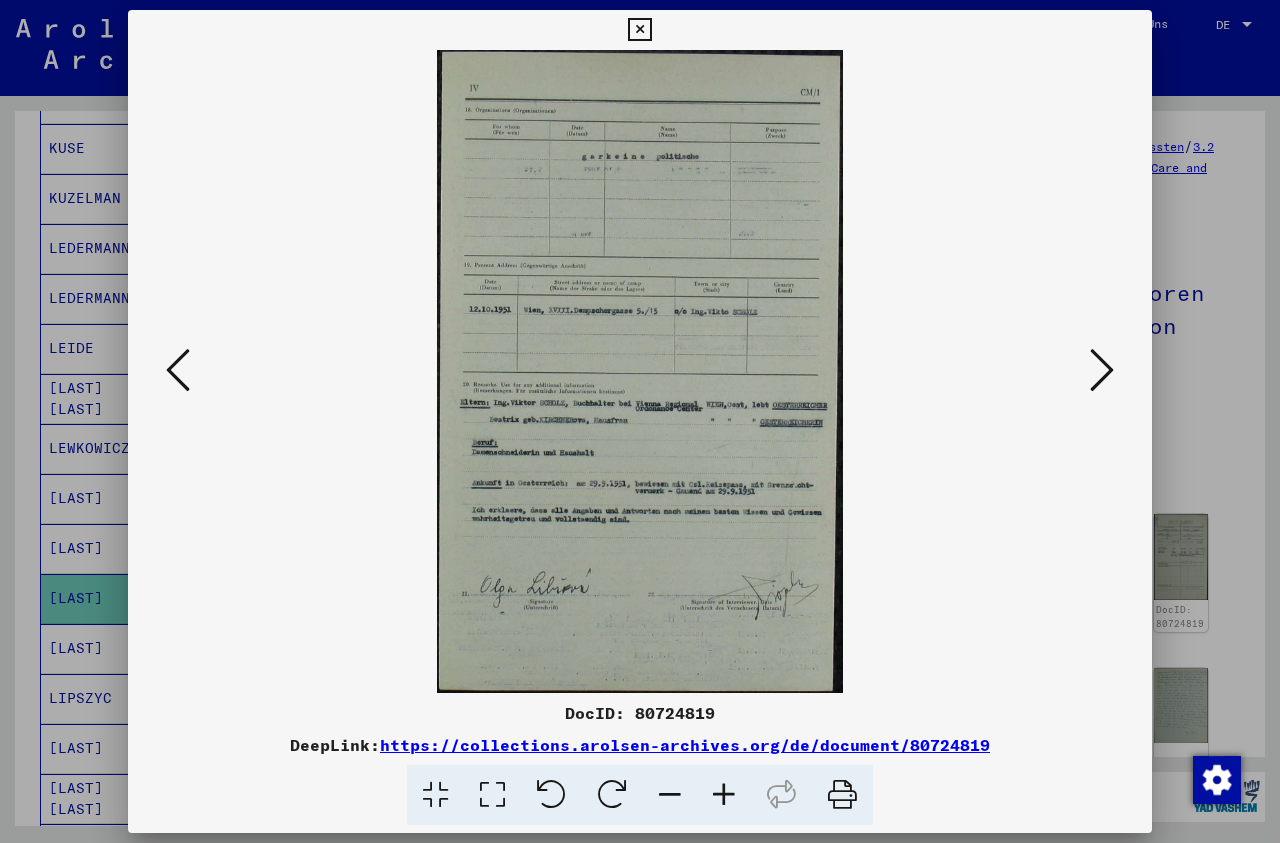 click at bounding box center (1102, 371) 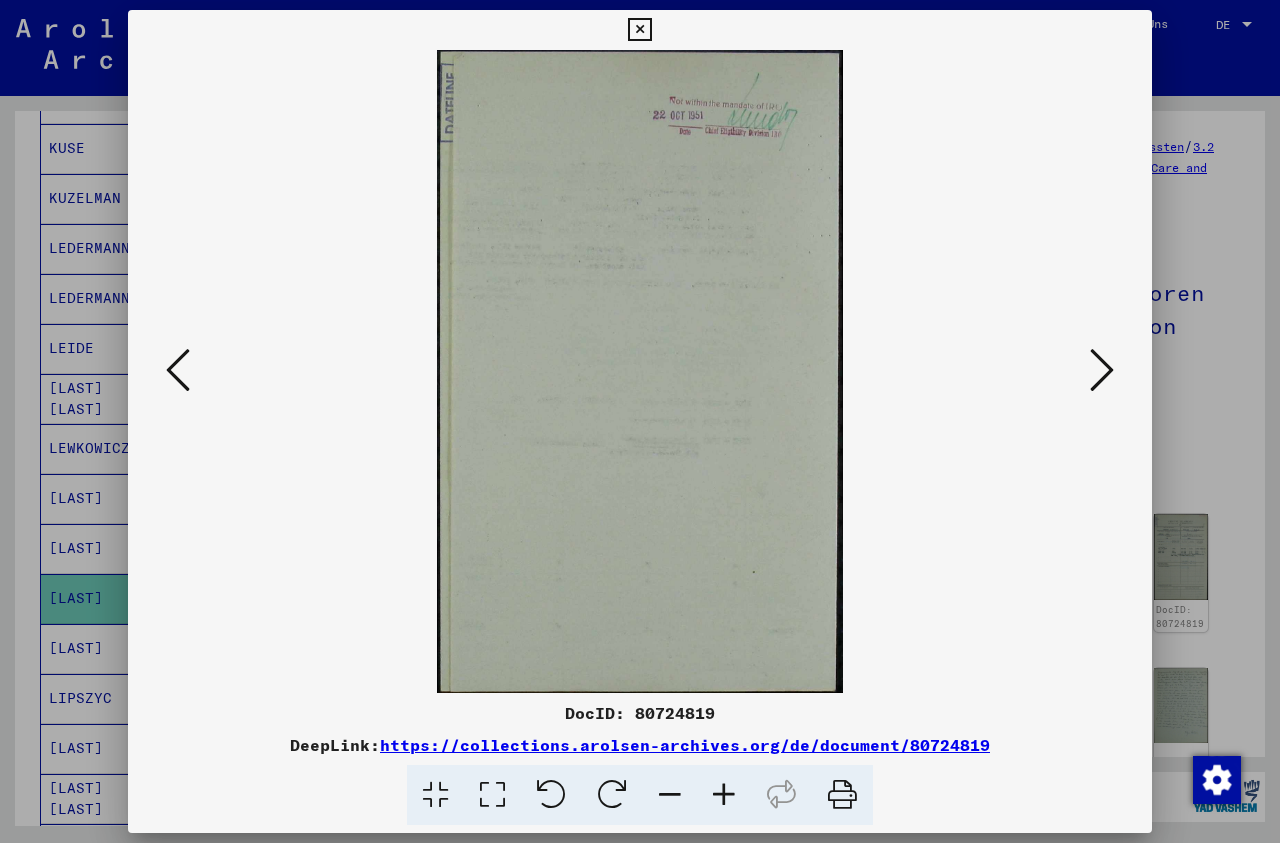 click at bounding box center [1102, 371] 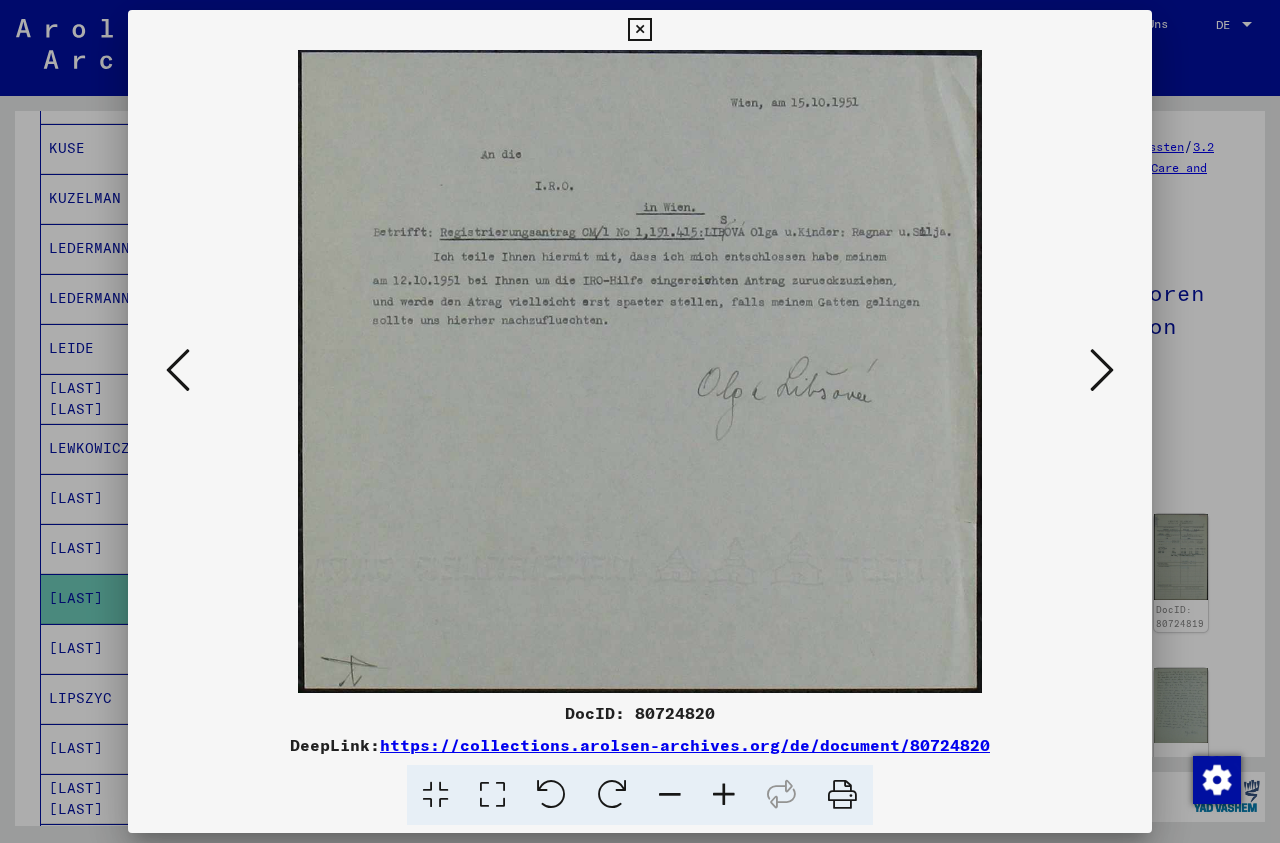 click at bounding box center (1102, 371) 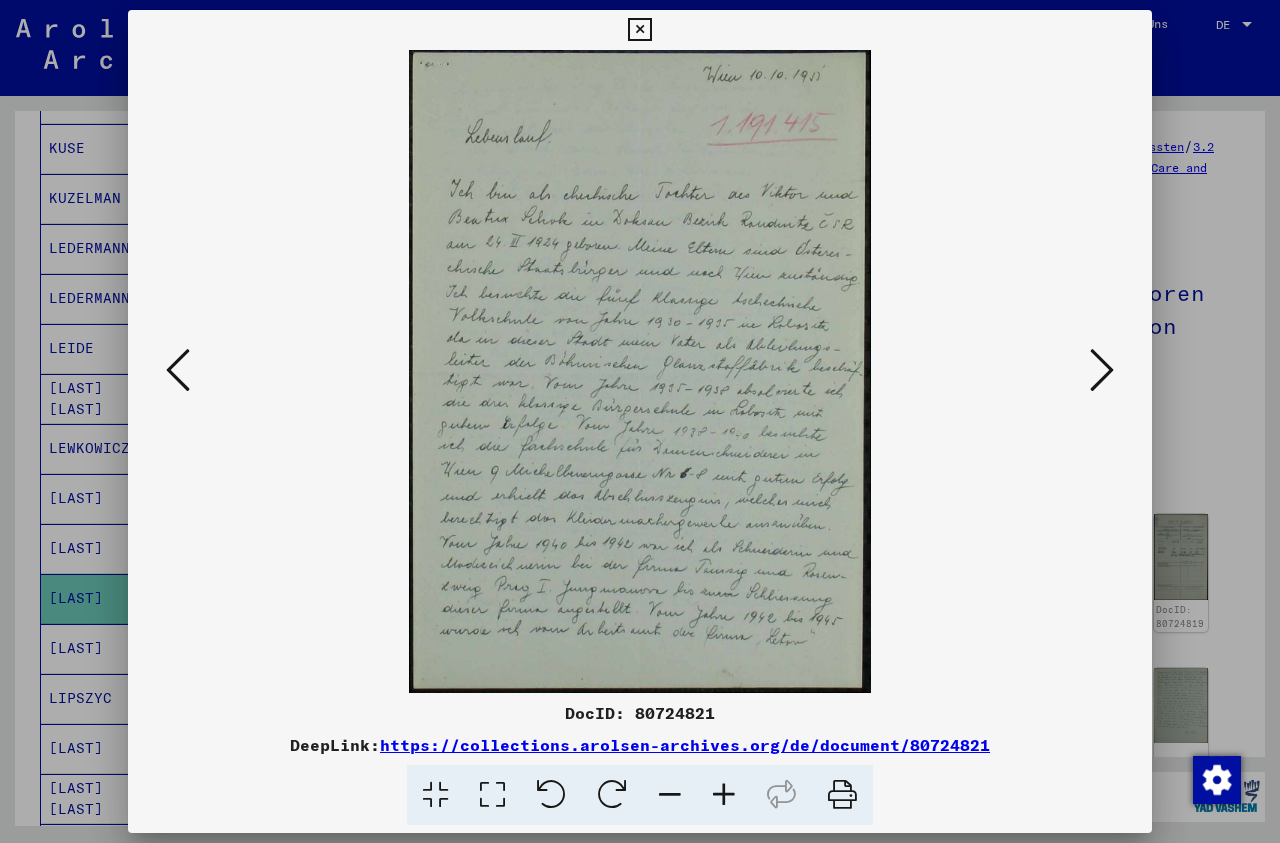 click at bounding box center (1102, 371) 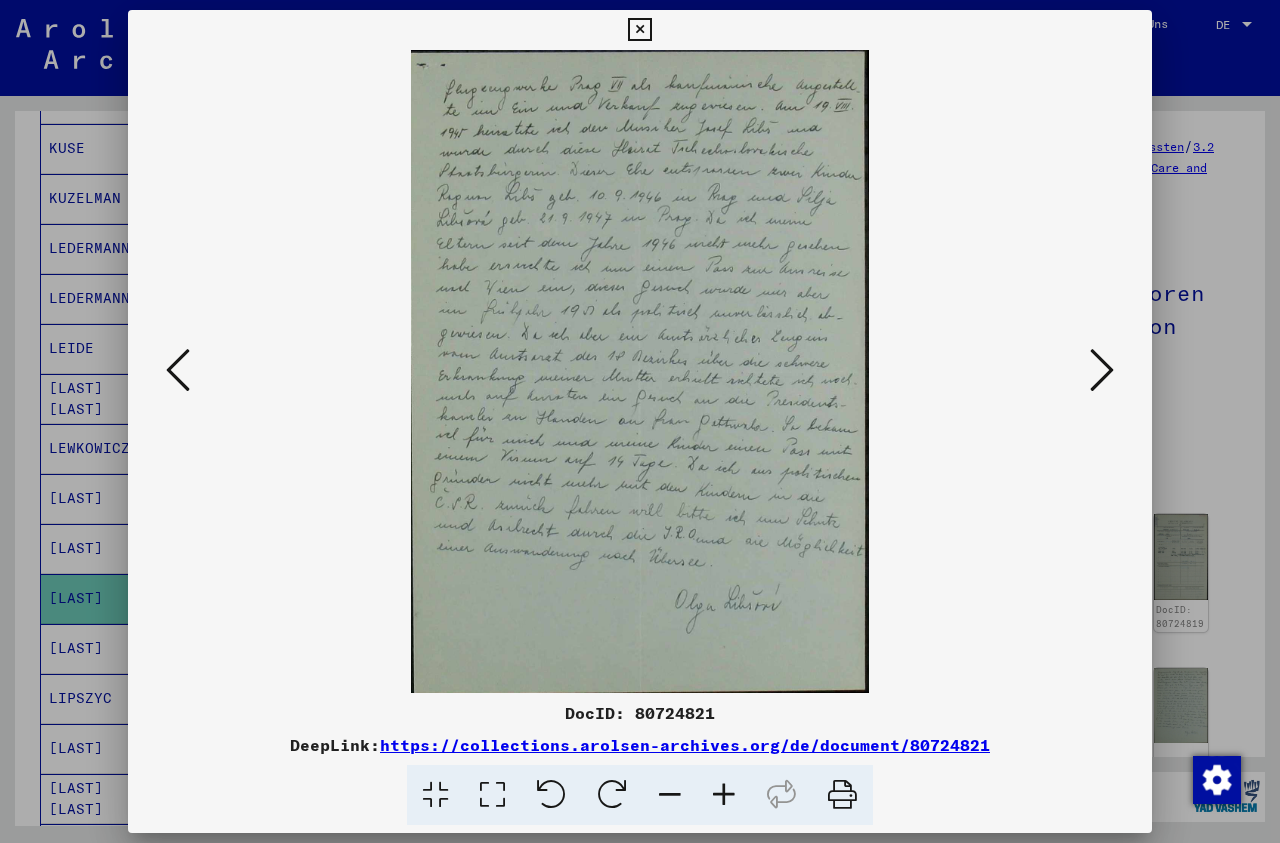 click at bounding box center [1102, 371] 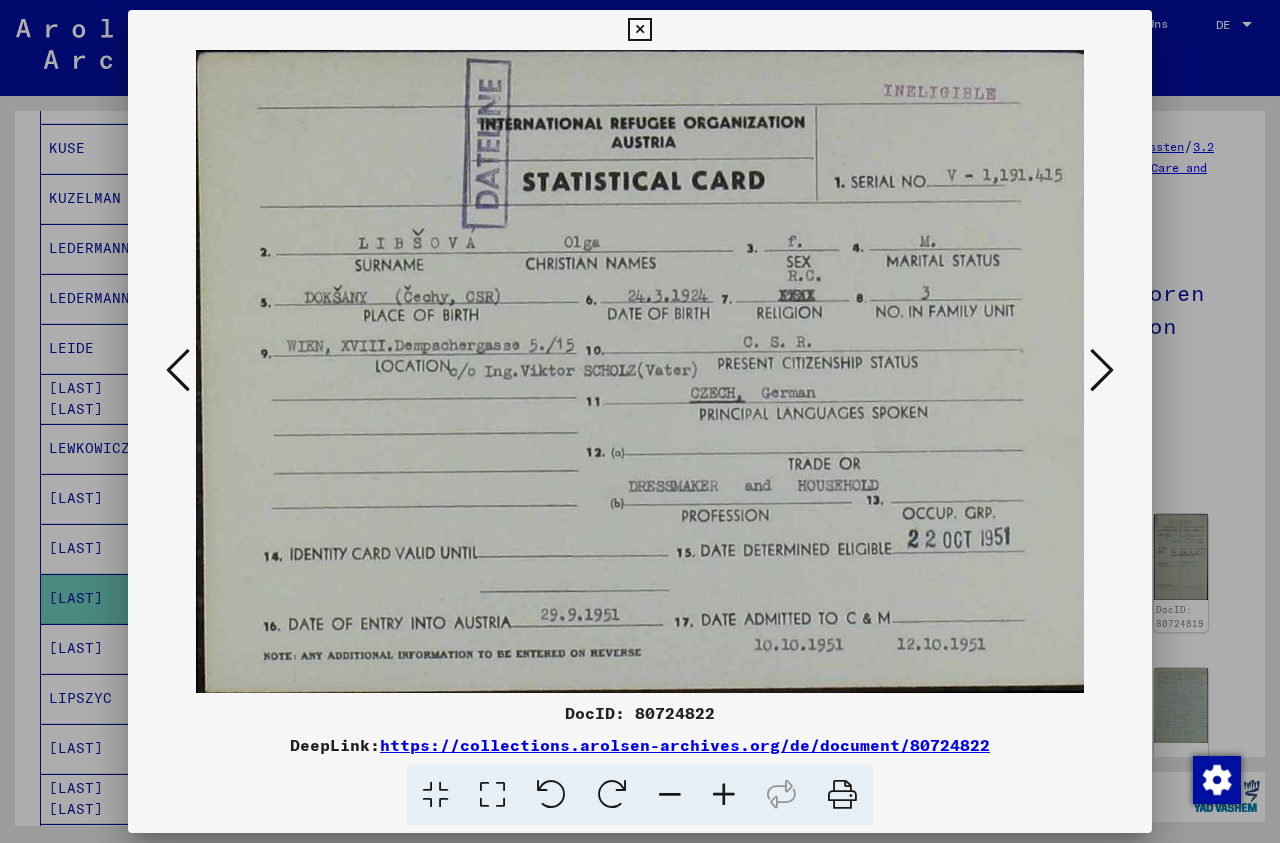 click at bounding box center [1102, 371] 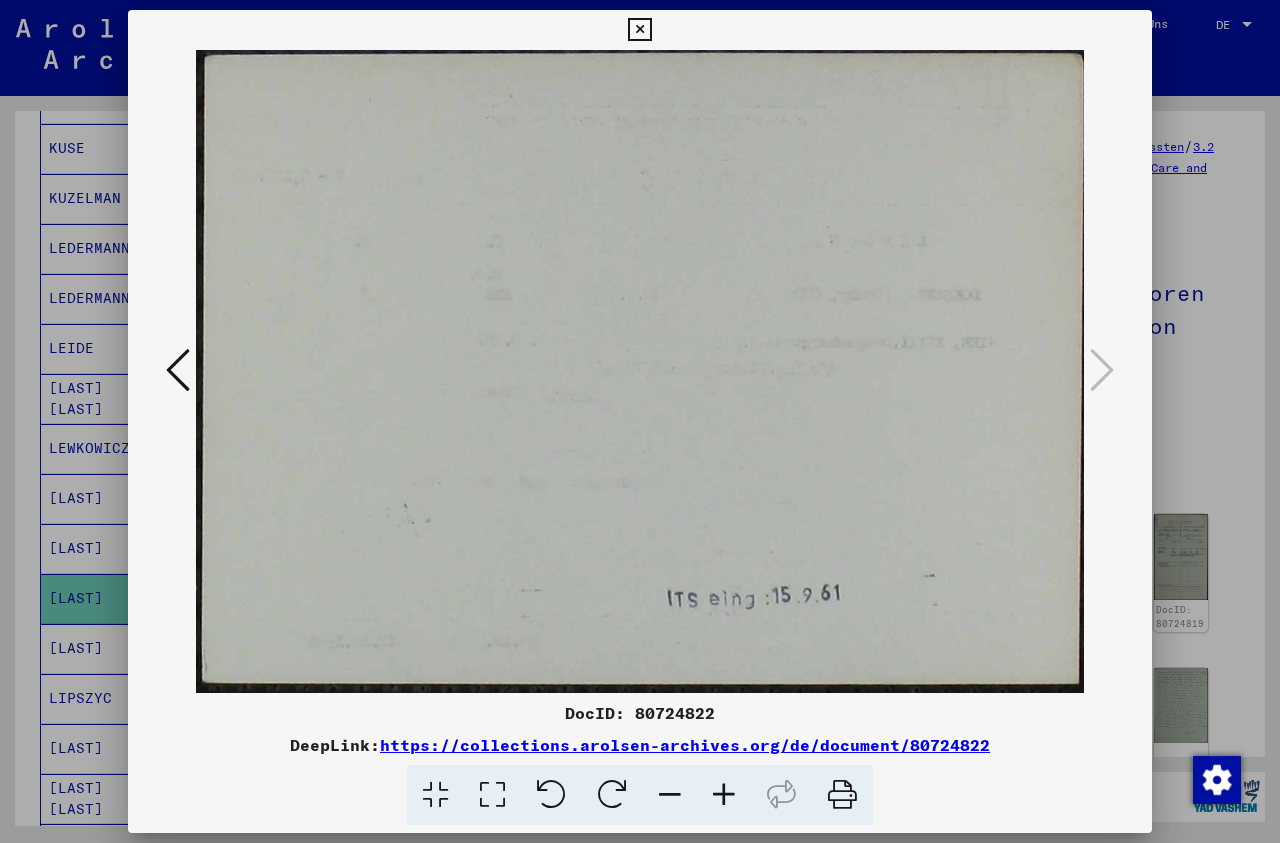 click at bounding box center (639, 30) 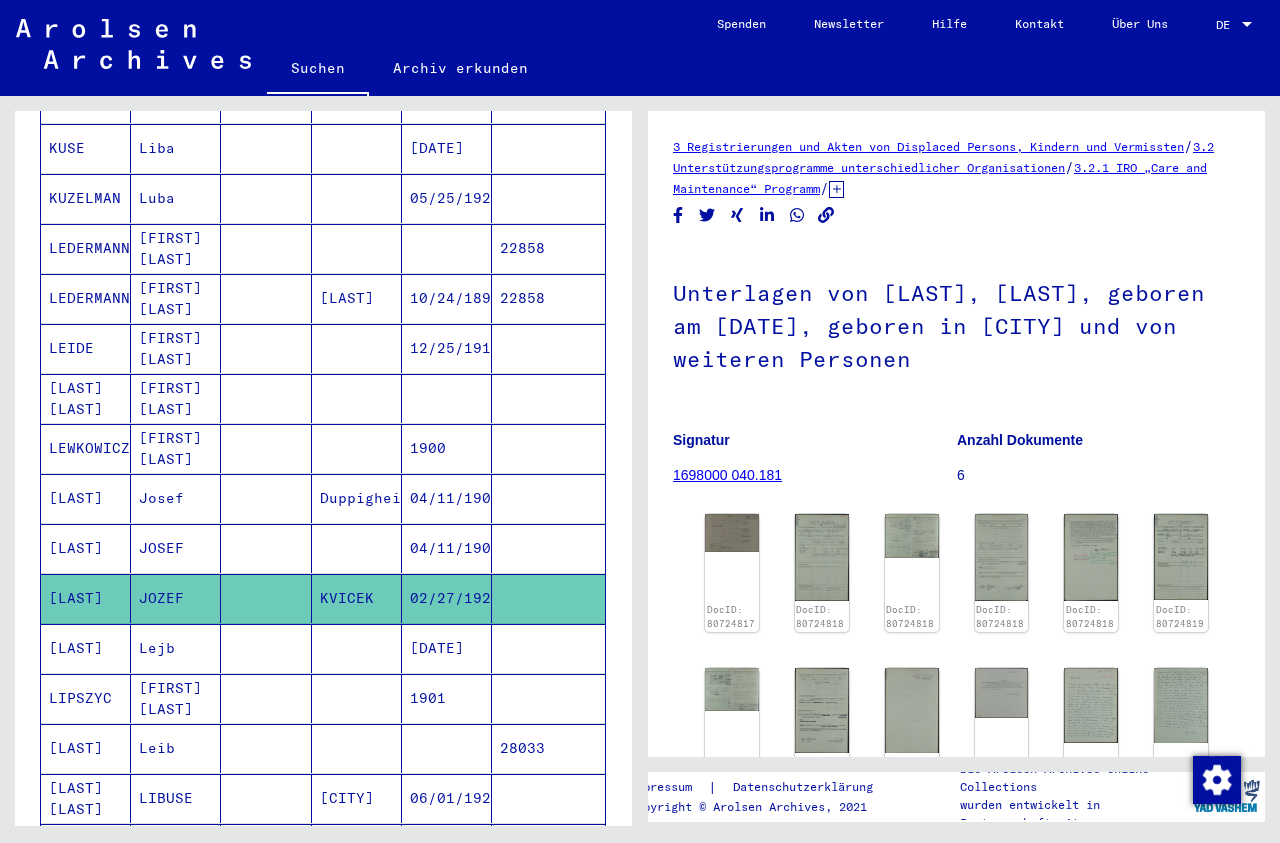 click at bounding box center (266, 598) 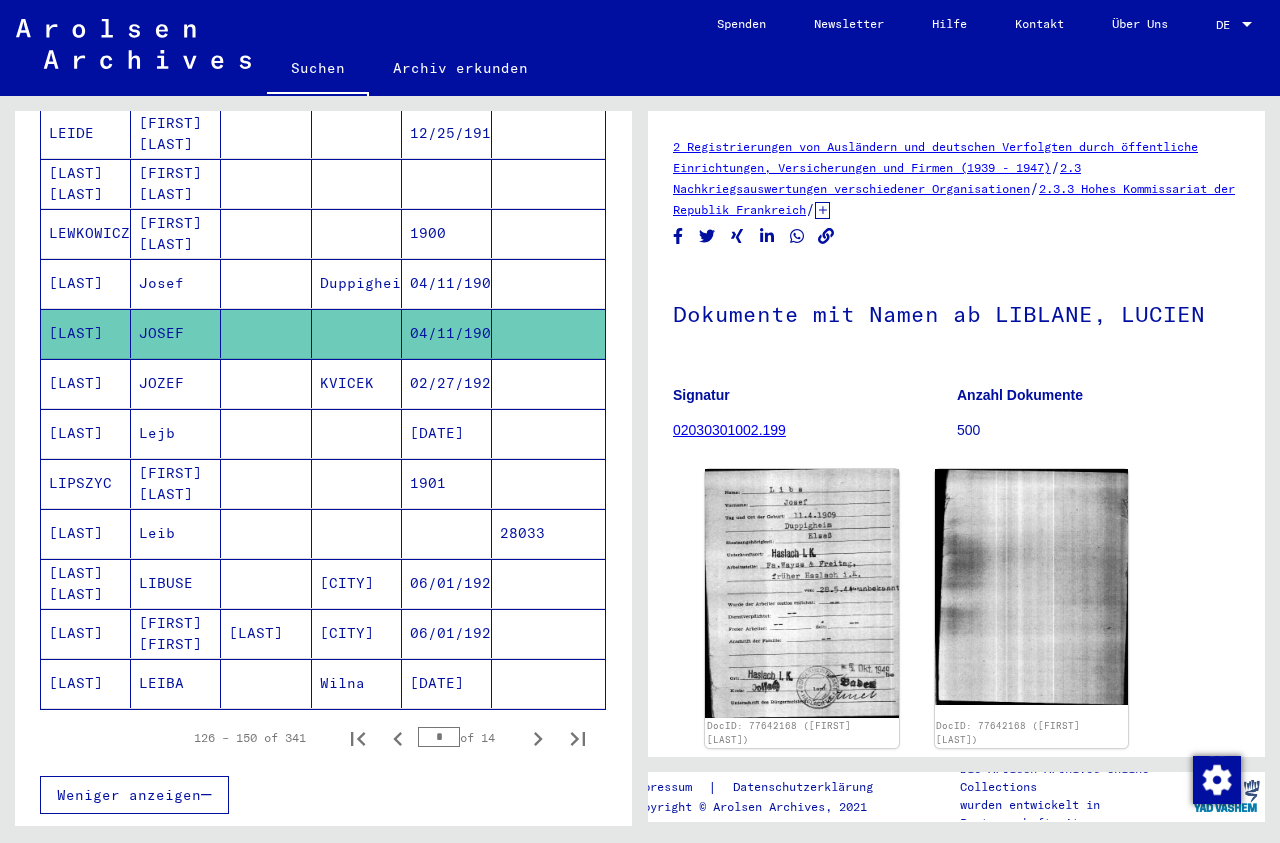 scroll, scrollTop: 1018, scrollLeft: 0, axis: vertical 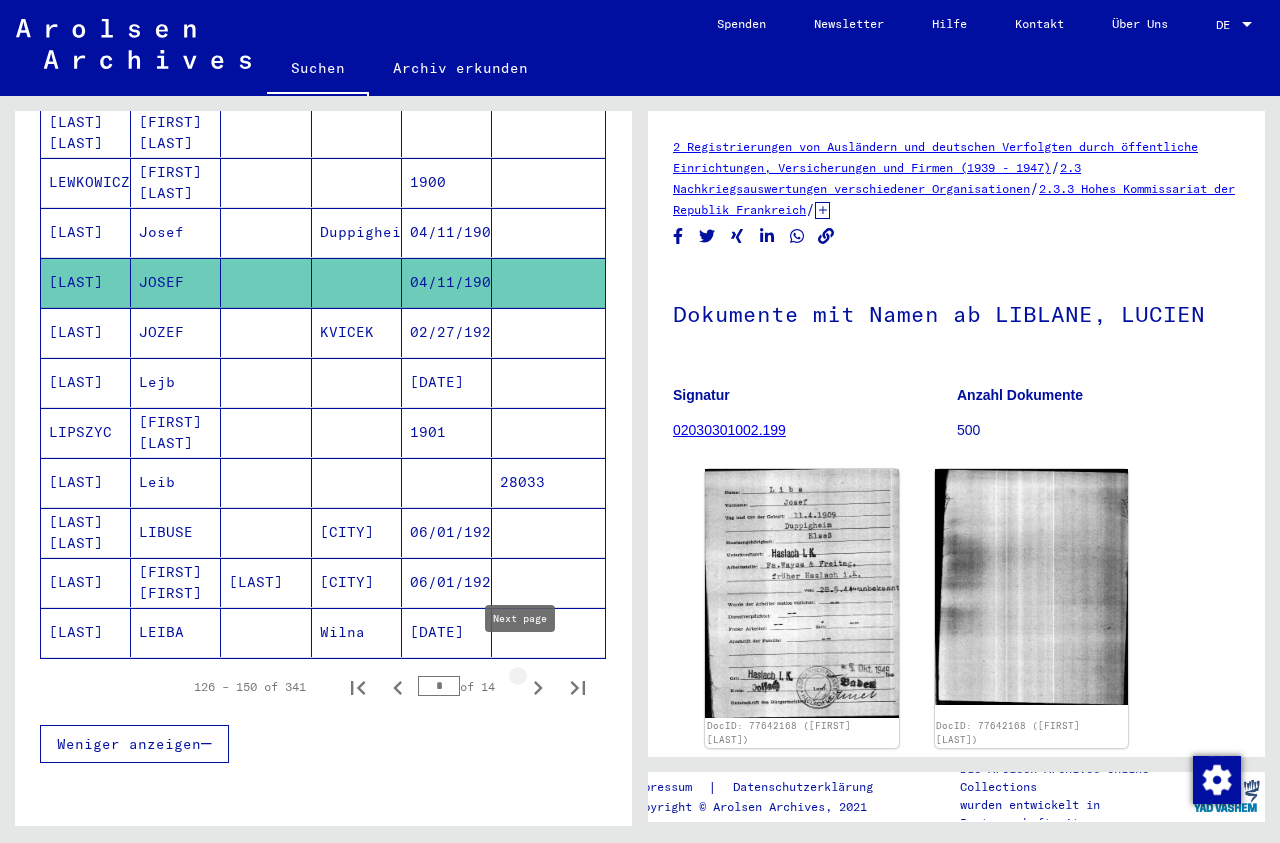 click 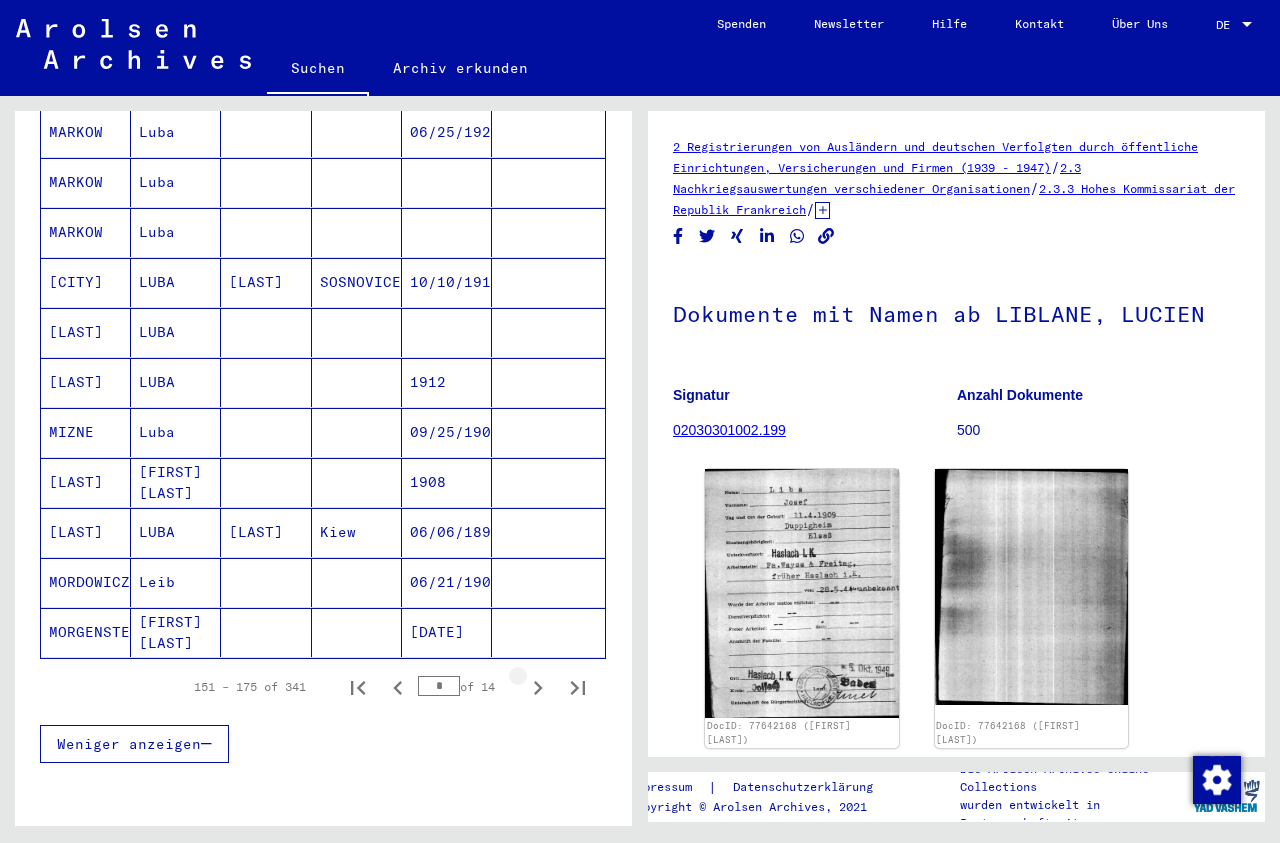 click 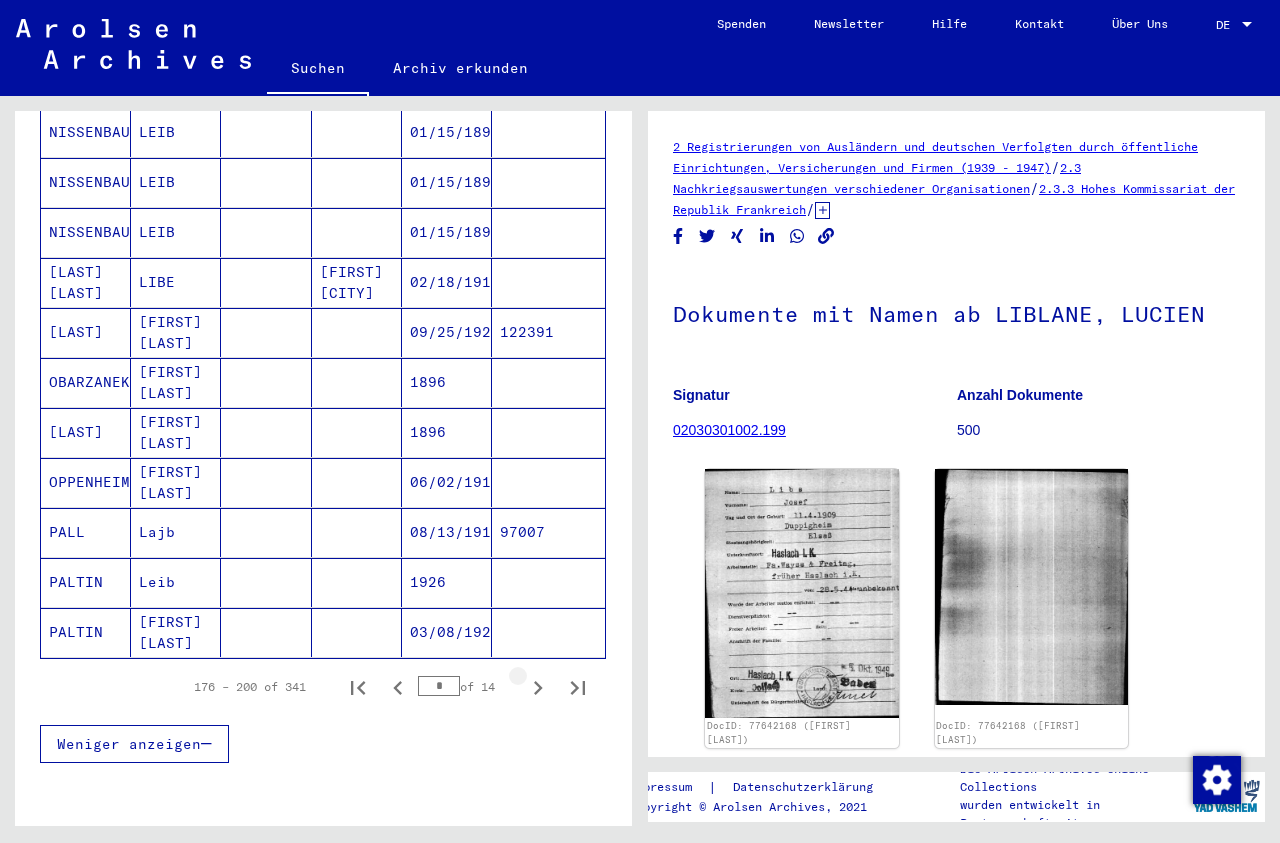 click 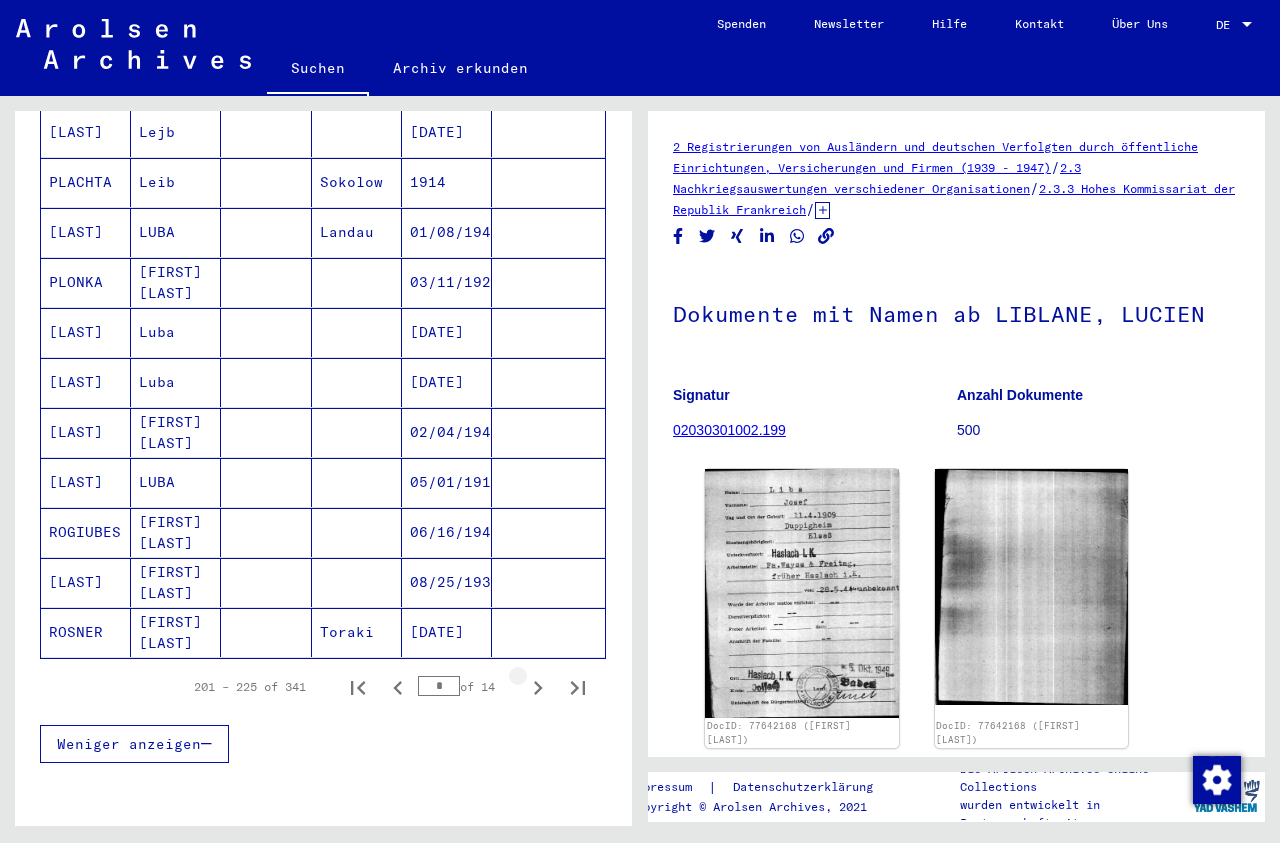 click 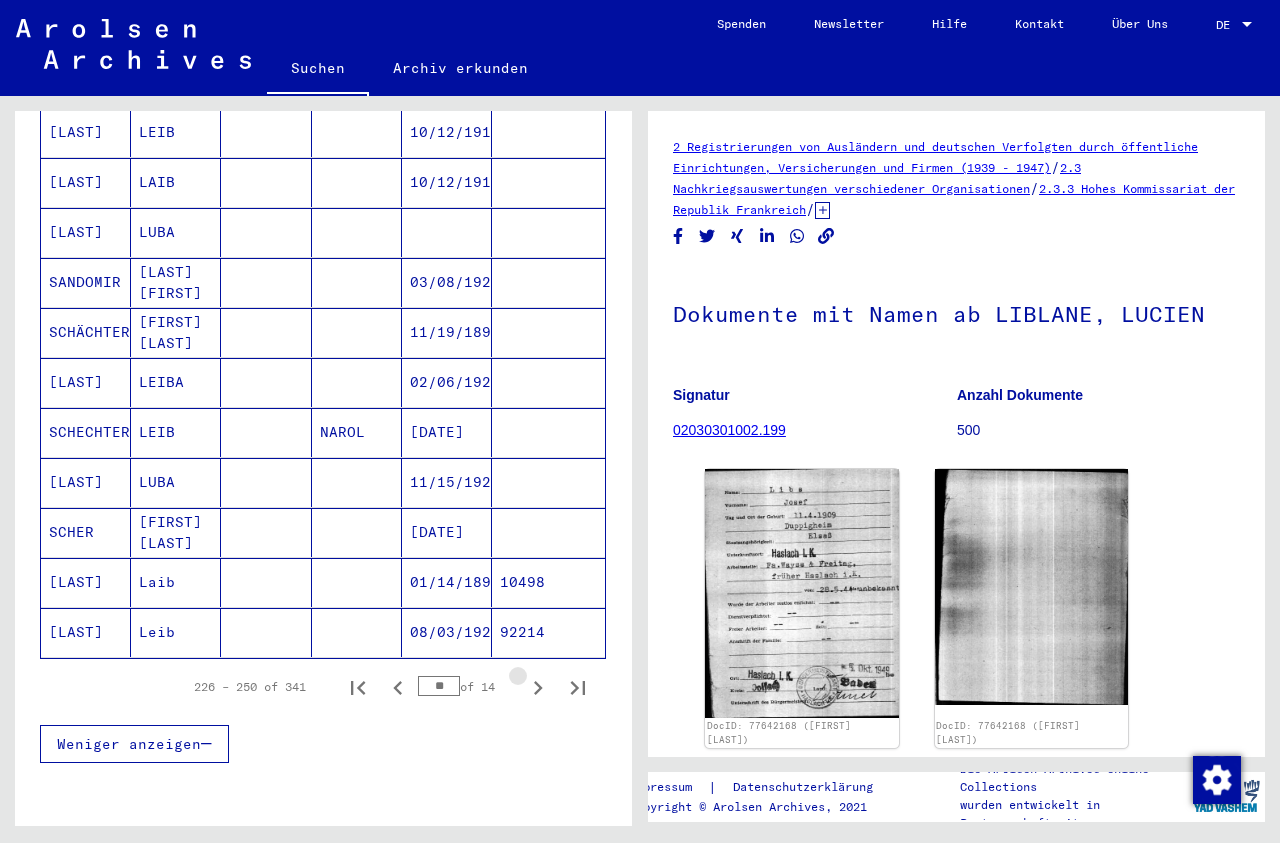 click 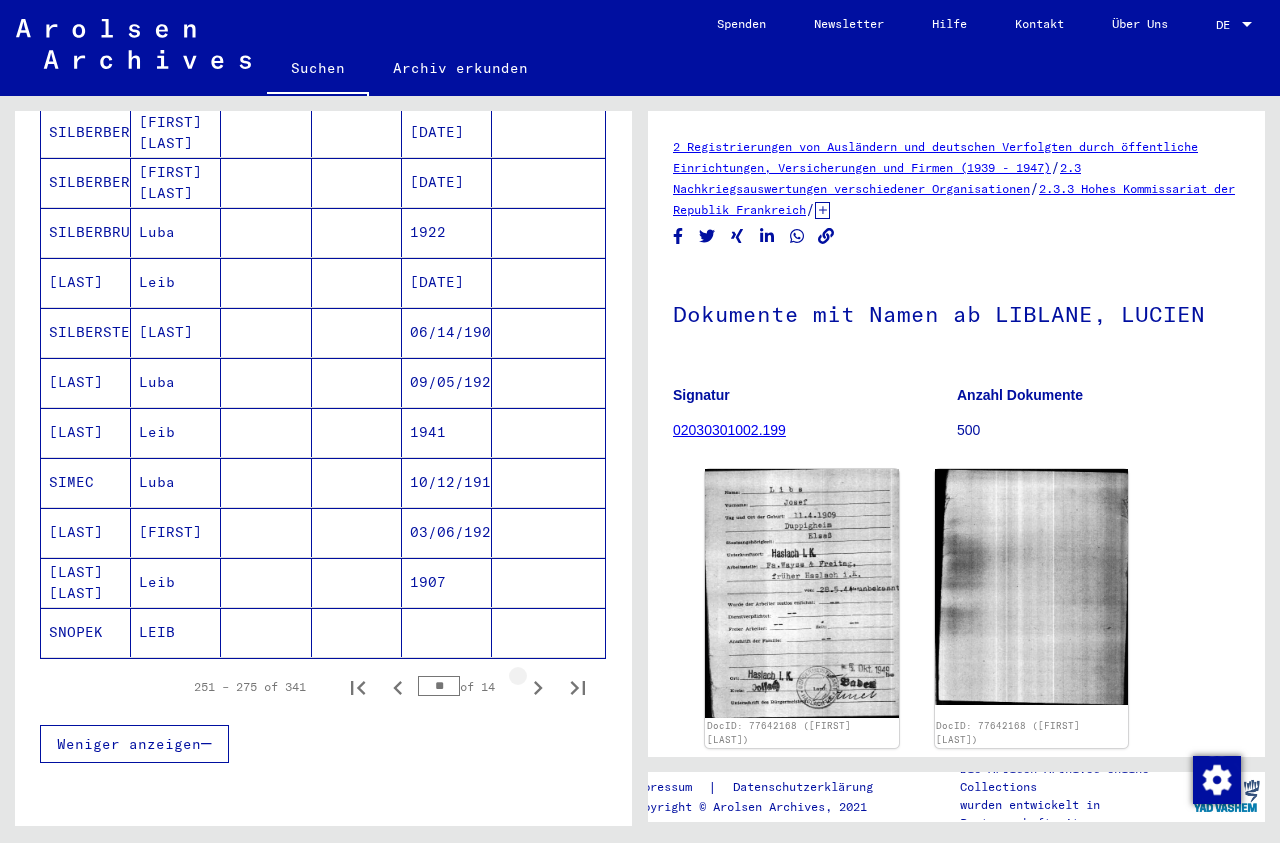click 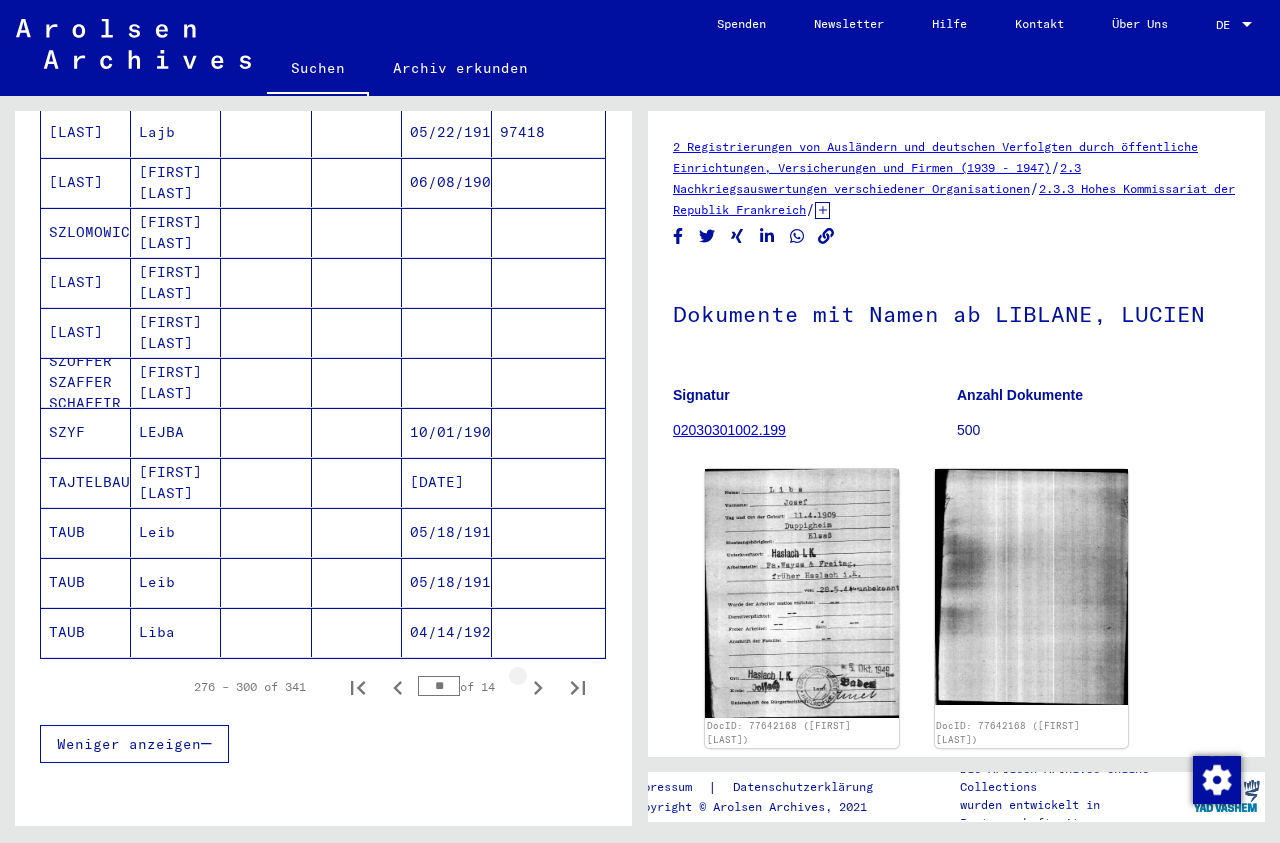 click 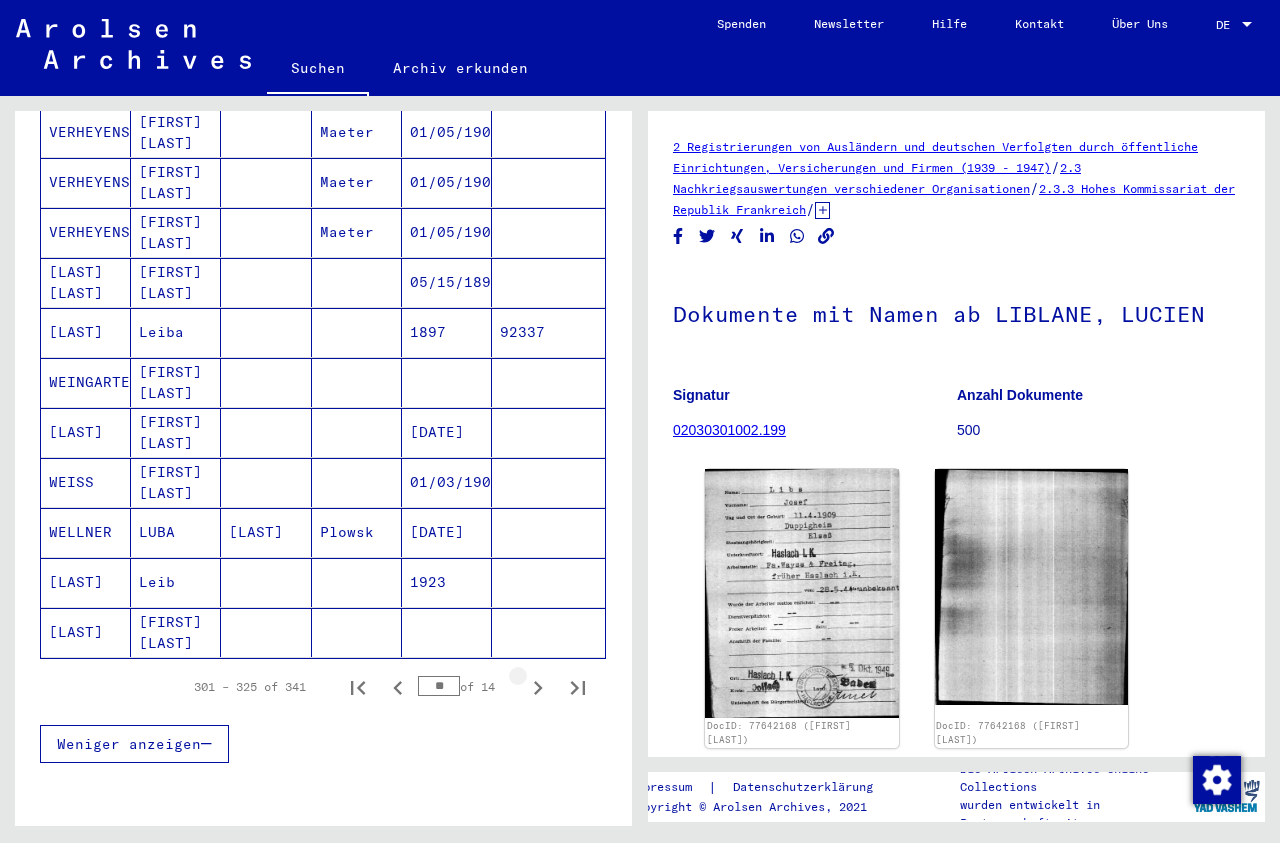 click 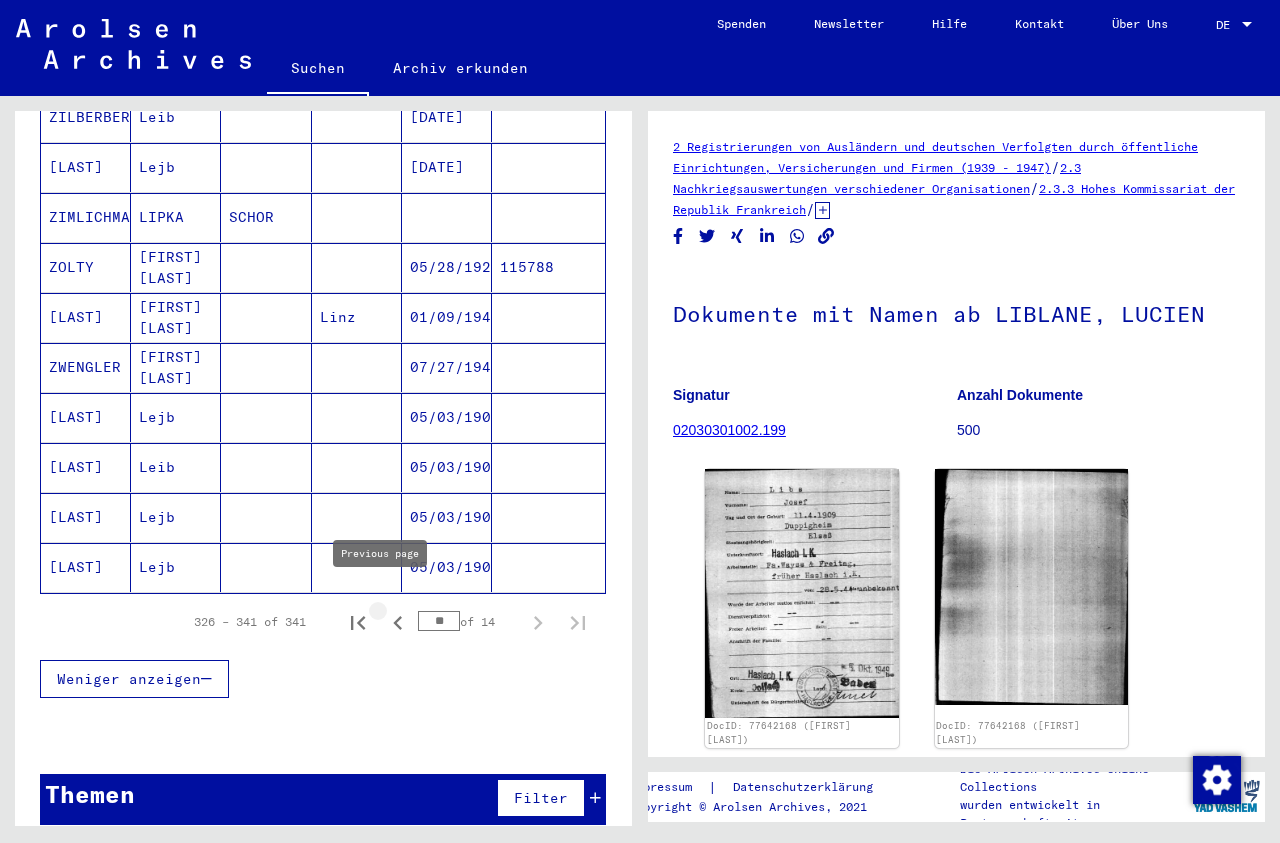click 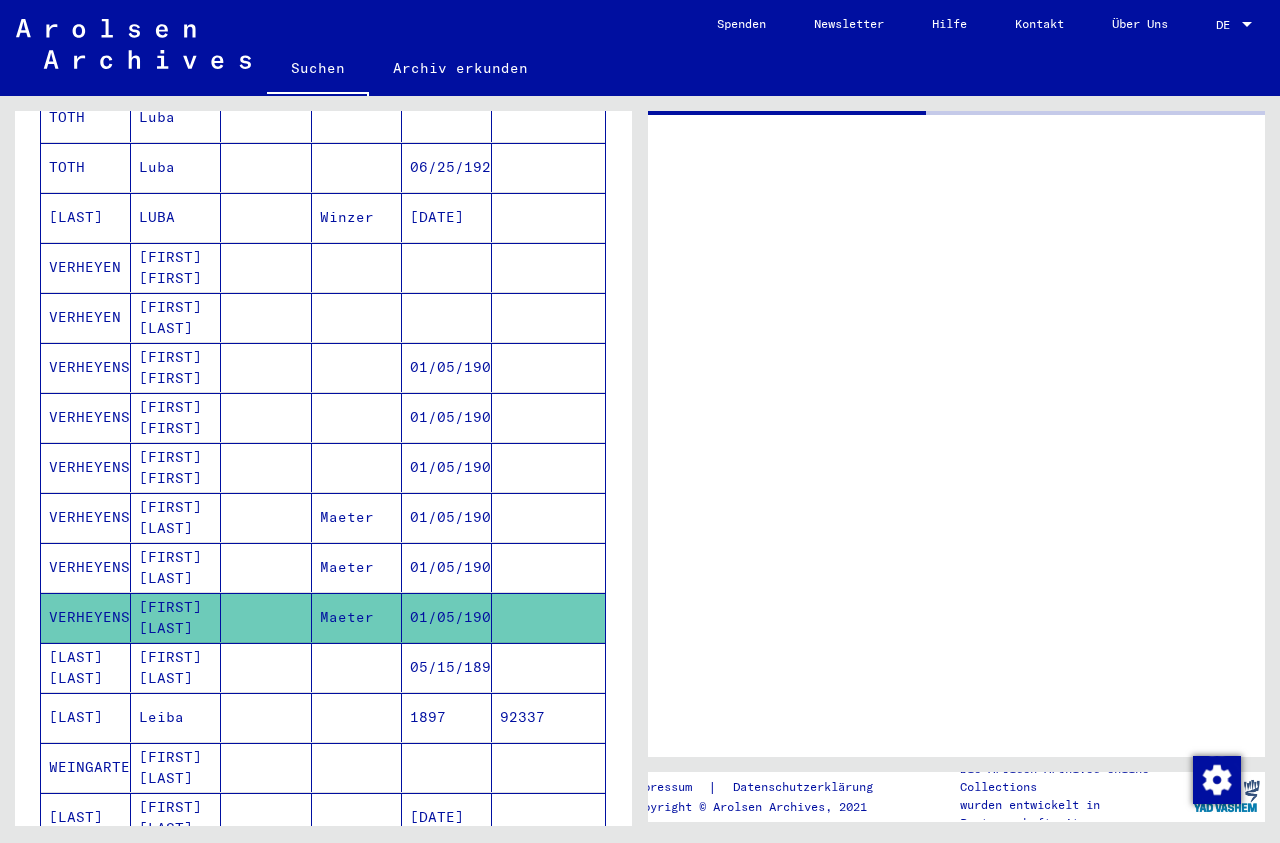 click on "Maeter" 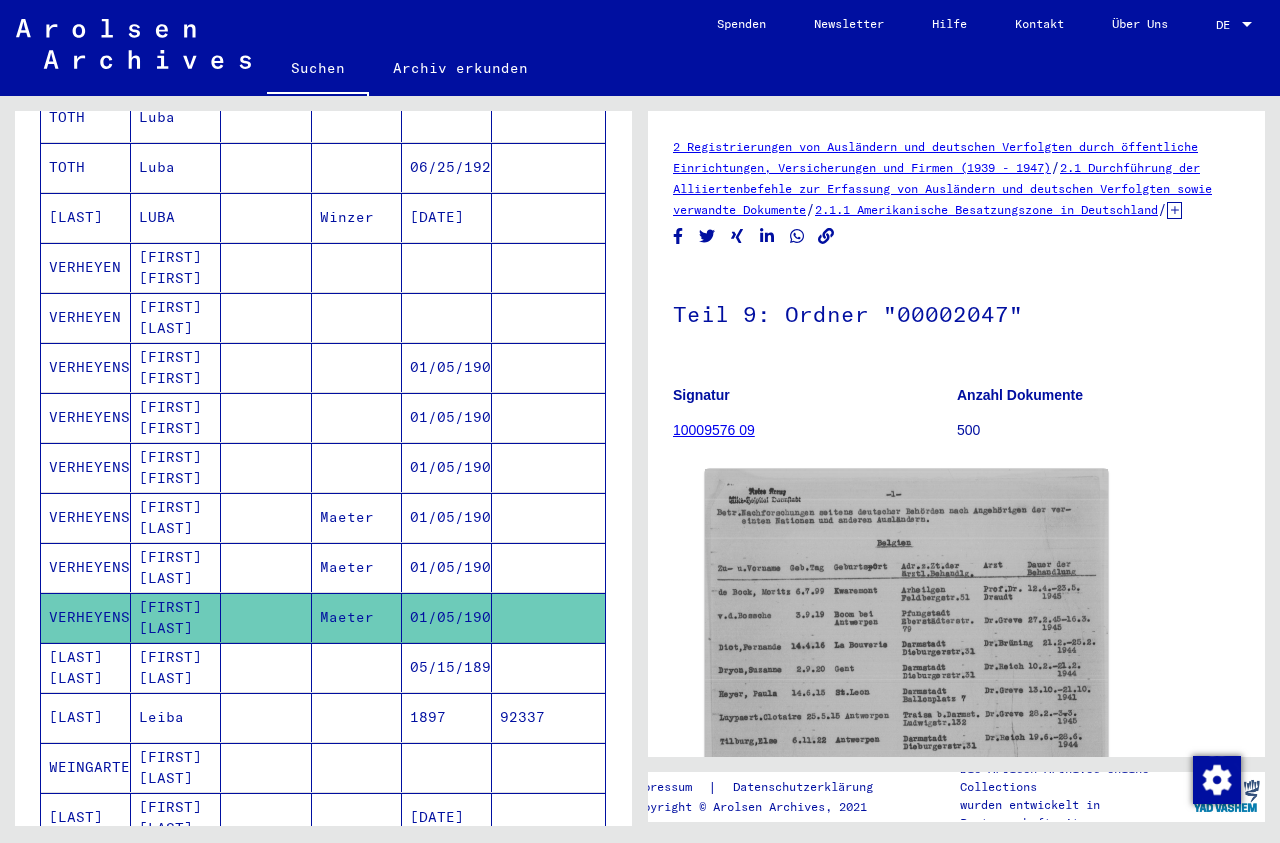 click on "Maeter" 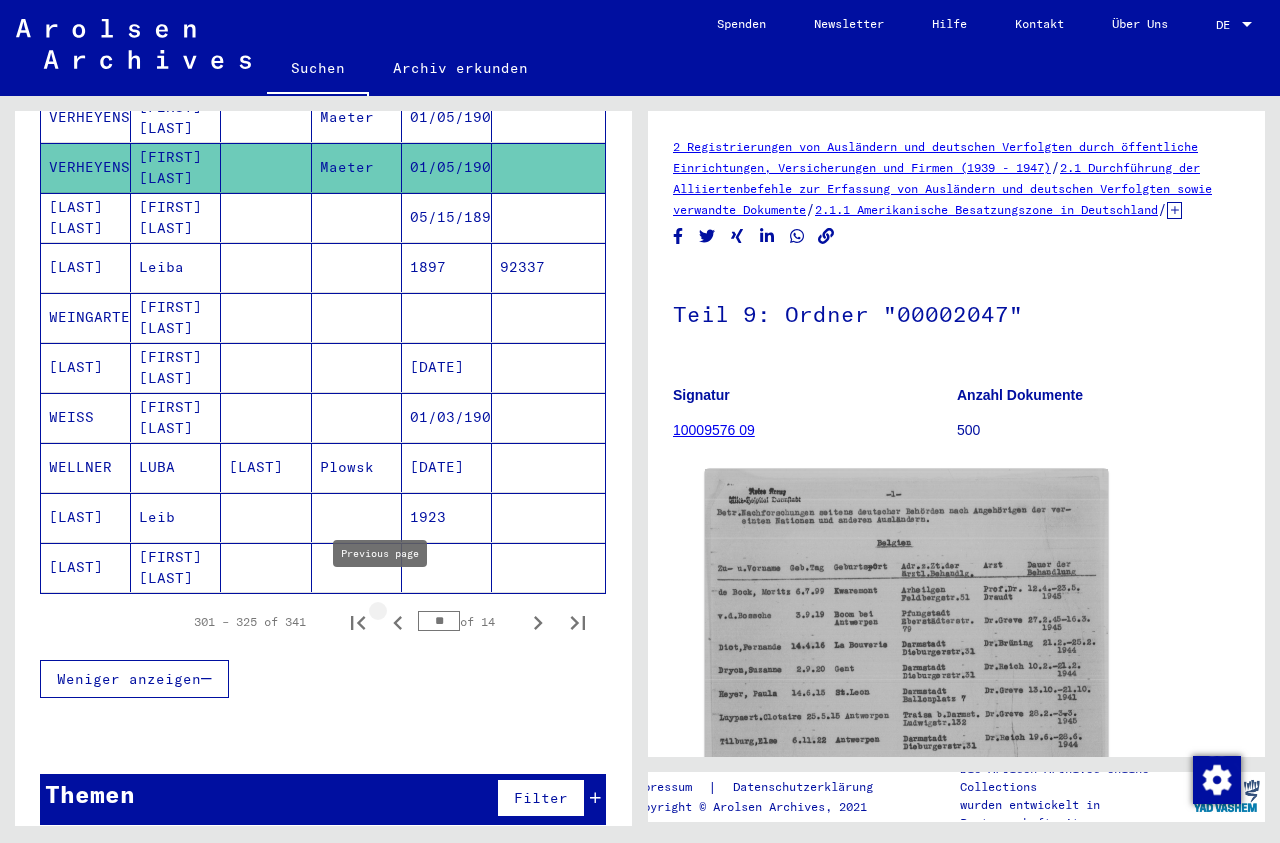 click 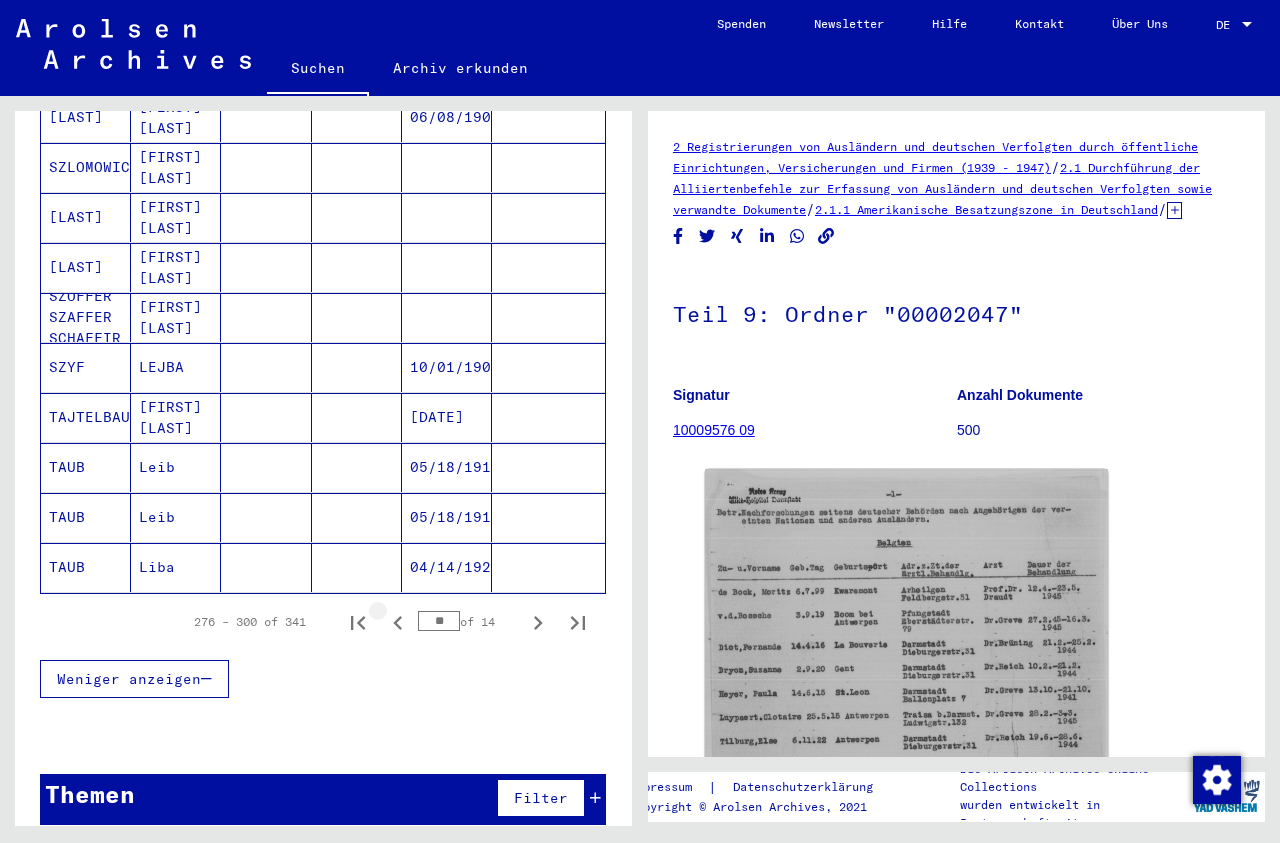 click 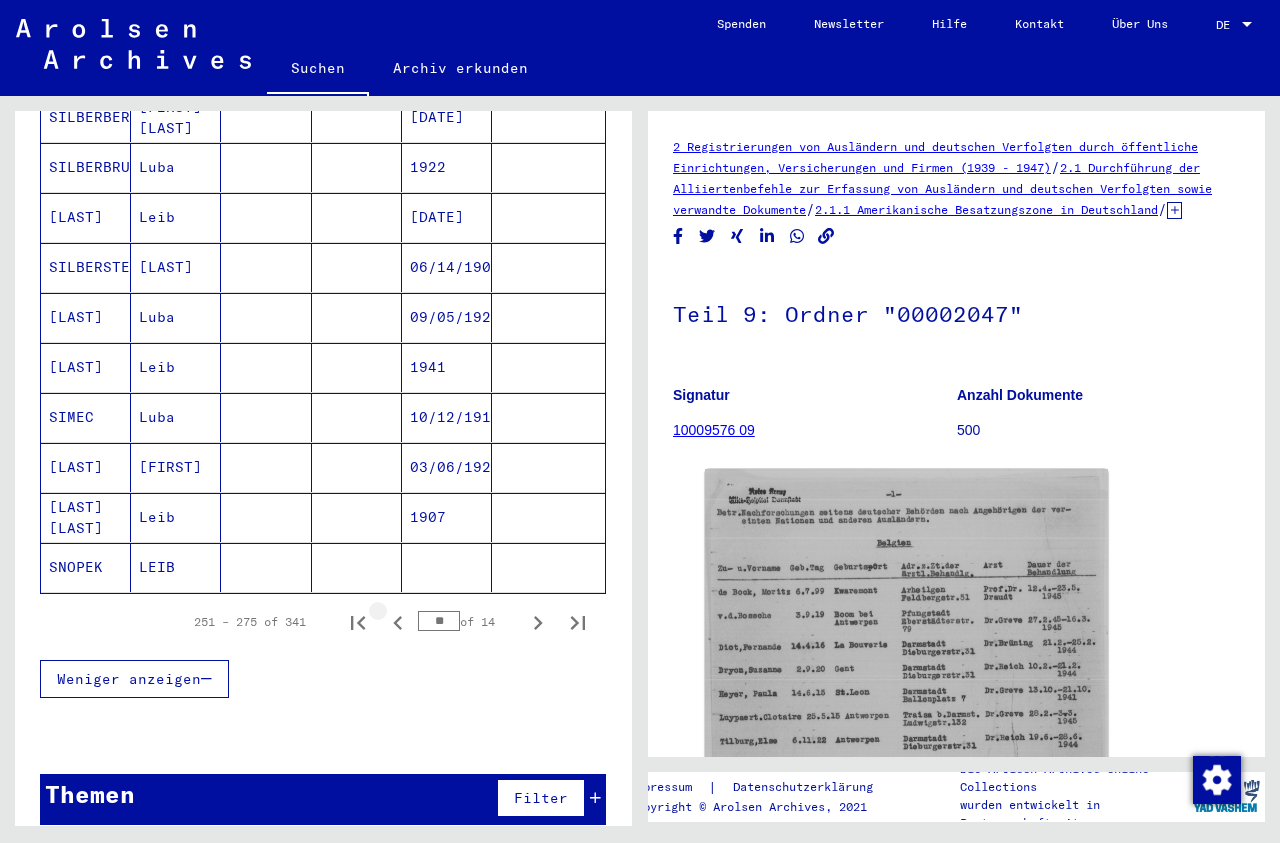 click 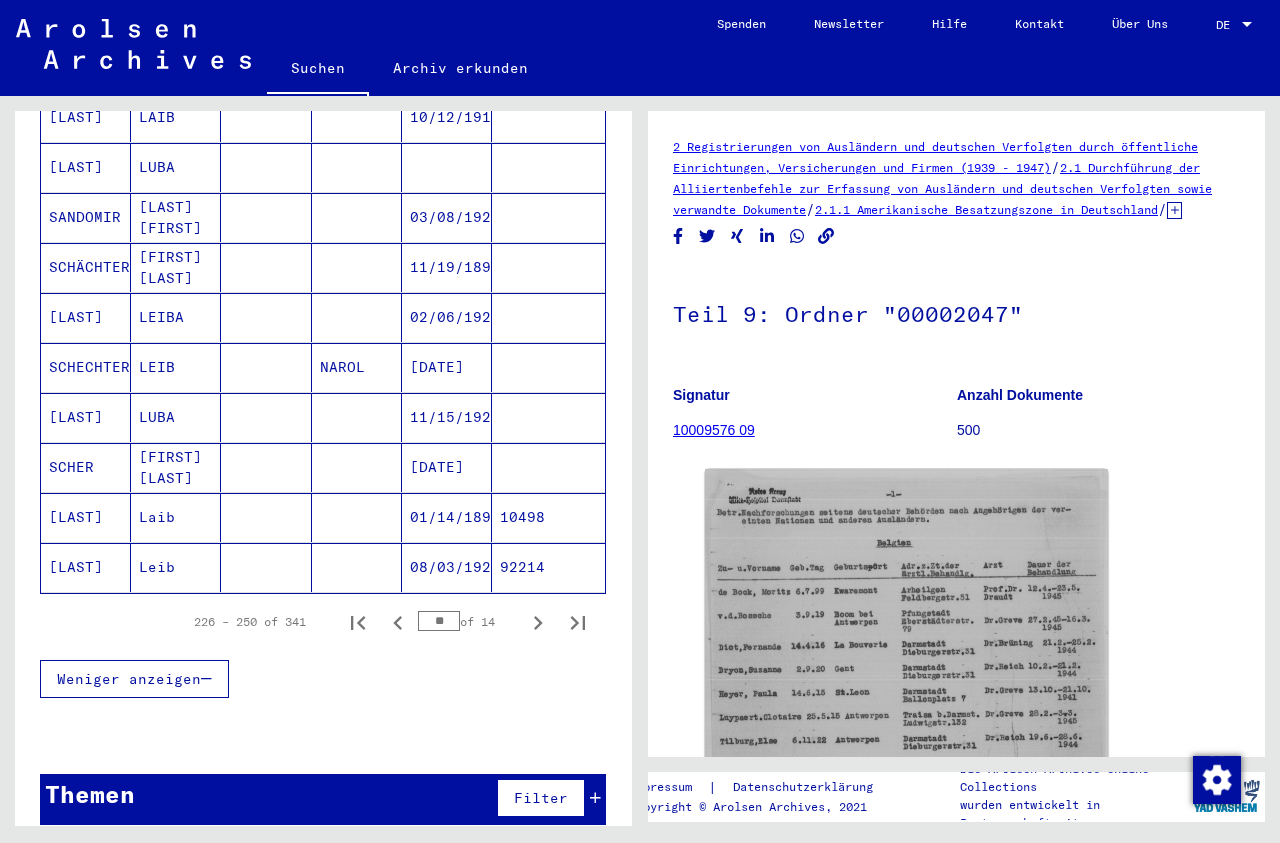 click 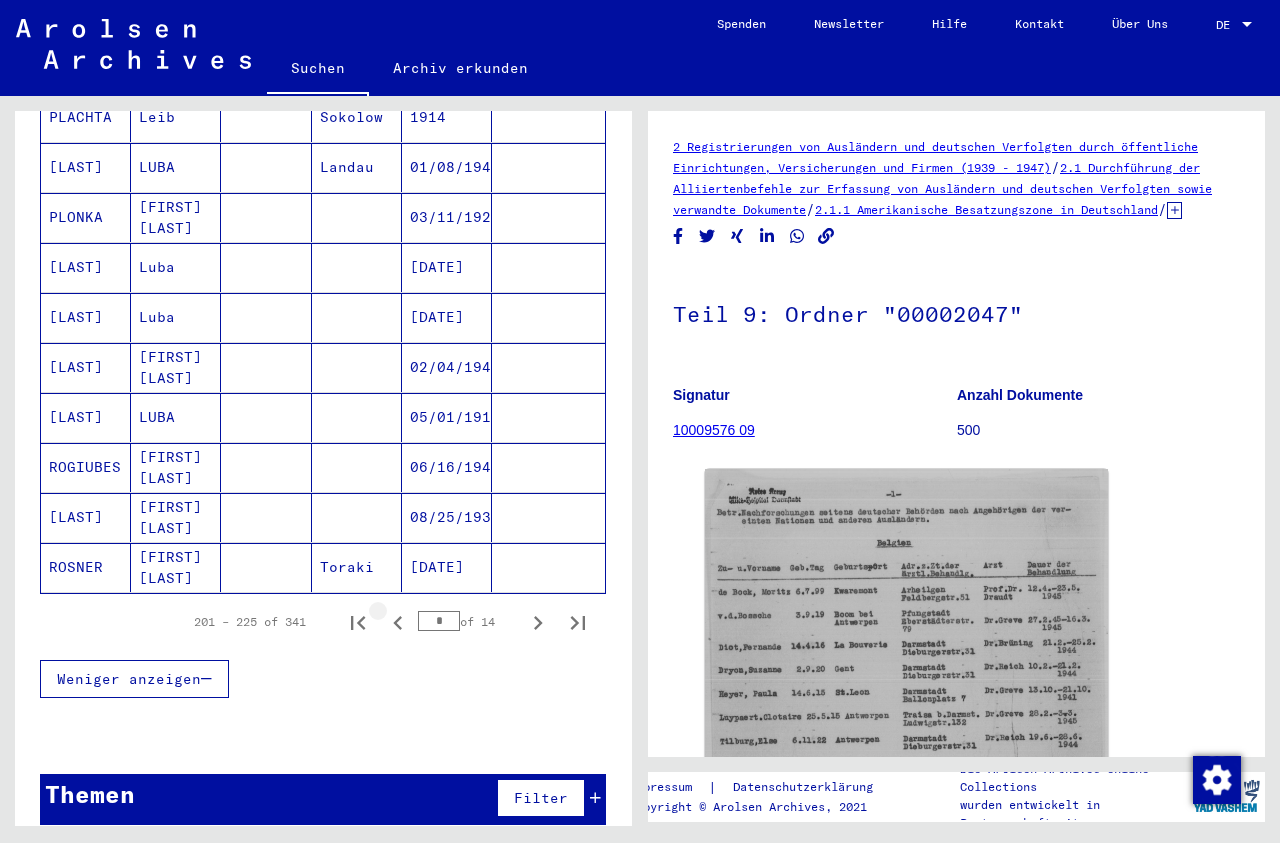 click 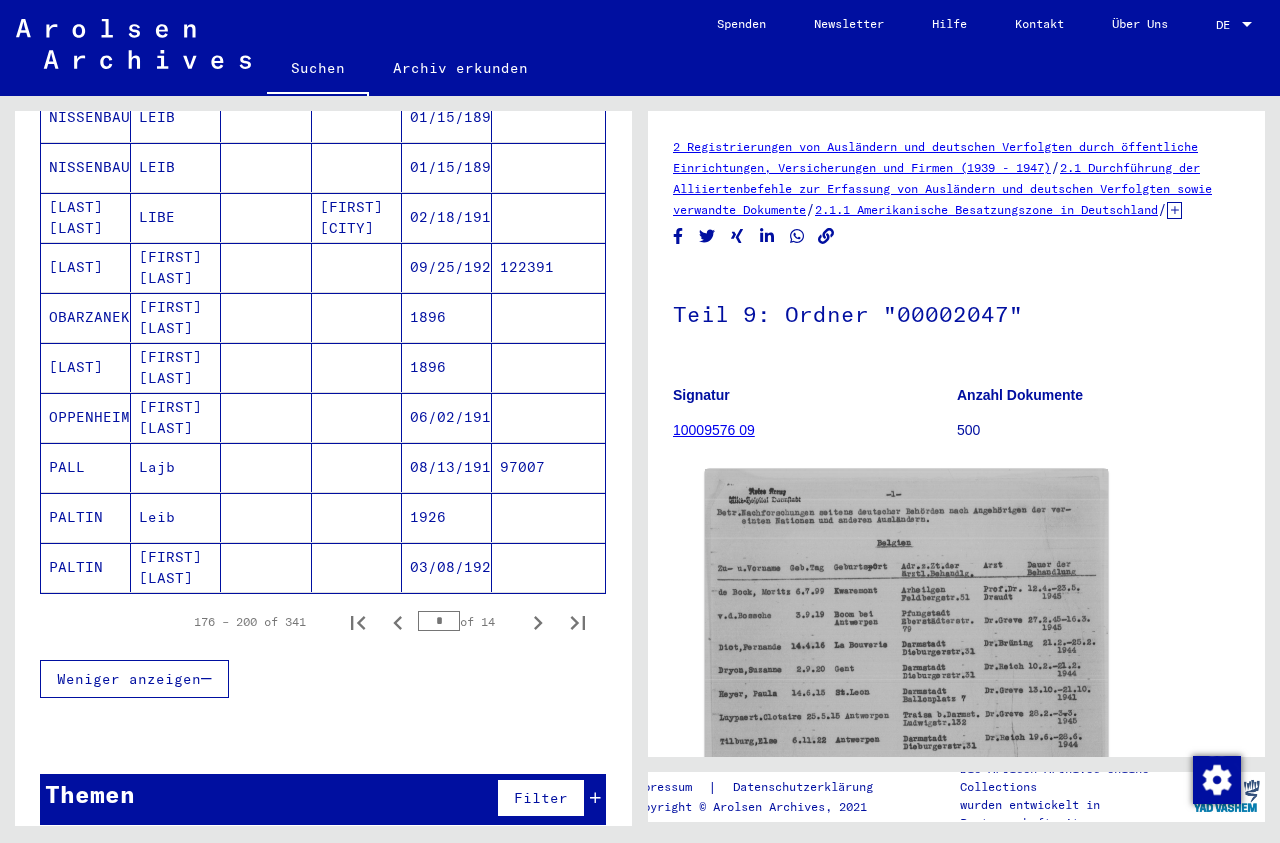 click 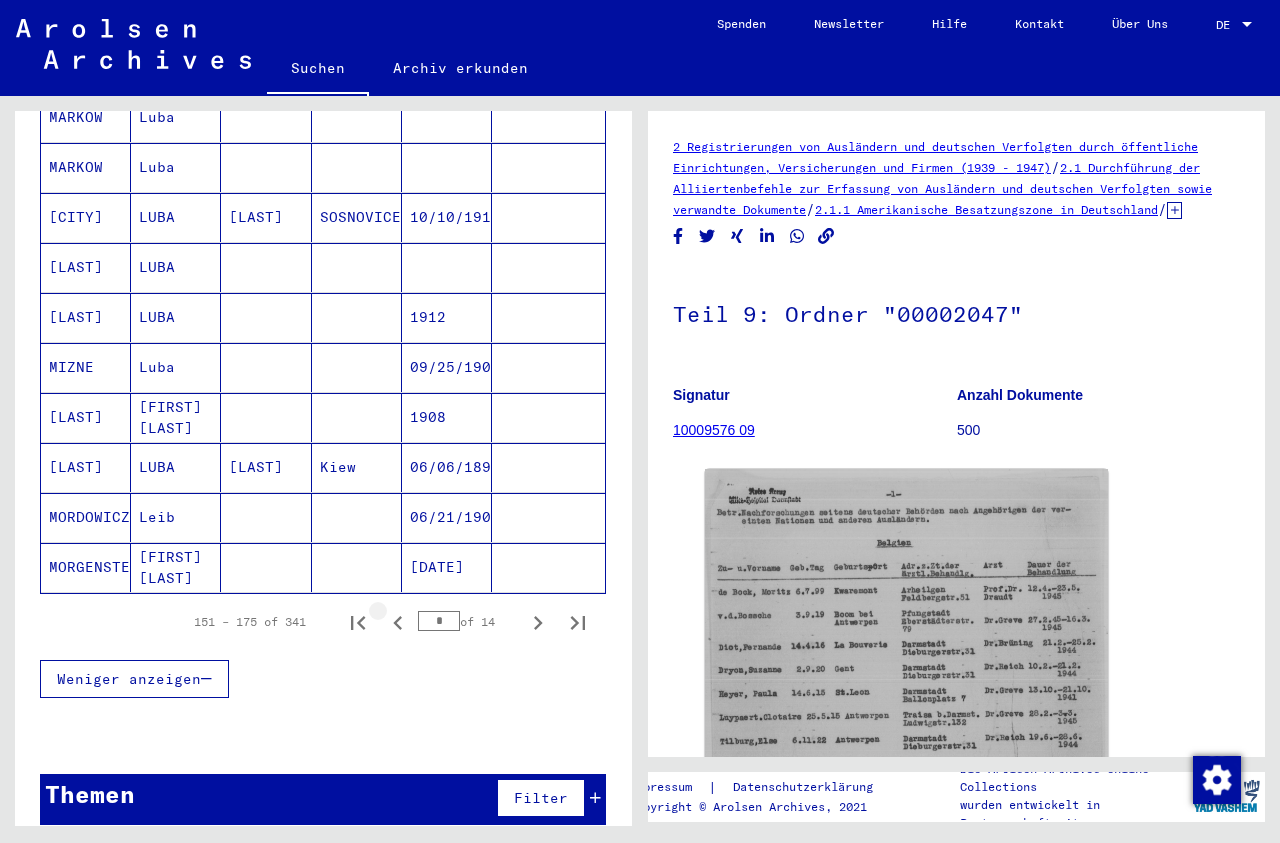 click 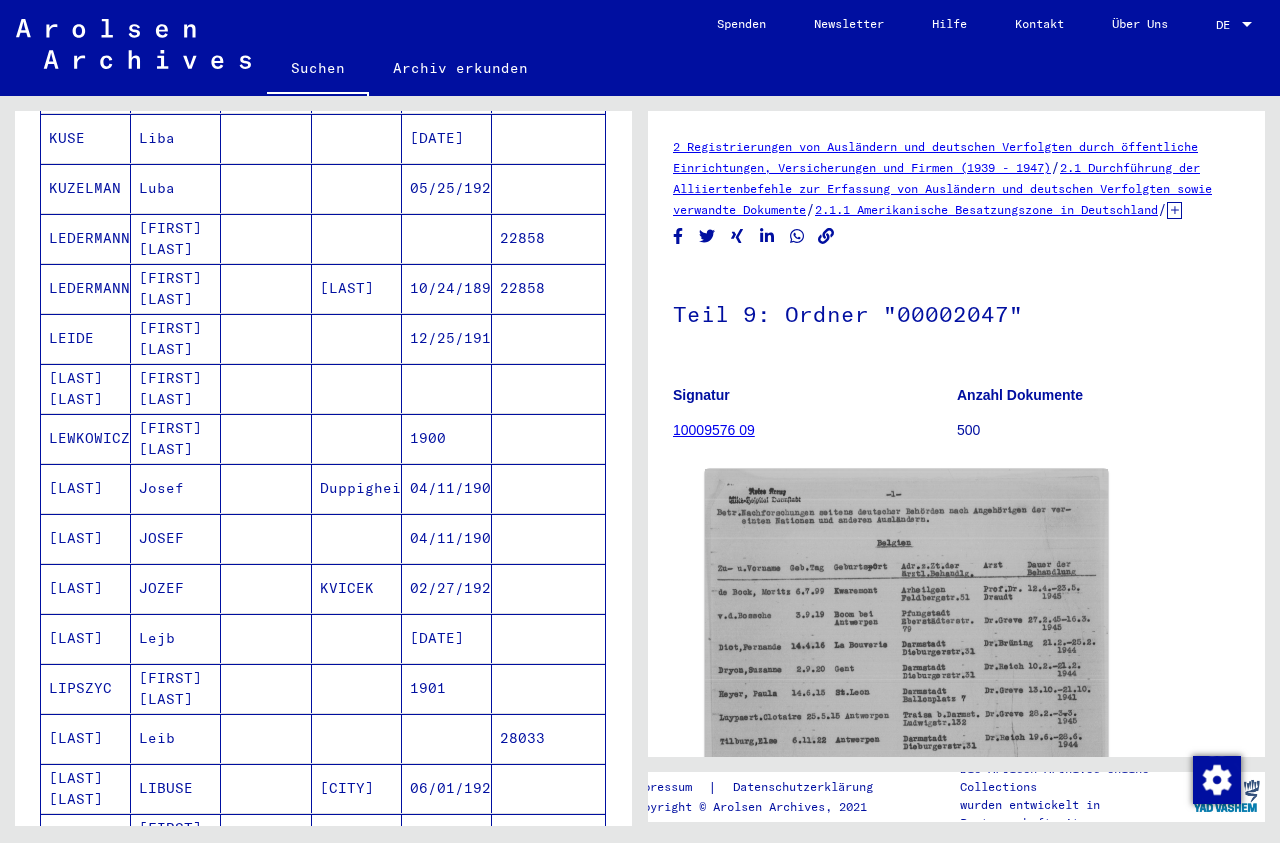 scroll, scrollTop: 755, scrollLeft: 0, axis: vertical 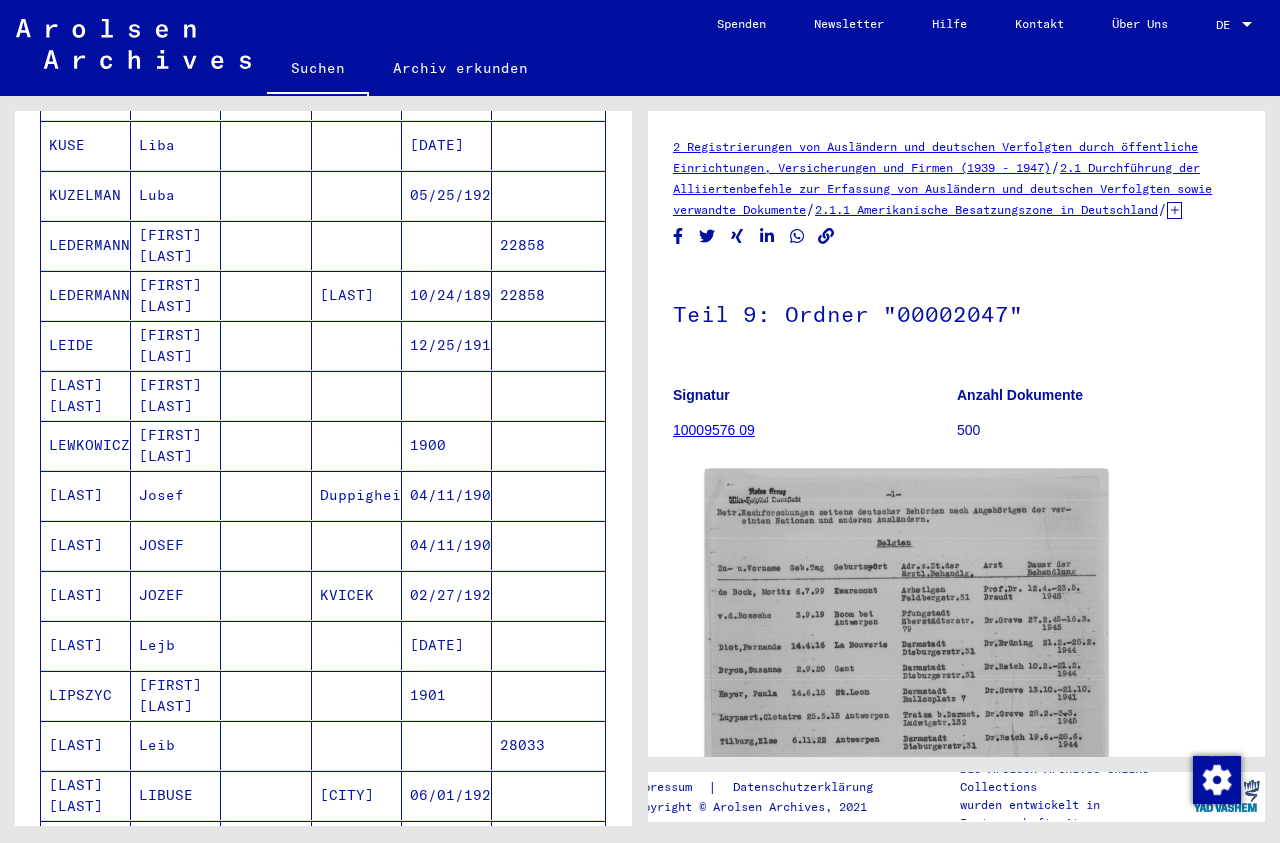 click on "02/27/1921" at bounding box center [447, 645] 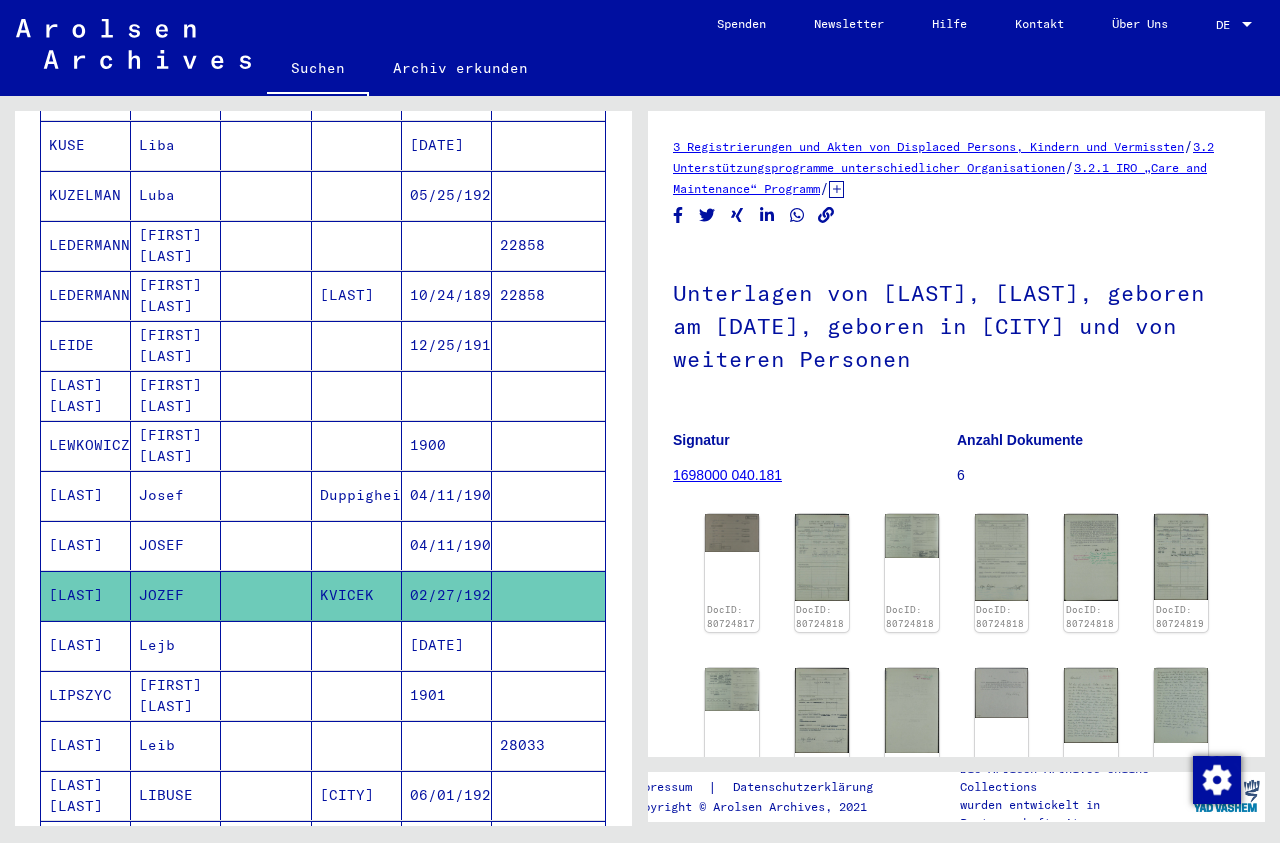 scroll, scrollTop: 282, scrollLeft: 0, axis: vertical 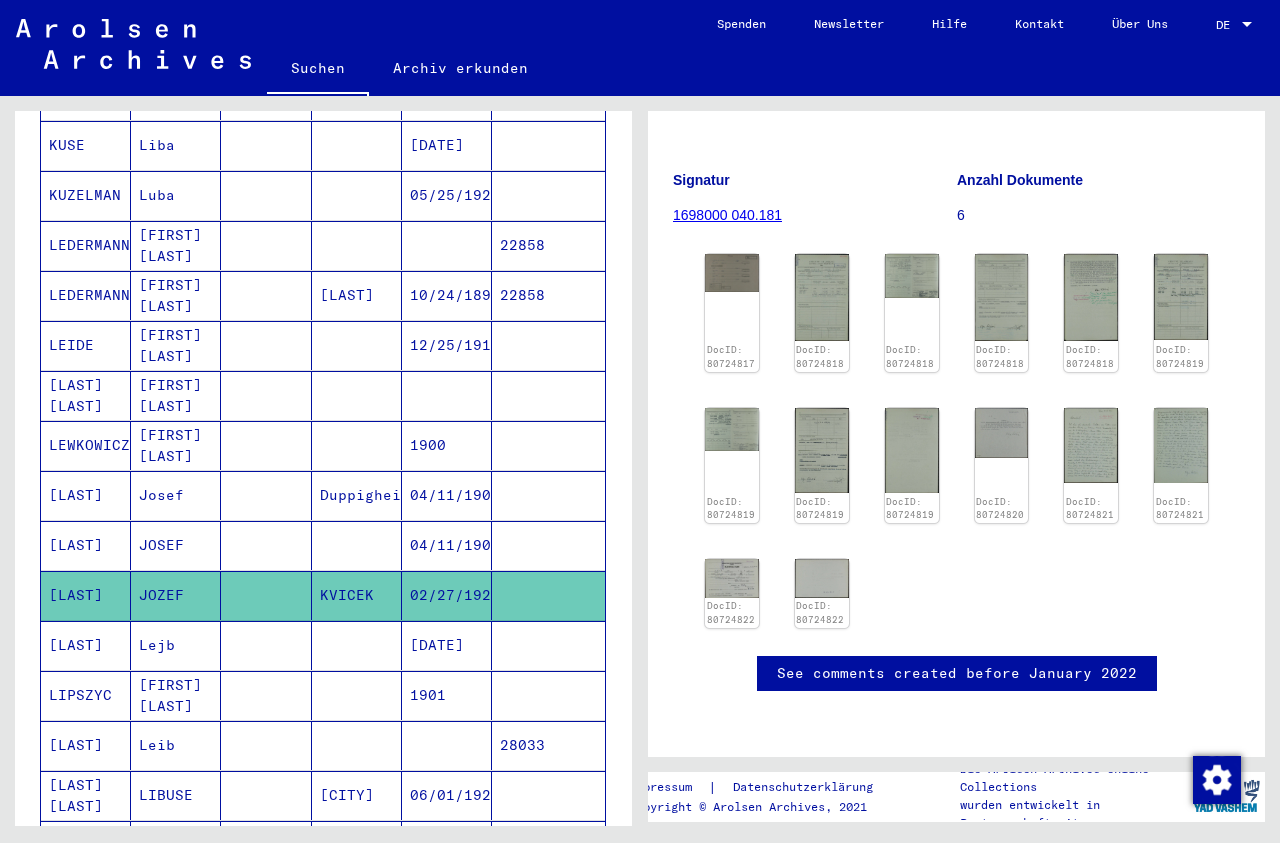 click on "DocID: 80724817 DocID: 80724818 DocID: 80724818 DocID: 80724818 DocID: 80724818 DocID: 80724819 DocID: 80724819 DocID: 80724819 DocID: 80724819 DocID: 80724820 DocID: 80724821 DocID: 80724821 DocID: 80724822 DocID: 80724822" 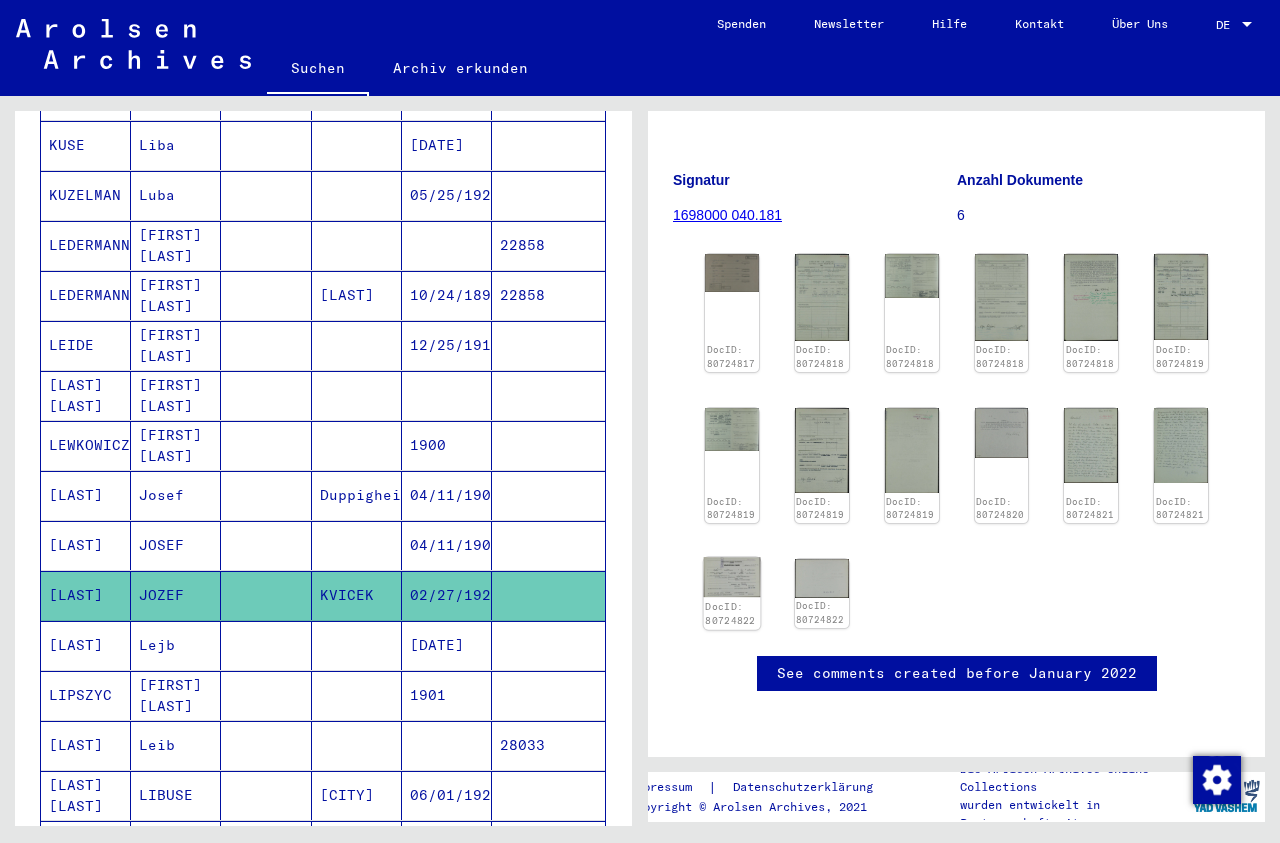 click 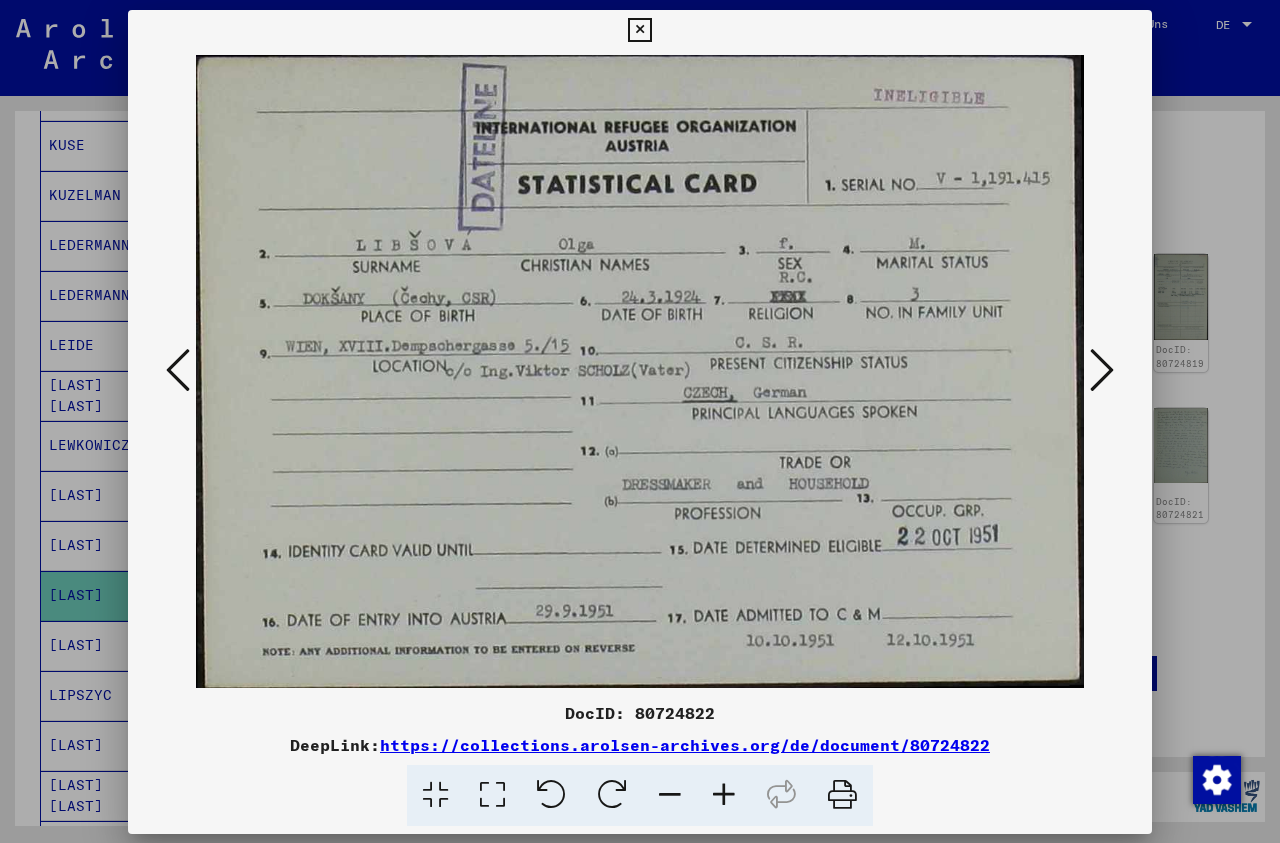 scroll, scrollTop: 276, scrollLeft: 0, axis: vertical 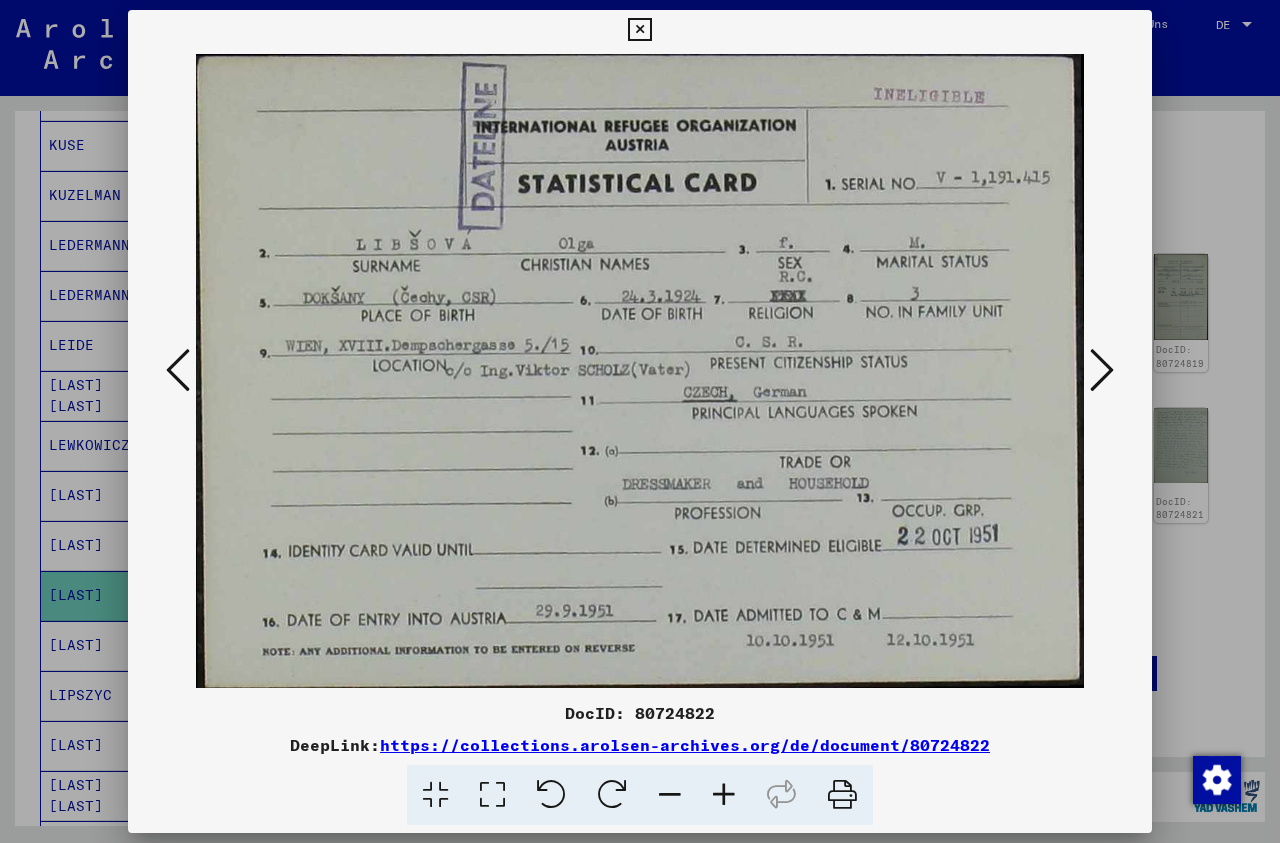 click at bounding box center (178, 370) 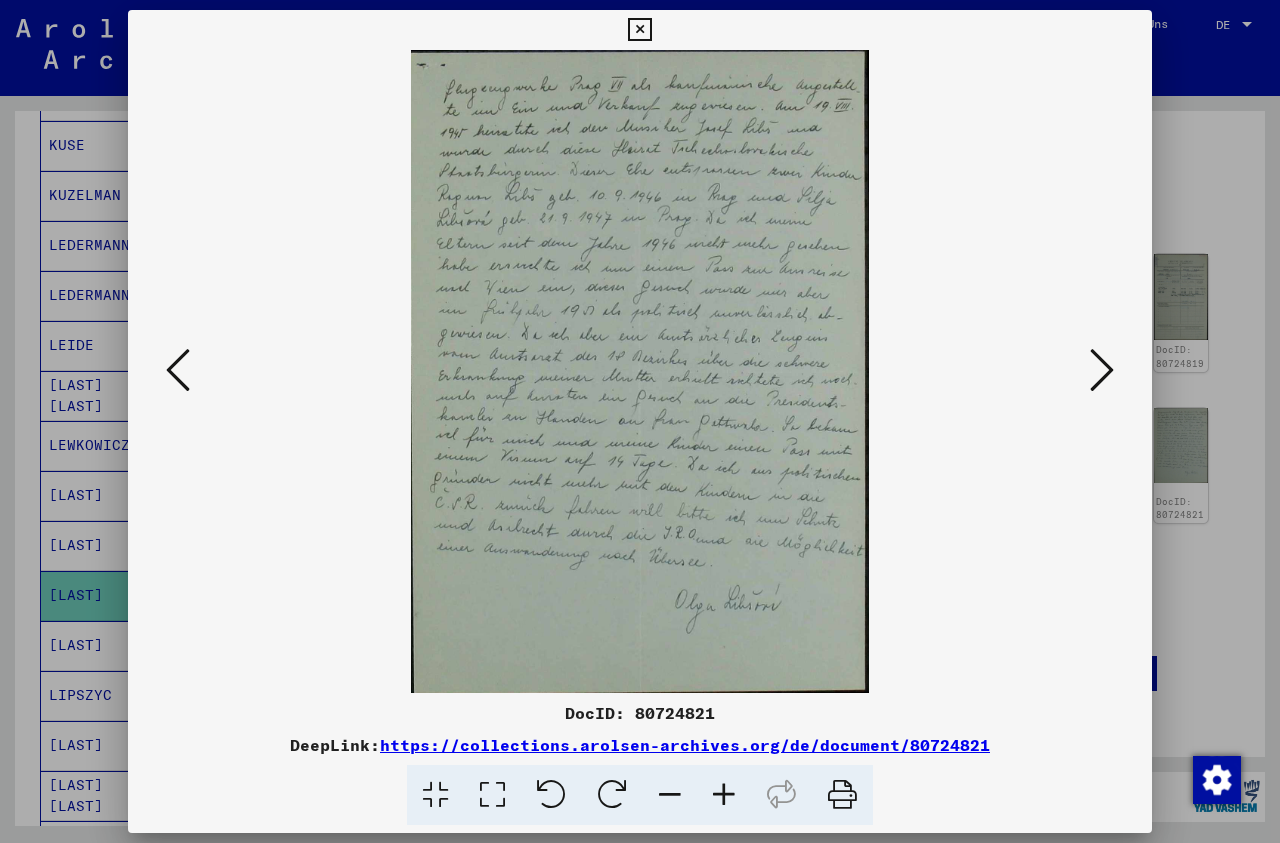 click at bounding box center [178, 370] 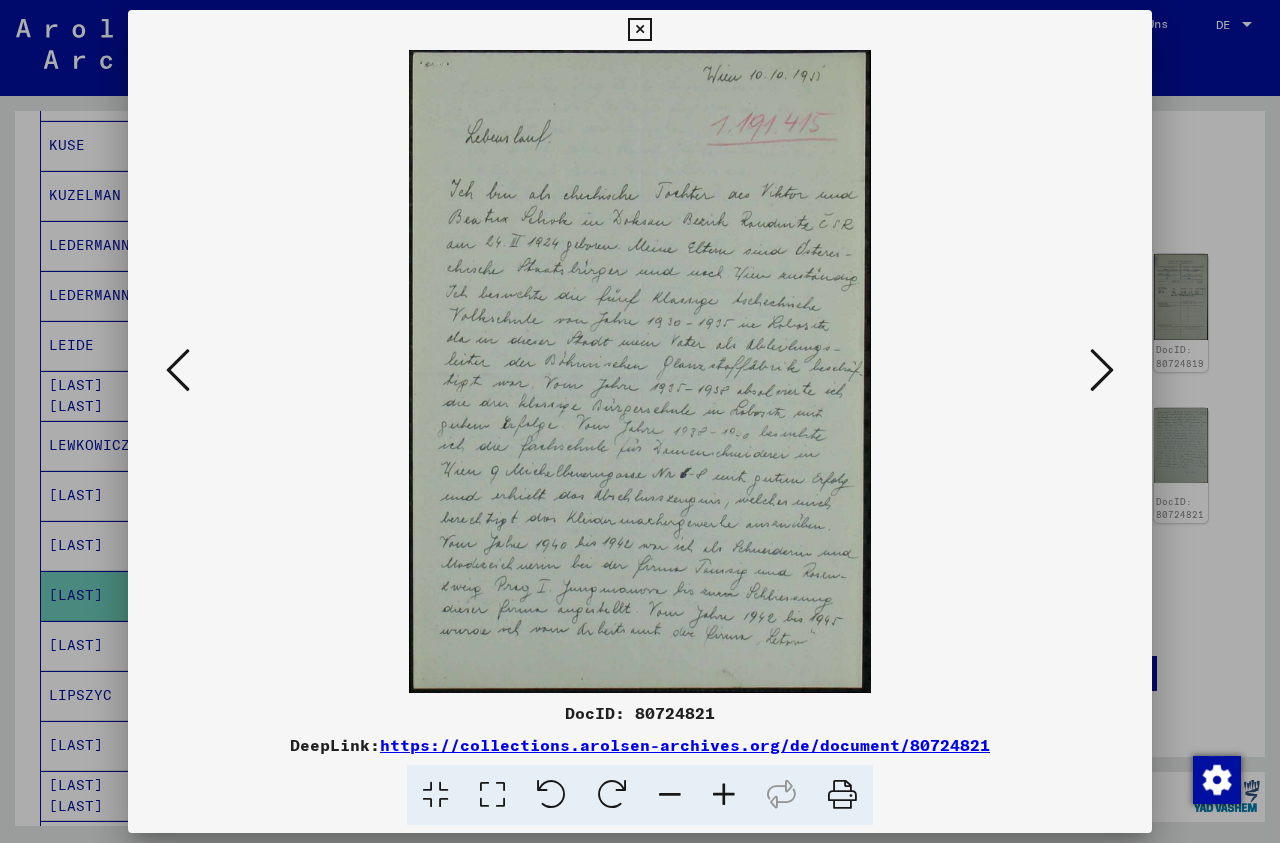 click at bounding box center [178, 370] 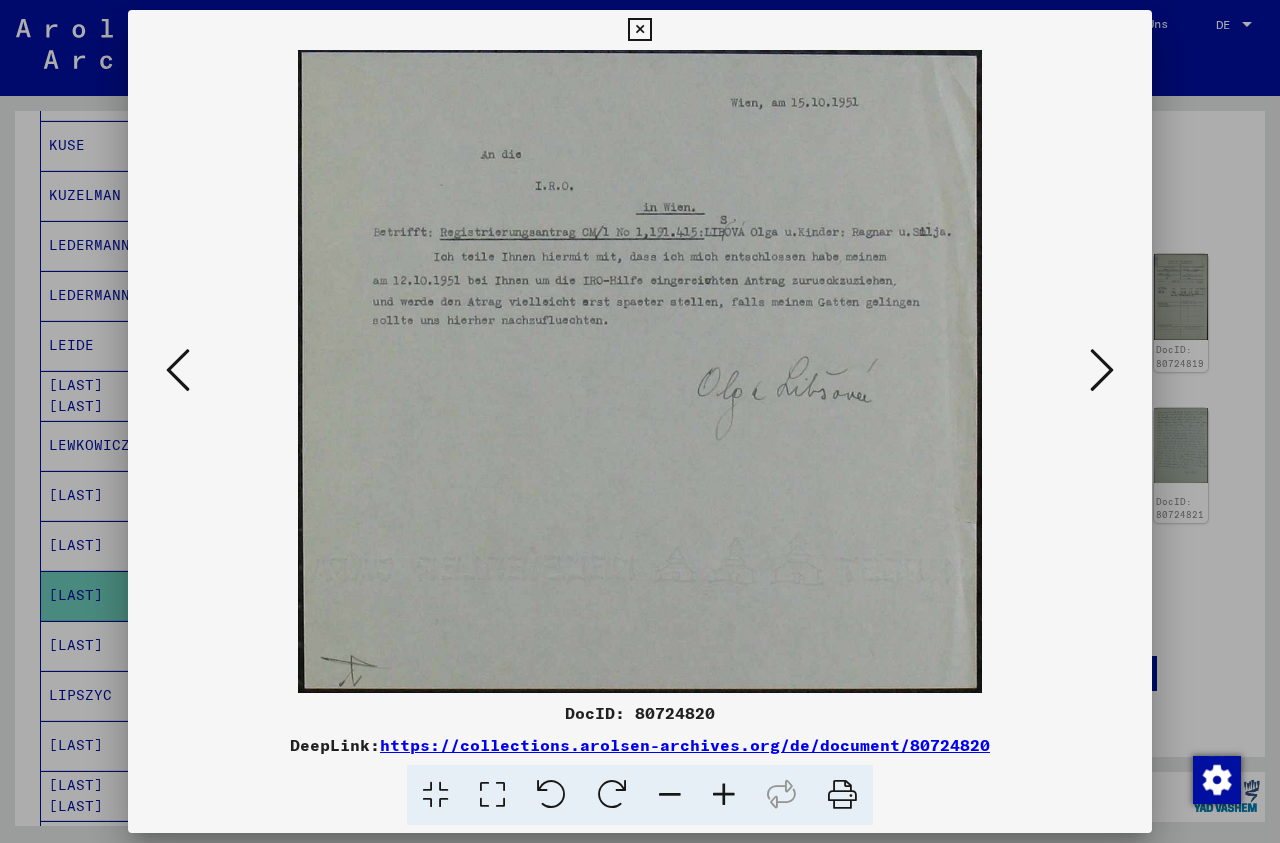 click at bounding box center [178, 370] 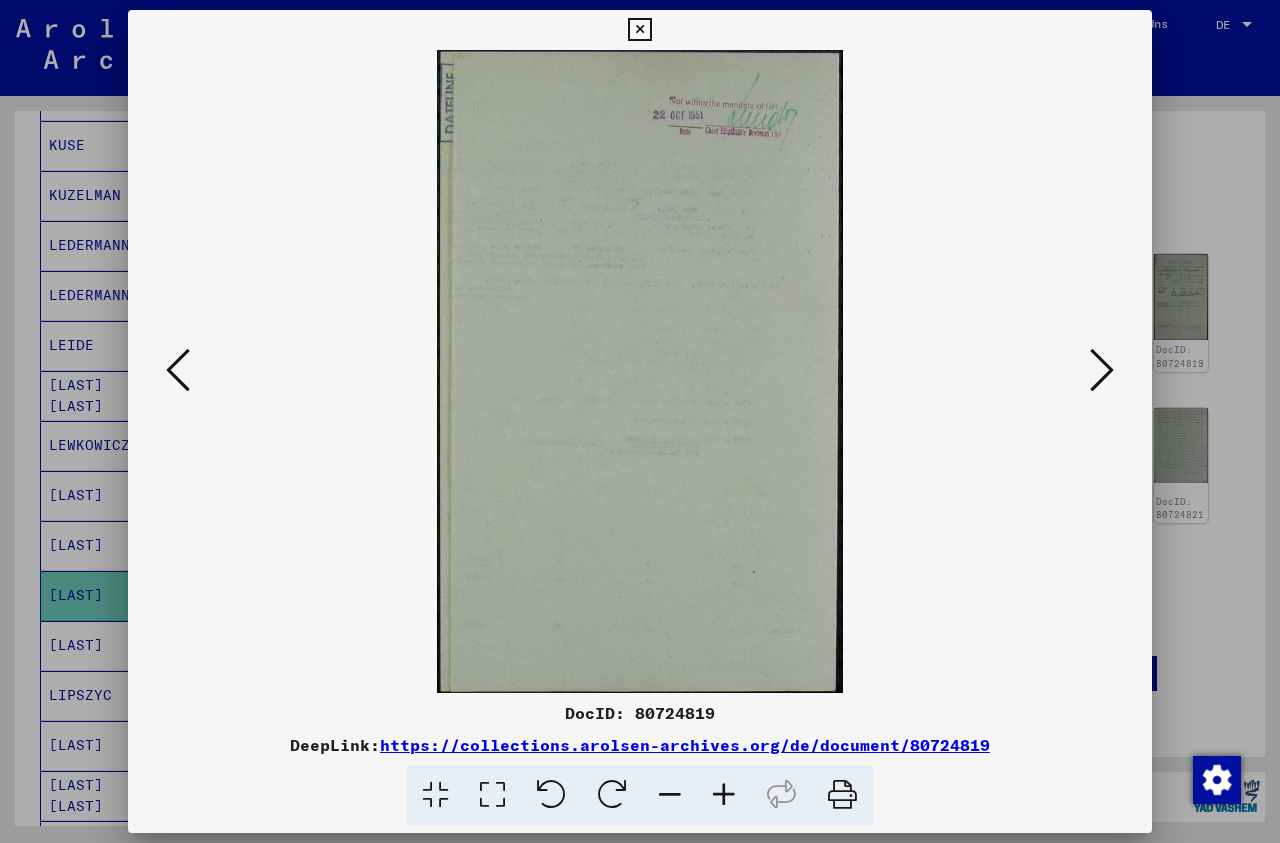 click at bounding box center [178, 370] 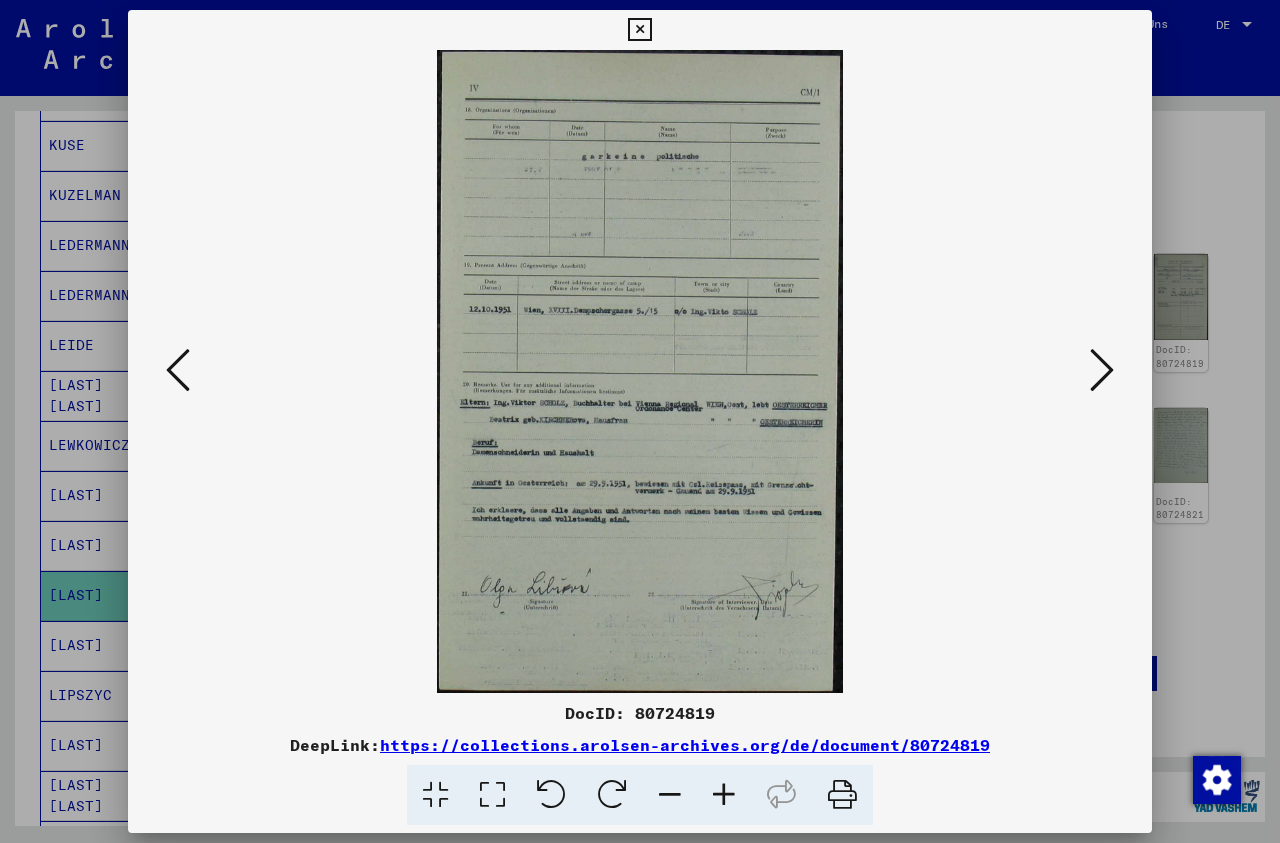 click at bounding box center [178, 370] 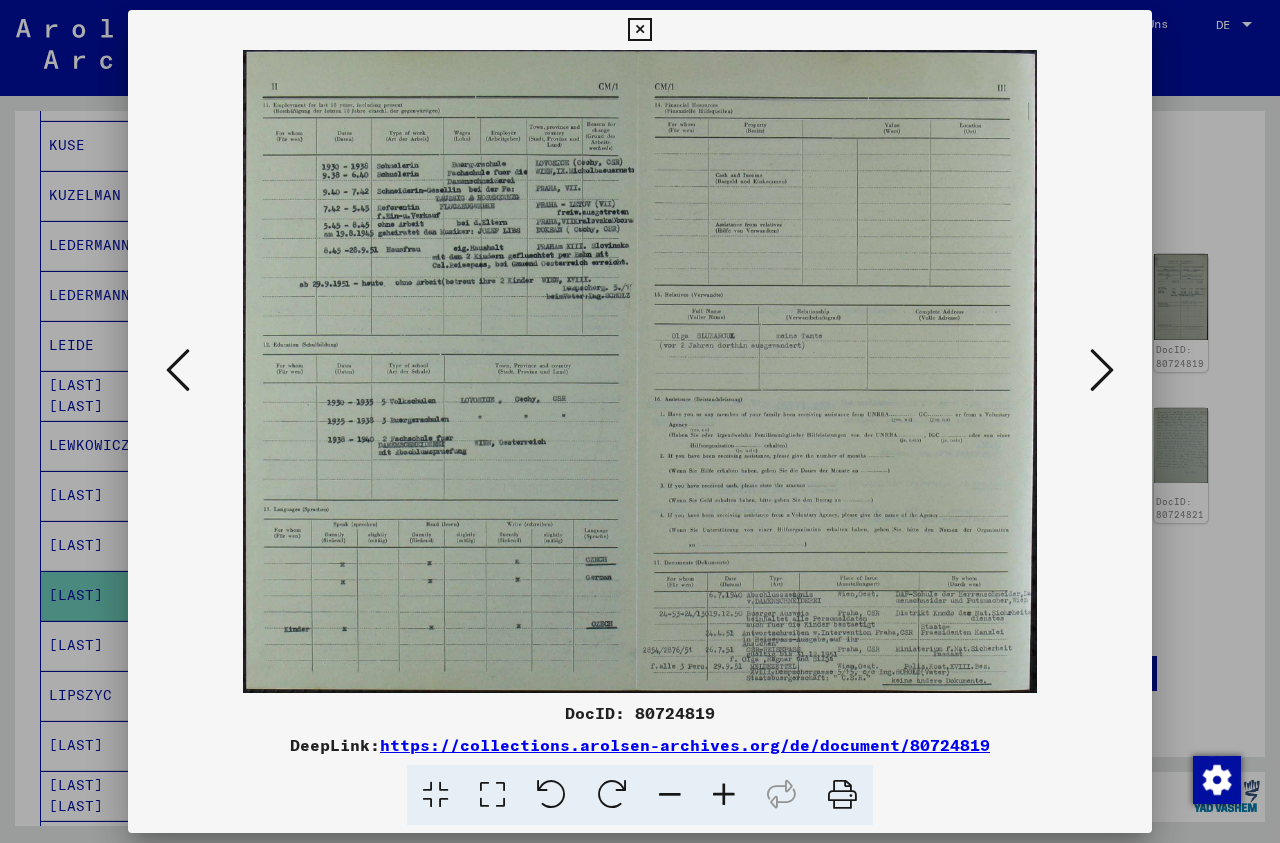 click at bounding box center [178, 370] 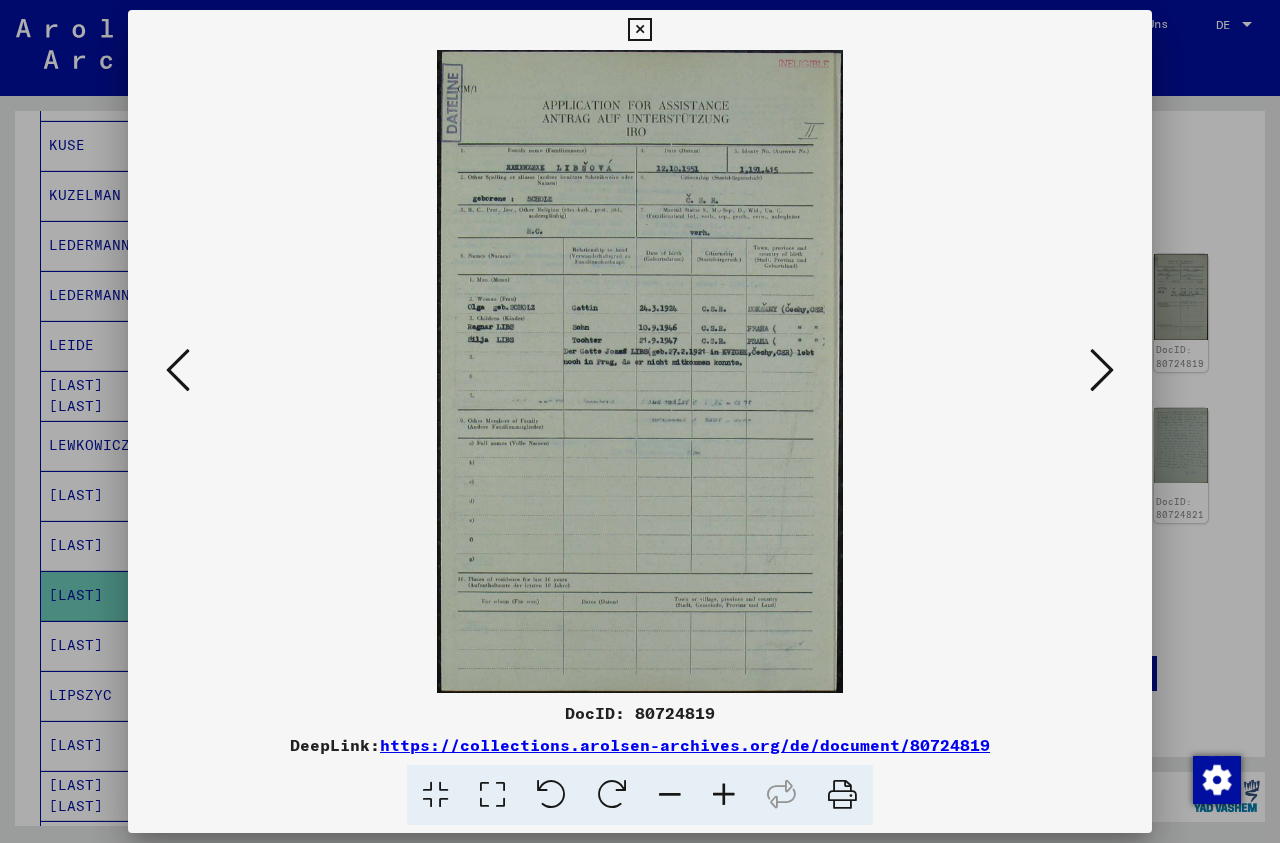 click at bounding box center [178, 370] 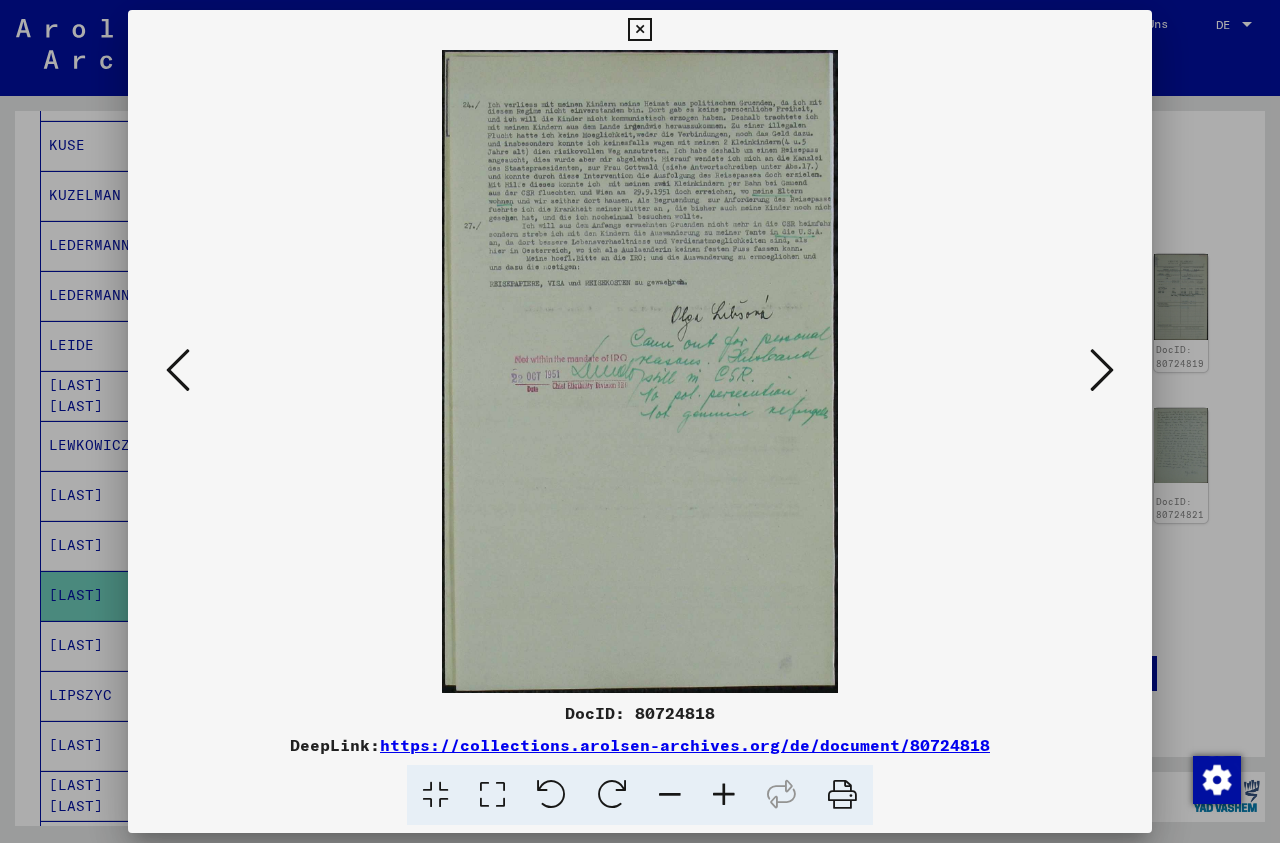 click at bounding box center (178, 370) 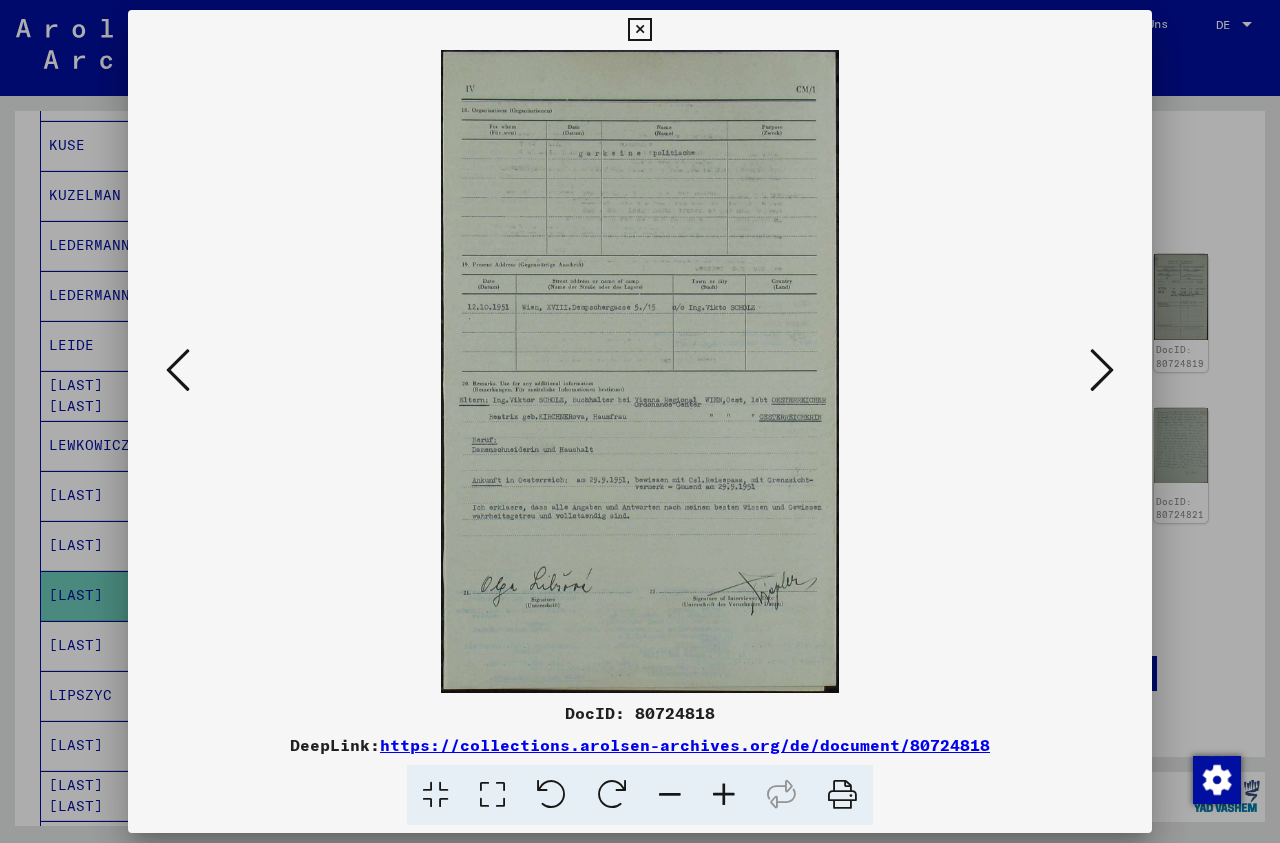 click at bounding box center (178, 370) 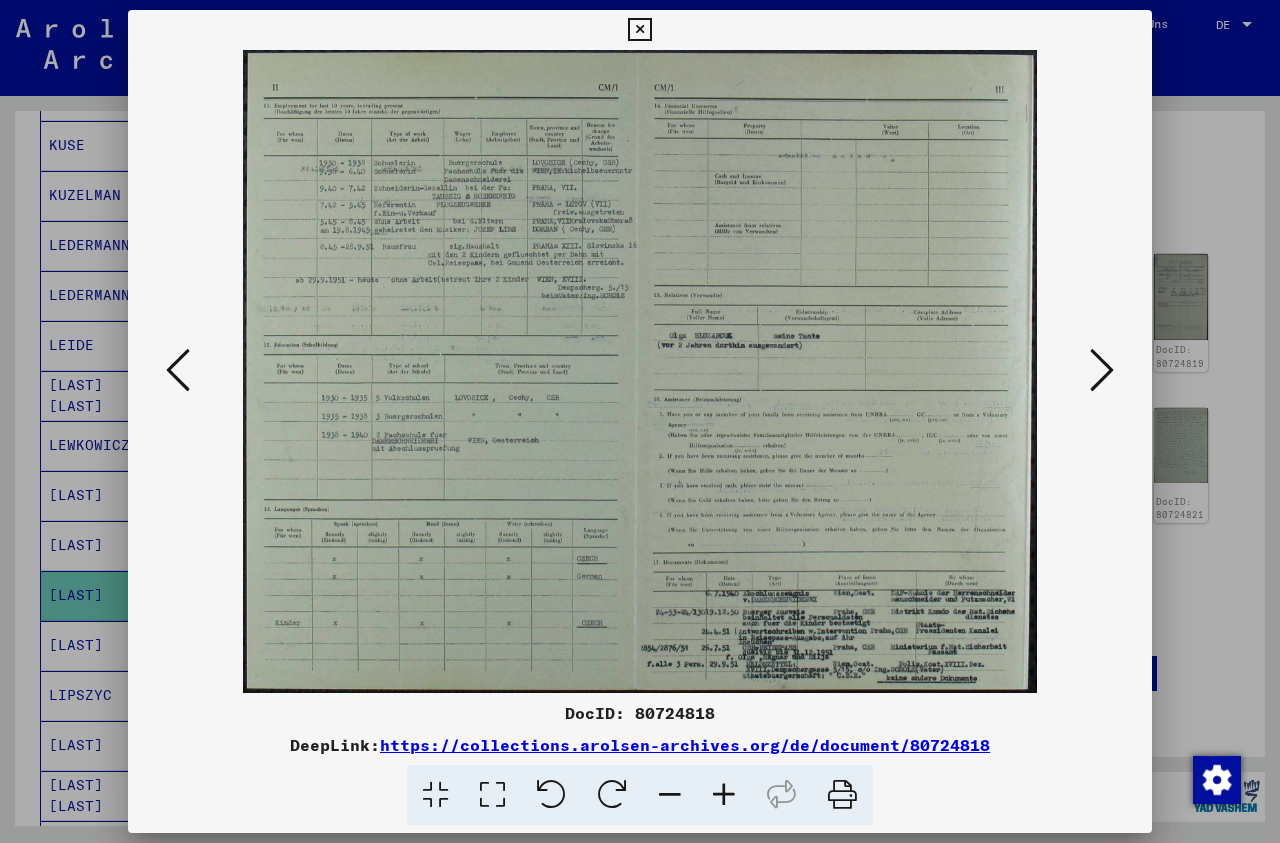 click at bounding box center (178, 370) 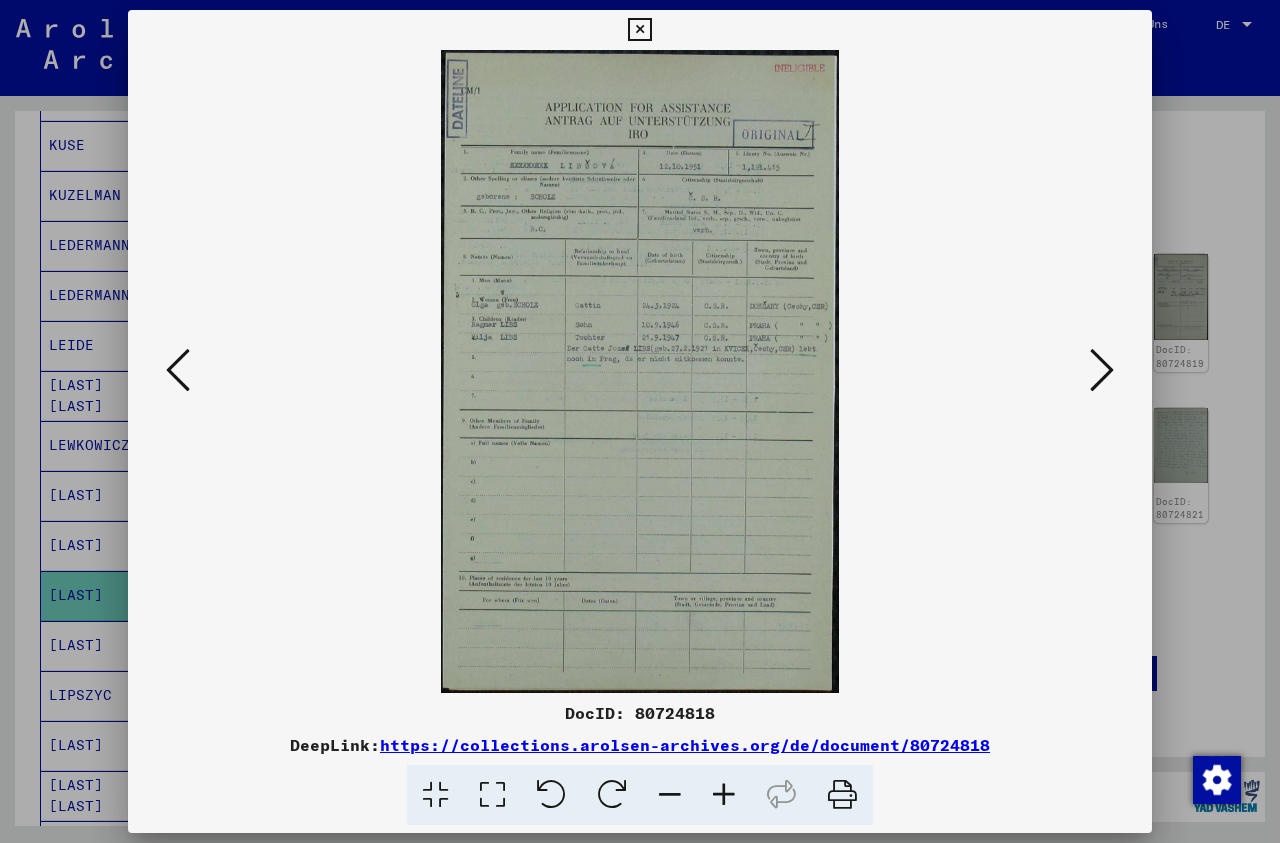 click at bounding box center (178, 370) 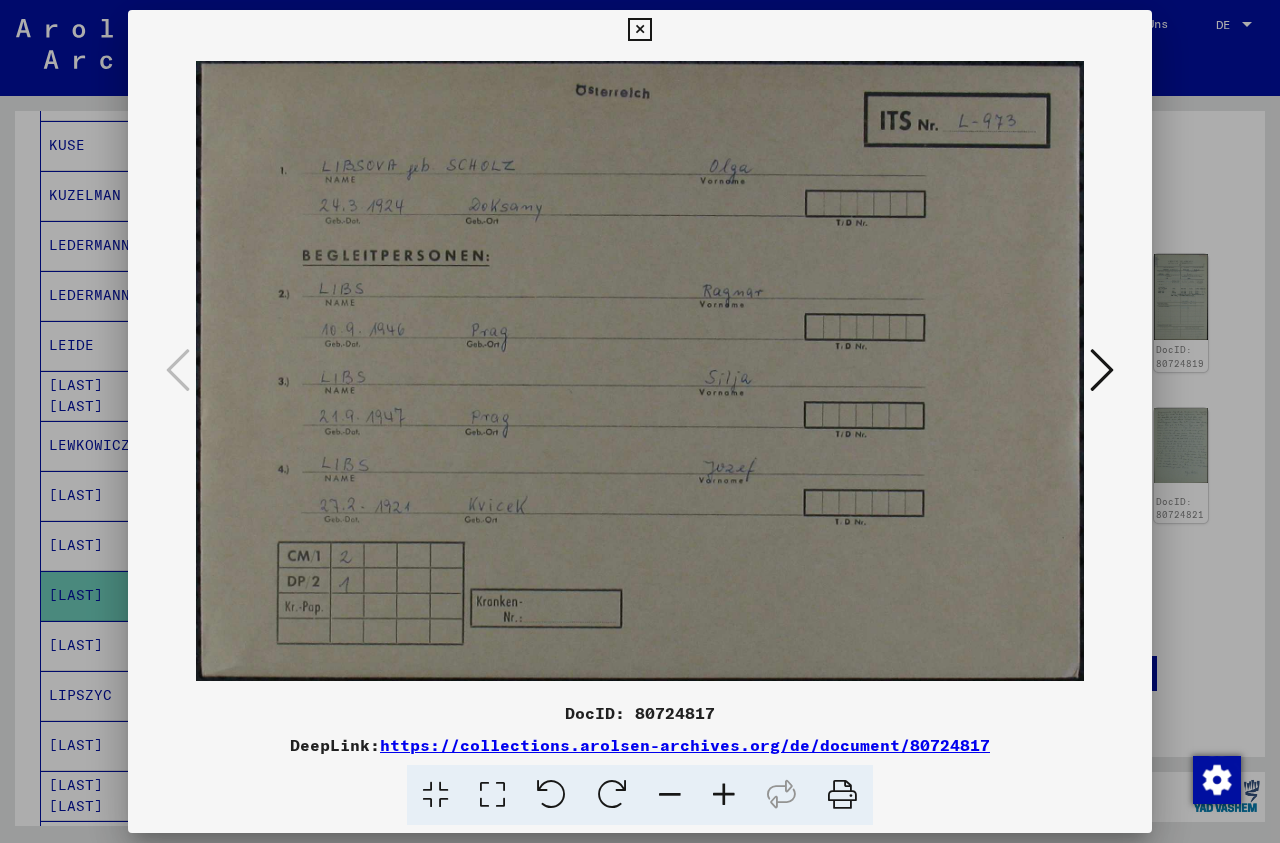 click at bounding box center [639, 30] 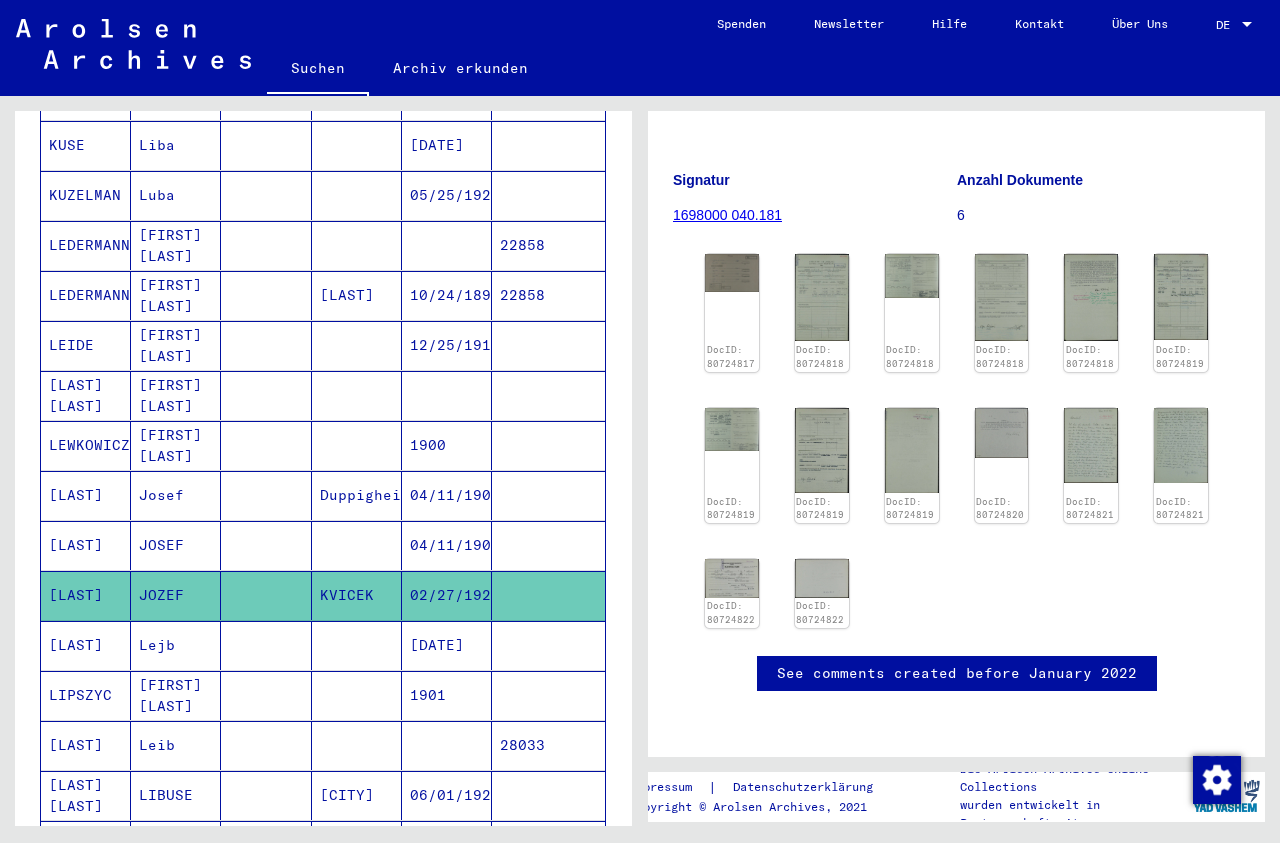 scroll, scrollTop: 0, scrollLeft: 0, axis: both 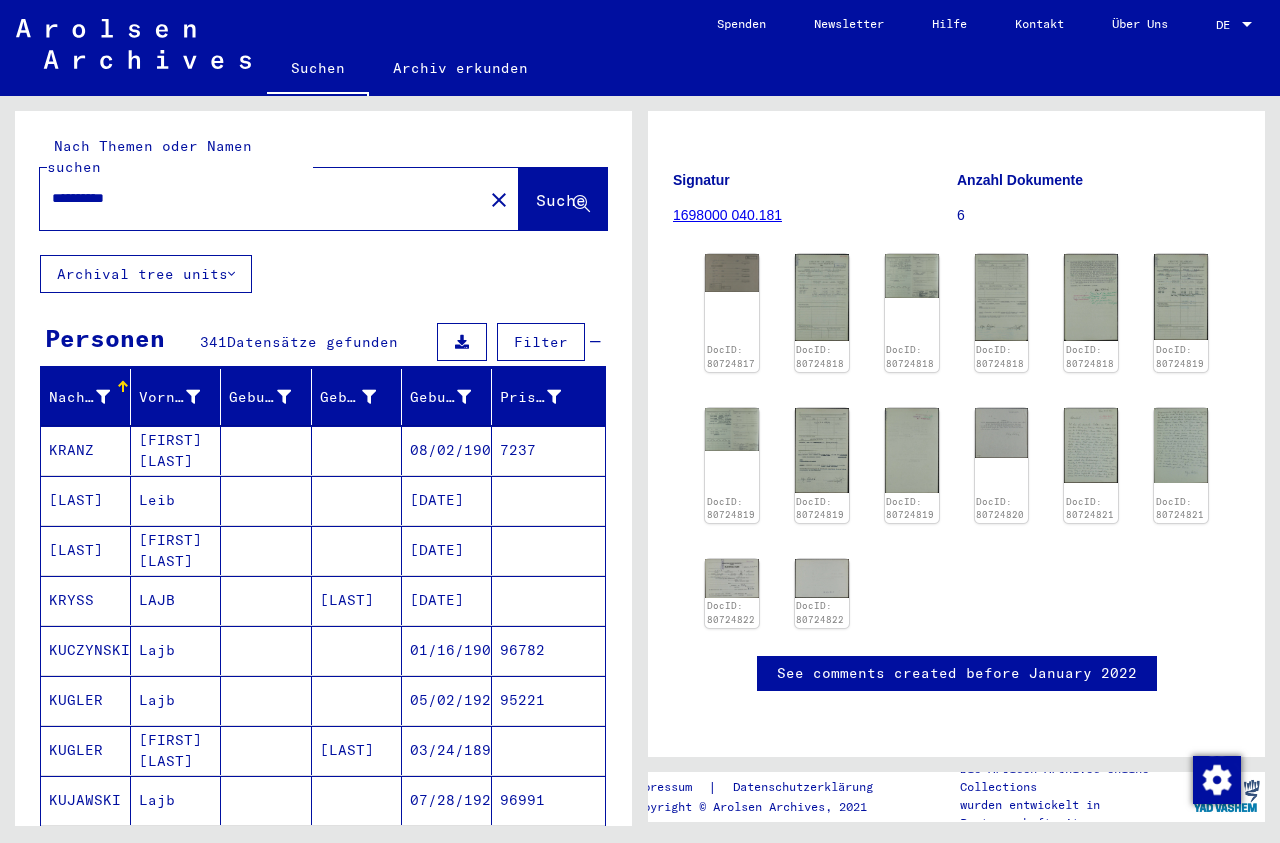click on "**********" at bounding box center (261, 198) 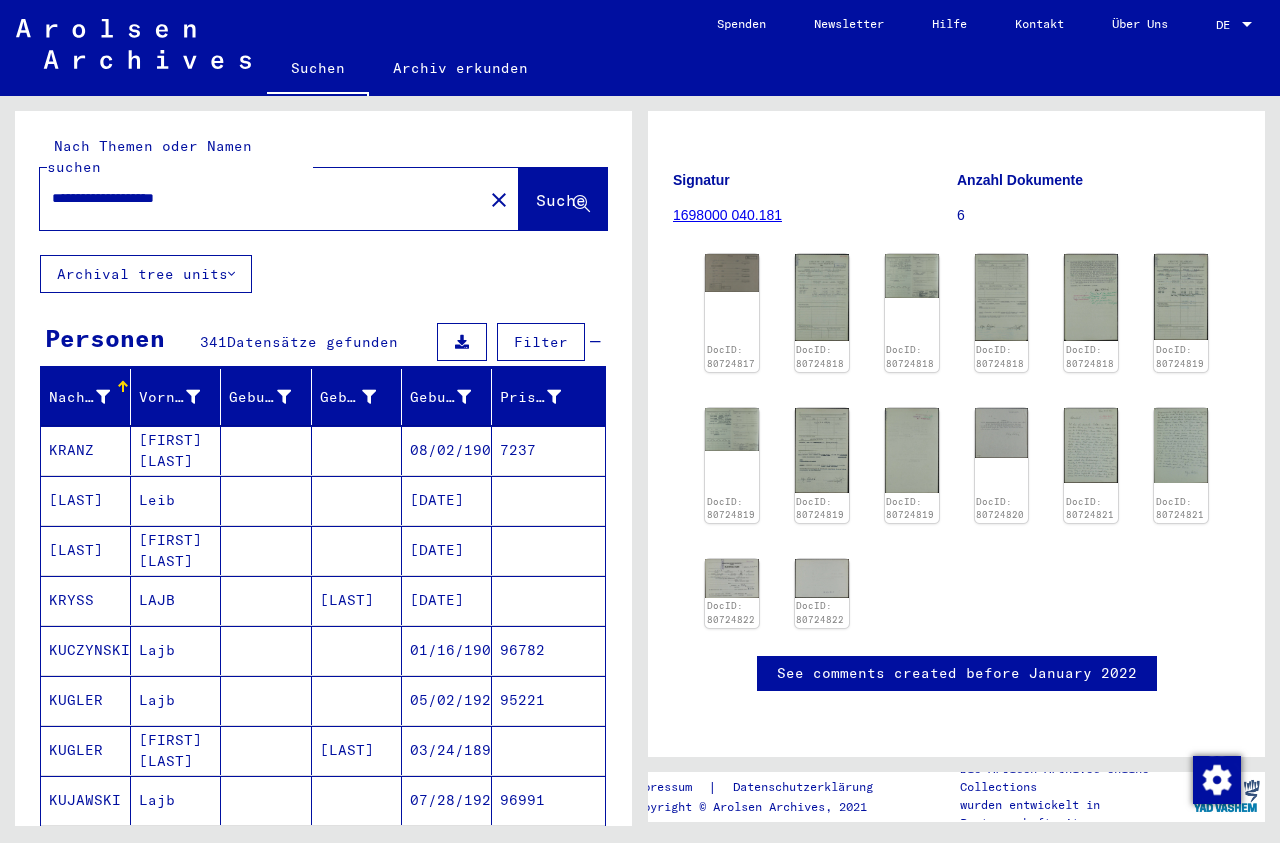 click on "**********" at bounding box center (261, 198) 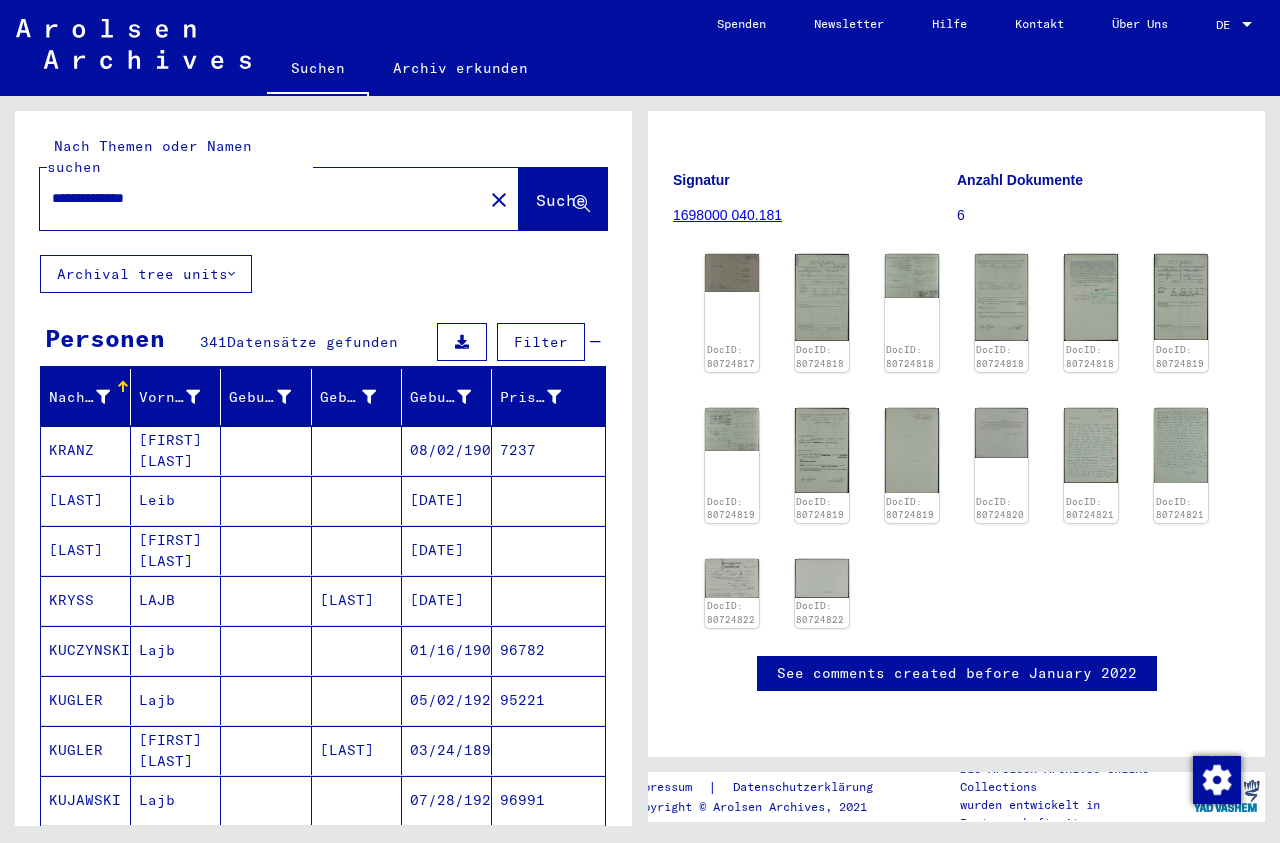 type on "**********" 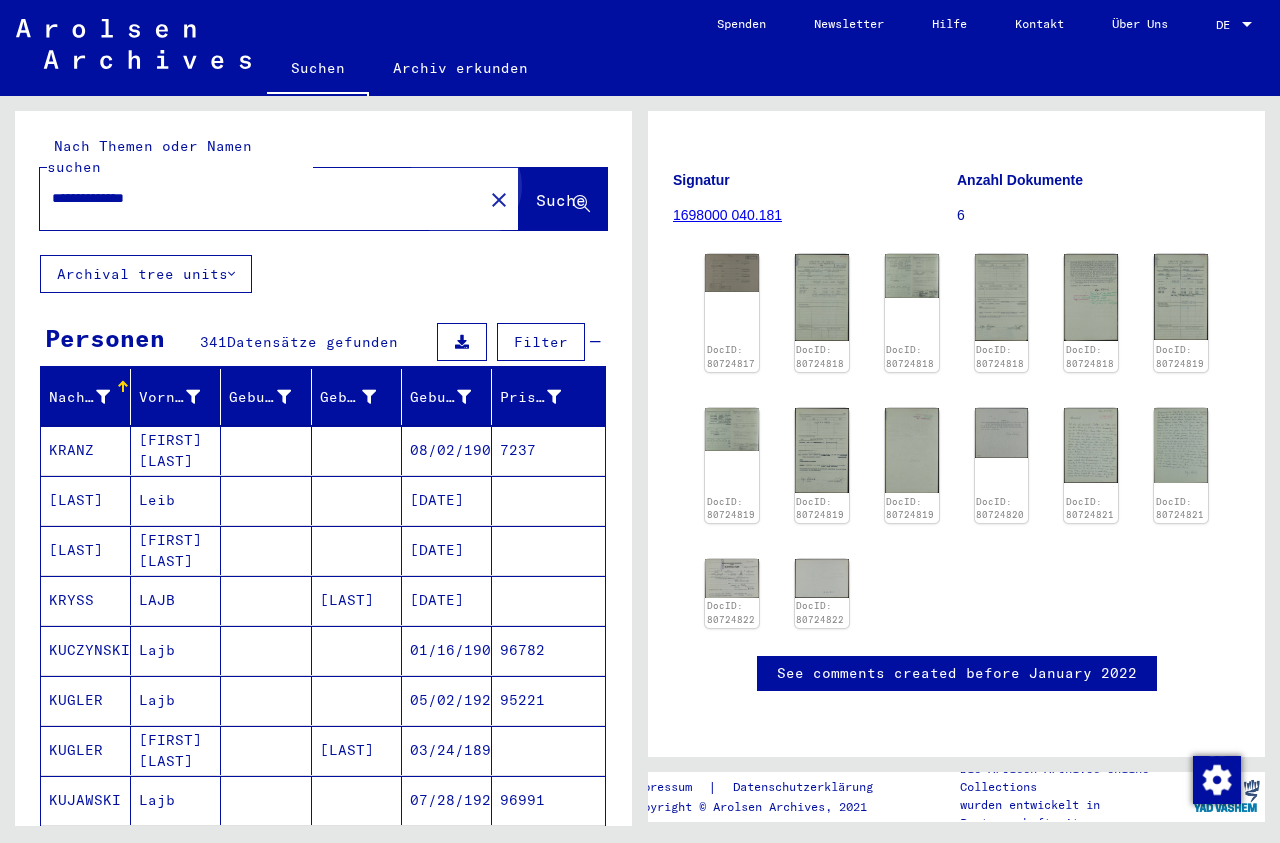 click on "Suche" 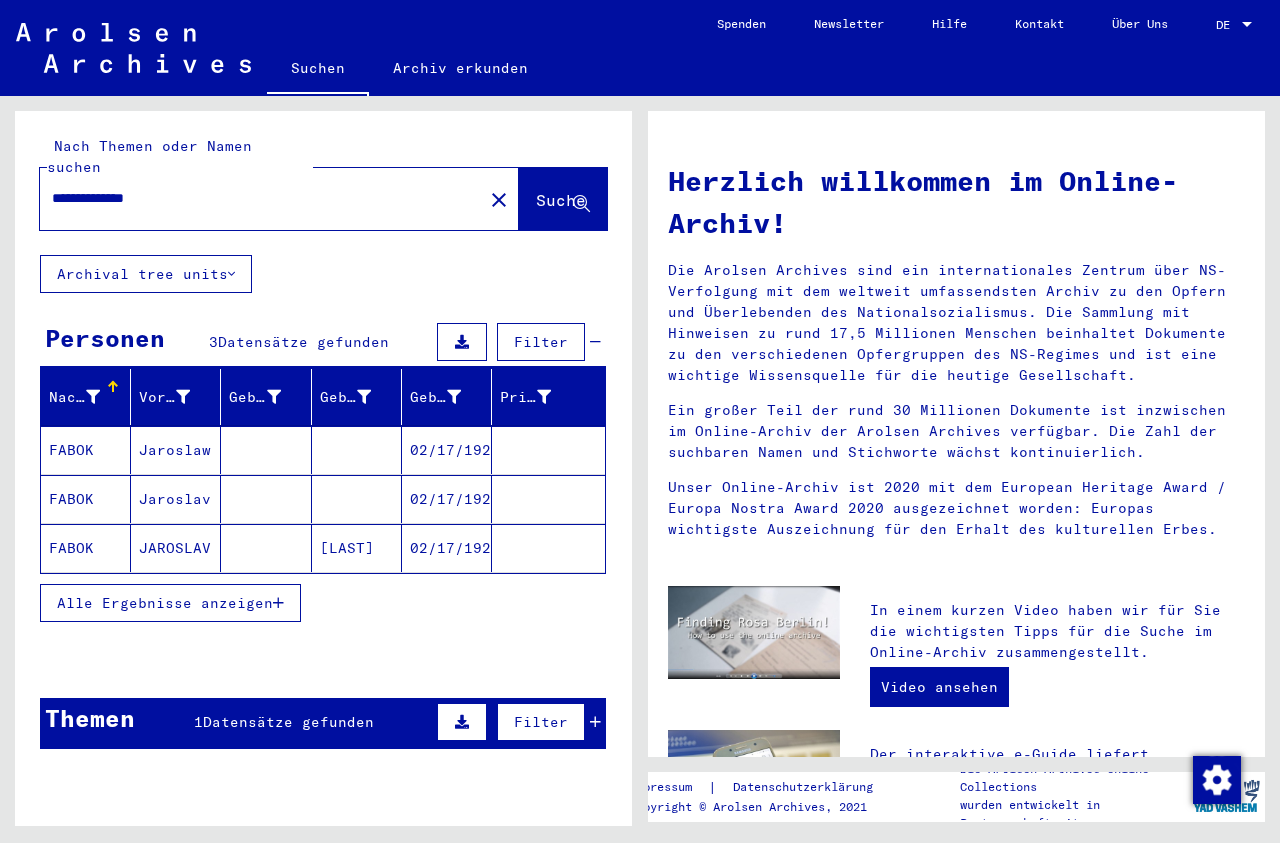 click on "02/17/1921" at bounding box center [447, 499] 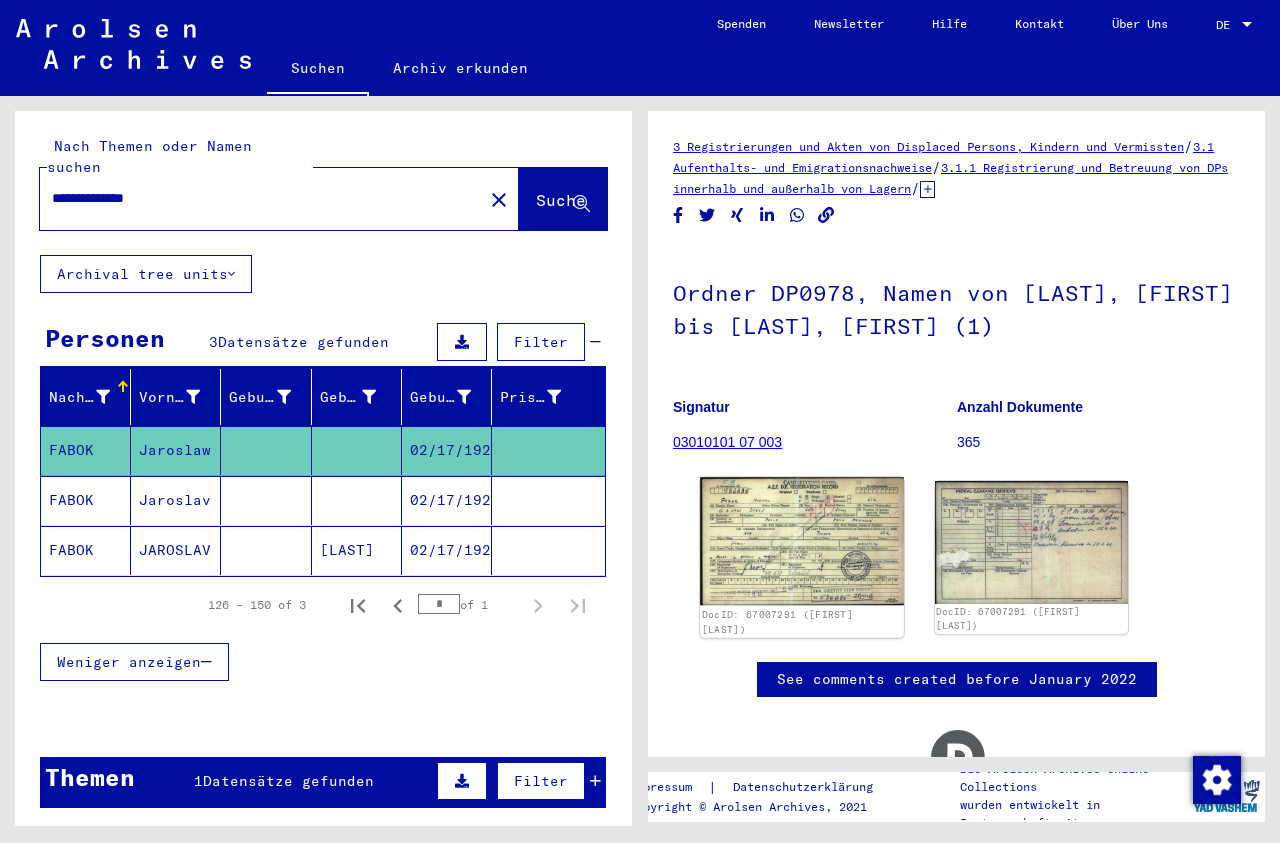 click 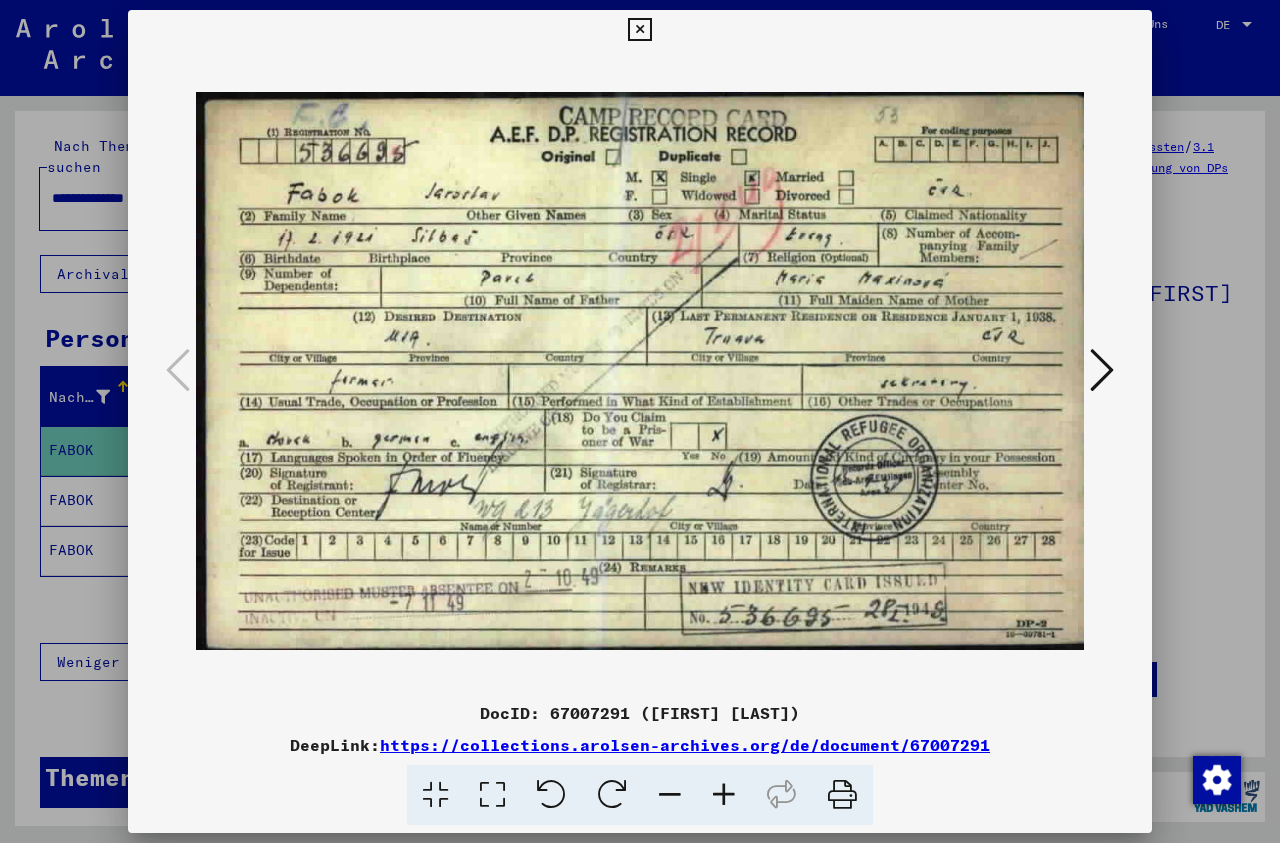 click at bounding box center (639, 30) 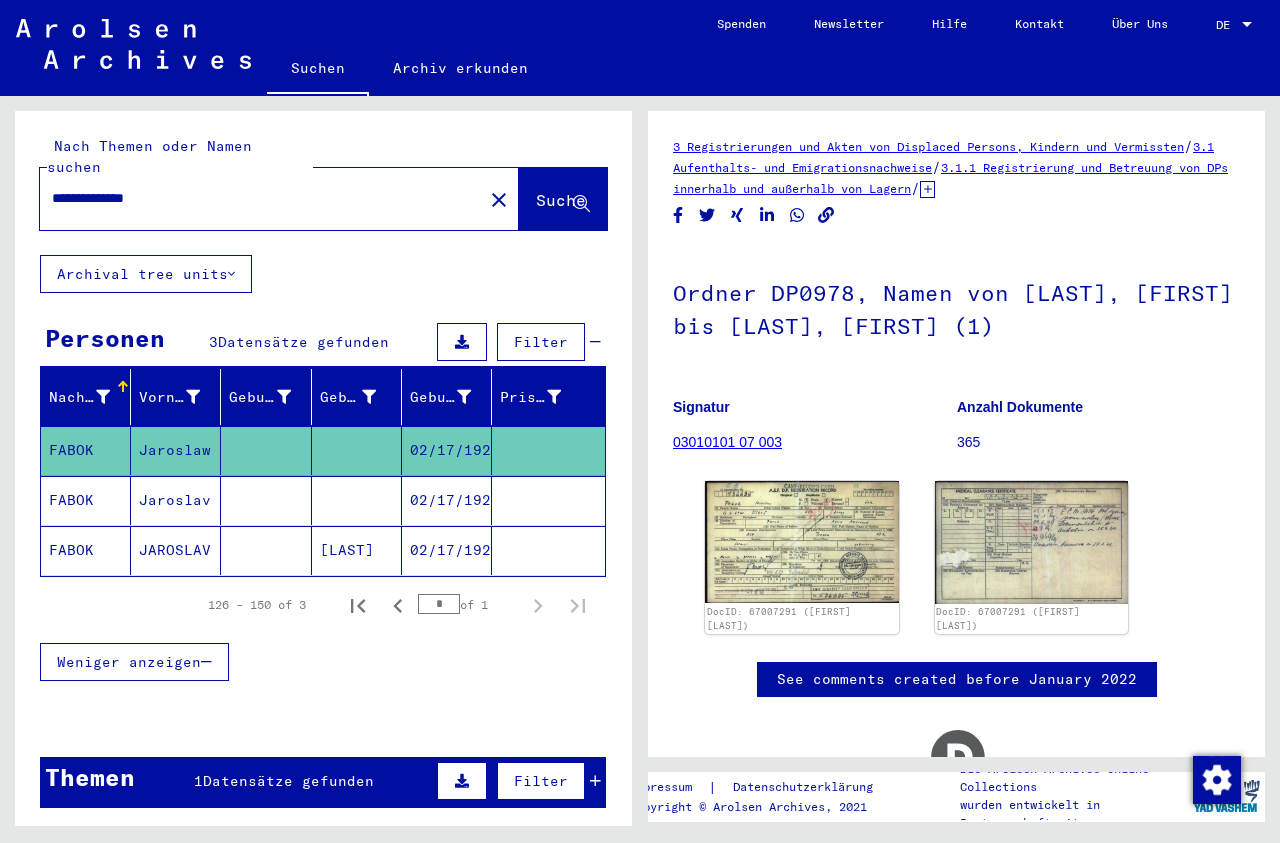 click on "02/17/1921" at bounding box center (447, 550) 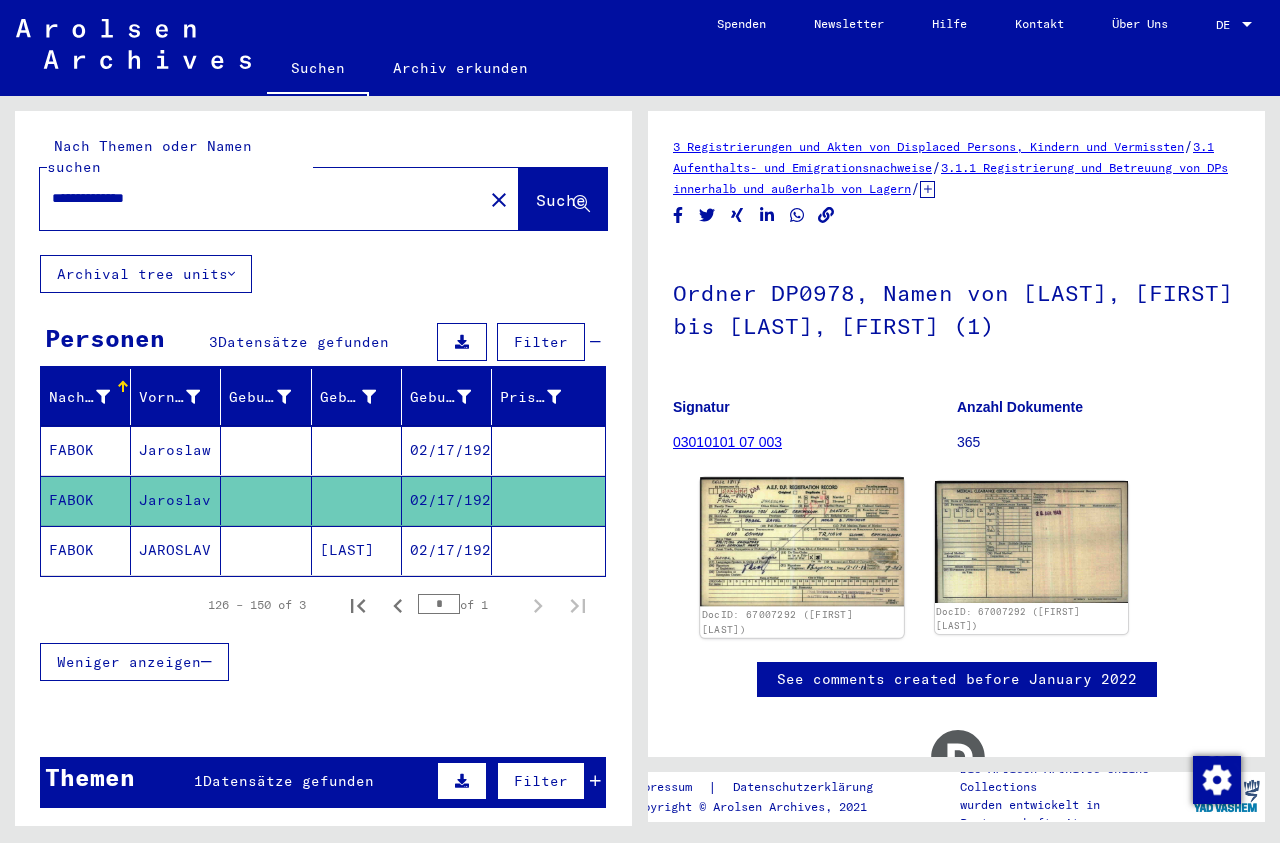 click 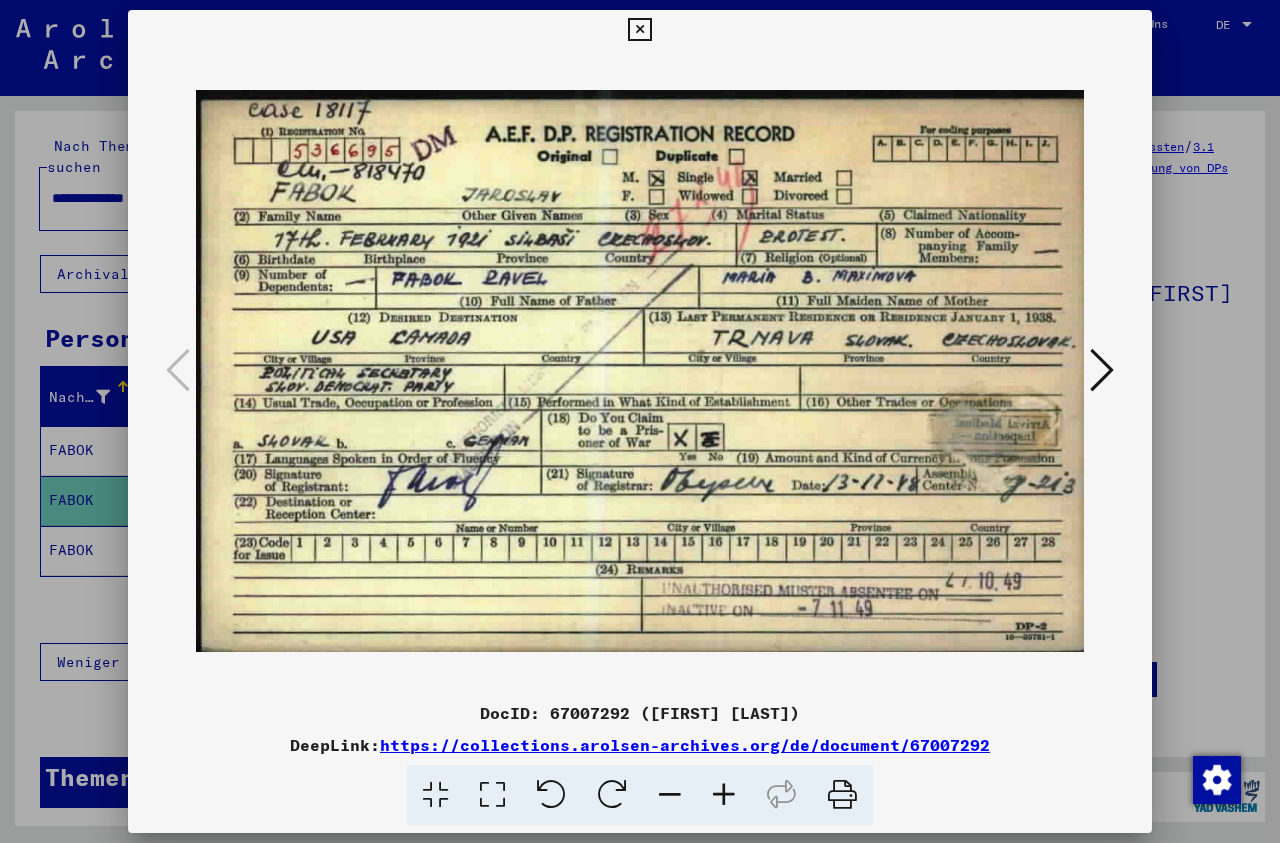 click at bounding box center (1102, 370) 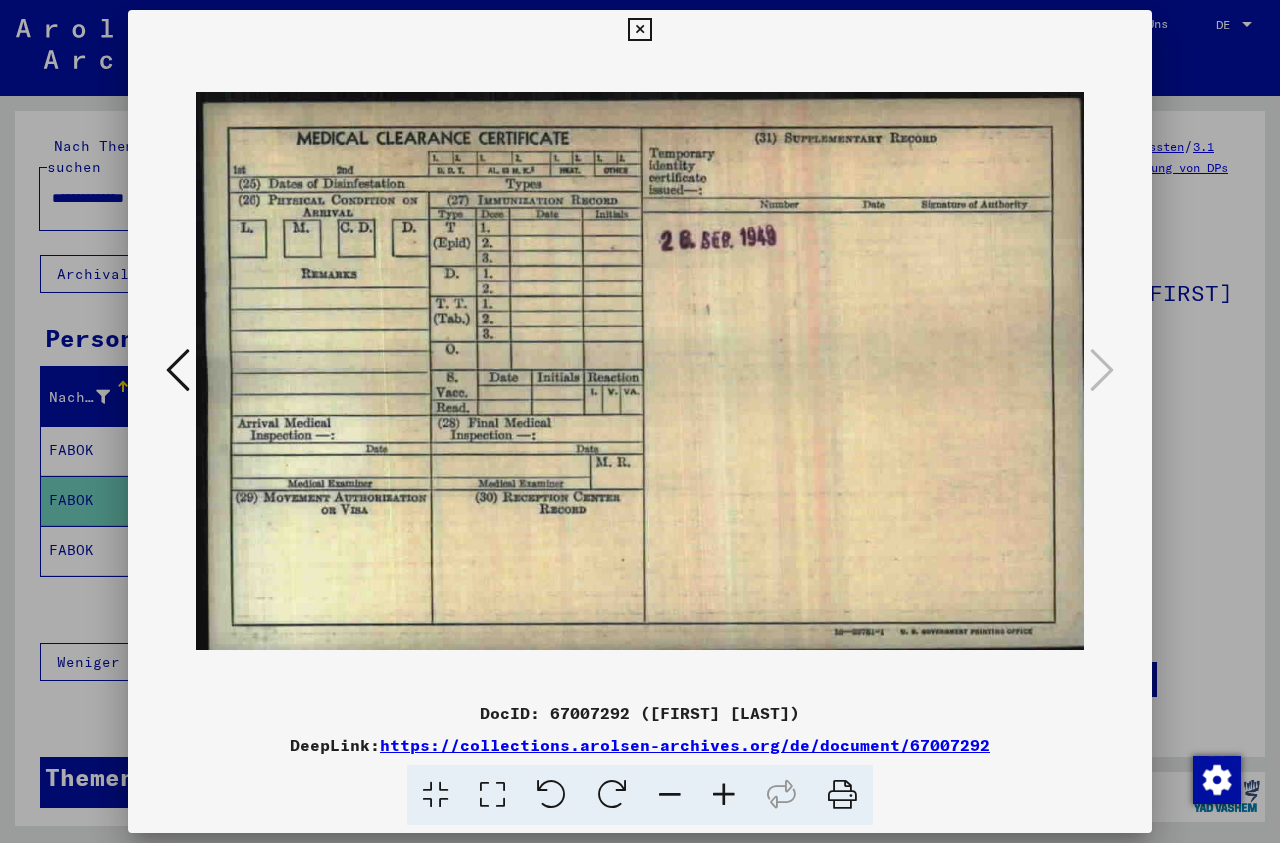 click at bounding box center (639, 30) 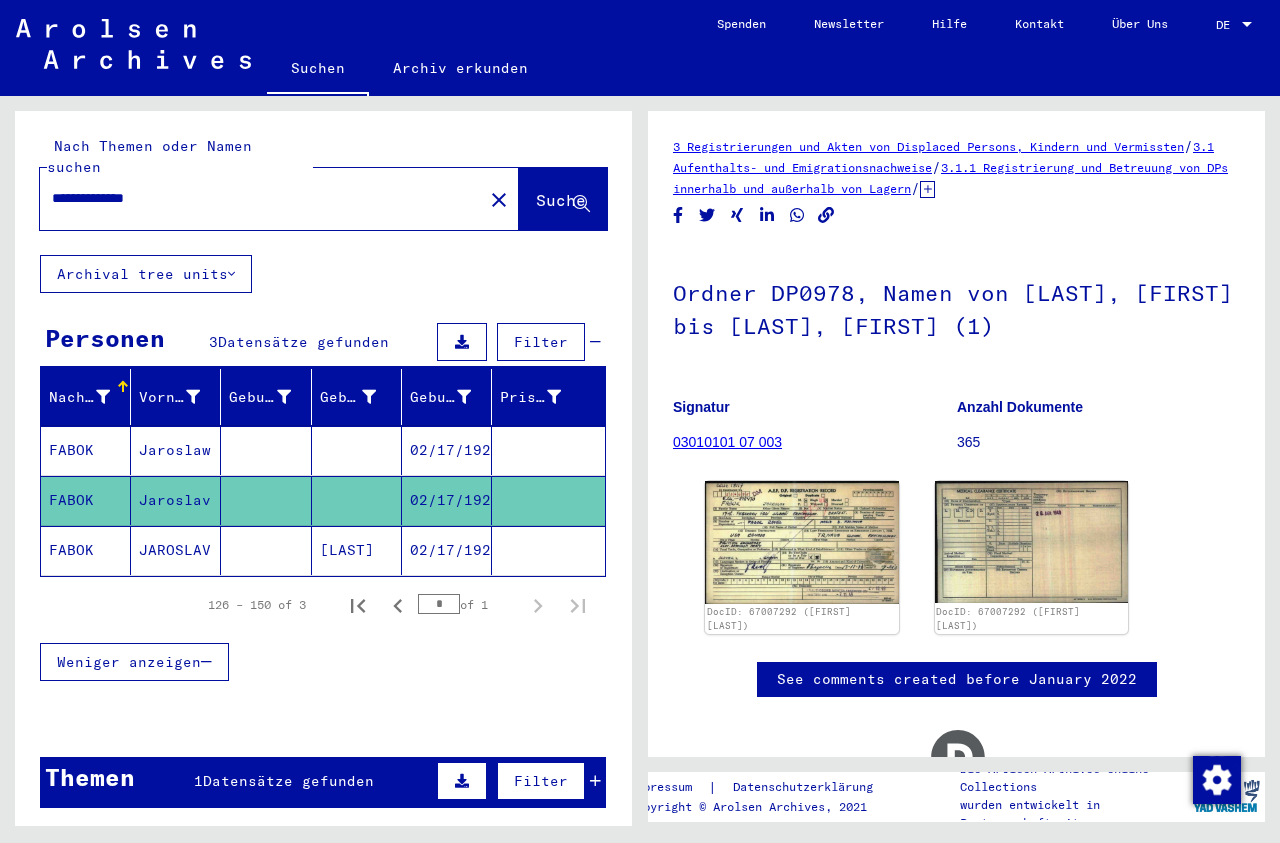 click on "02/17/1921" 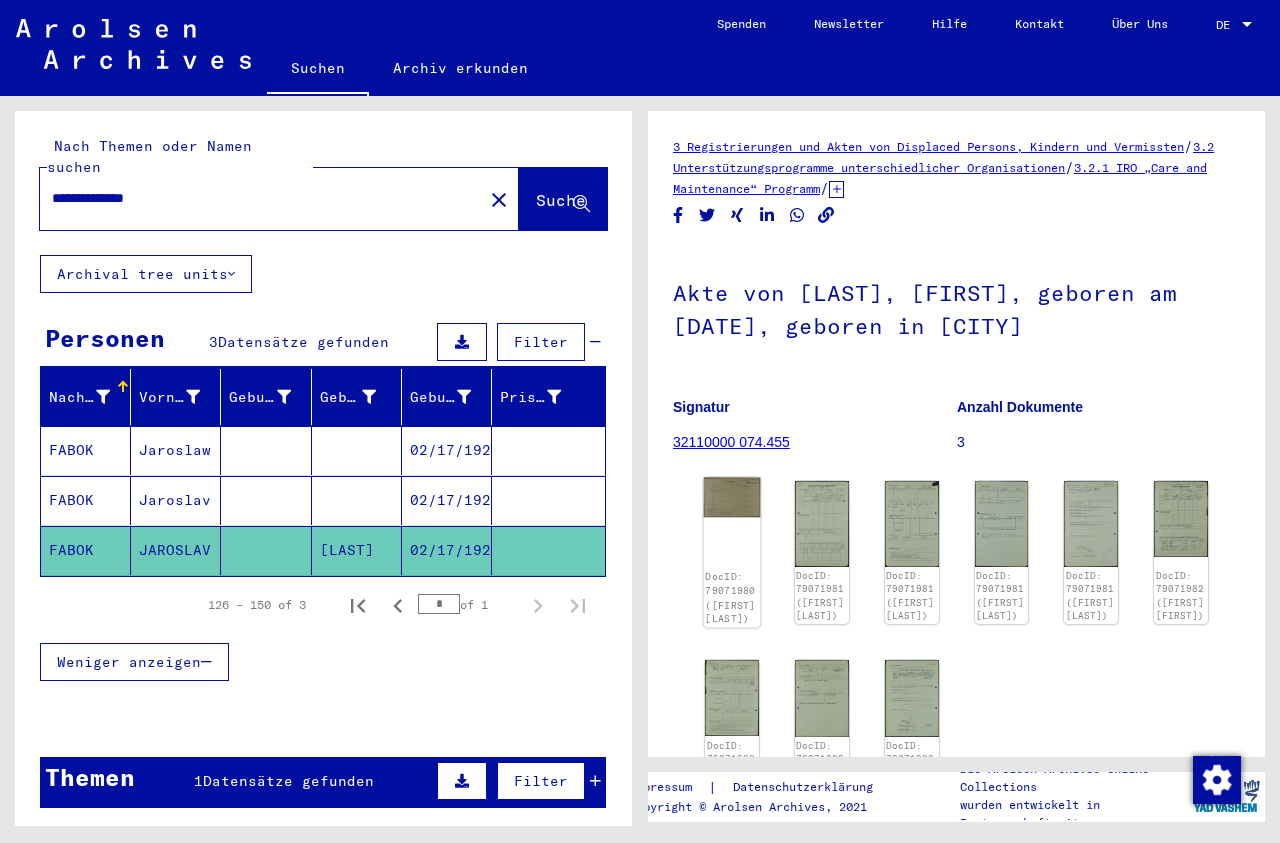 click 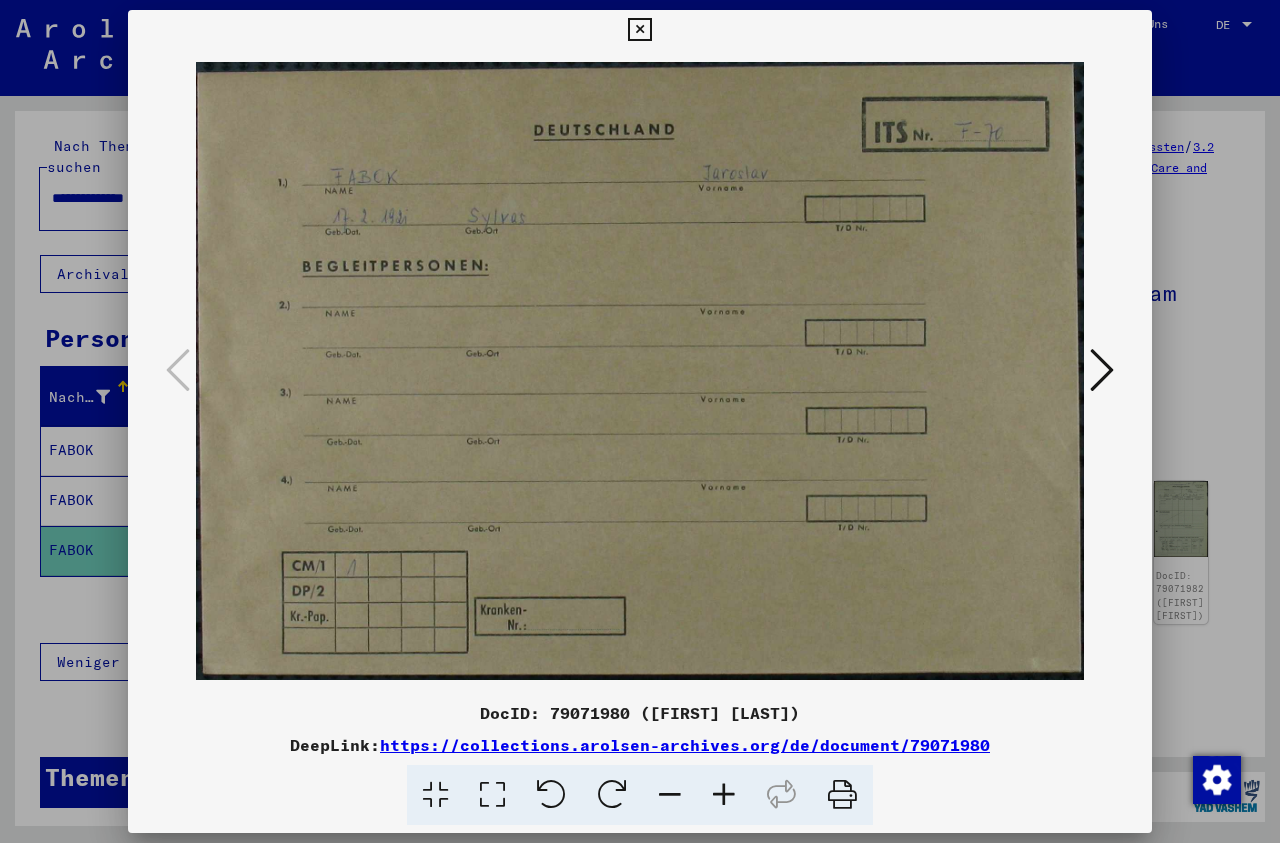 type 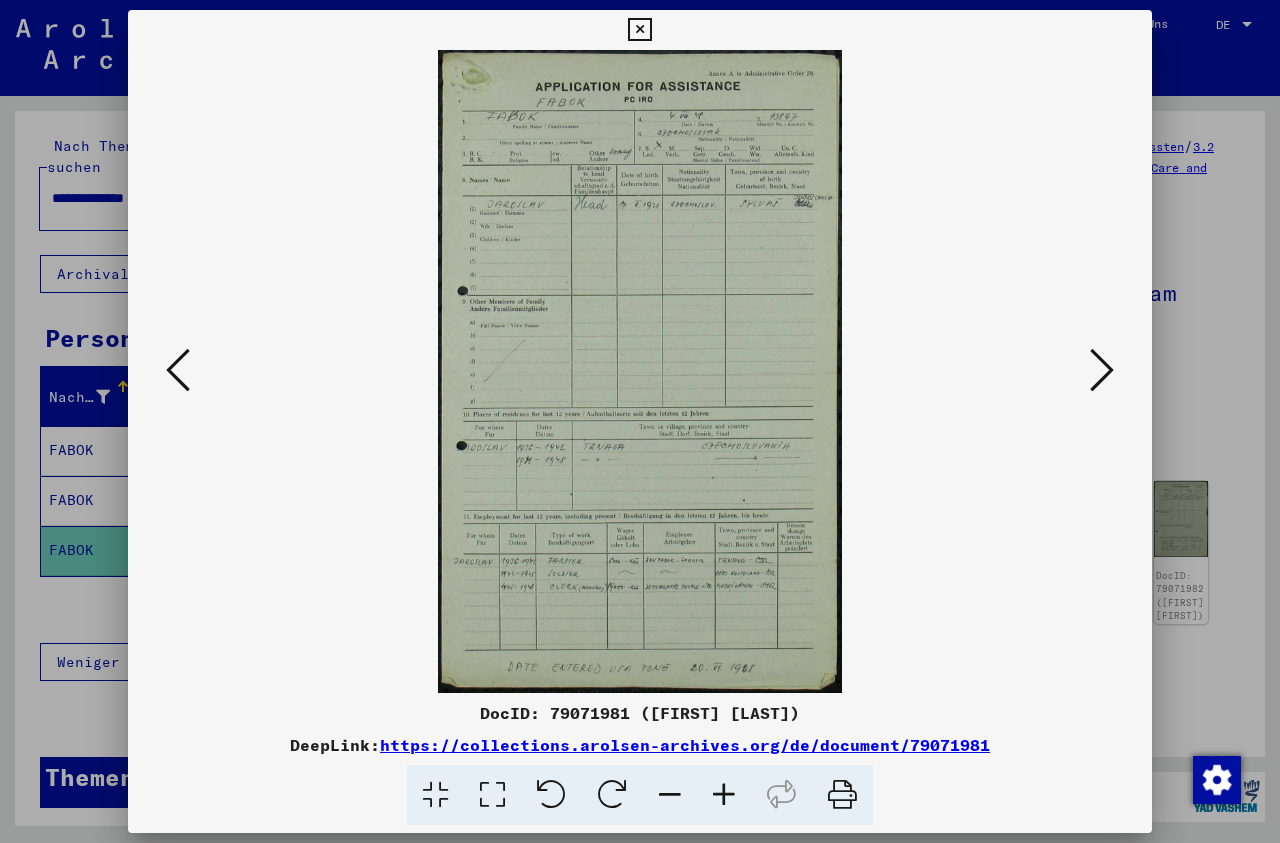 click at bounding box center [724, 795] 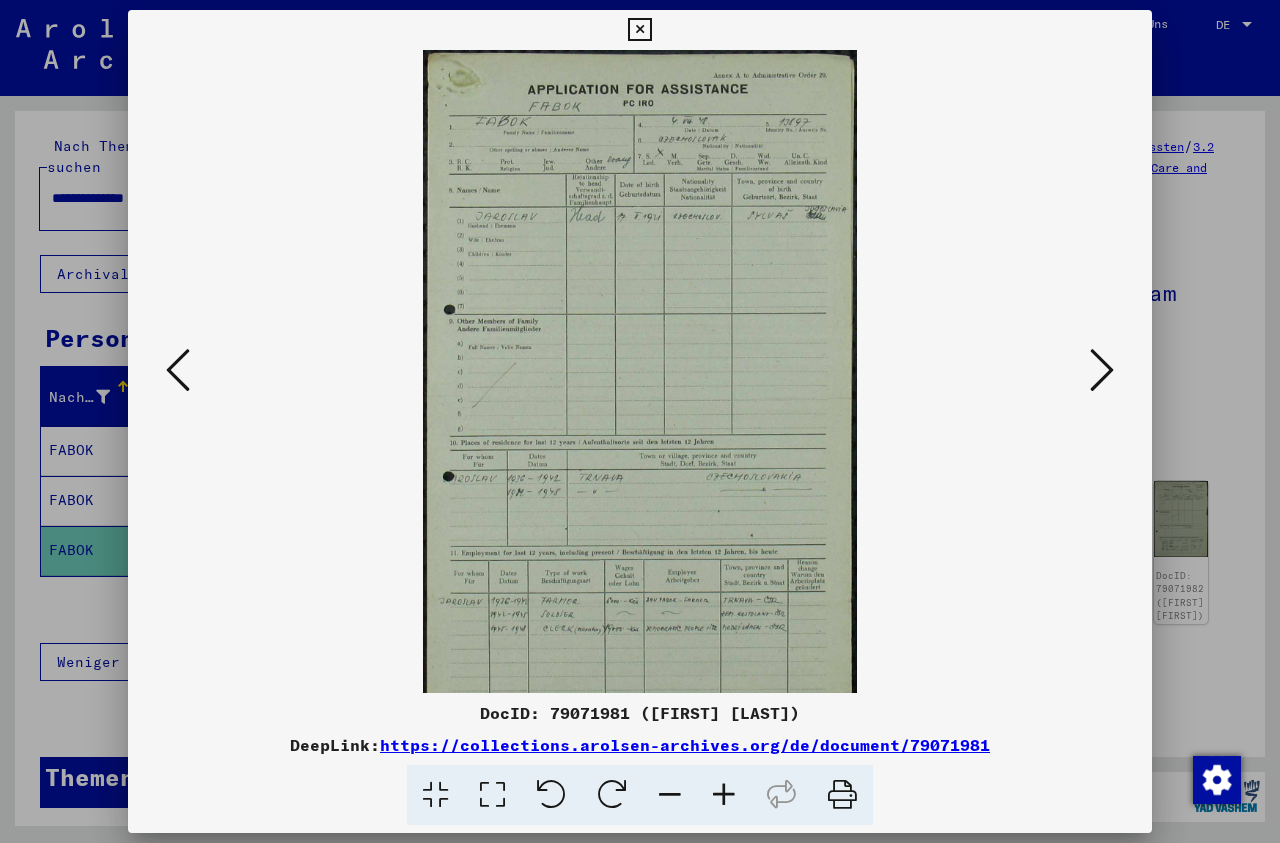 click at bounding box center [724, 795] 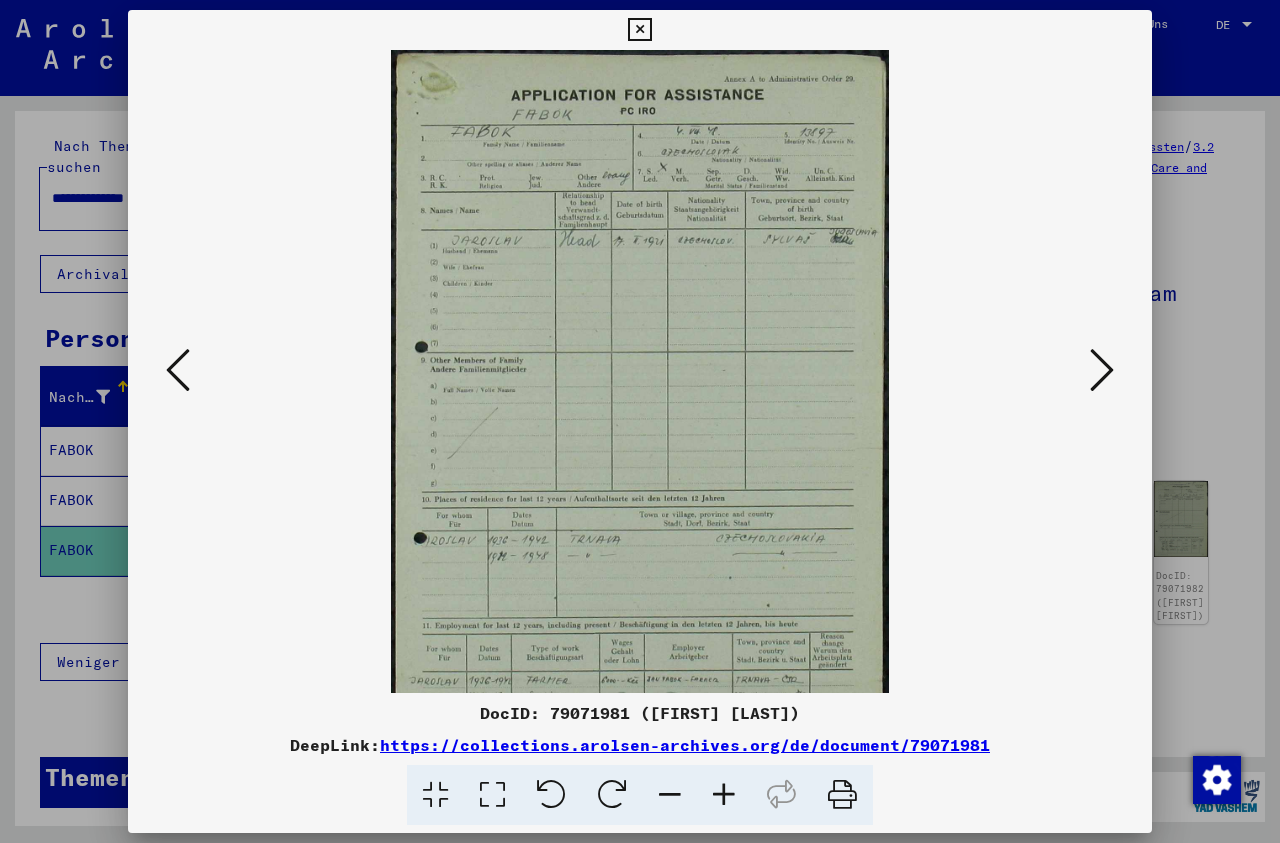 click at bounding box center [724, 795] 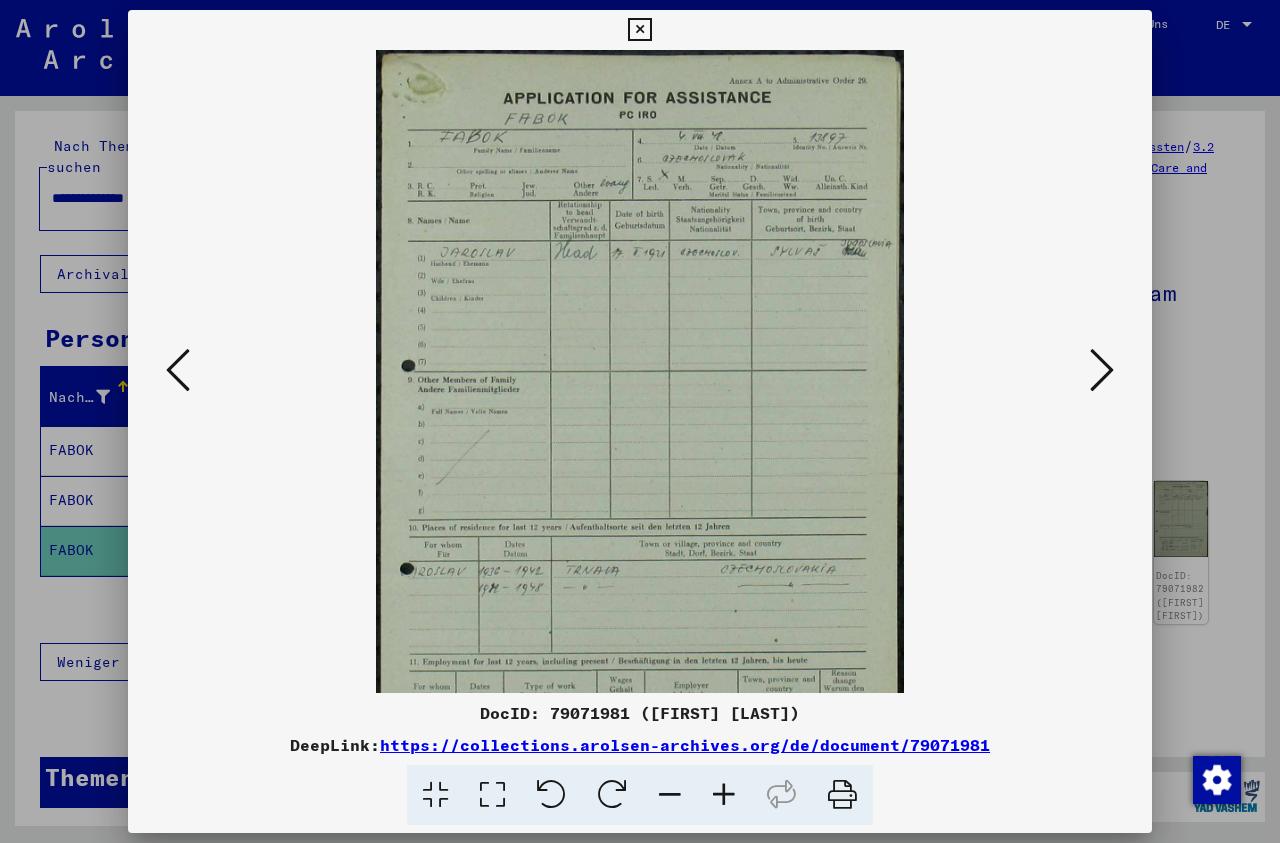 click at bounding box center (724, 795) 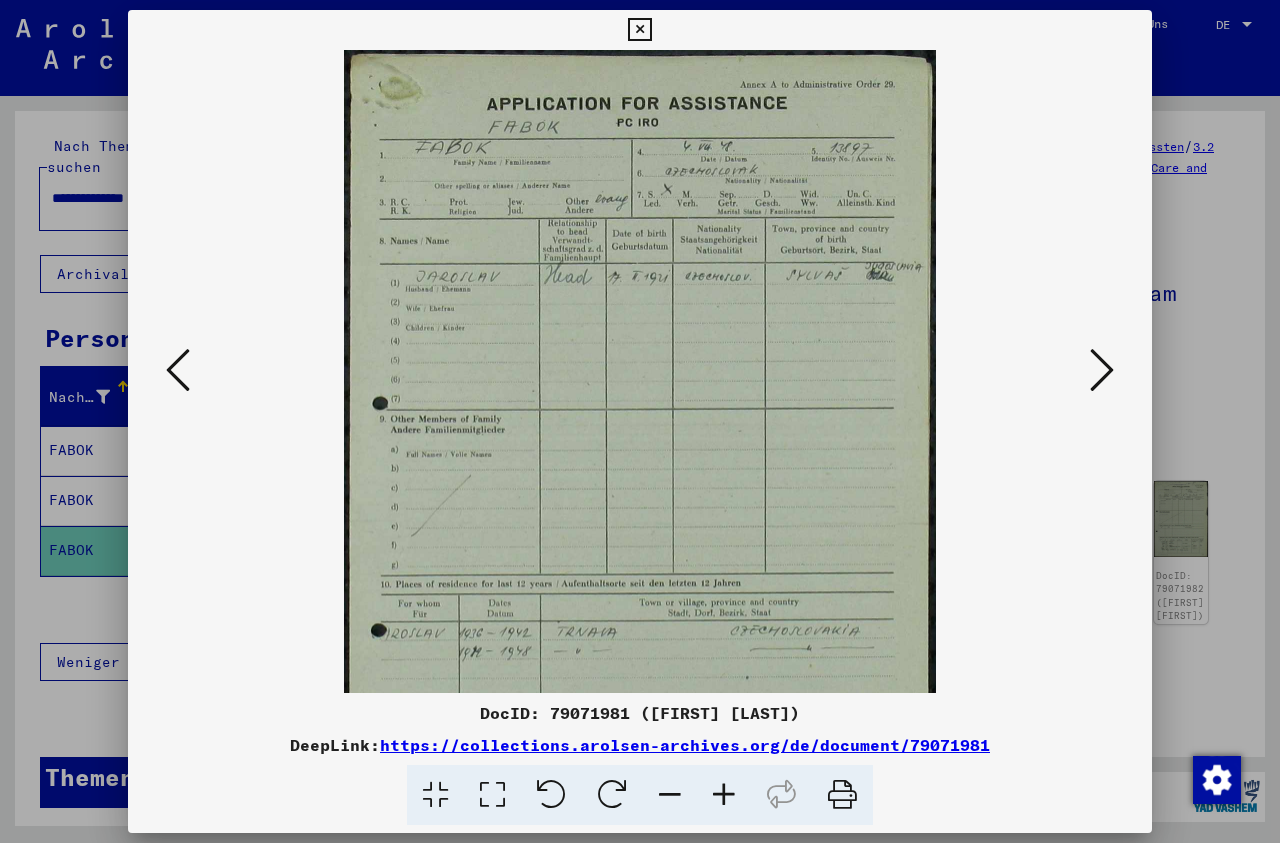 click at bounding box center [724, 795] 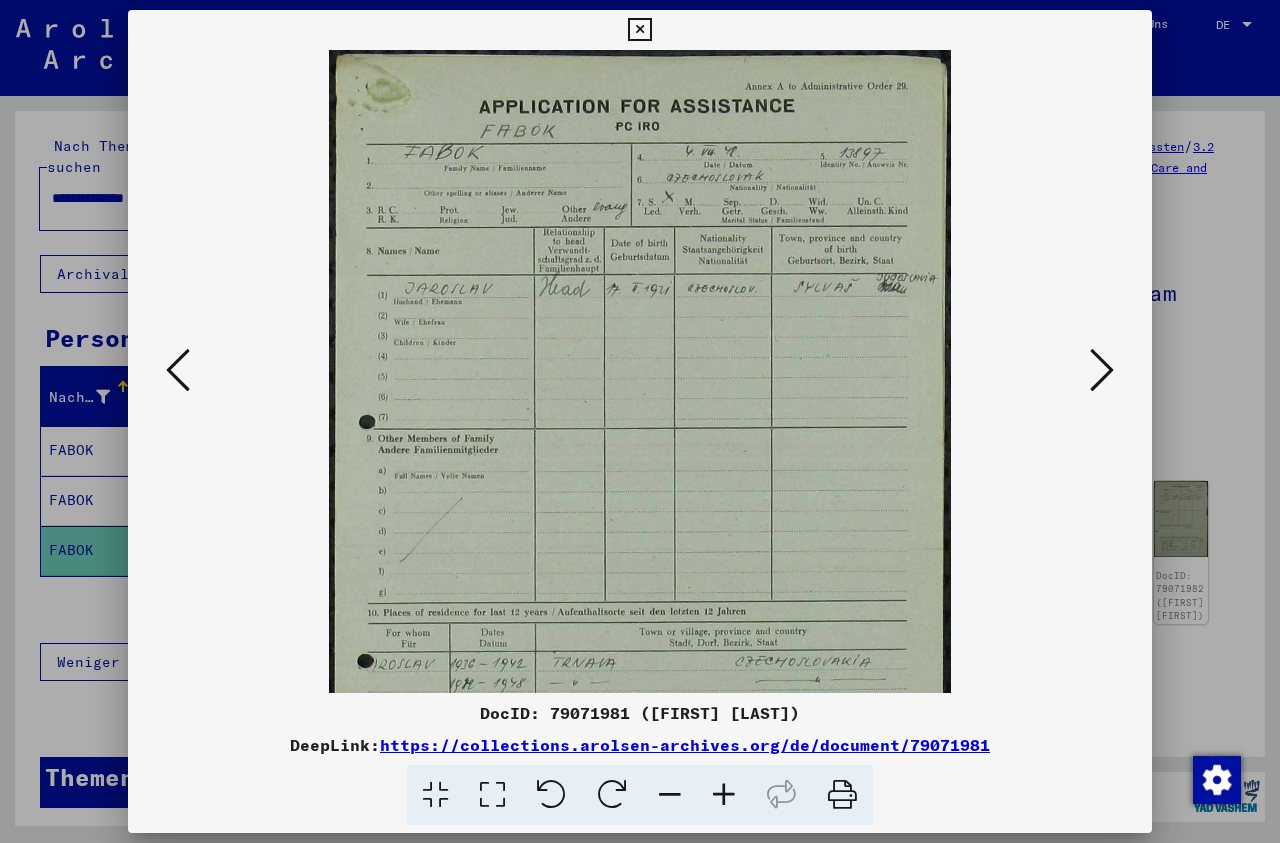 click at bounding box center [724, 795] 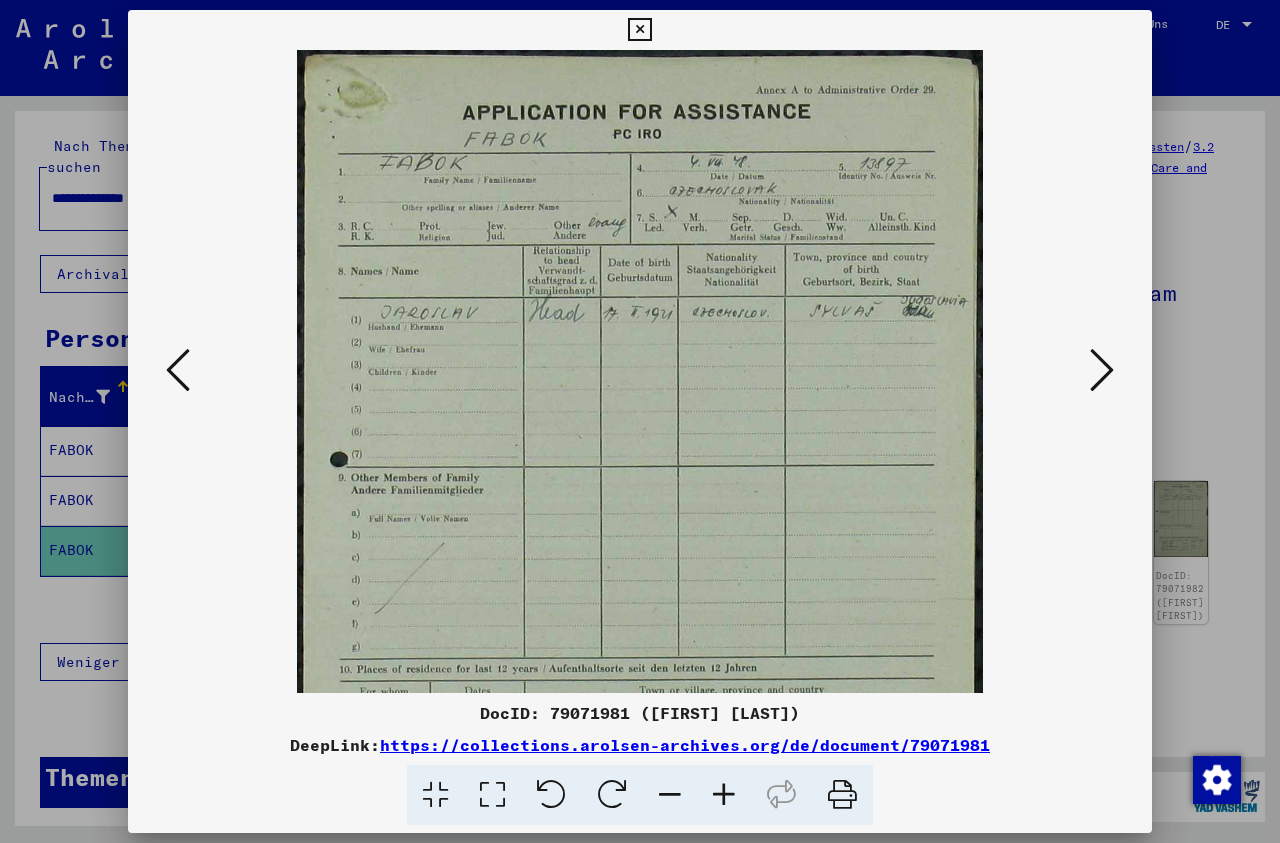 click at bounding box center (724, 795) 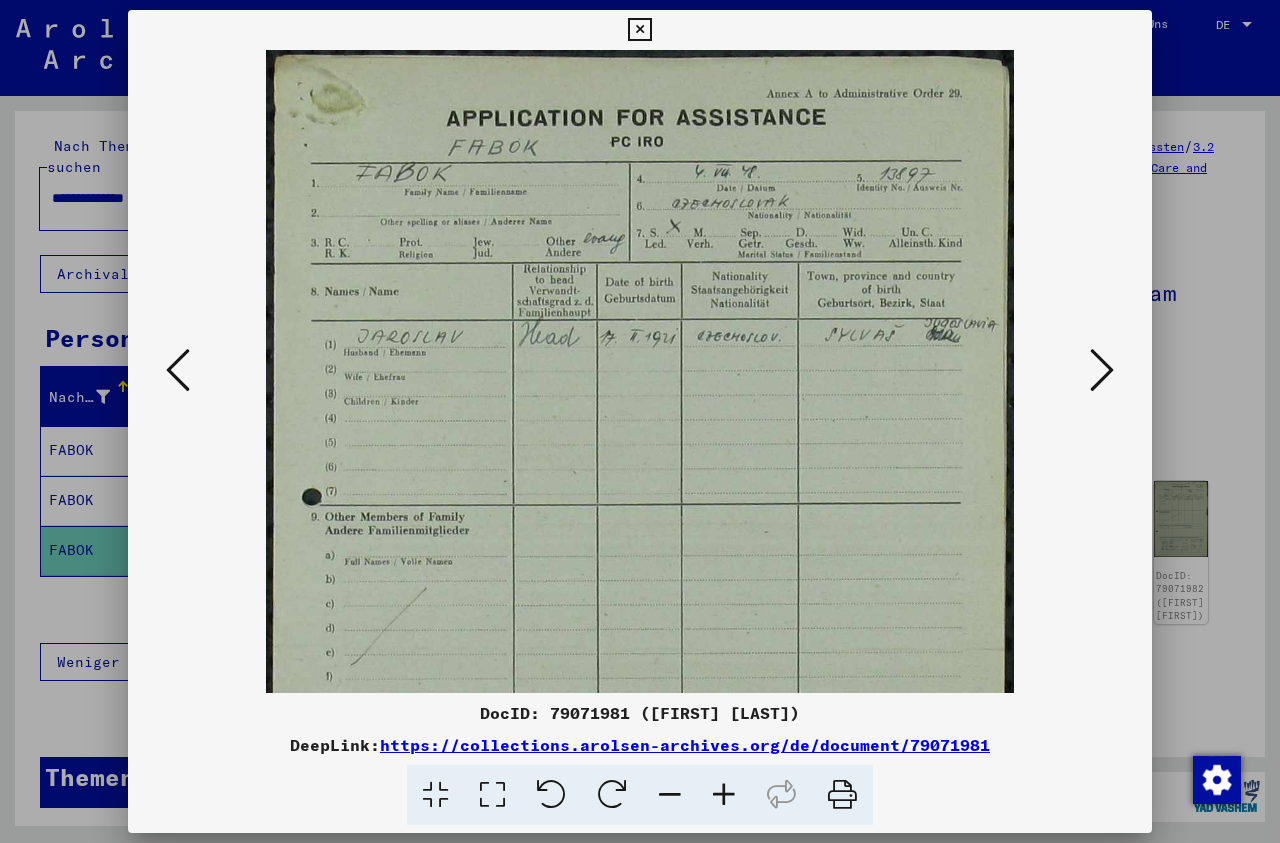 click at bounding box center (724, 795) 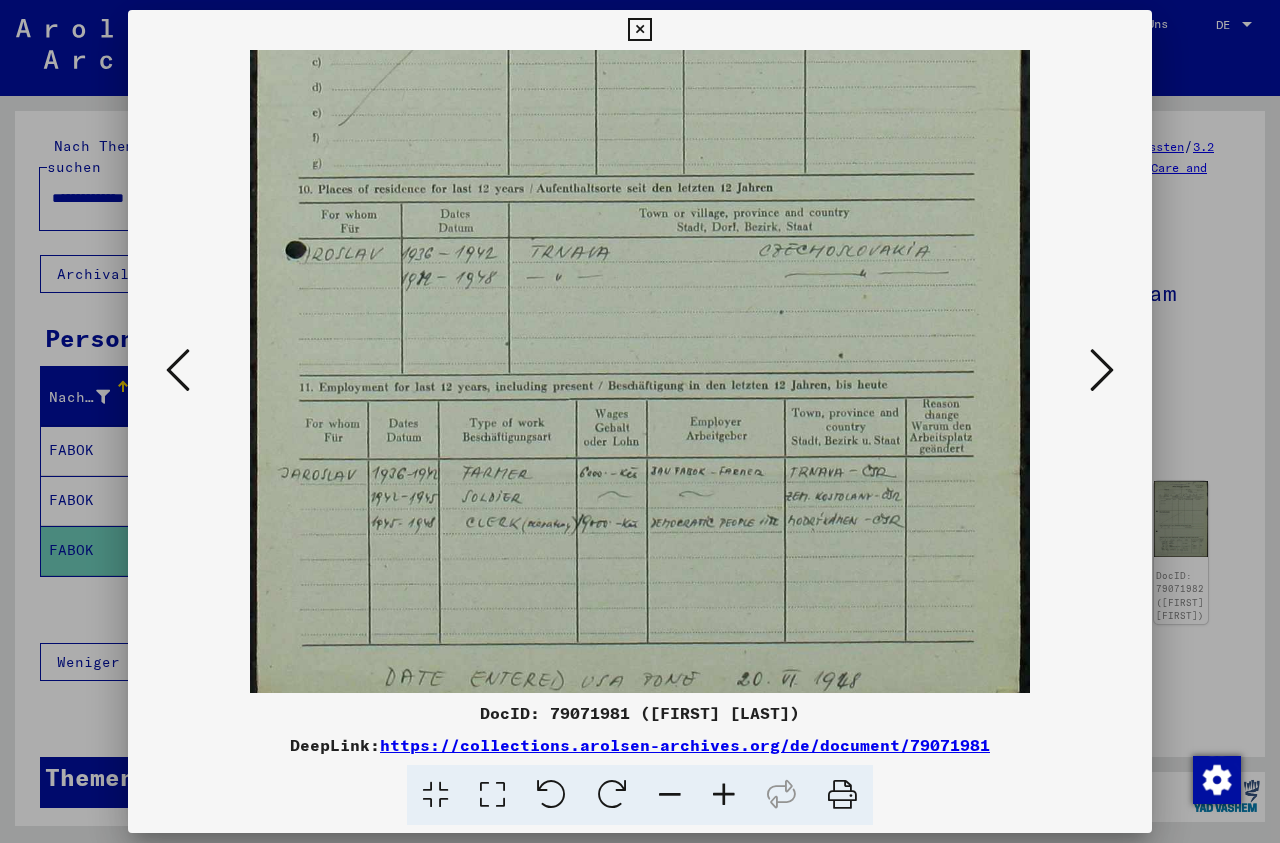 scroll, scrollTop: 566, scrollLeft: 0, axis: vertical 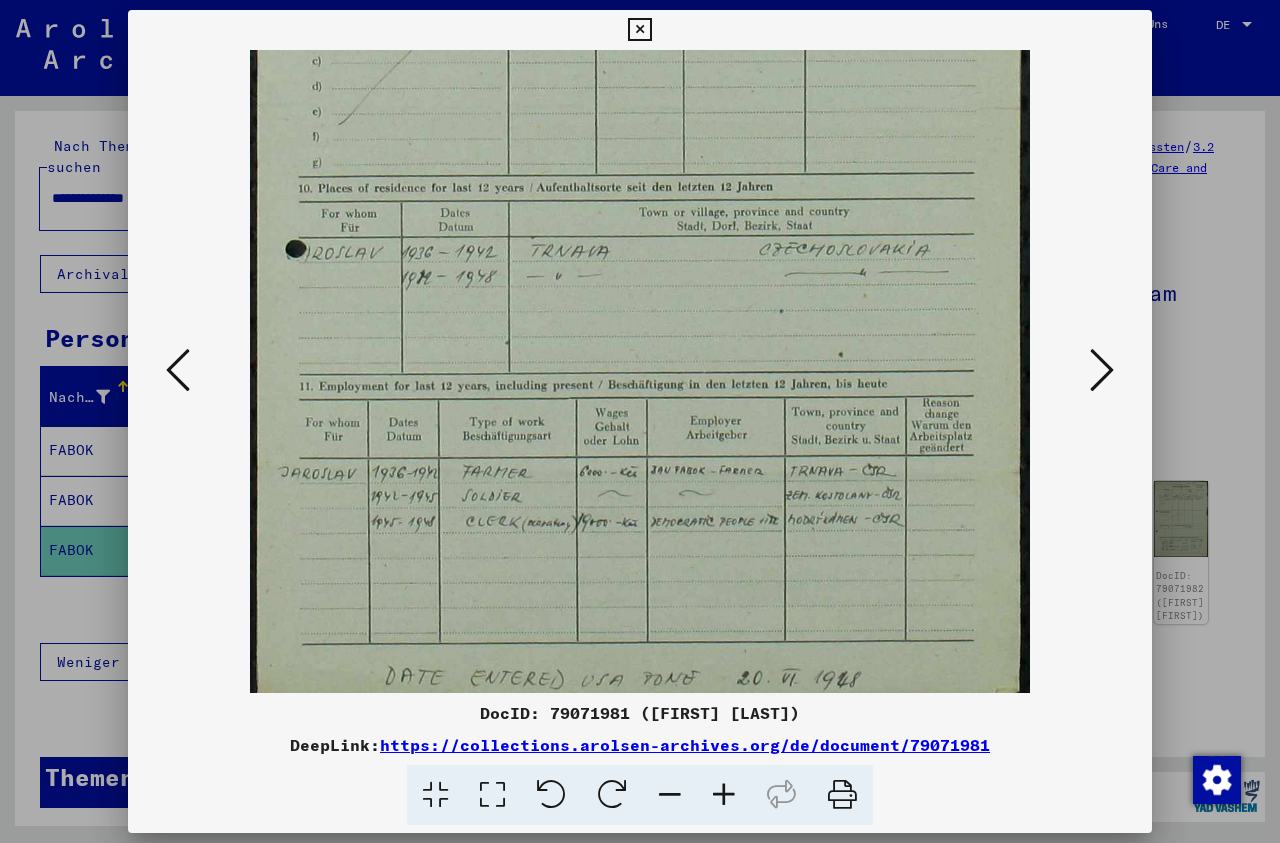 drag, startPoint x: 781, startPoint y: 506, endPoint x: 779, endPoint y: -60, distance: 566.00354 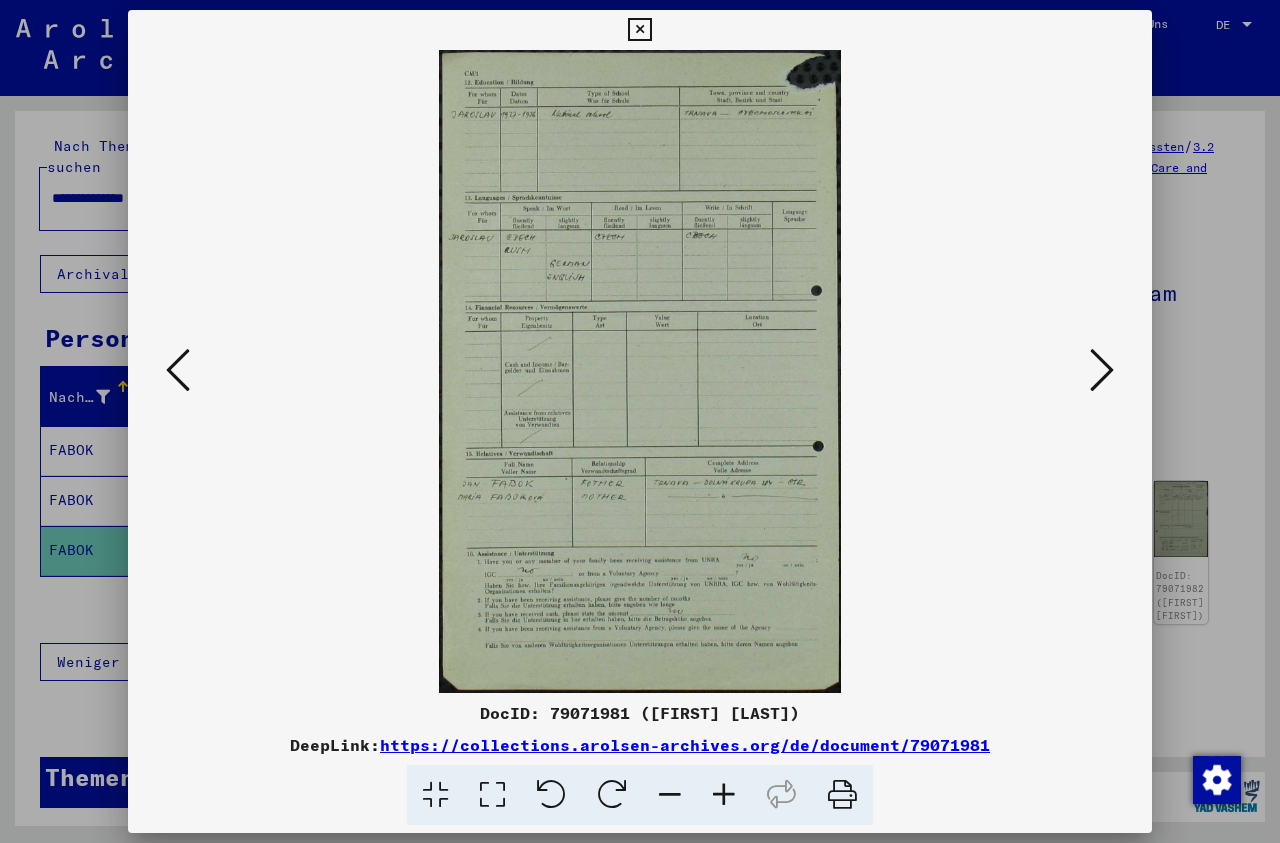 scroll, scrollTop: 0, scrollLeft: 0, axis: both 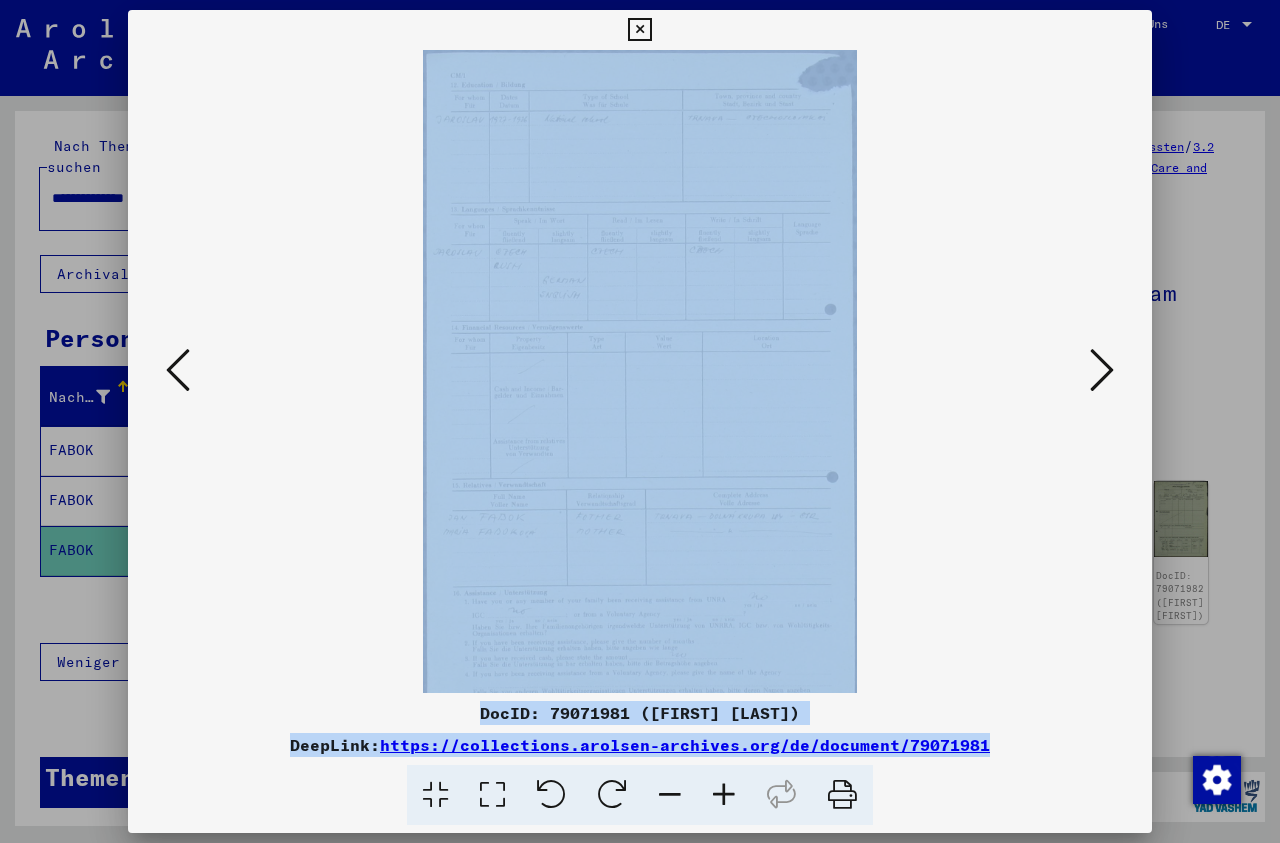 click at bounding box center [724, 795] 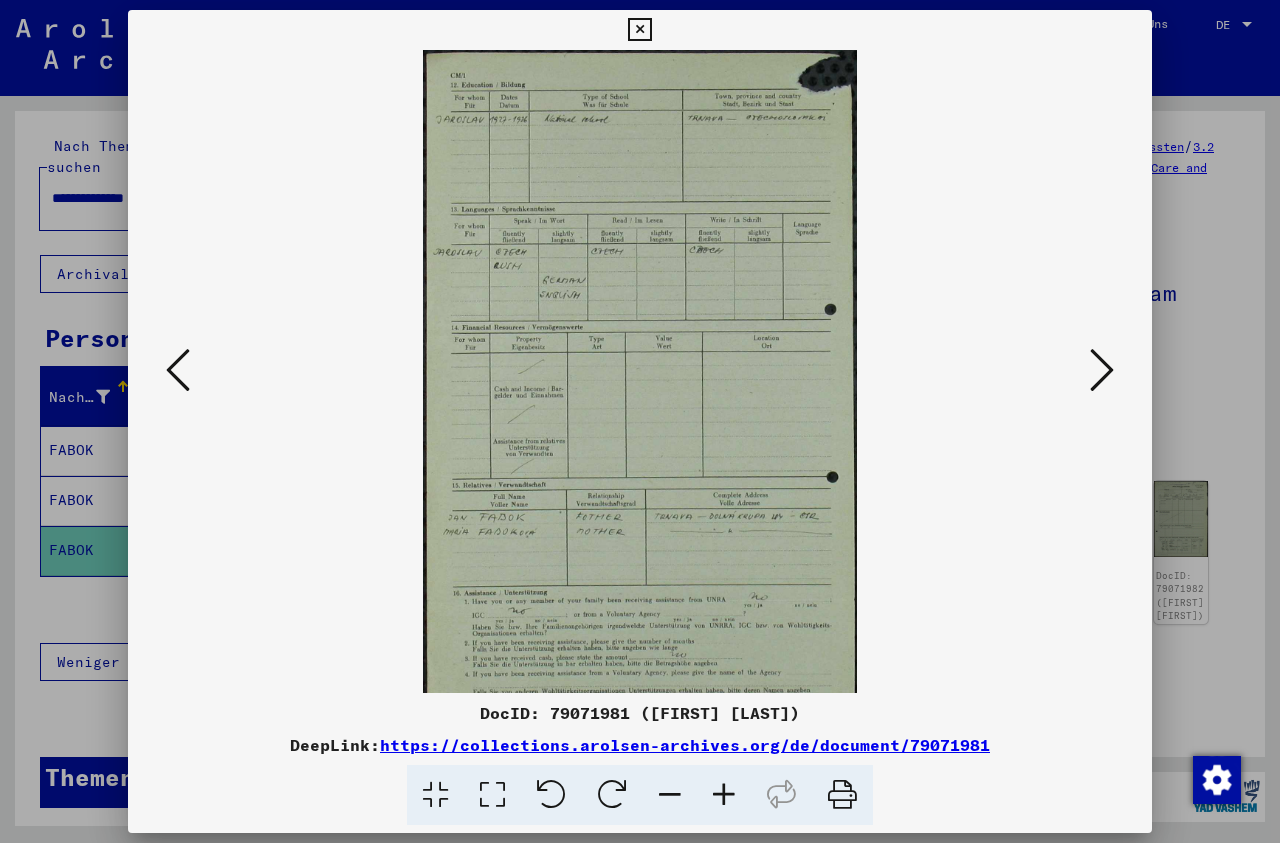 click at bounding box center (724, 795) 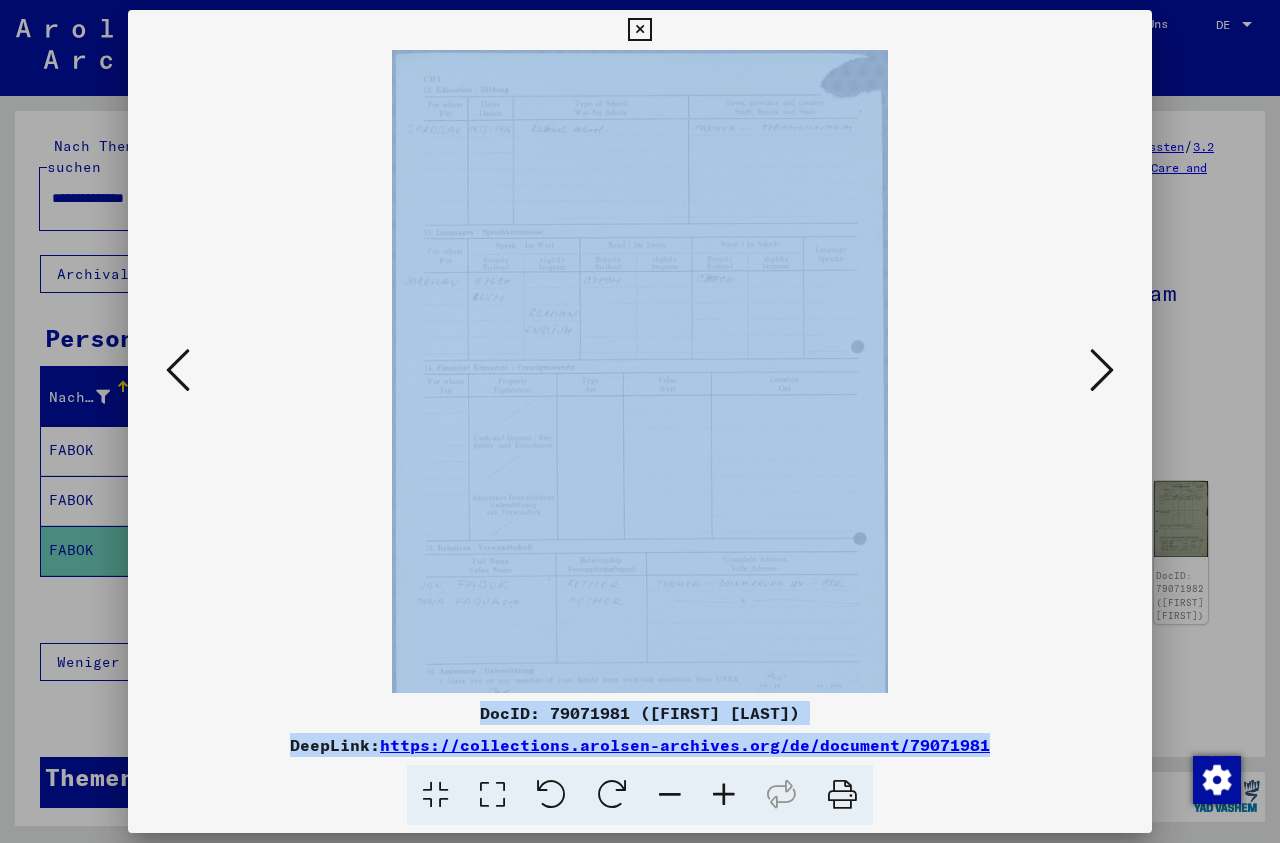 click at bounding box center [724, 795] 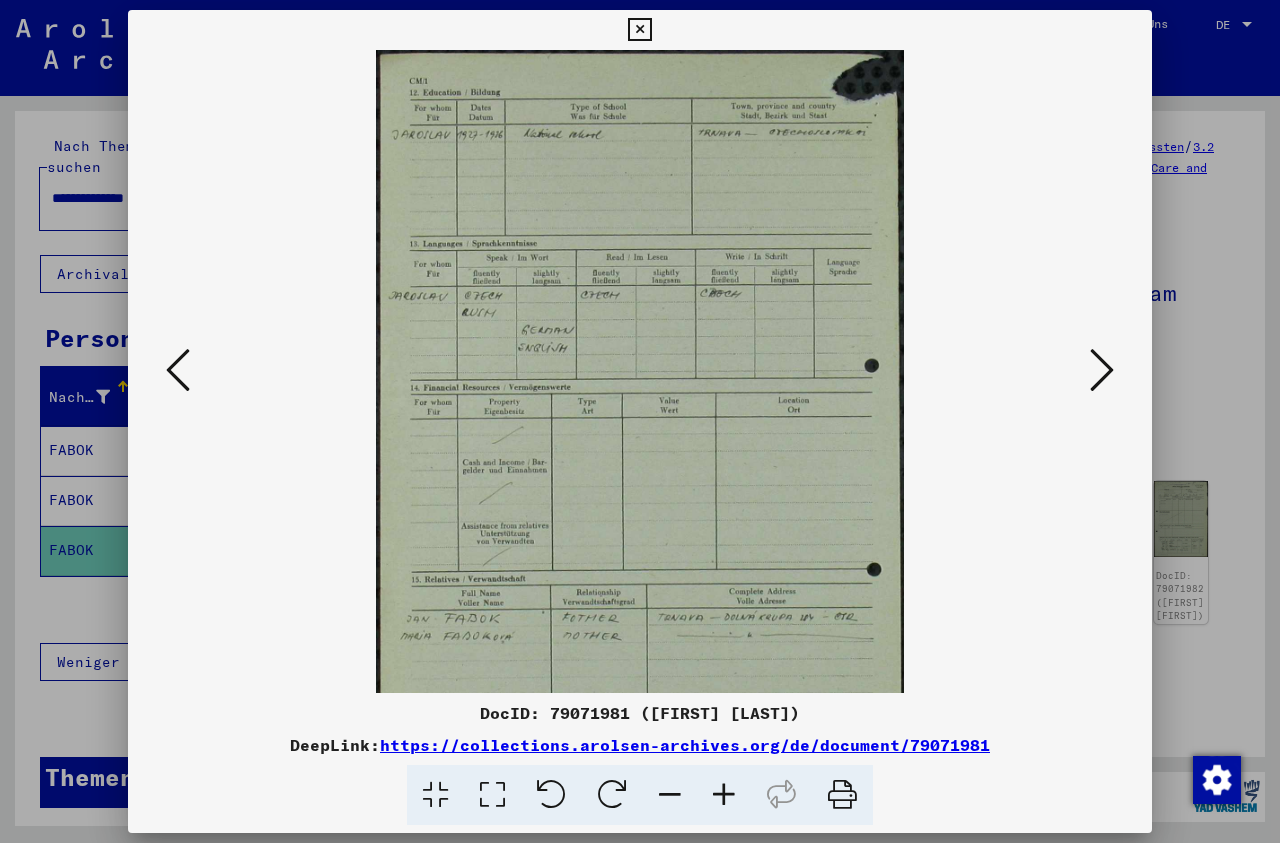 click at bounding box center (724, 795) 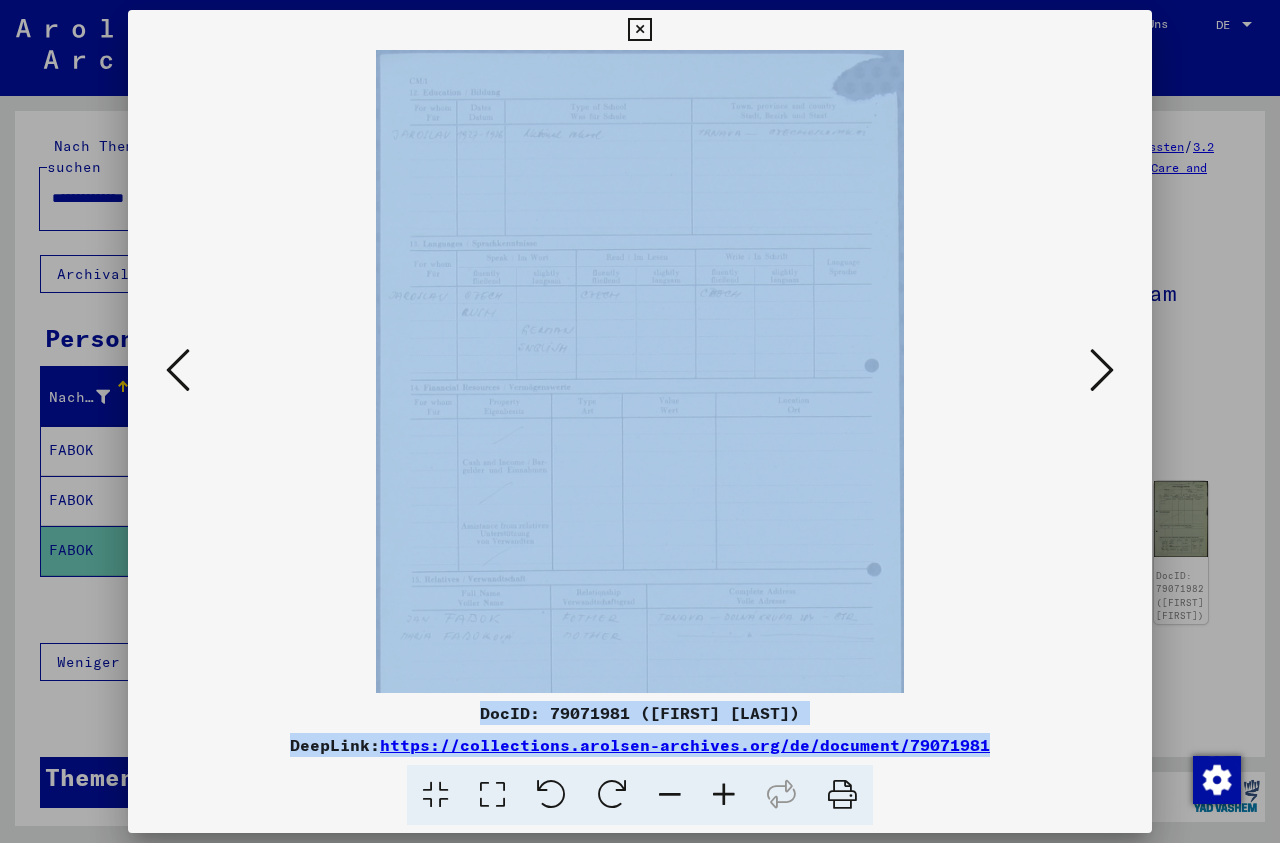 click at bounding box center [724, 795] 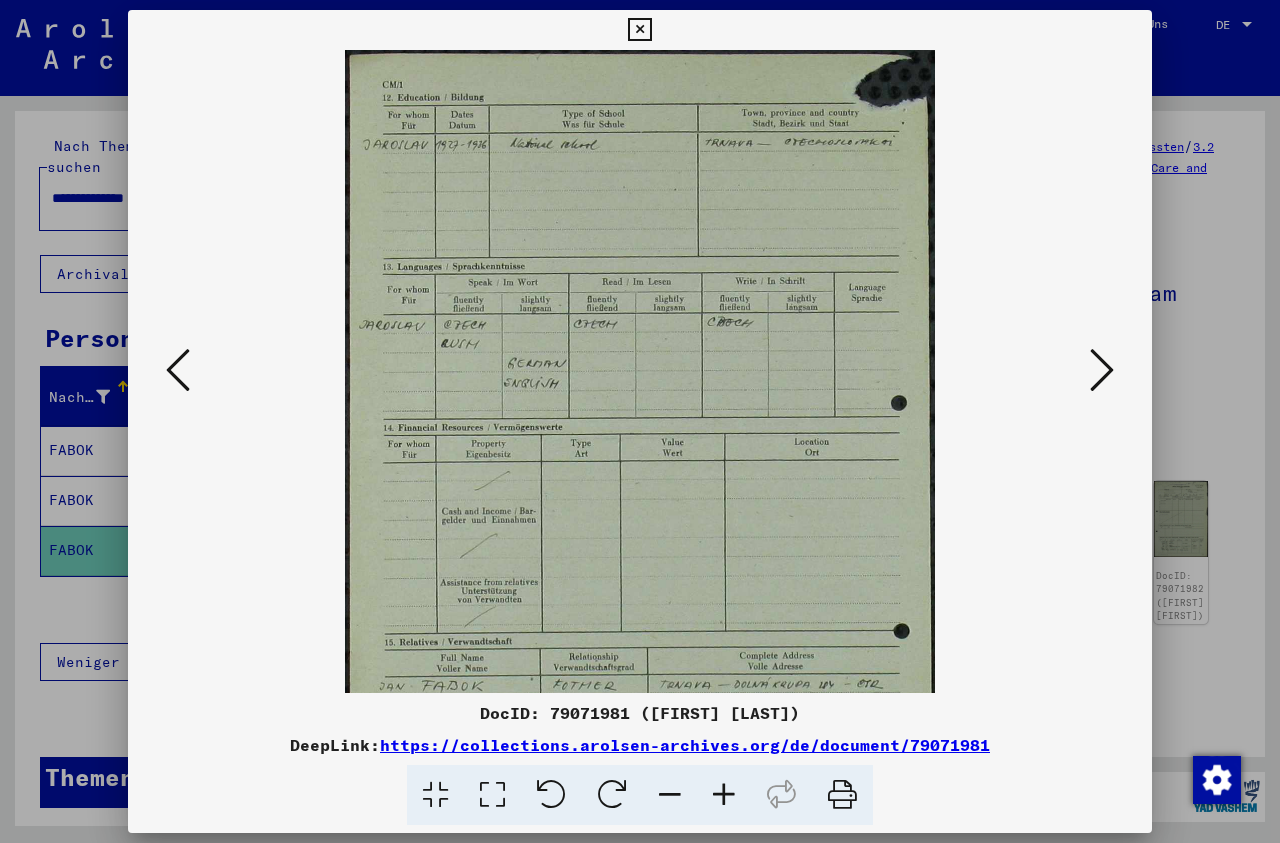 click at bounding box center (724, 795) 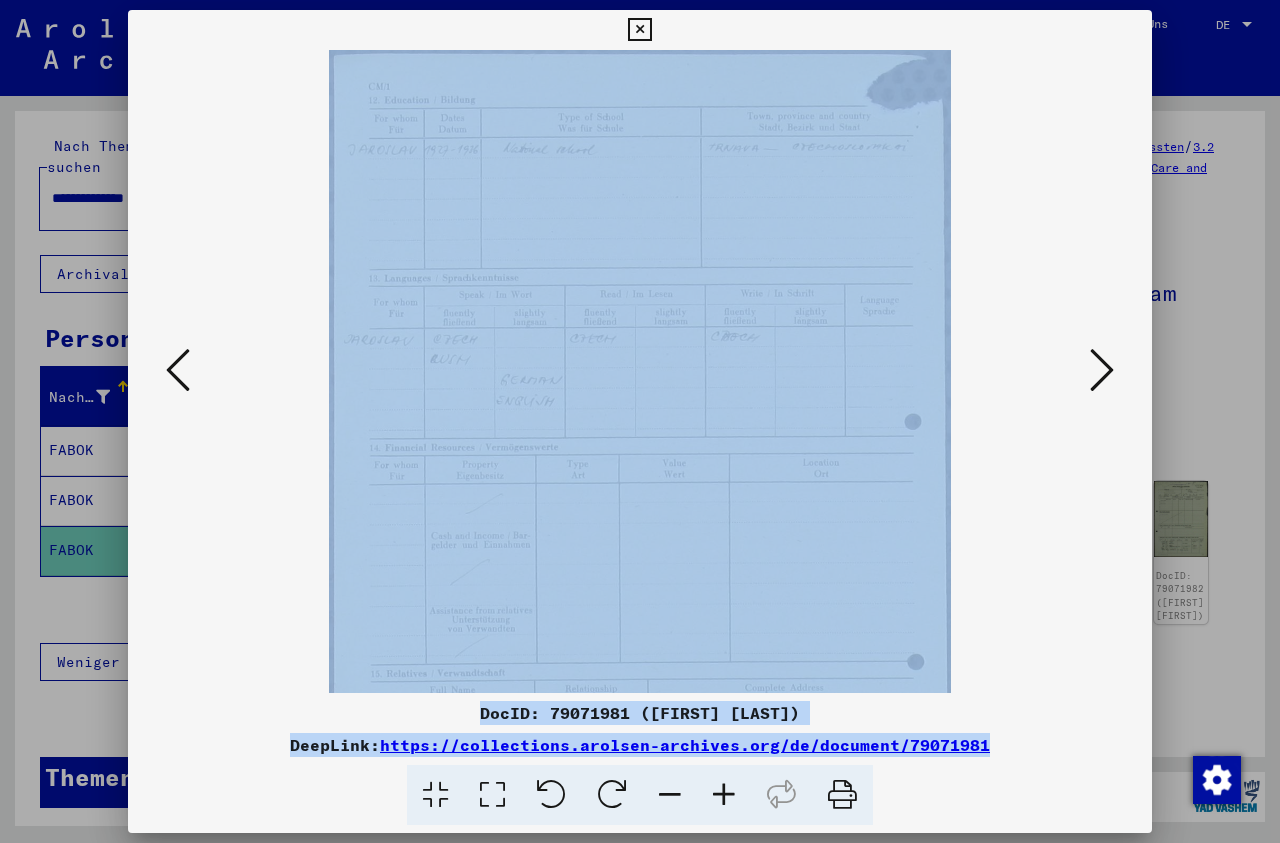 click at bounding box center (724, 795) 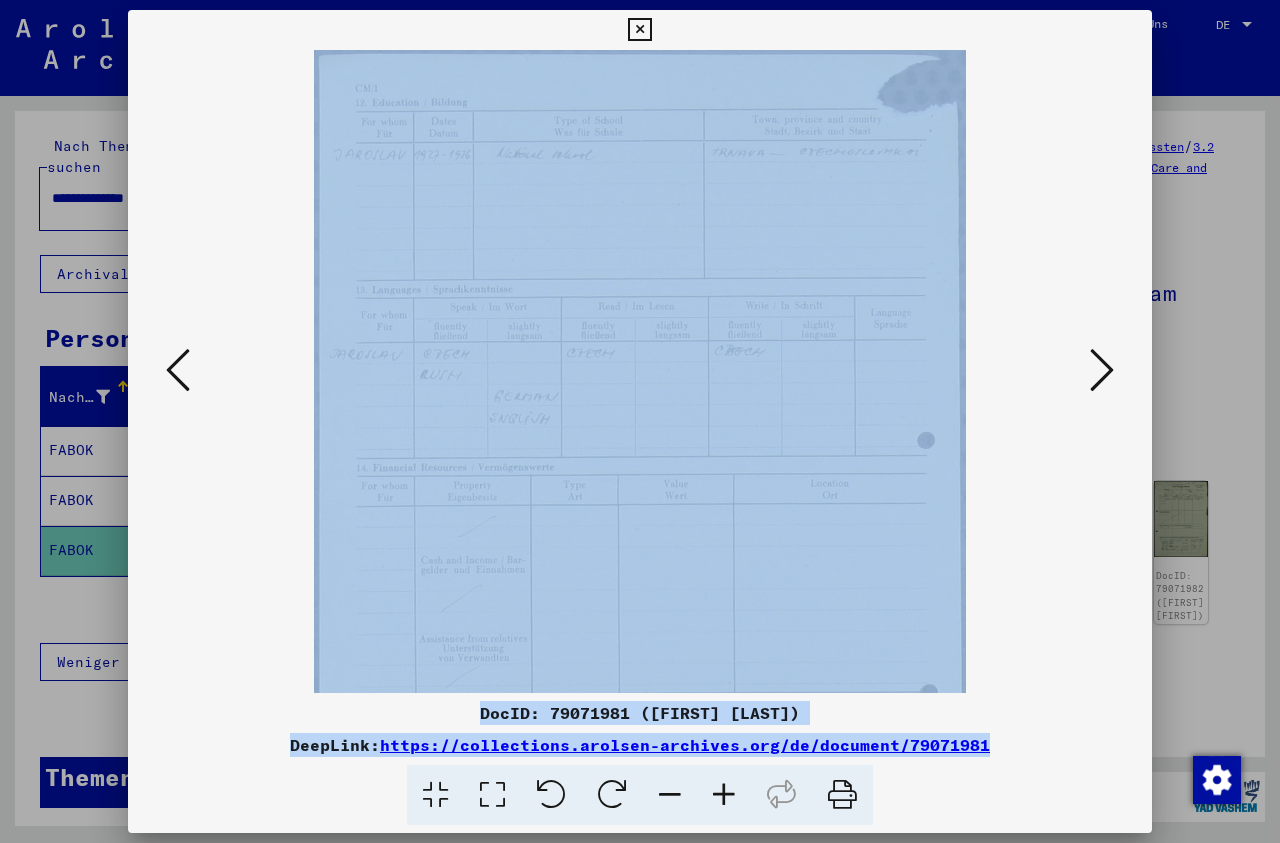 click at bounding box center (1102, 370) 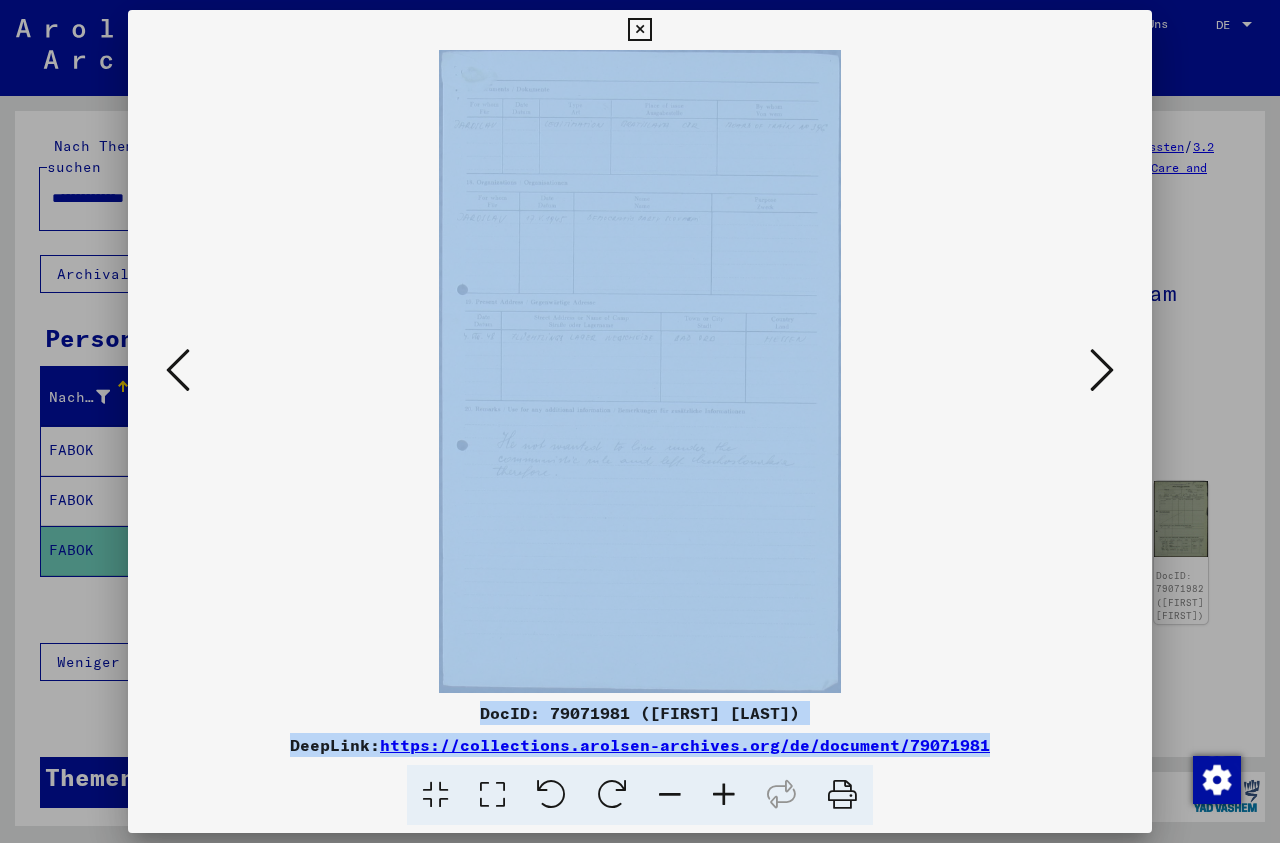 click at bounding box center (1102, 371) 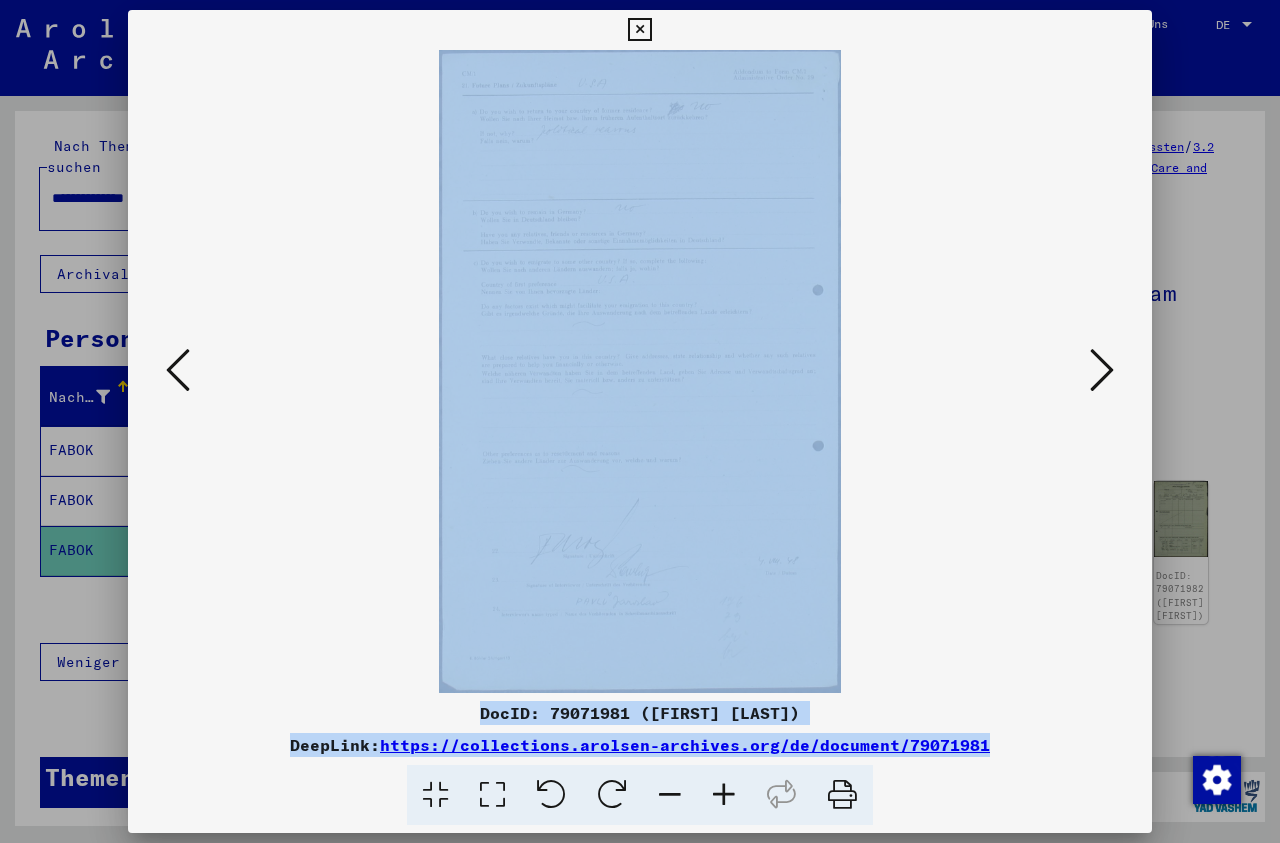 click at bounding box center (1102, 371) 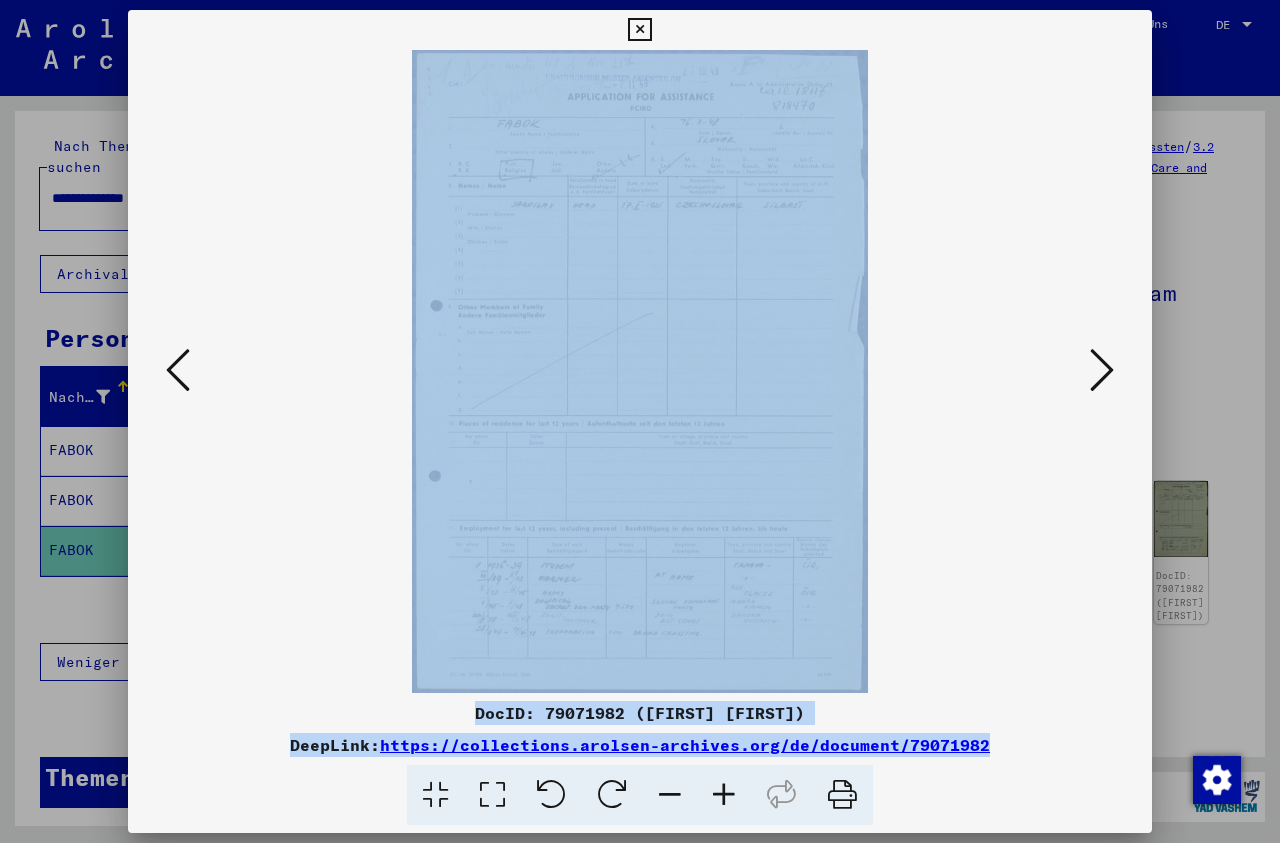 click at bounding box center [724, 795] 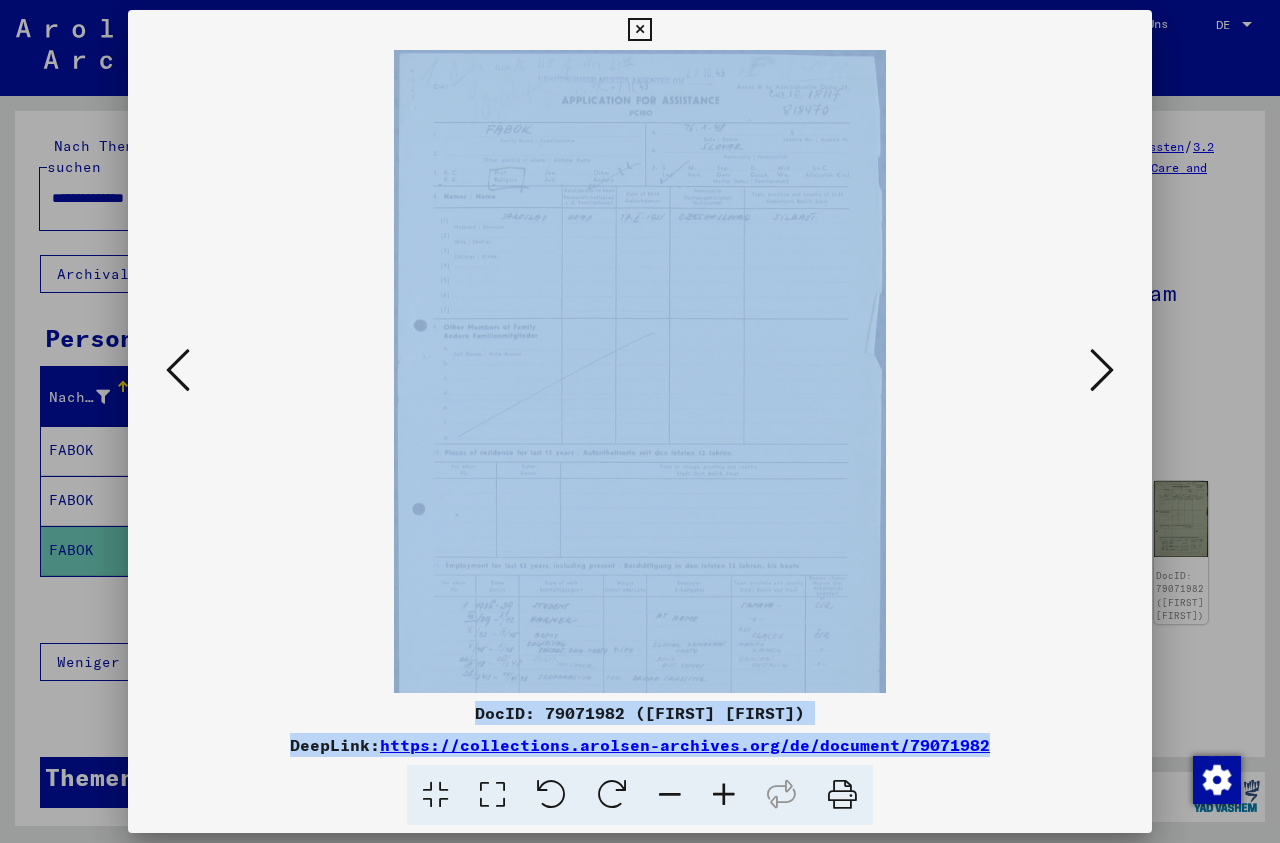 click at bounding box center (724, 795) 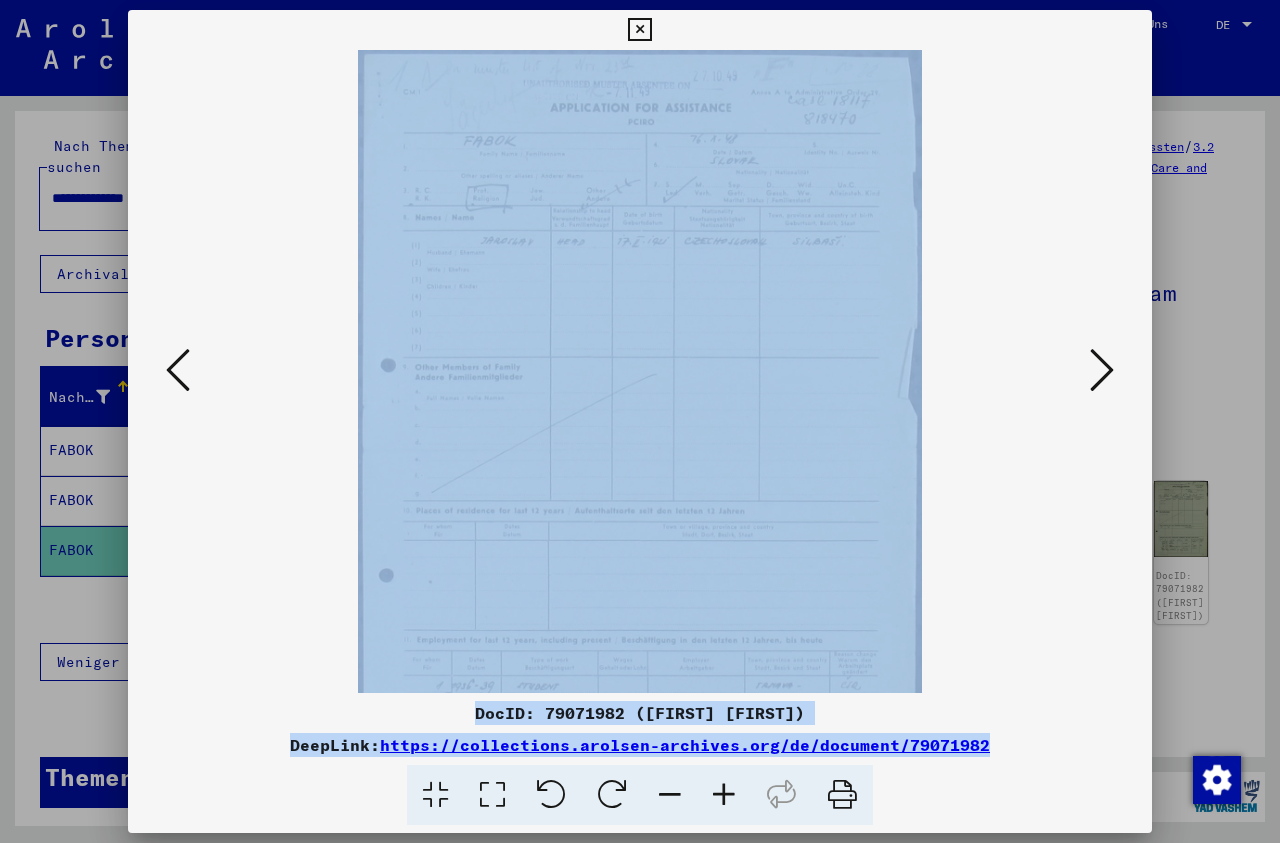 click at bounding box center (724, 795) 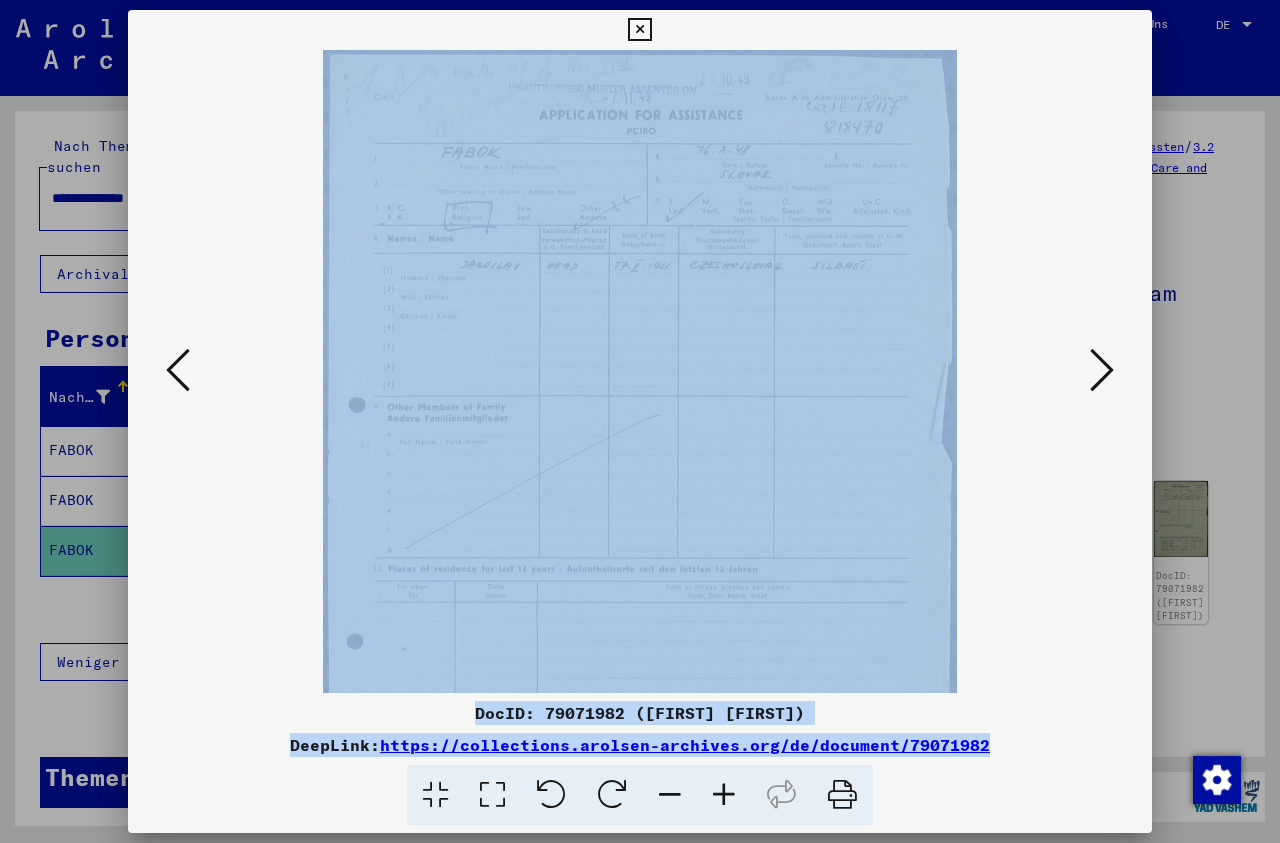 click at bounding box center [724, 795] 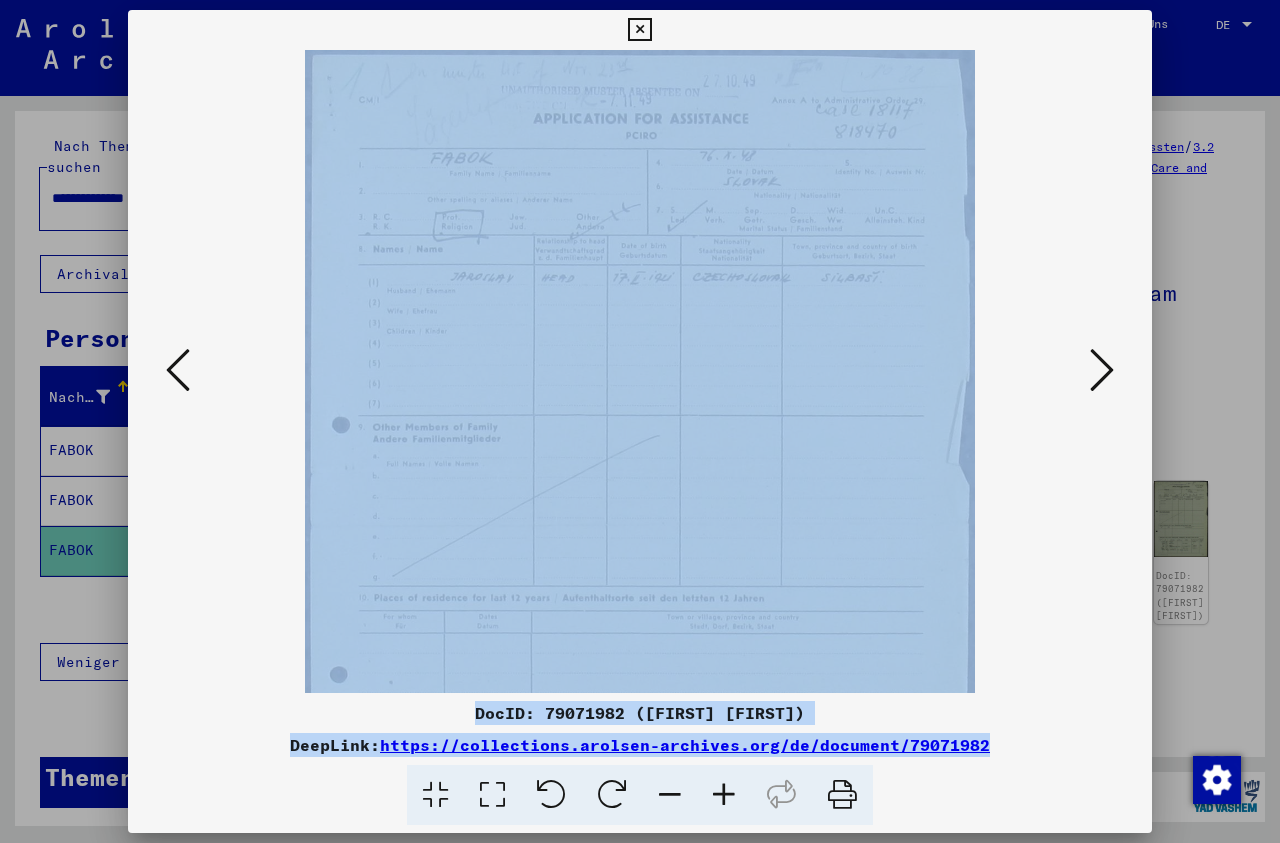 click at bounding box center [724, 795] 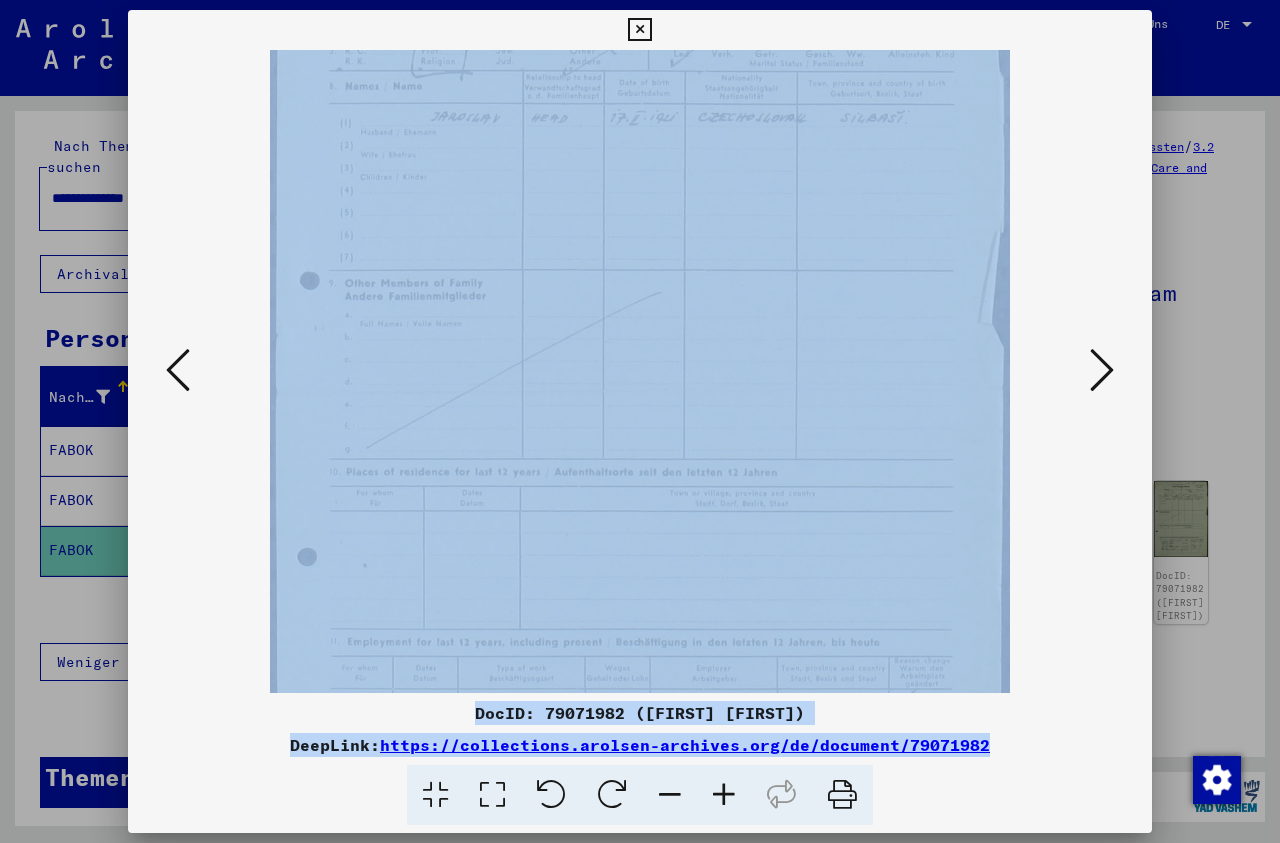 scroll, scrollTop: 326, scrollLeft: 0, axis: vertical 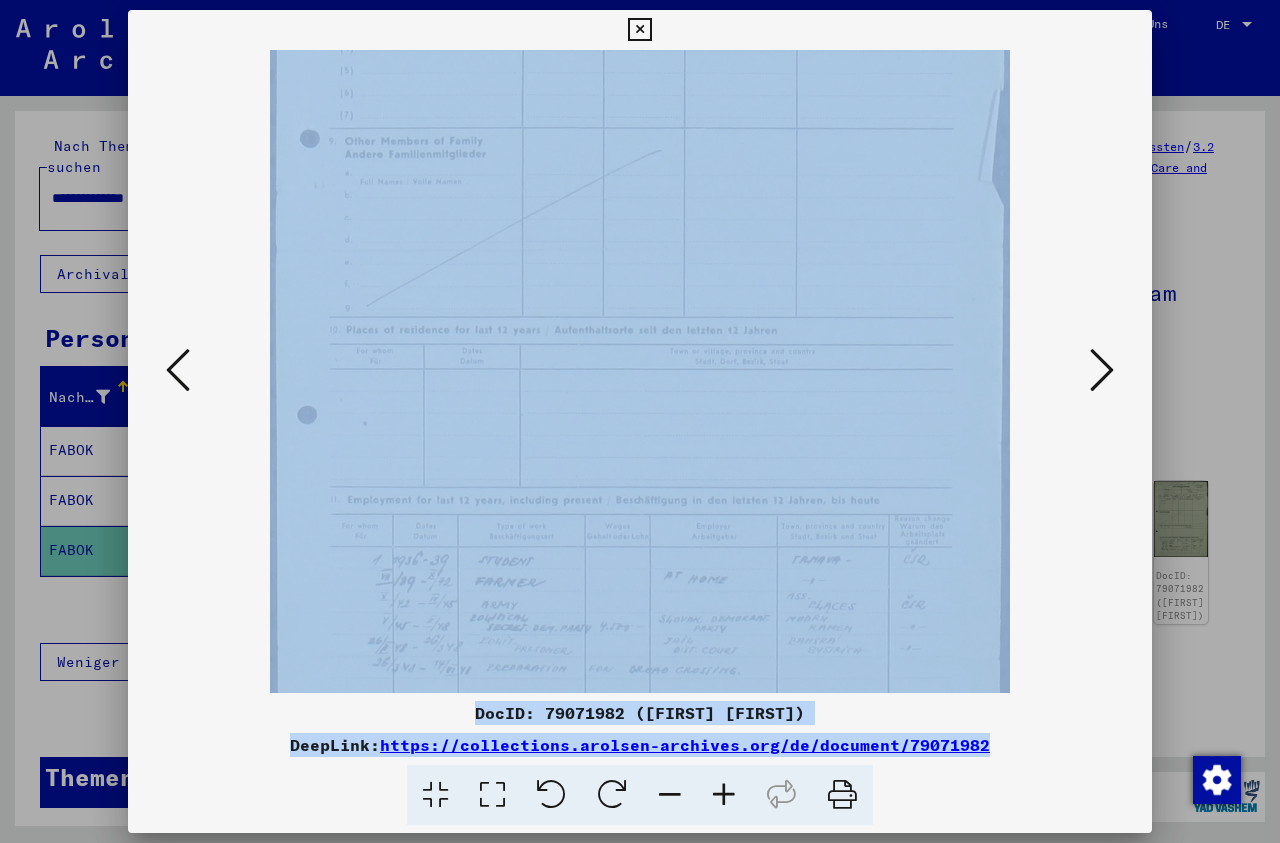 drag, startPoint x: 646, startPoint y: 515, endPoint x: 662, endPoint y: 189, distance: 326.3924 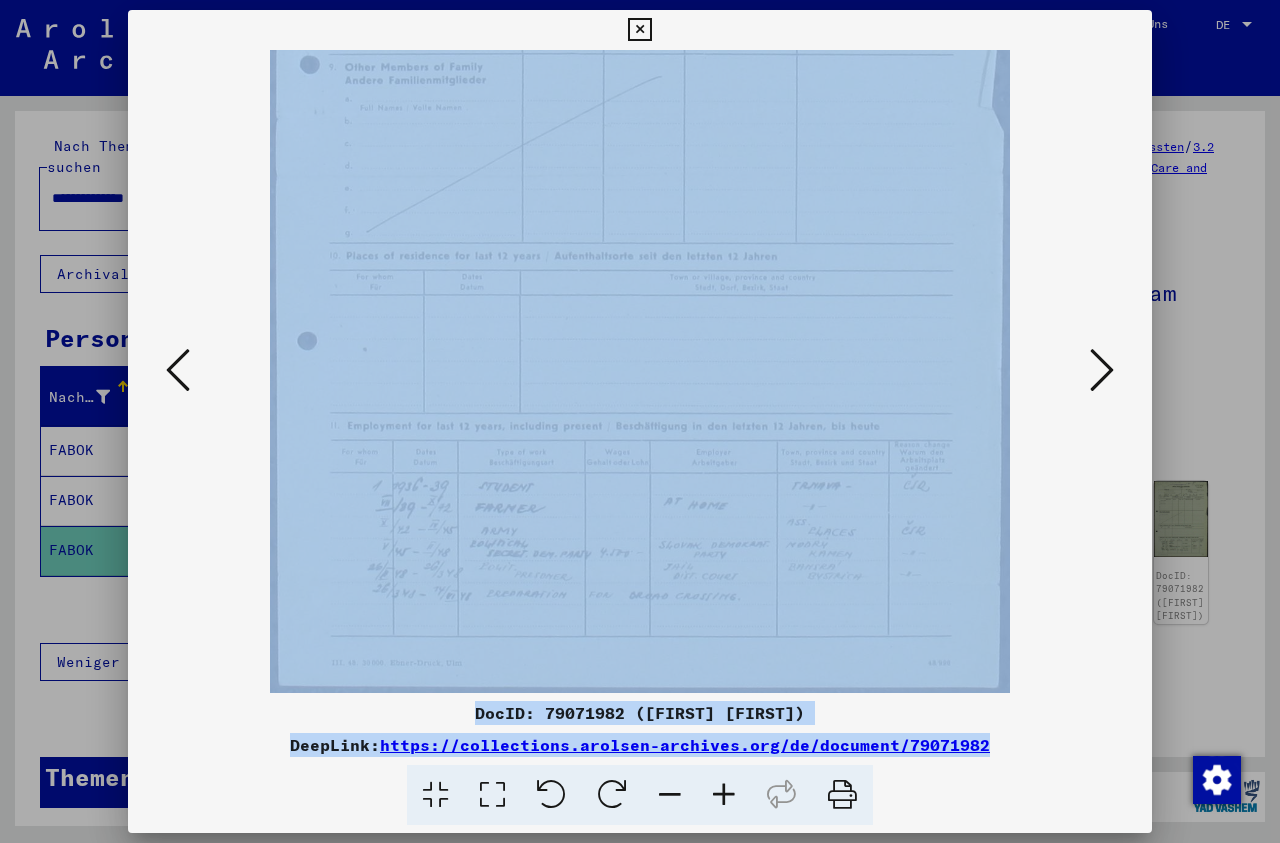 drag, startPoint x: 797, startPoint y: 339, endPoint x: 784, endPoint y: 165, distance: 174.48495 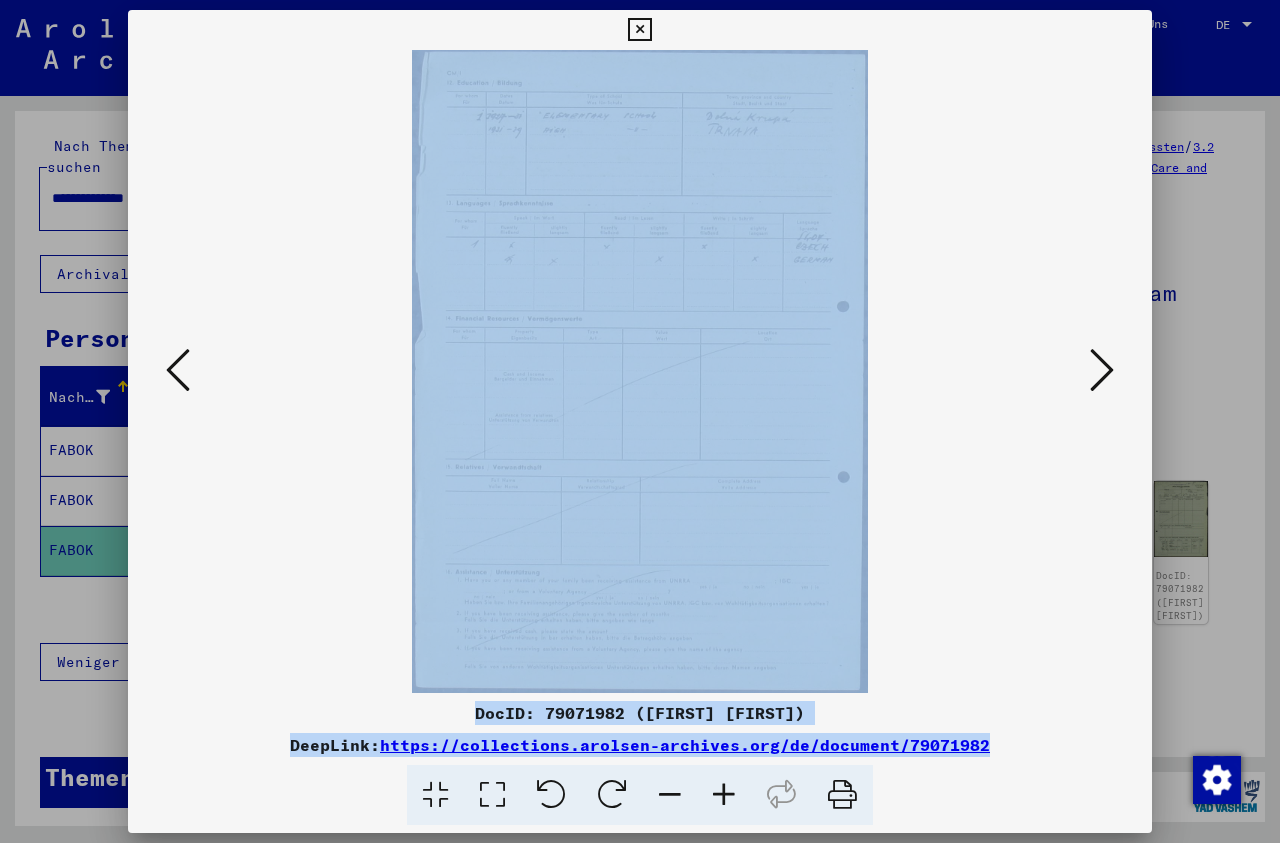 click at bounding box center (1102, 370) 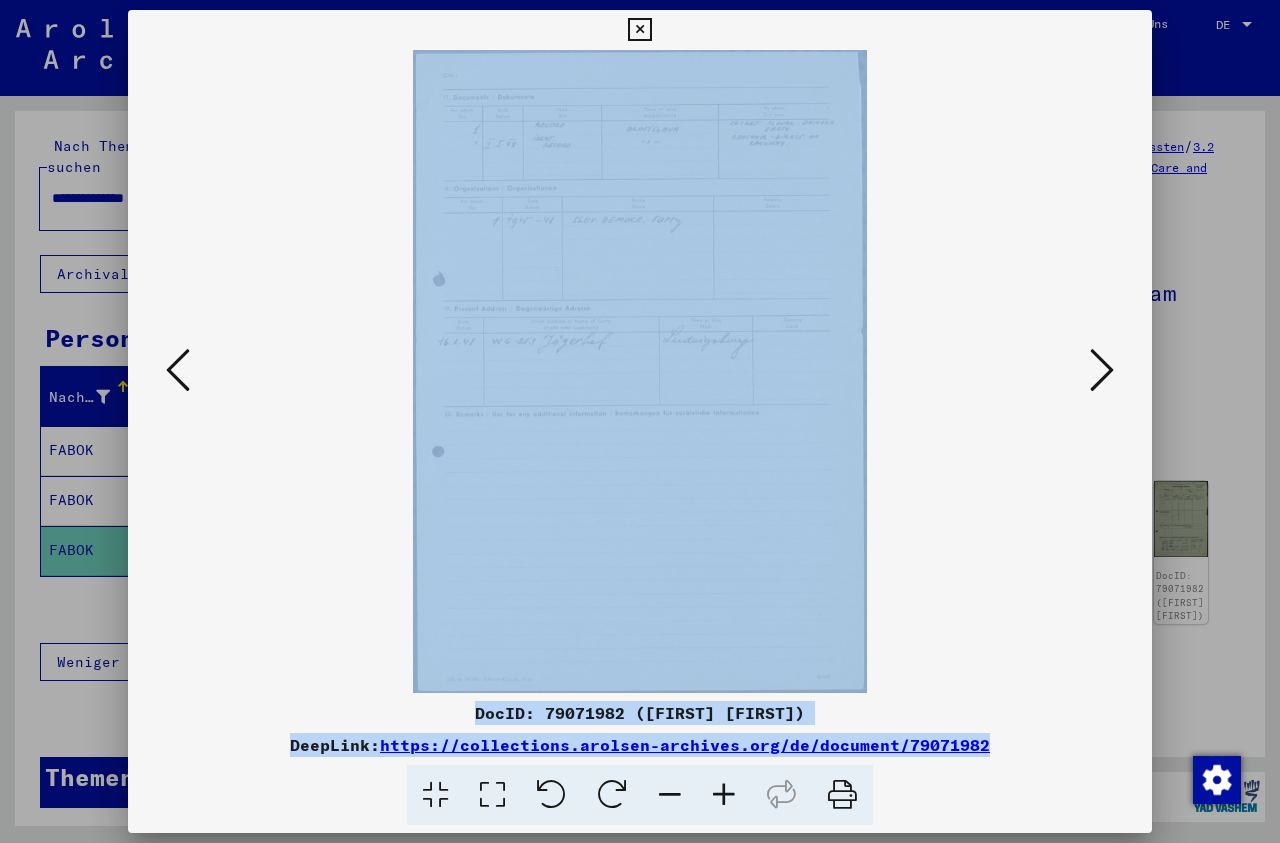 click at bounding box center [1102, 370] 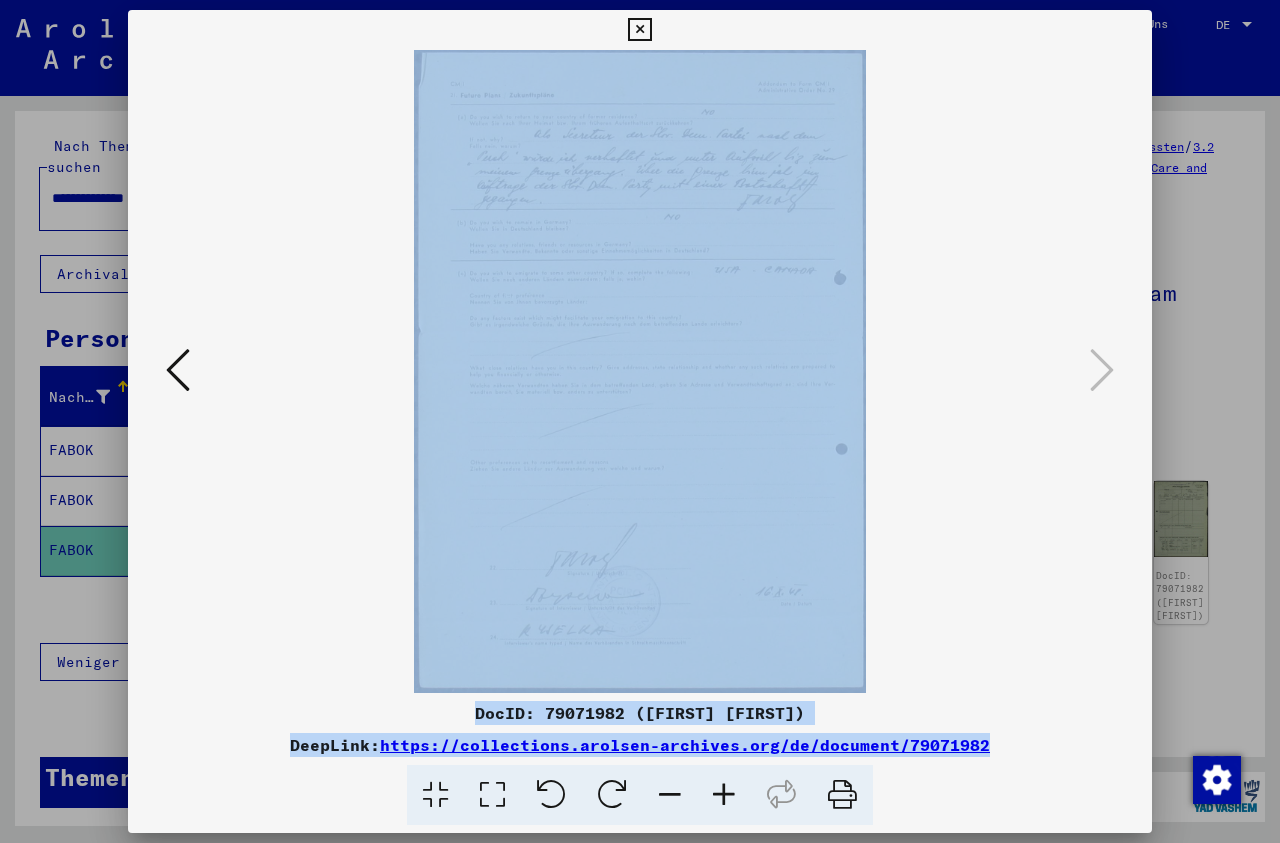 click at bounding box center (724, 795) 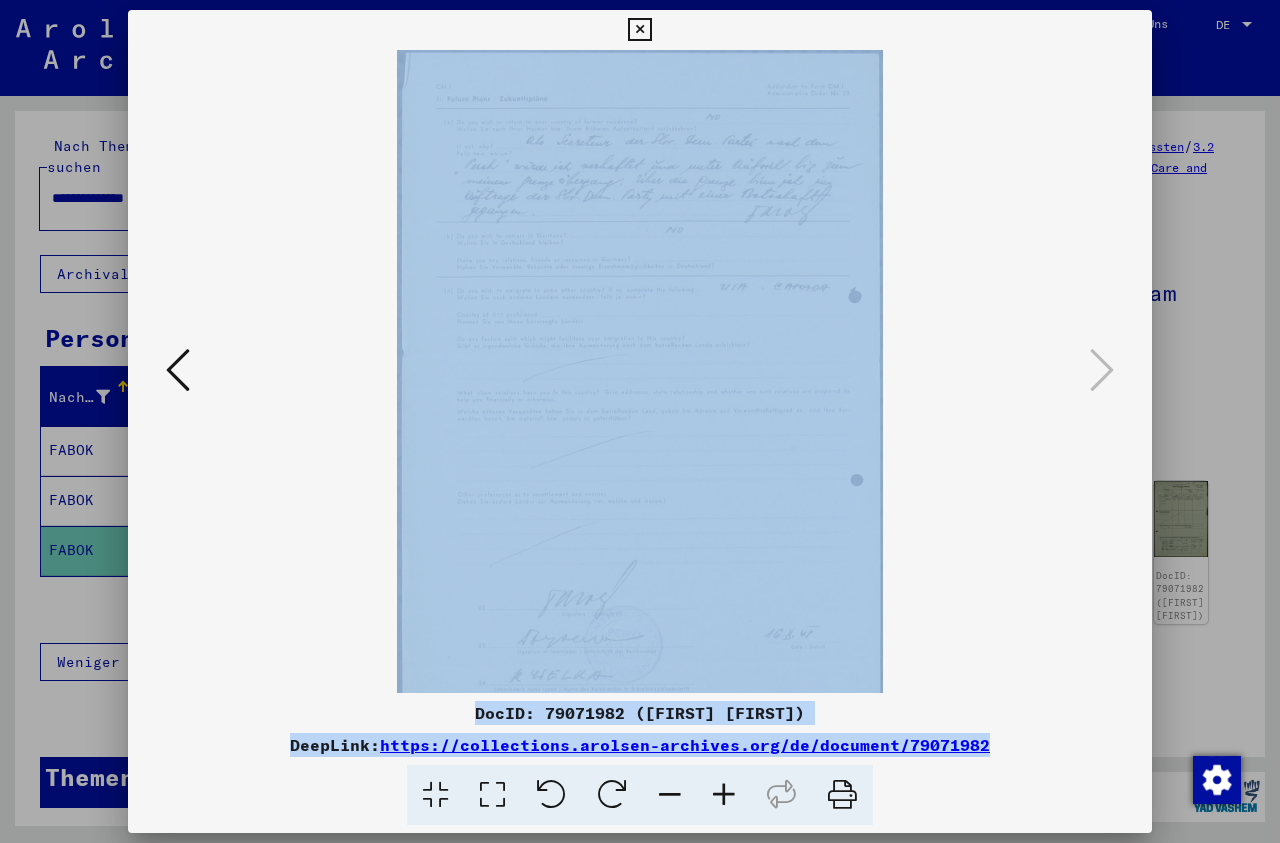 click at bounding box center [724, 795] 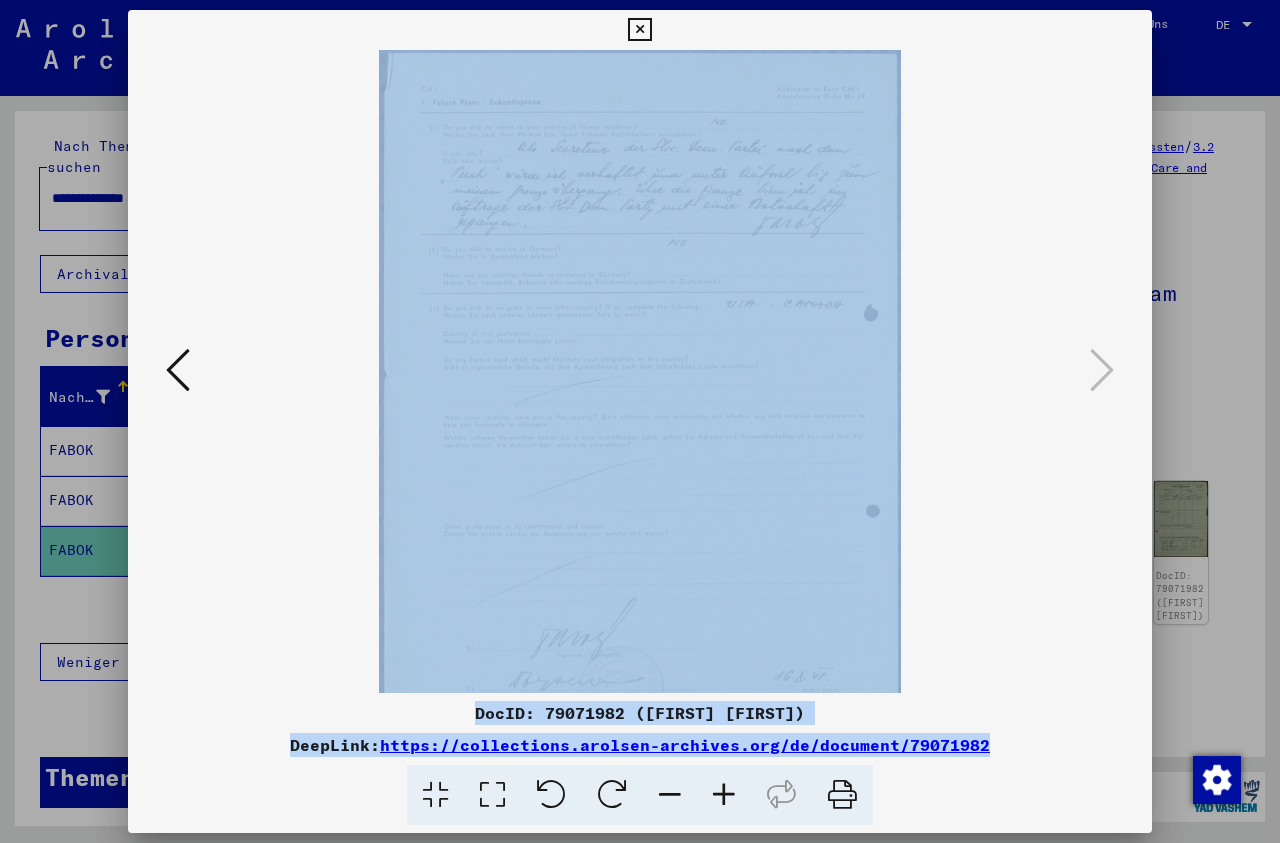 click at bounding box center (724, 795) 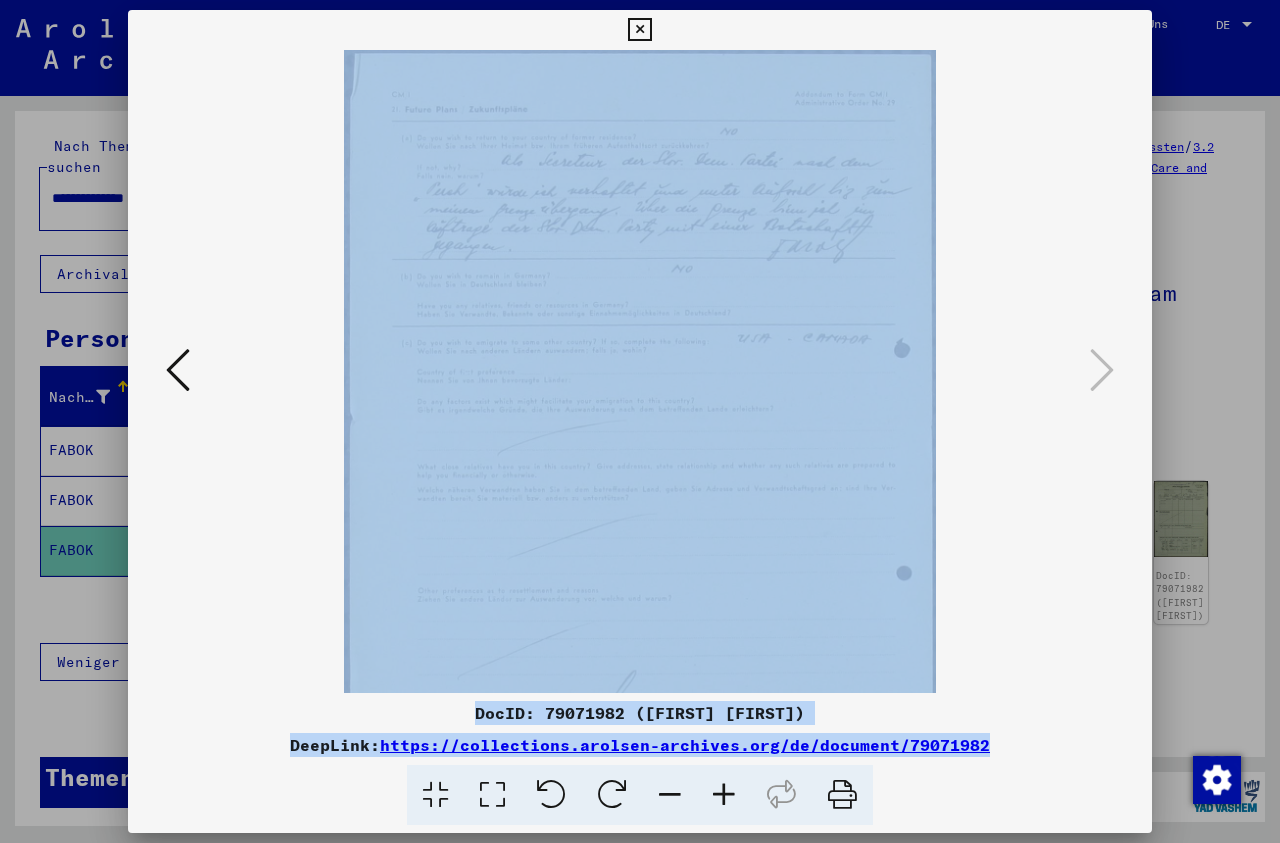 click at bounding box center (724, 795) 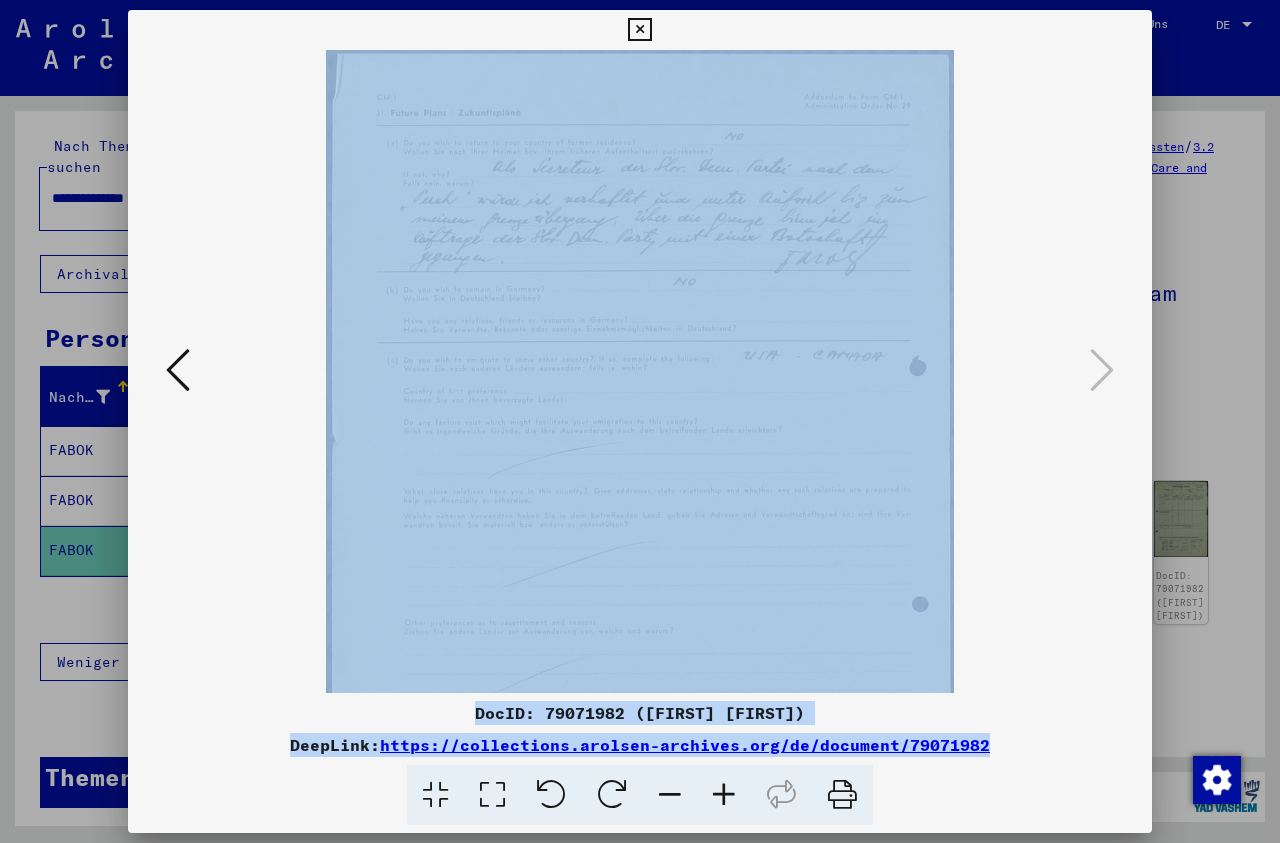 click at bounding box center (724, 795) 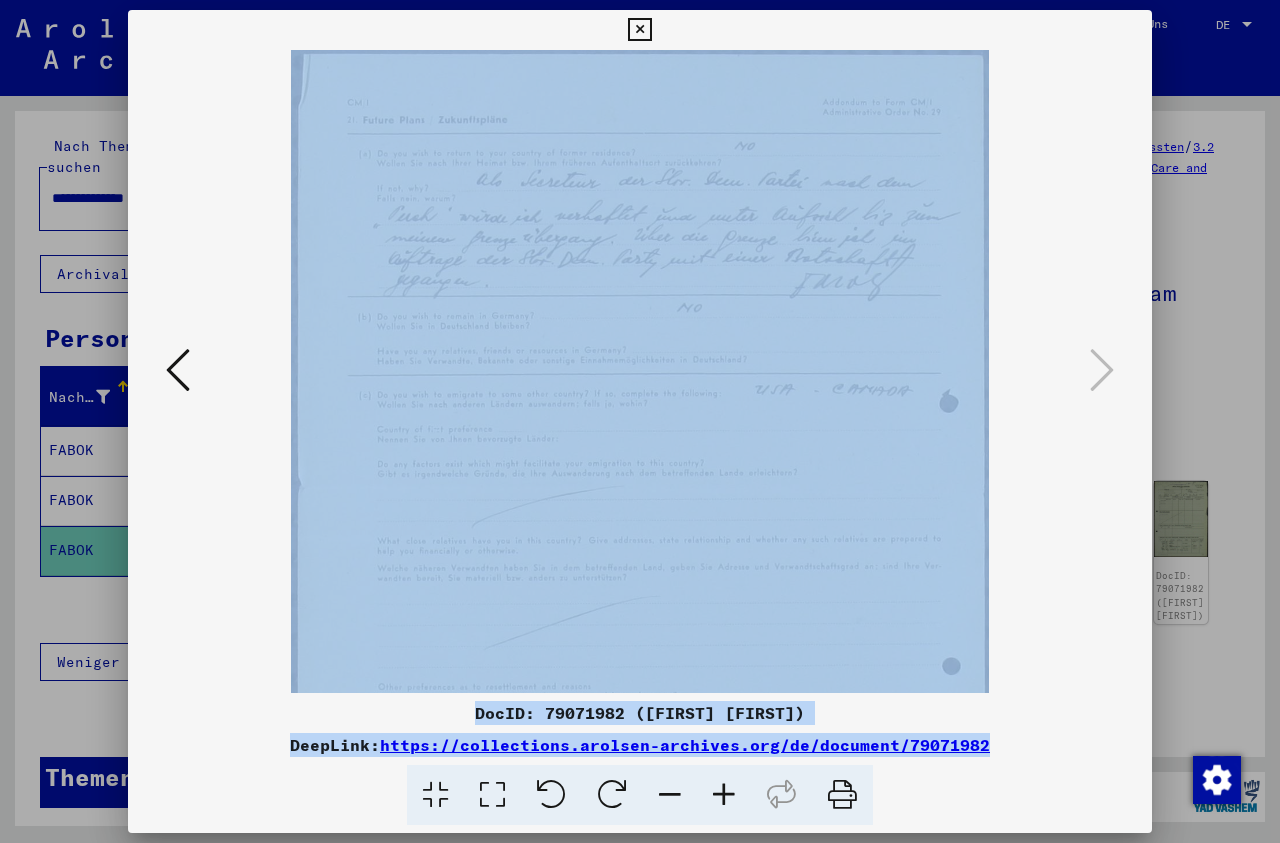 click at bounding box center [724, 795] 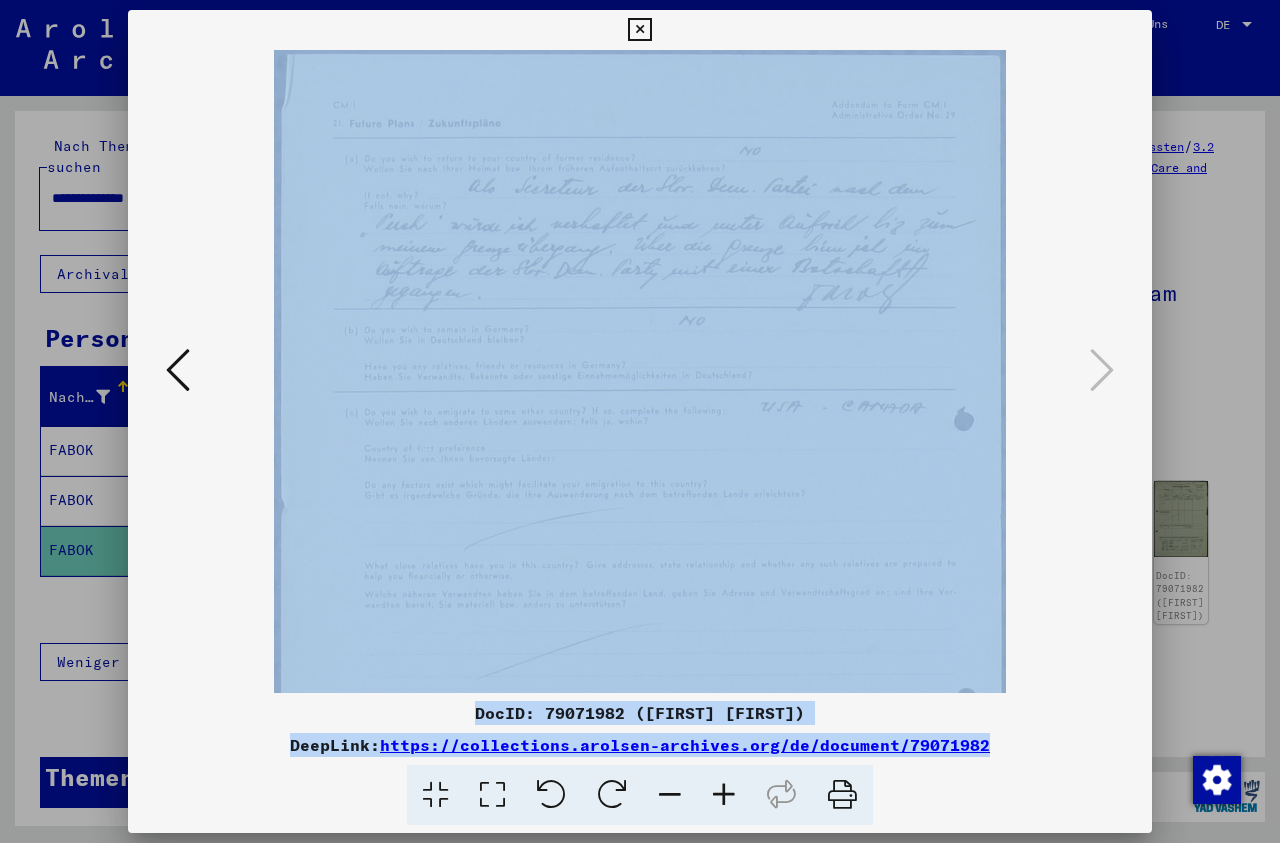 click at bounding box center (724, 795) 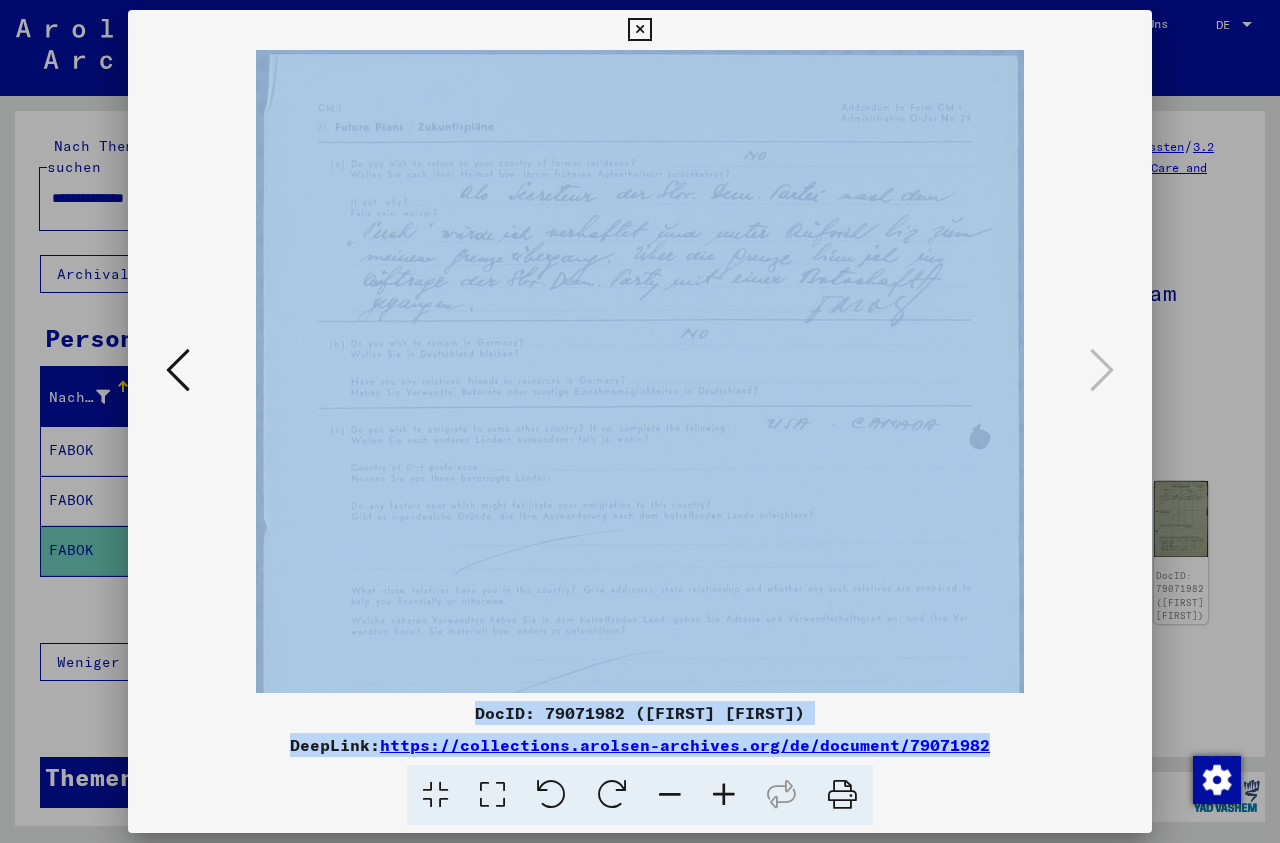 click at bounding box center [639, 30] 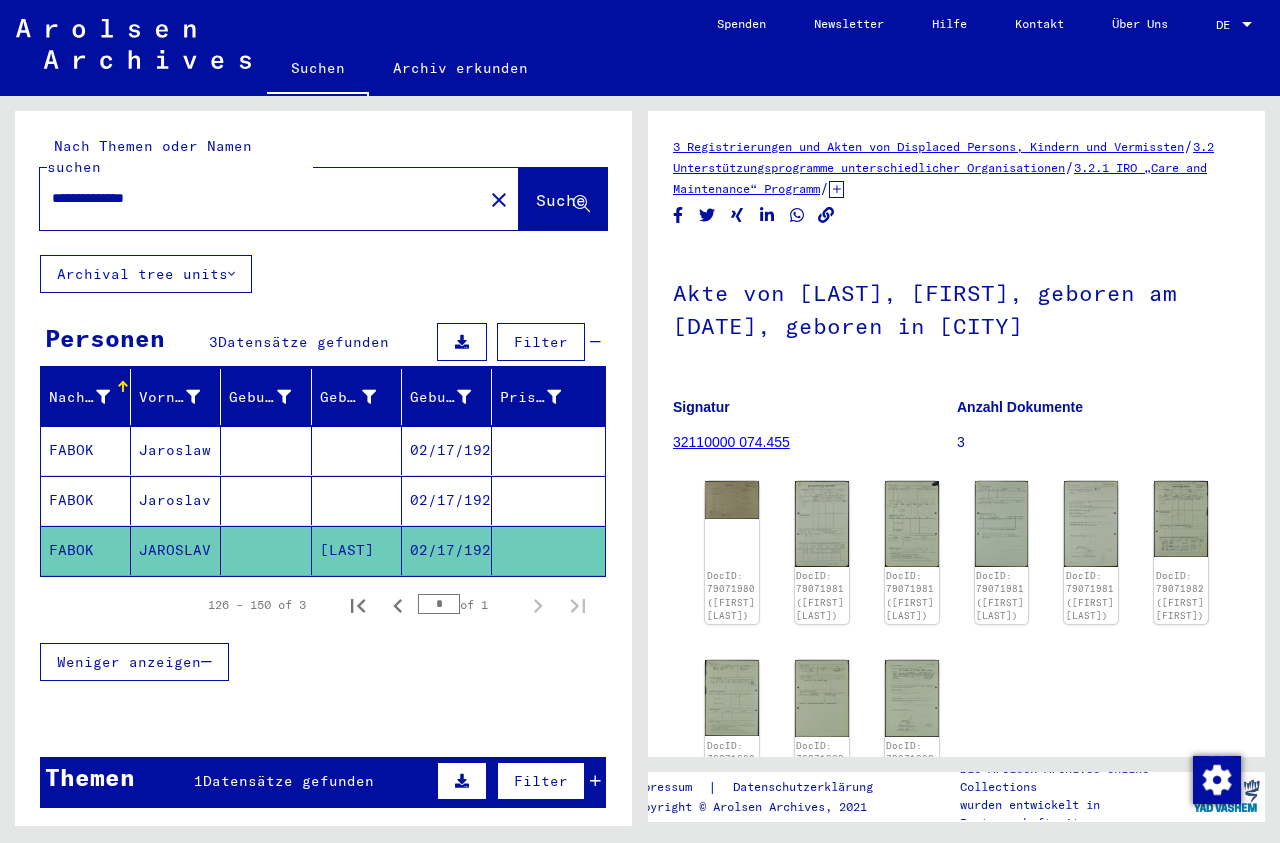 click on "02/17/1921" at bounding box center [447, 550] 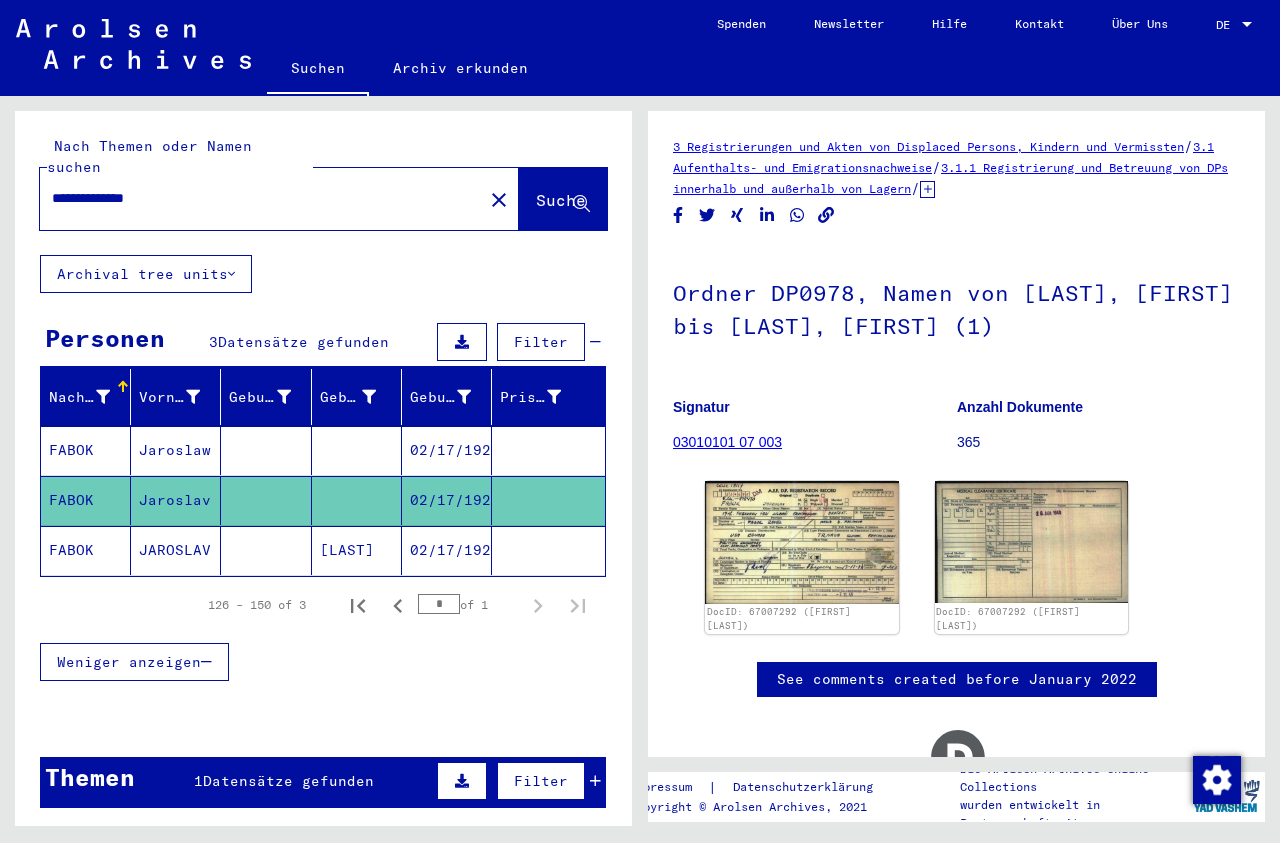 click on "02/17/1921" at bounding box center [447, 500] 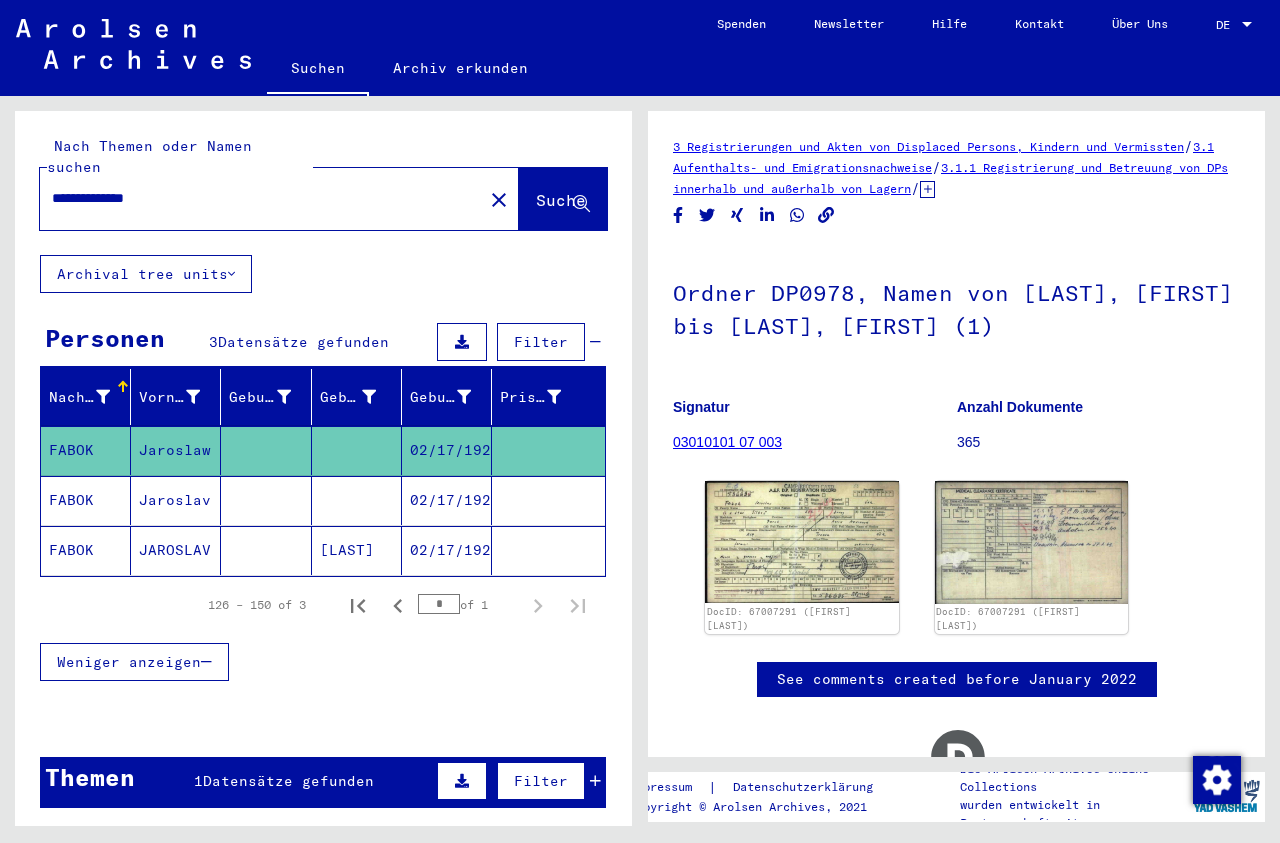 click on "**********" at bounding box center (261, 198) 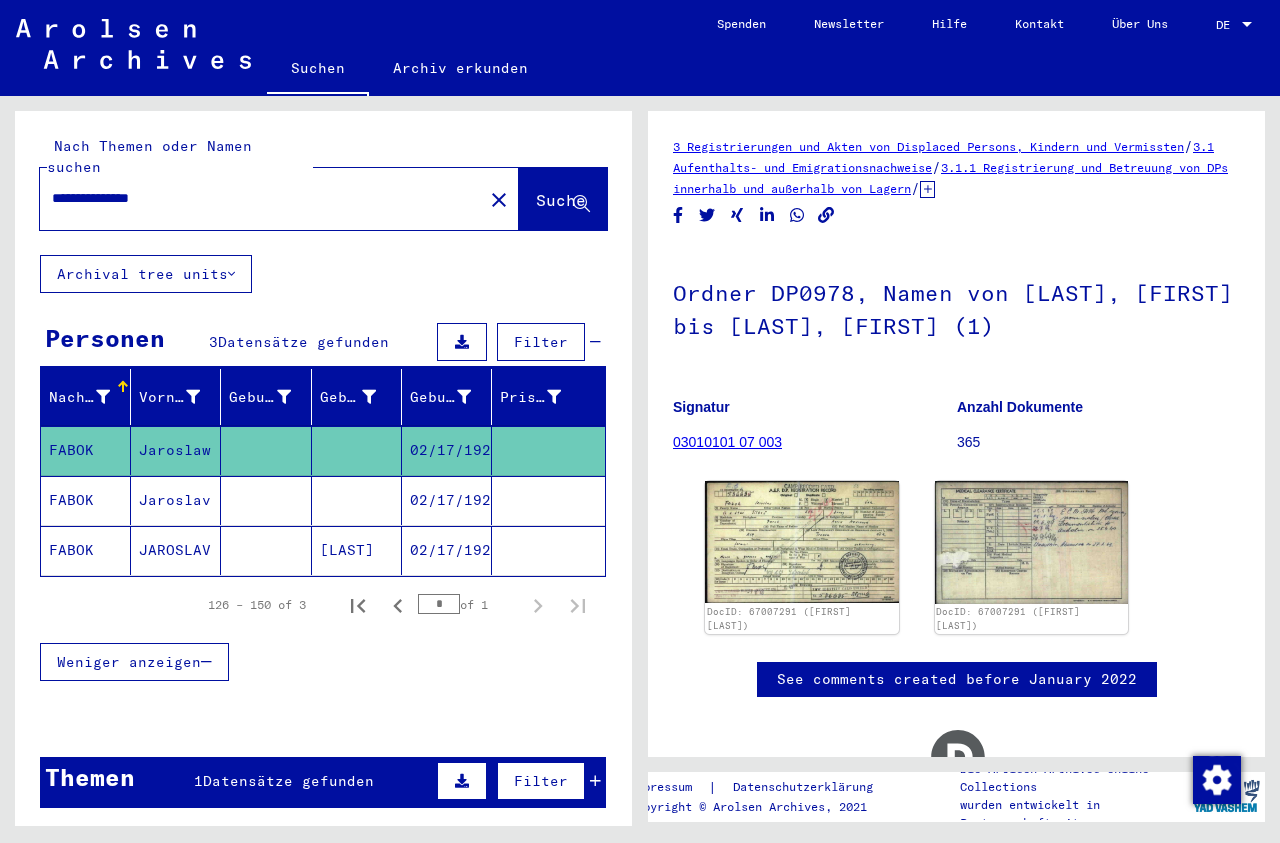 type on "**********" 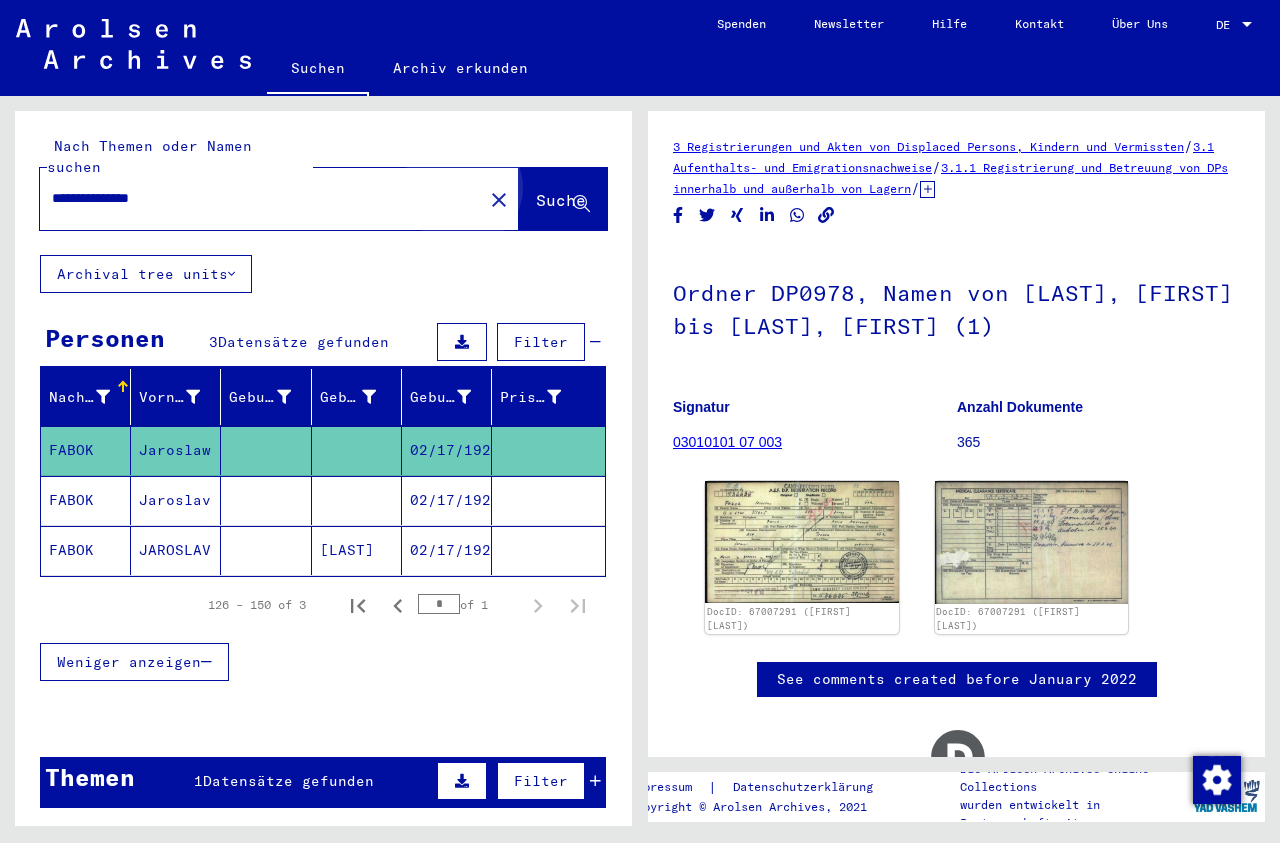 click on "Suche" 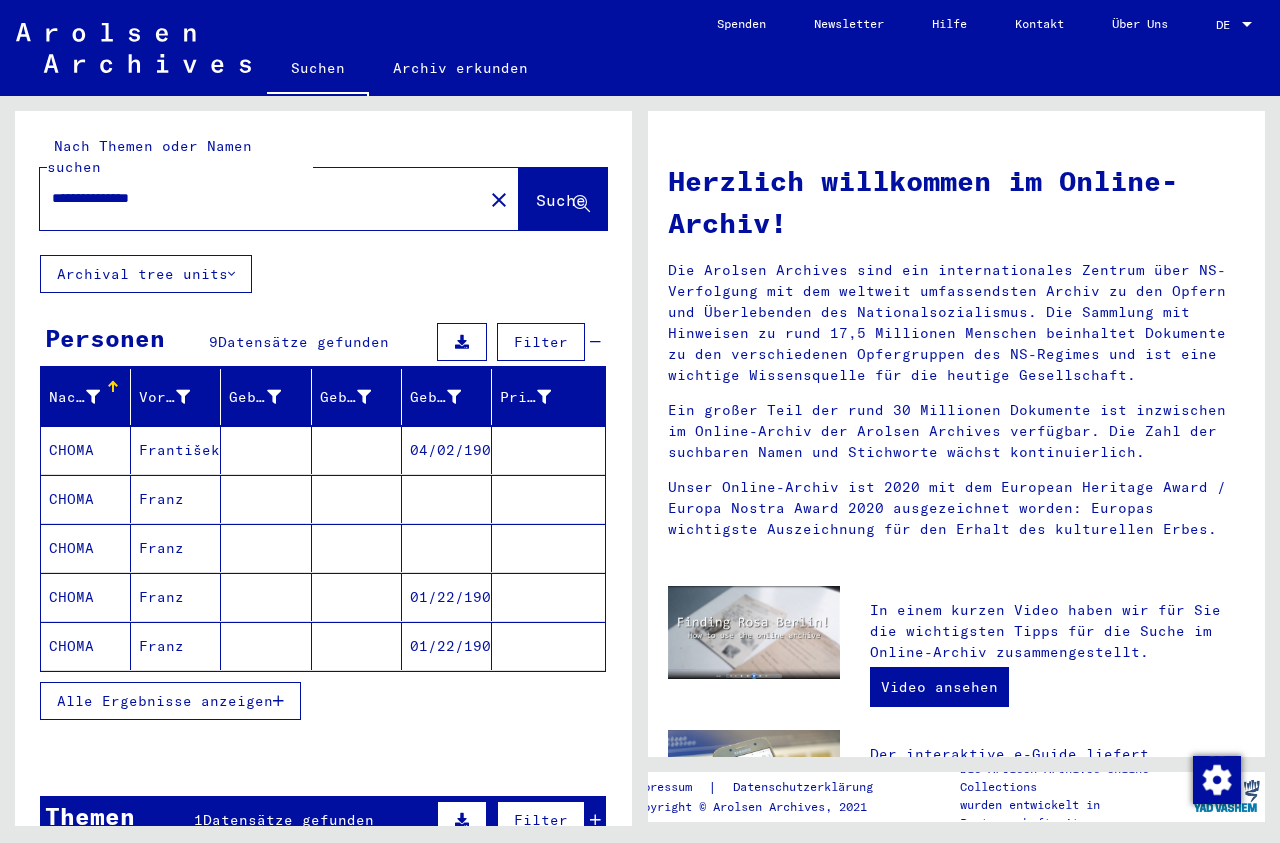 click on "Alle Ergebnisse anzeigen" at bounding box center (165, 701) 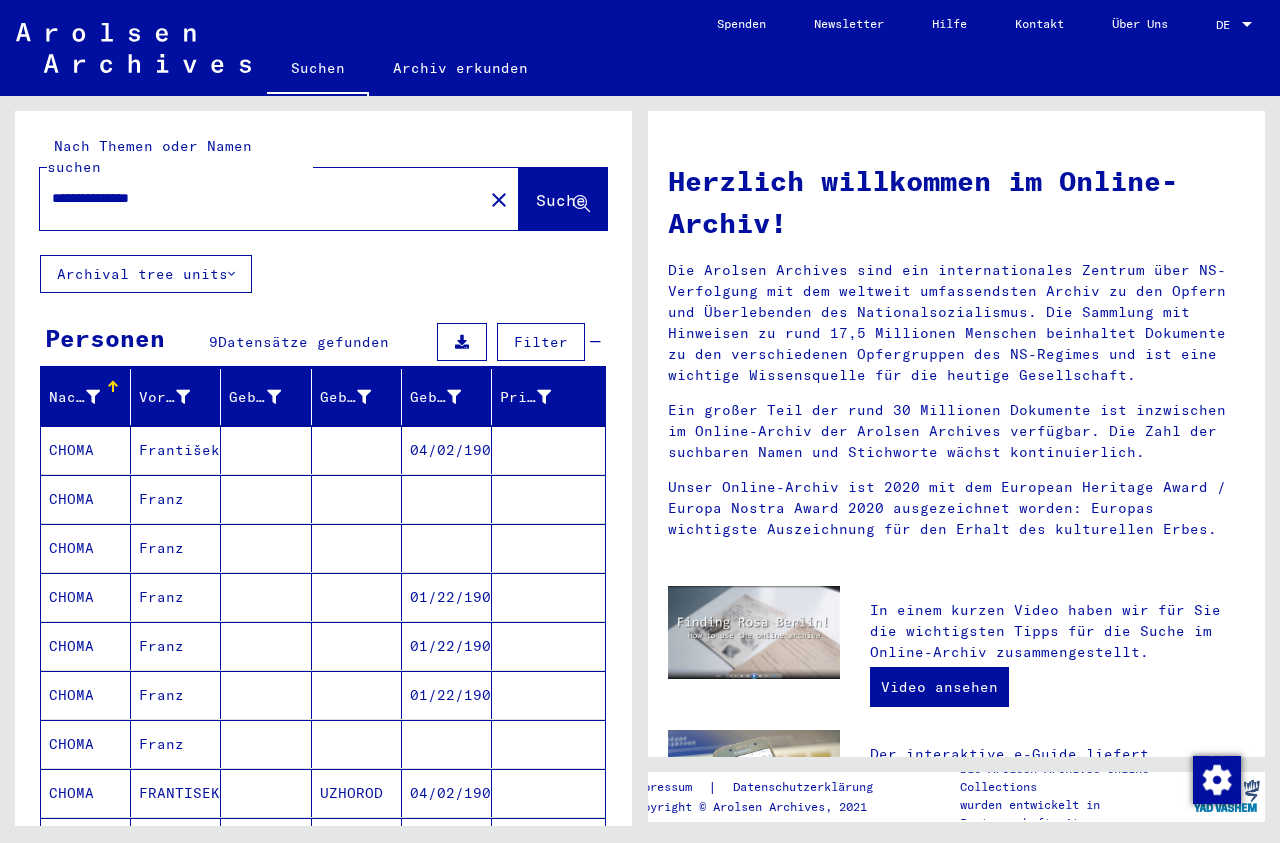 click on "04/02/1908" at bounding box center [447, 499] 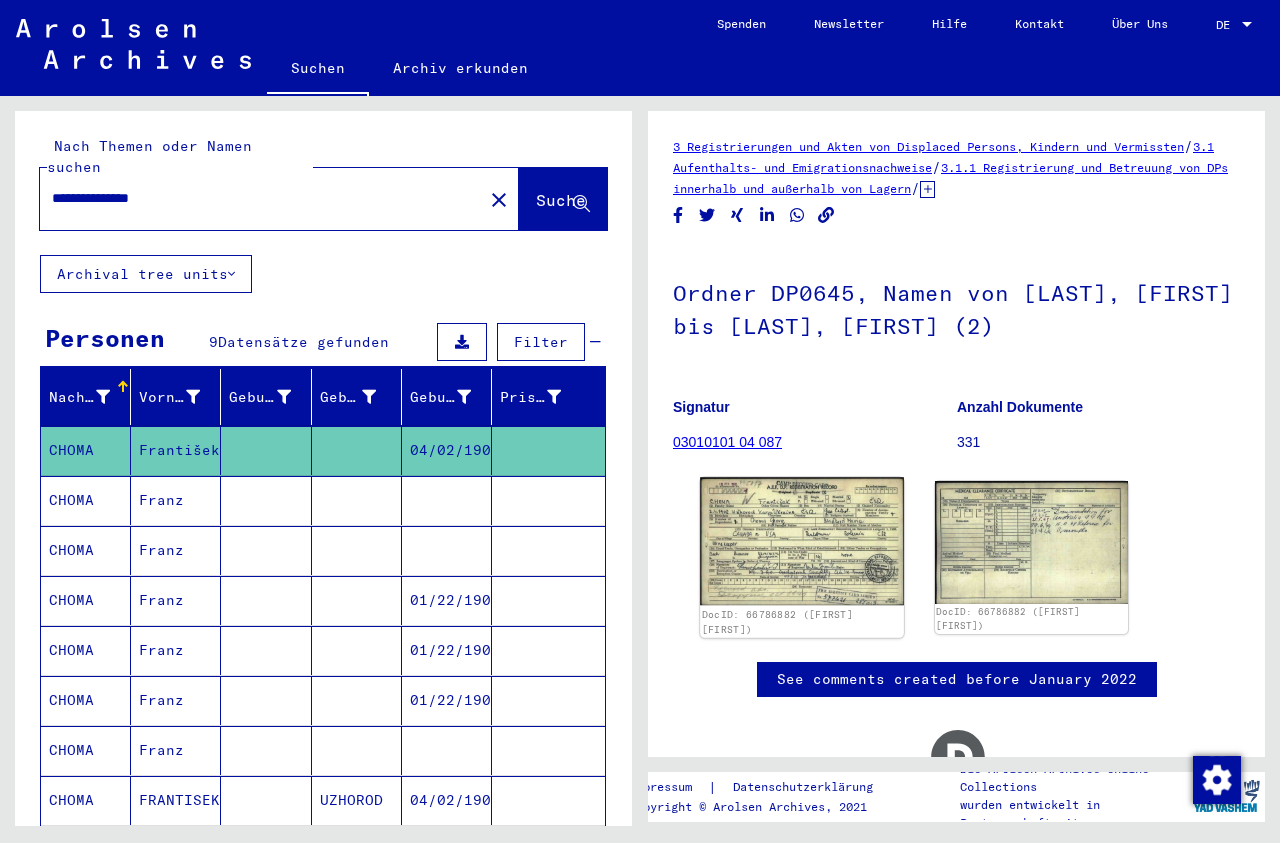 click 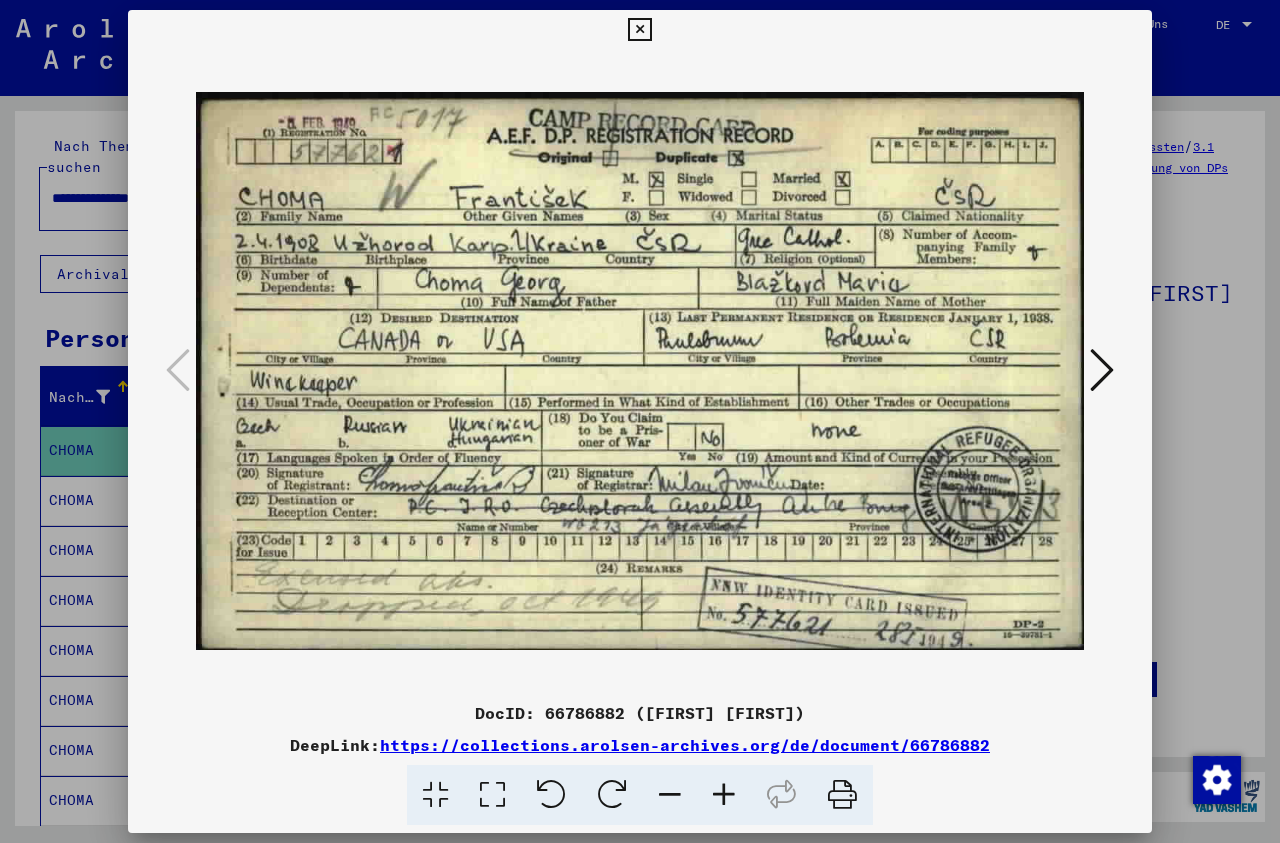 click at bounding box center [639, 30] 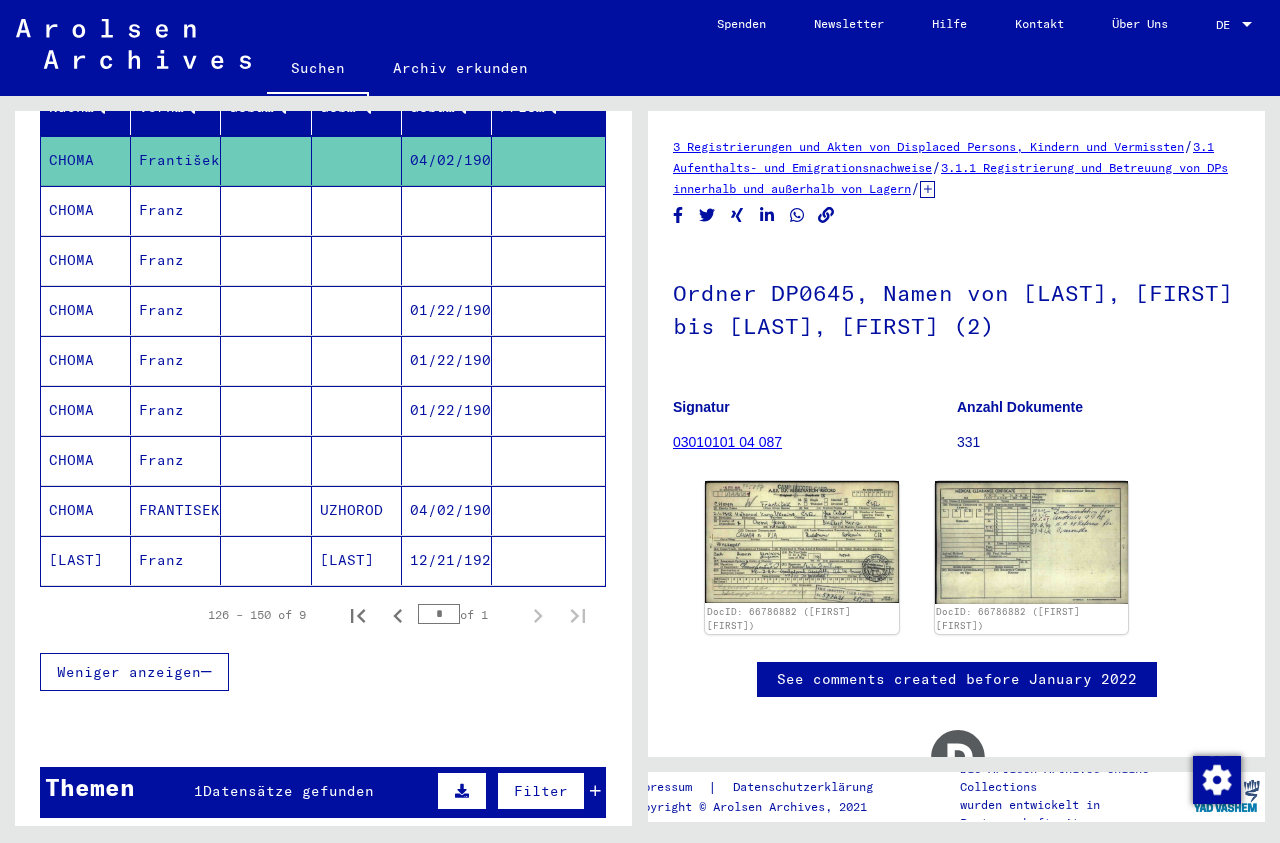 scroll, scrollTop: 296, scrollLeft: 0, axis: vertical 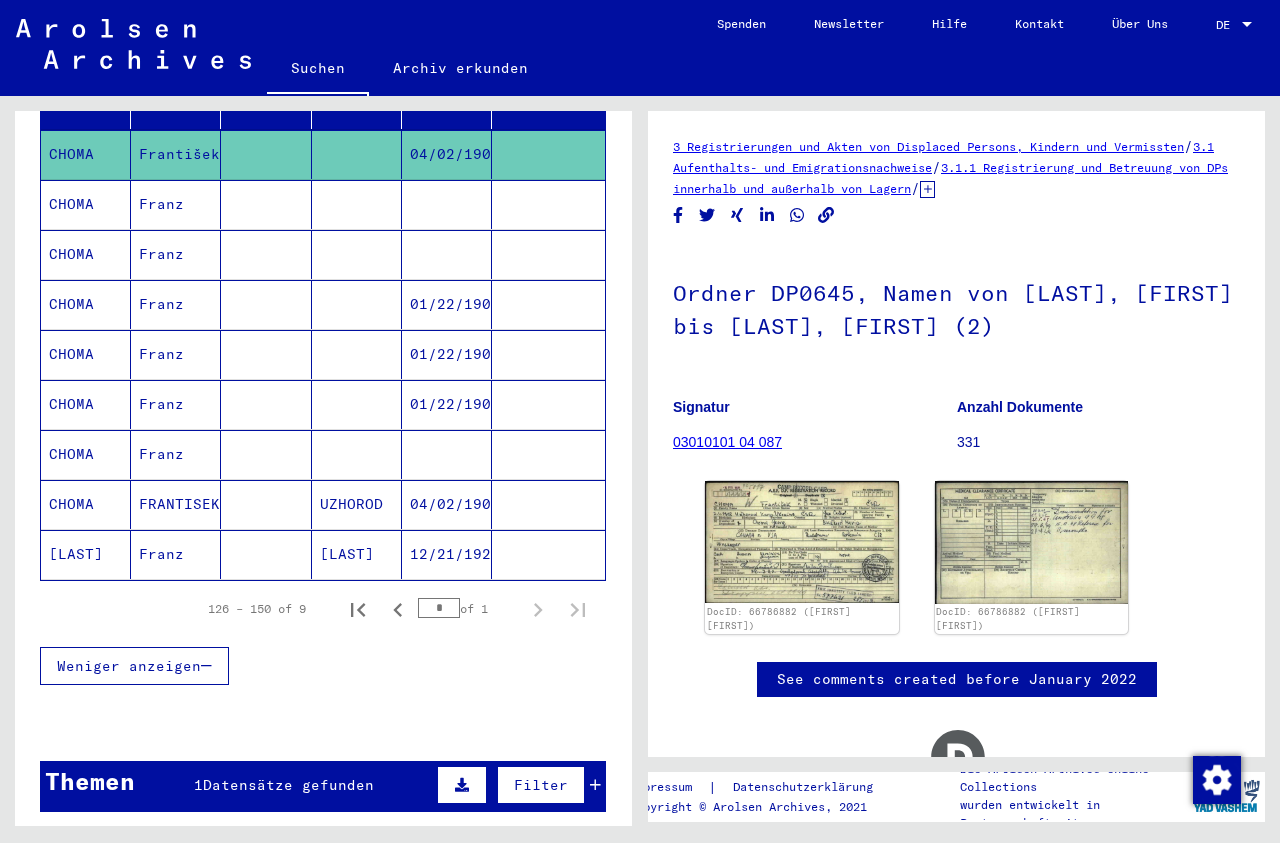 click on "04/02/1908" at bounding box center [447, 554] 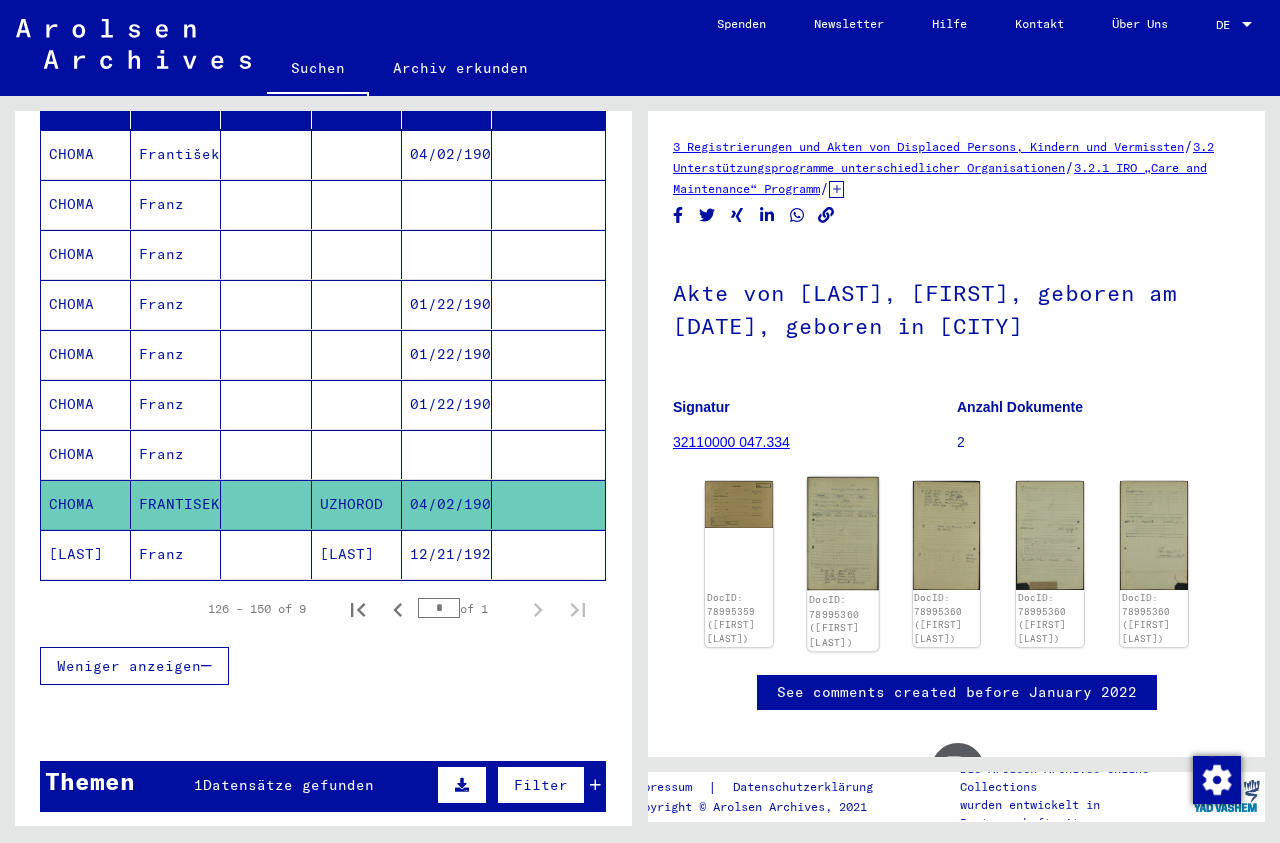 click 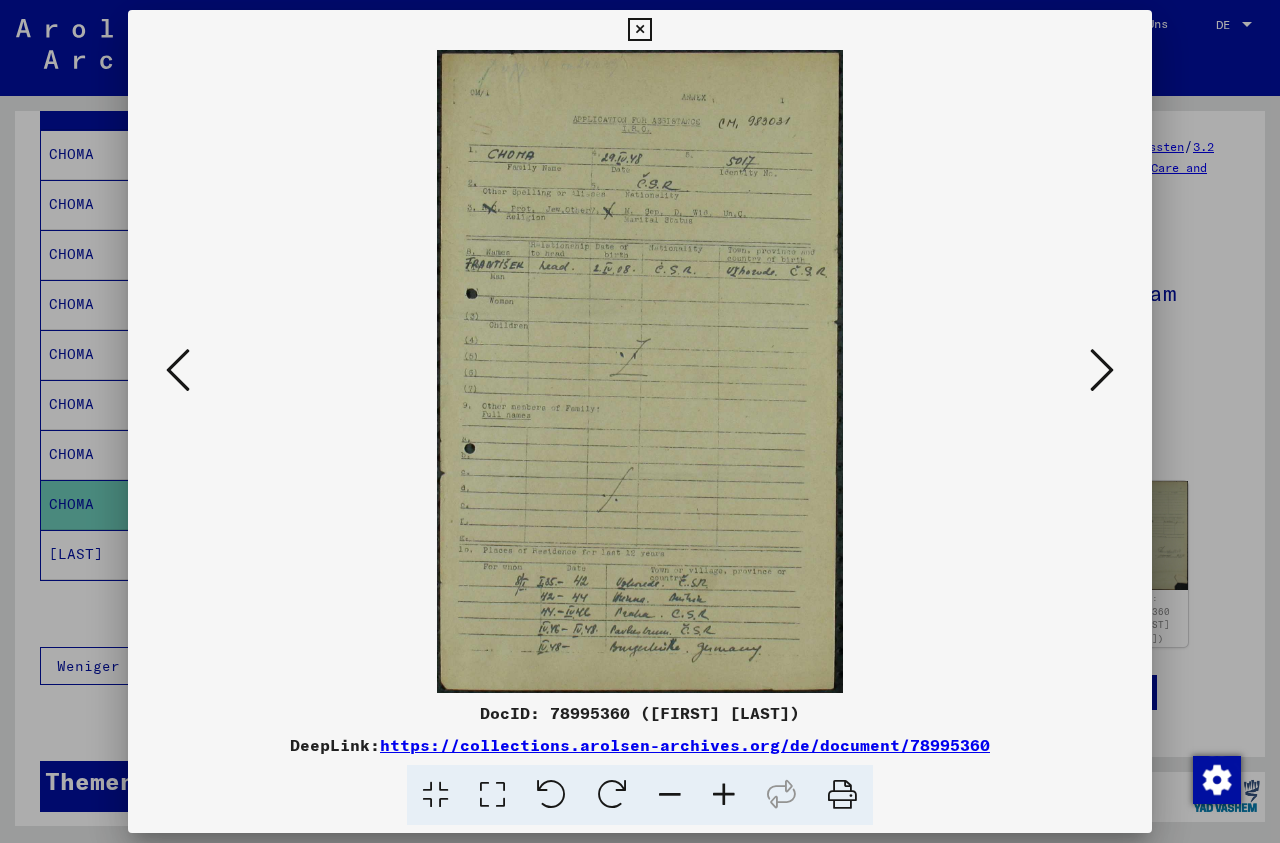 click at bounding box center [1102, 370] 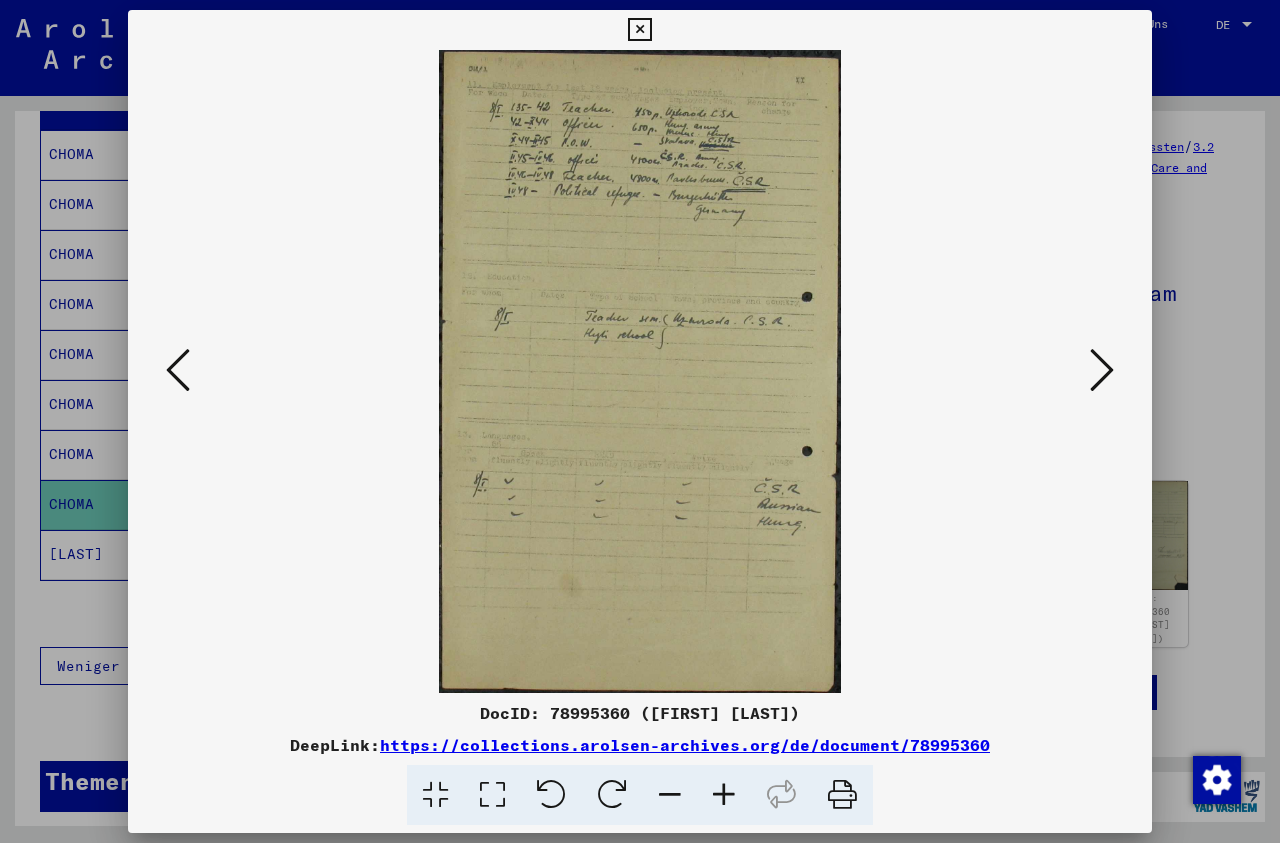 click at bounding box center (1102, 370) 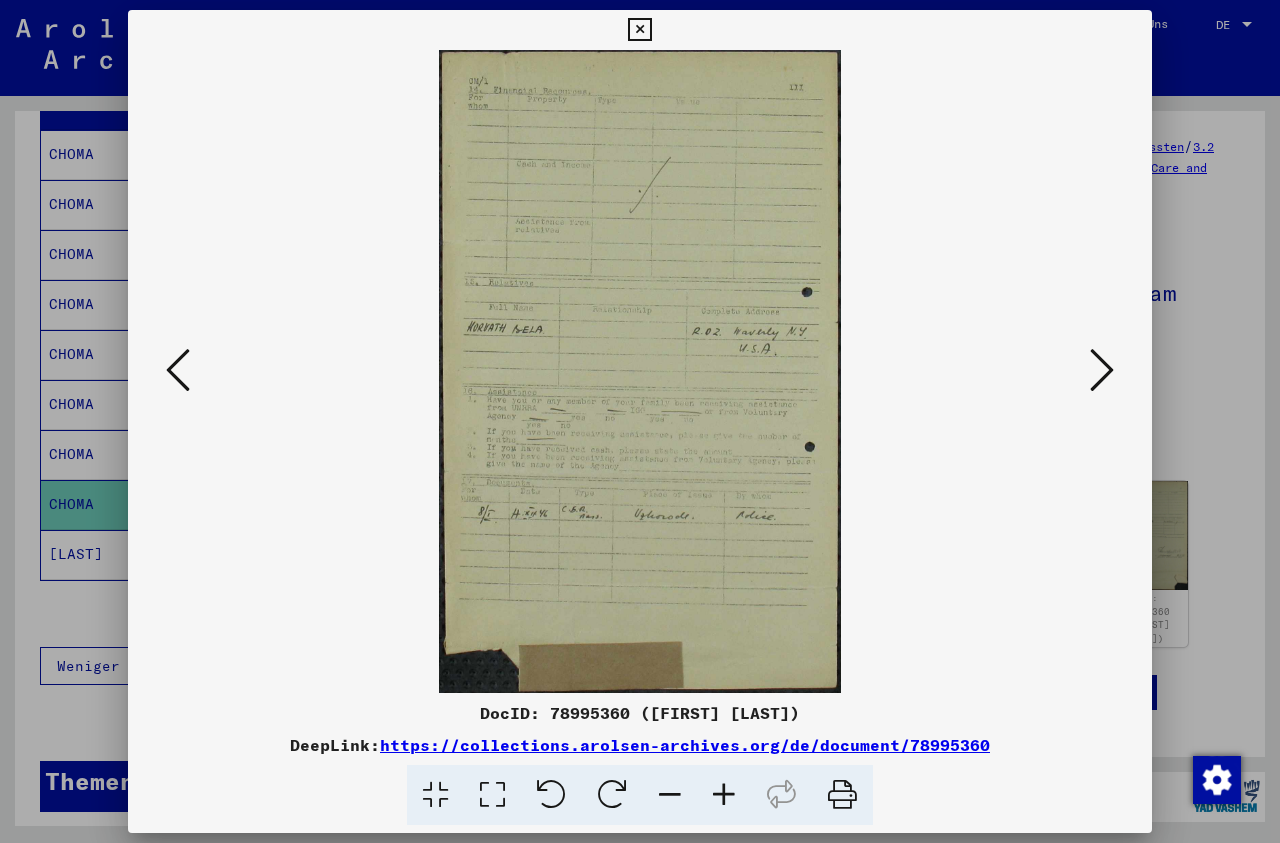 click at bounding box center [1102, 370] 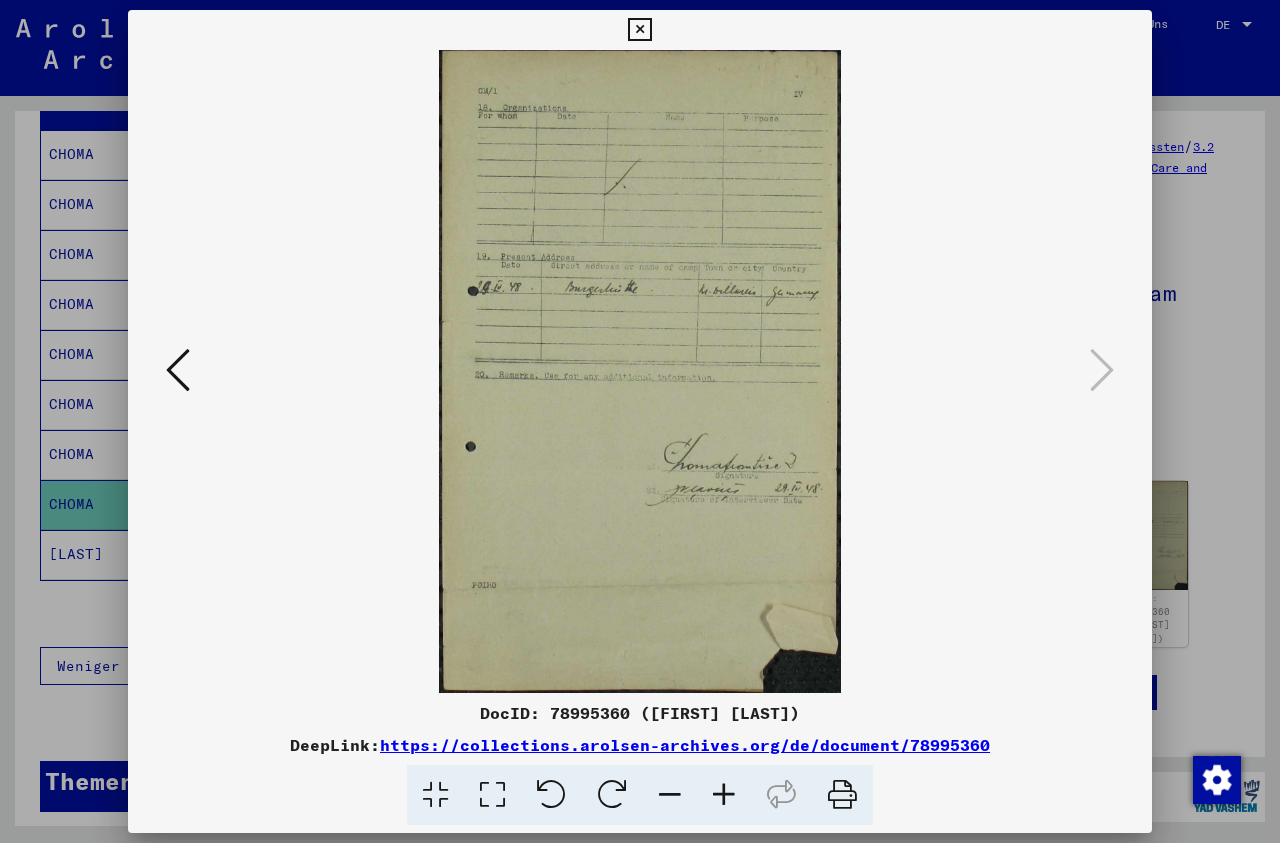 click at bounding box center [639, 30] 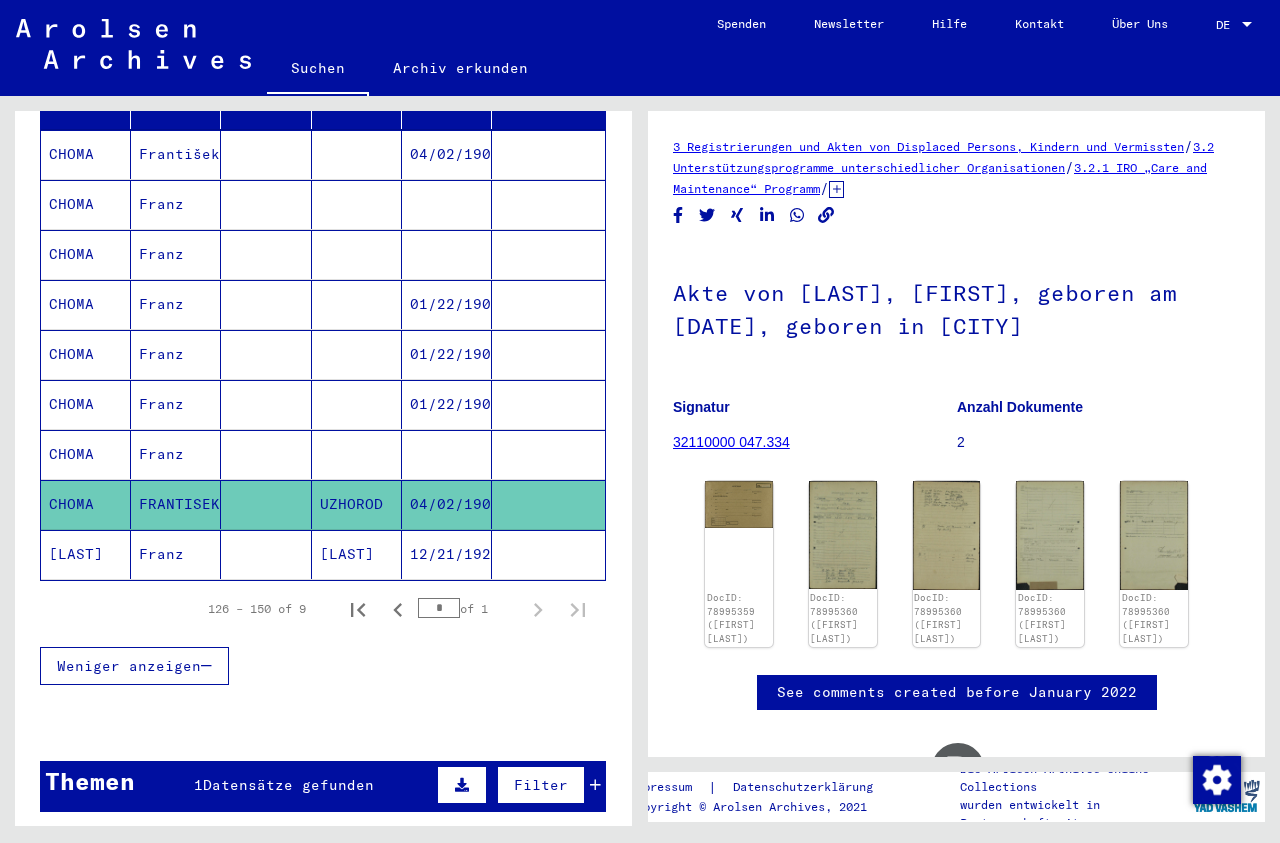 click at bounding box center (548, 504) 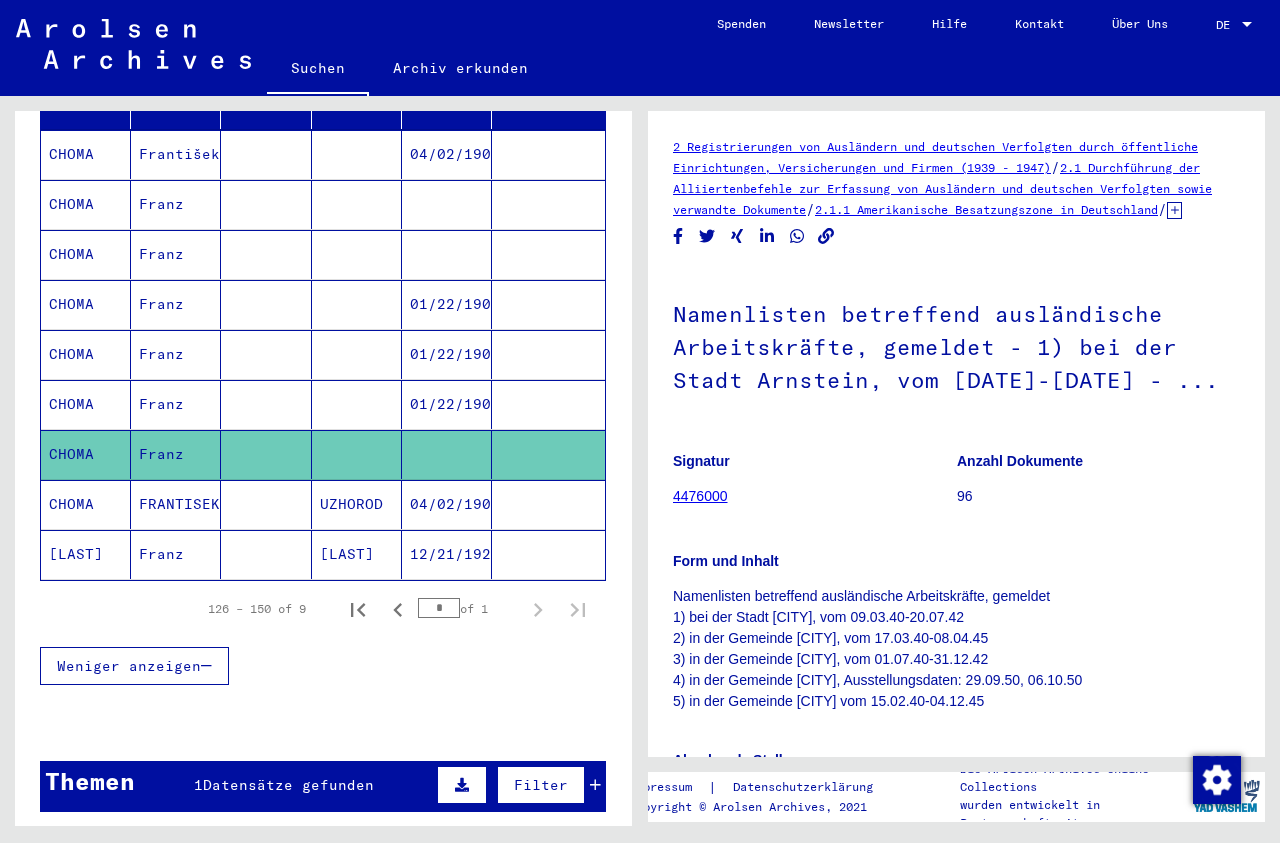 click on "01/22/1902" at bounding box center [447, 454] 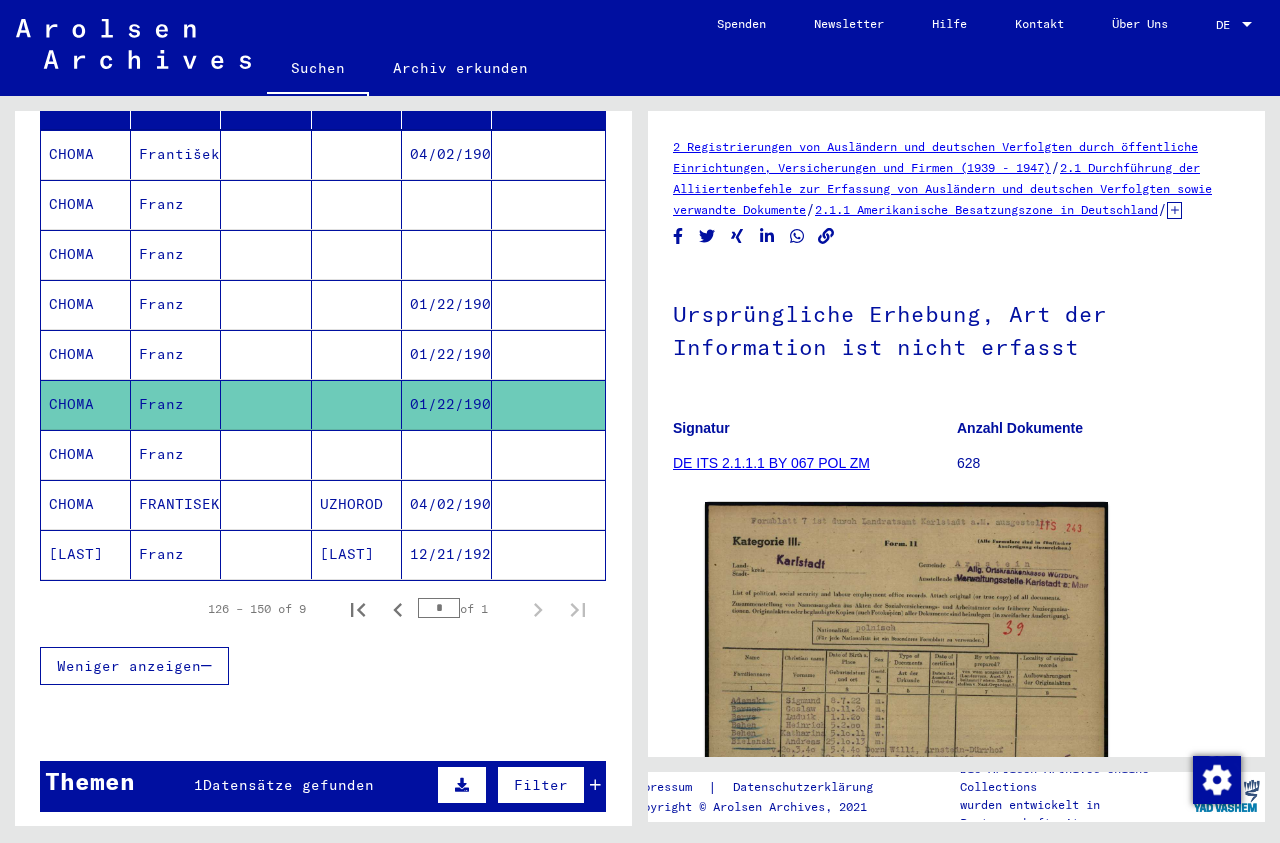 click on "01/22/1902" at bounding box center (447, 404) 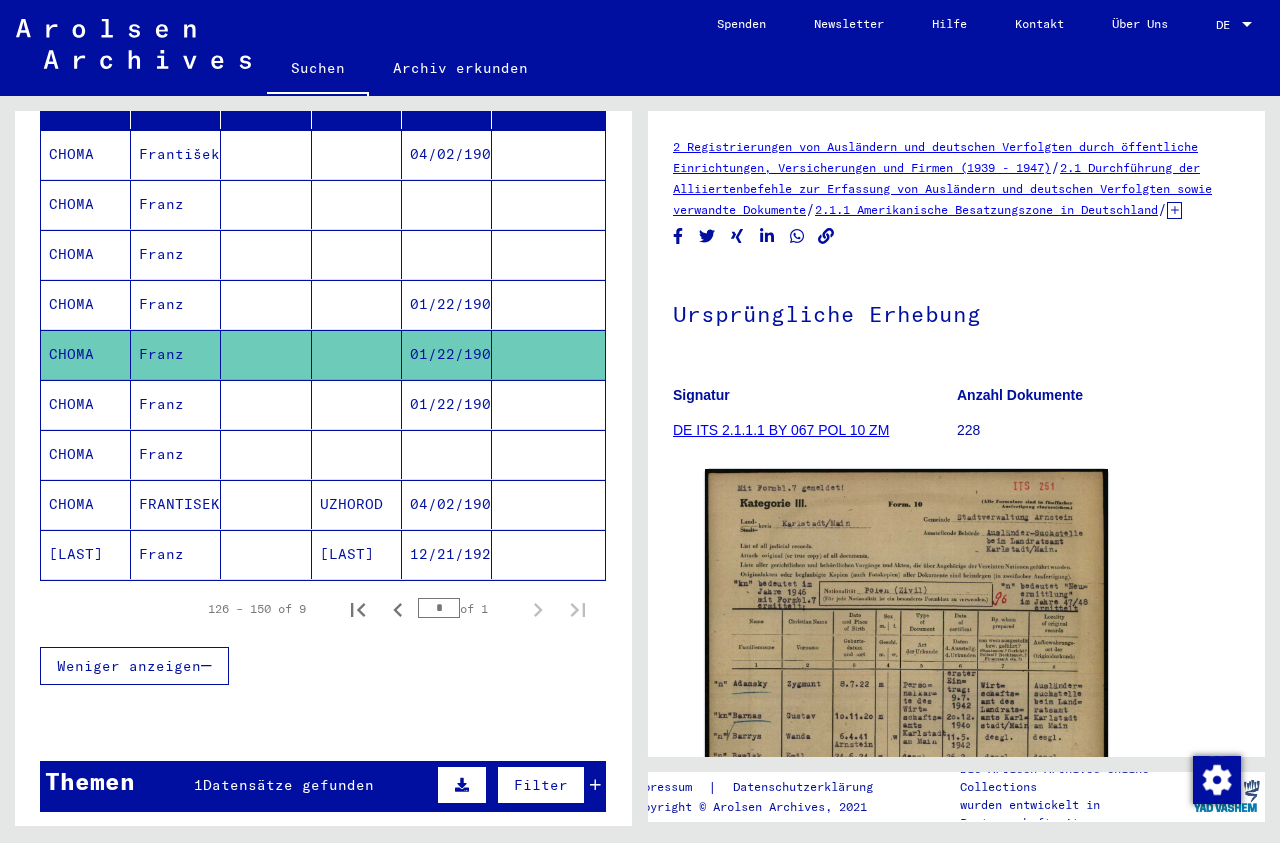 click on "01/22/1902" at bounding box center (447, 354) 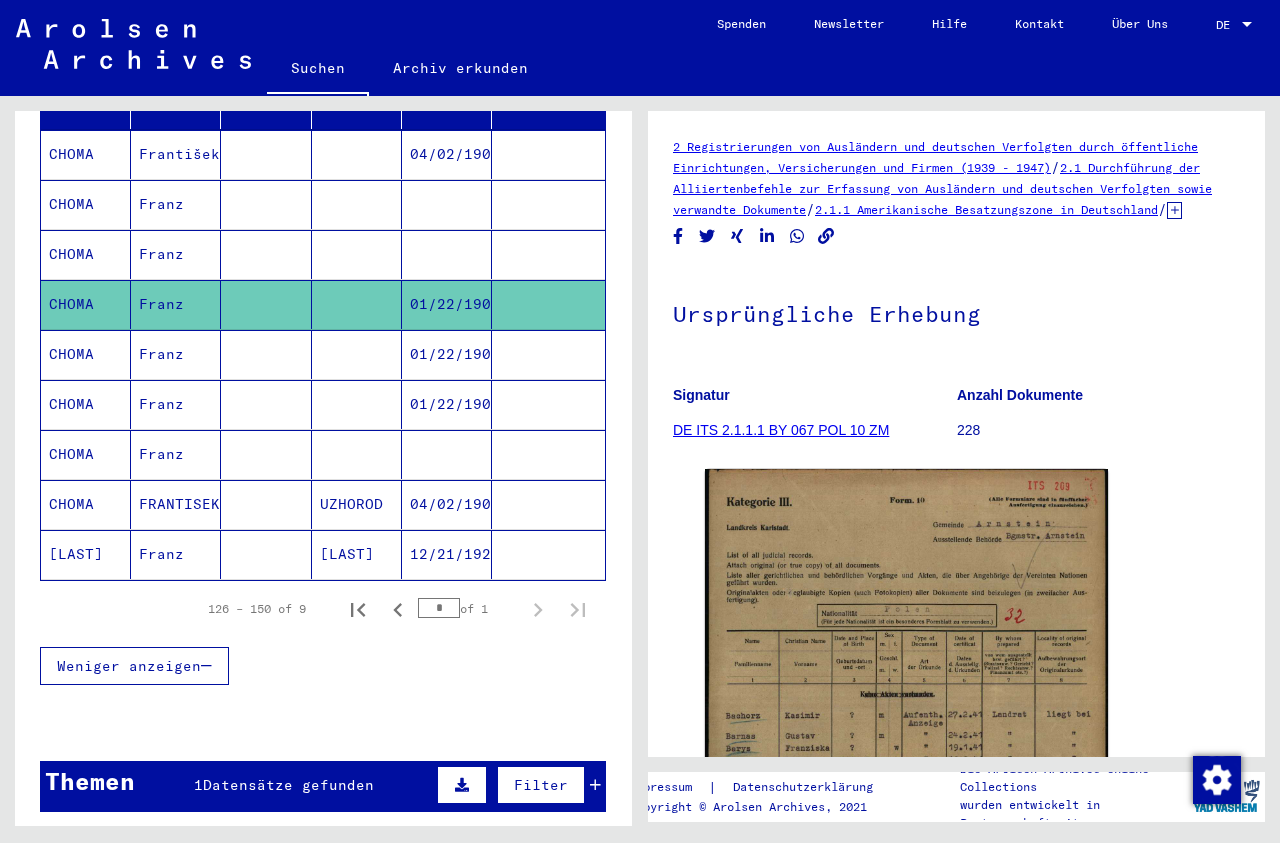 click at bounding box center [447, 304] 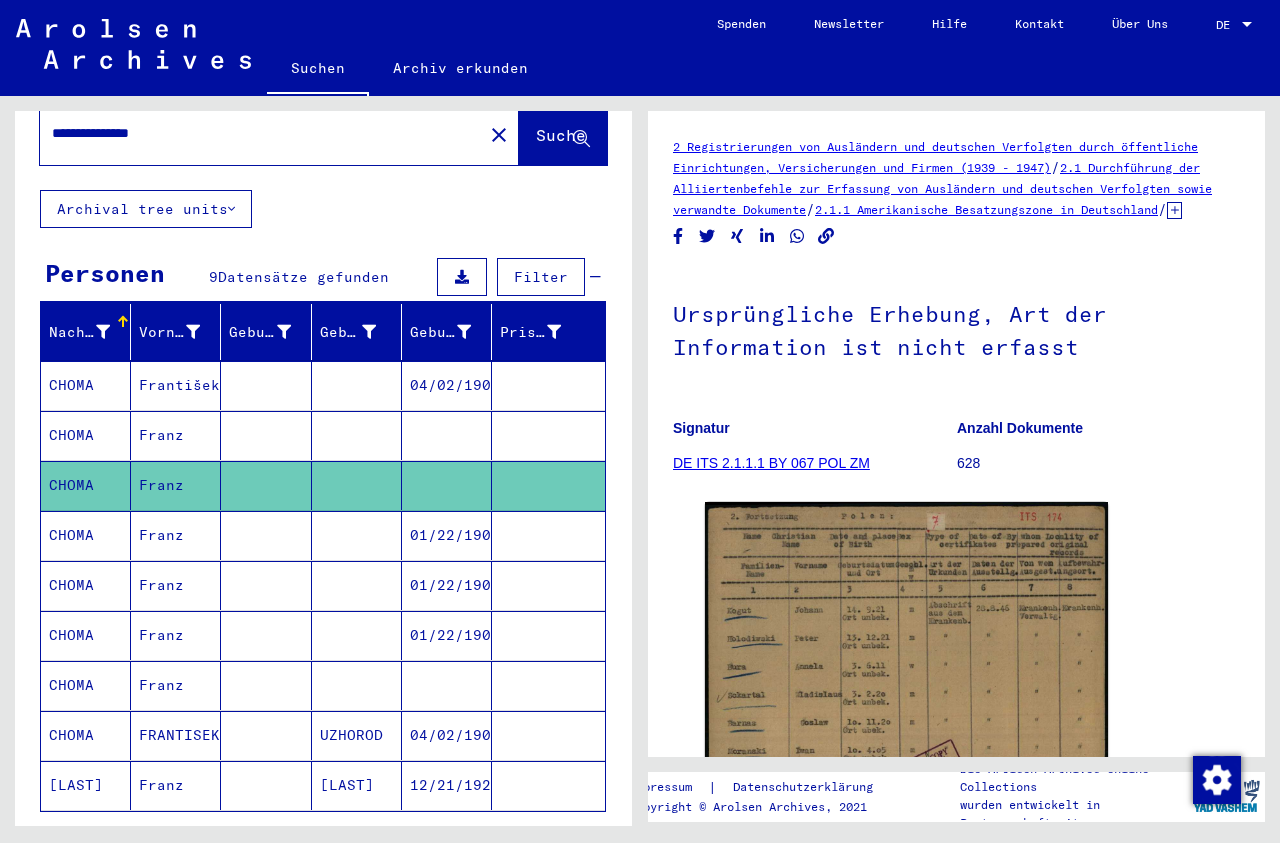 scroll, scrollTop: 64, scrollLeft: 0, axis: vertical 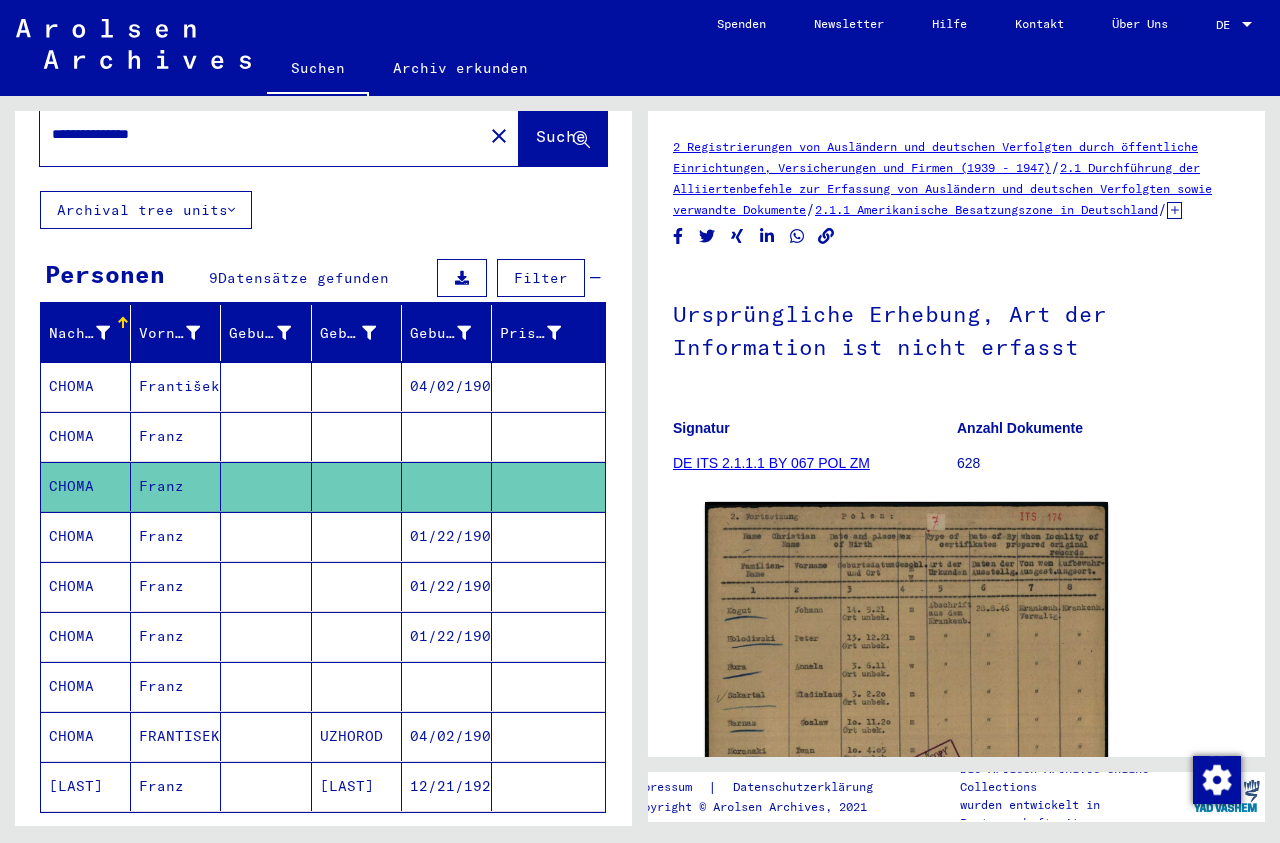 click on "04/02/1908" at bounding box center [447, 436] 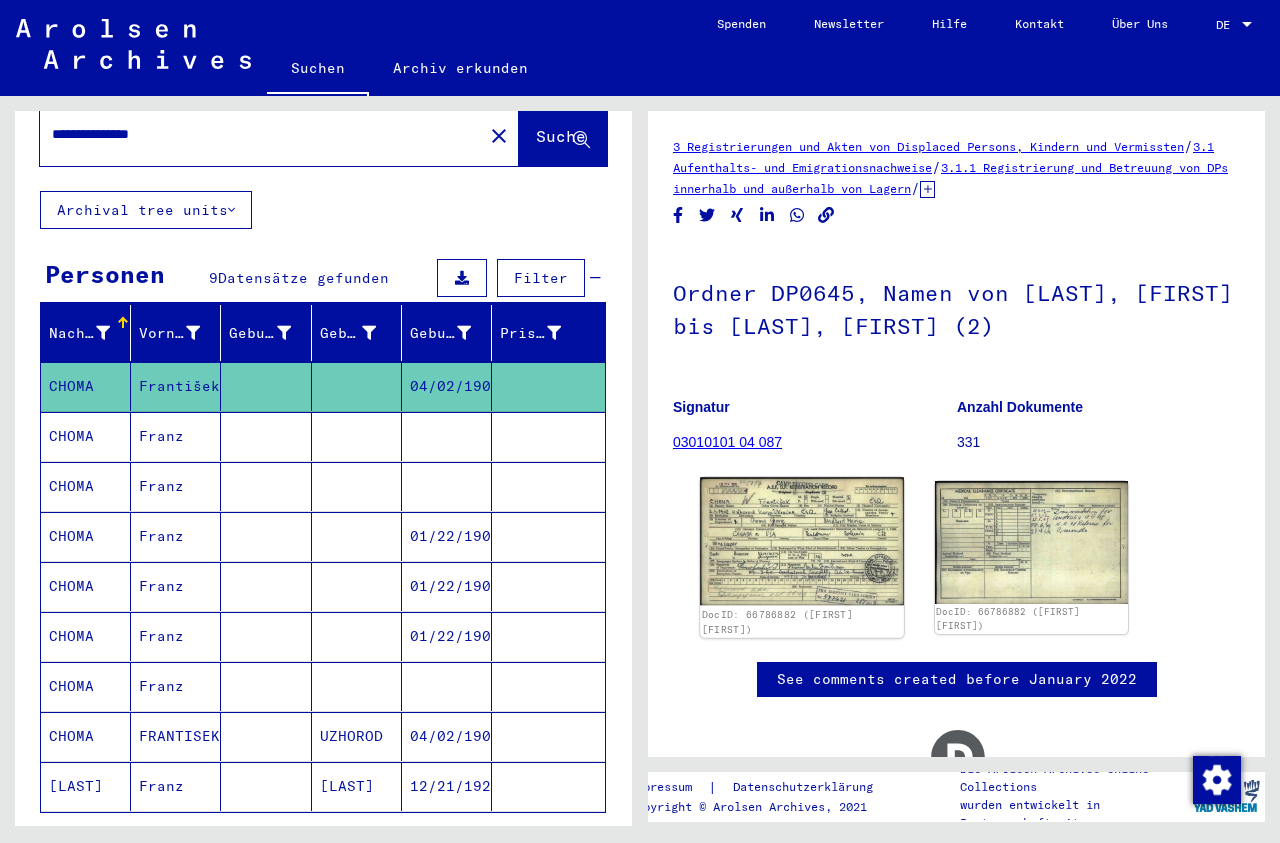 click 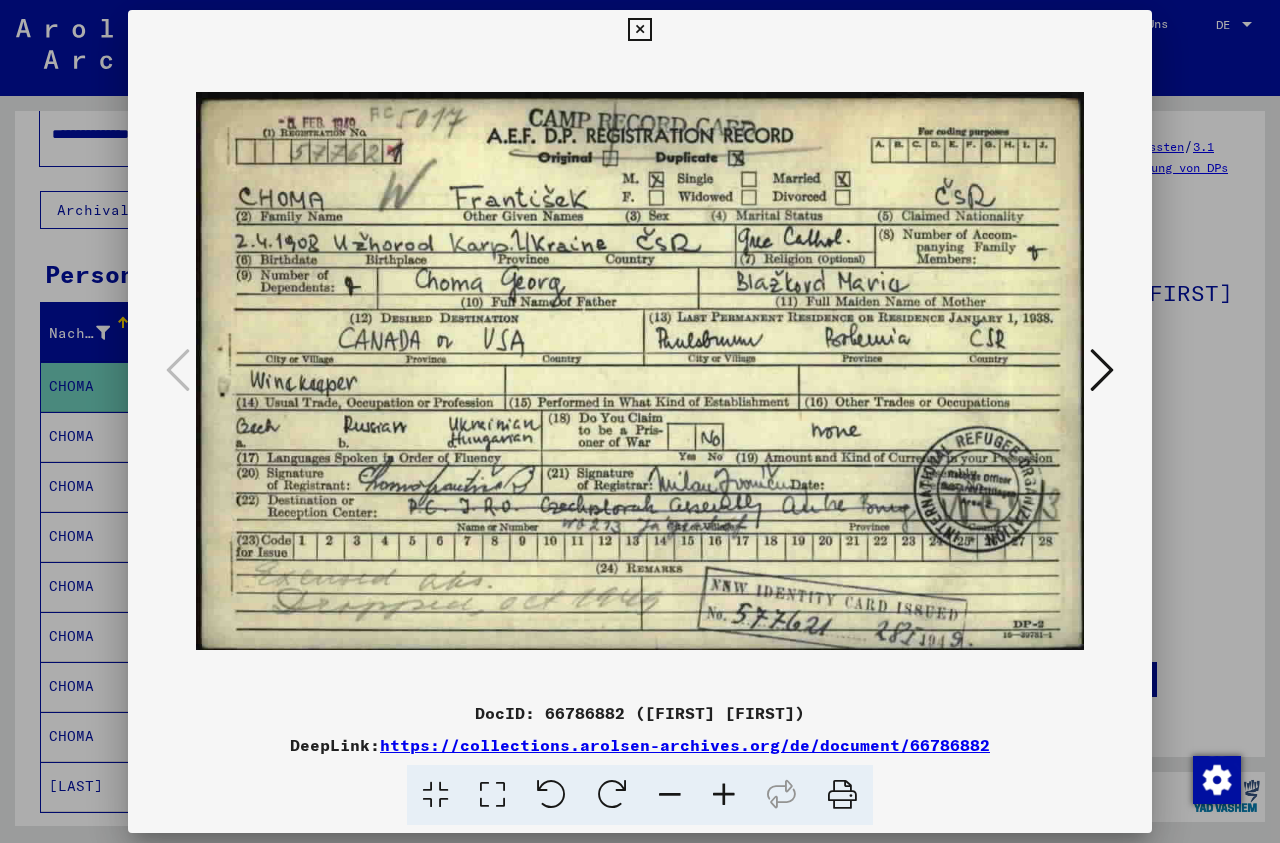 click at bounding box center (639, 30) 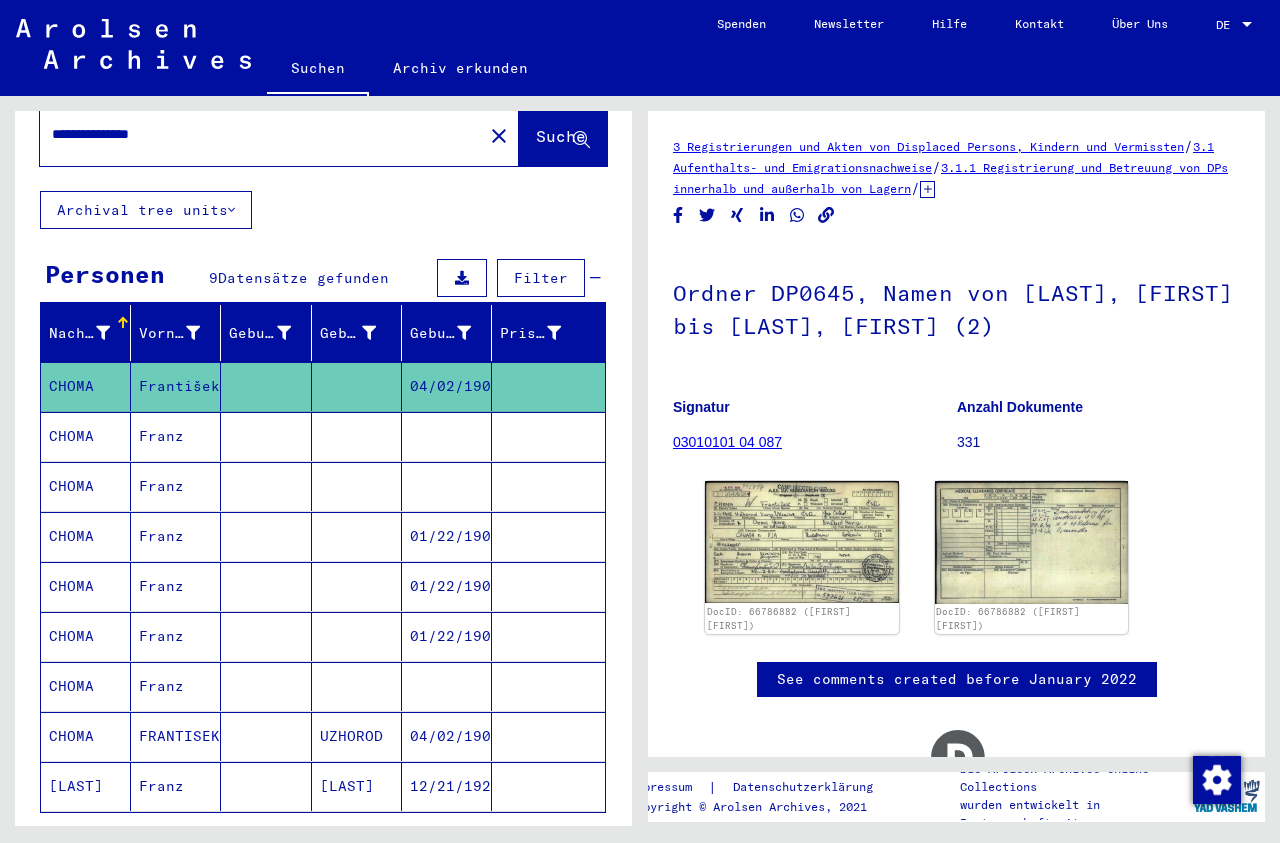 click on "04/02/1908" at bounding box center (447, 786) 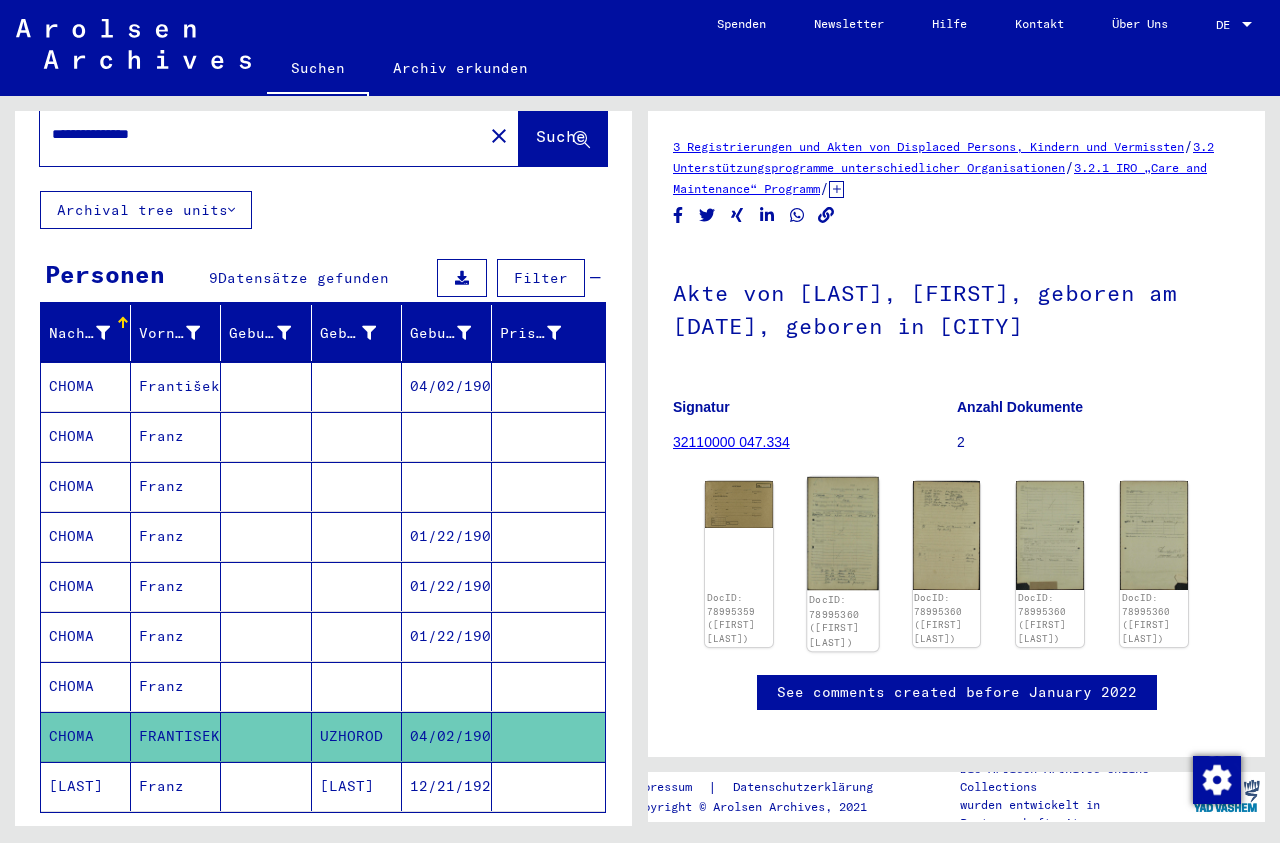 click 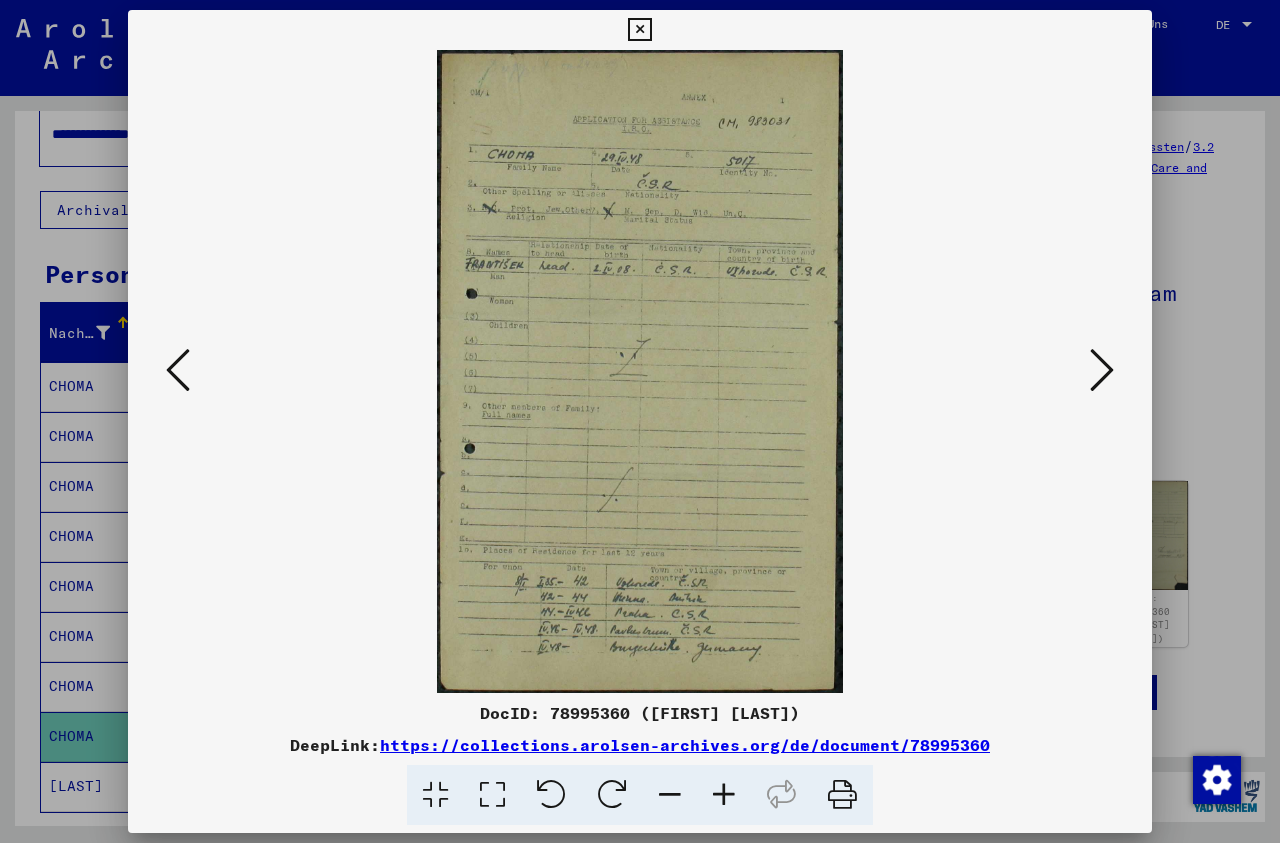 type 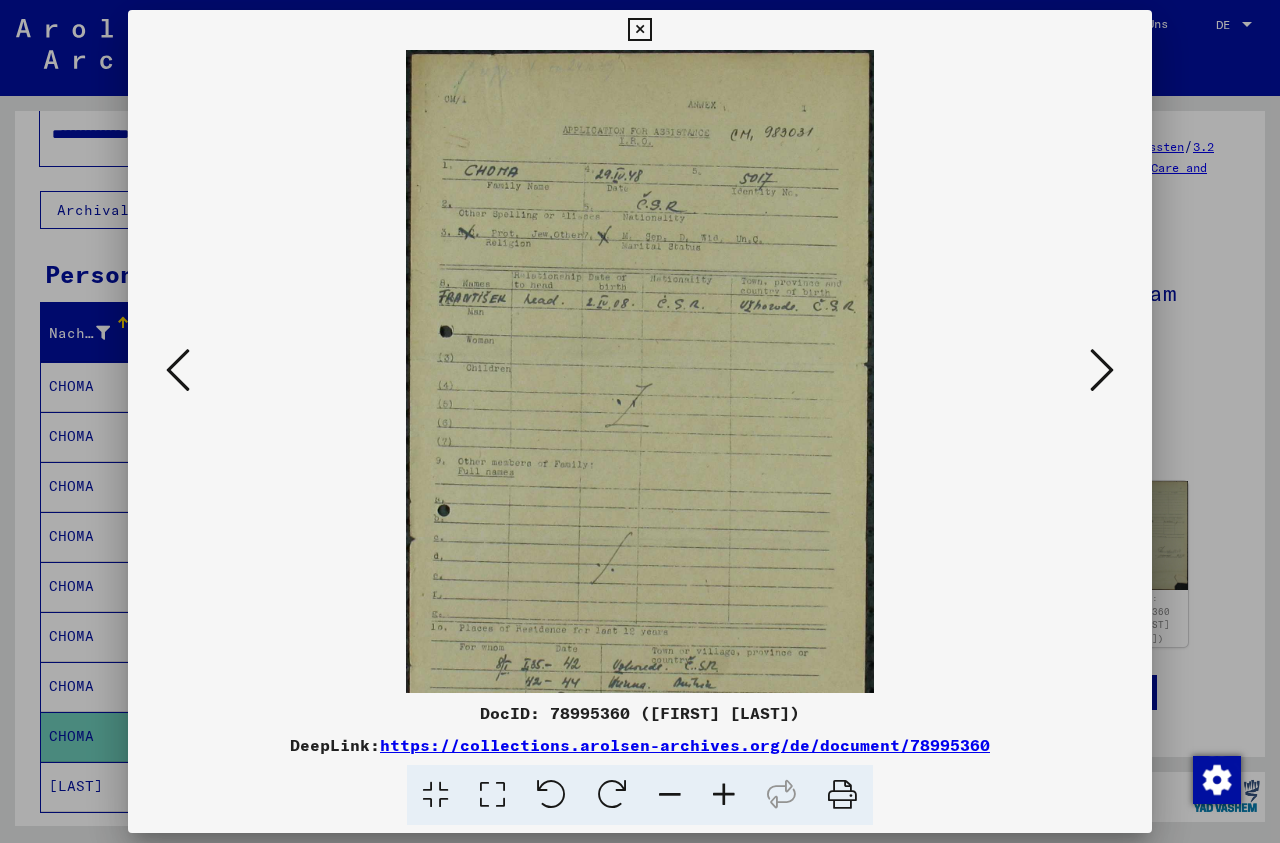 click at bounding box center (724, 795) 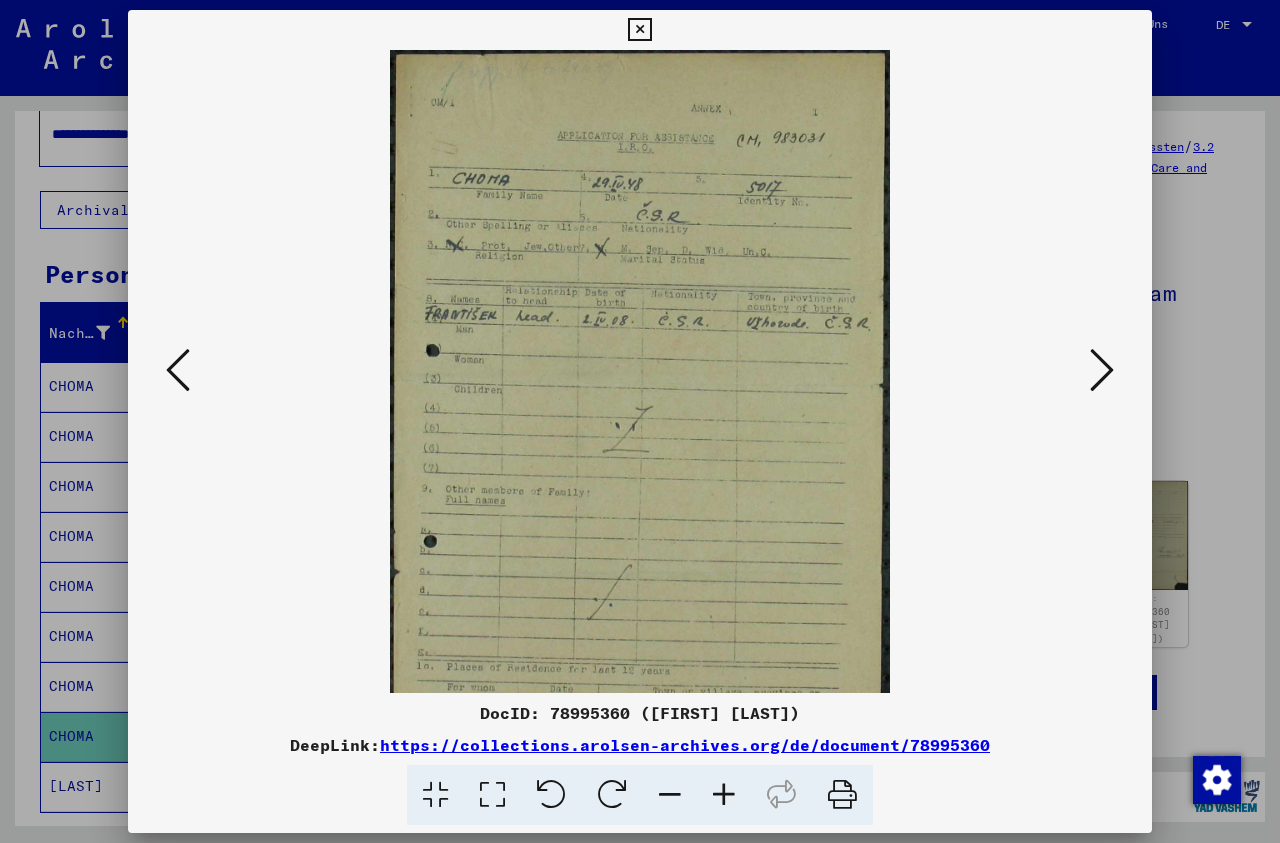 click at bounding box center (724, 795) 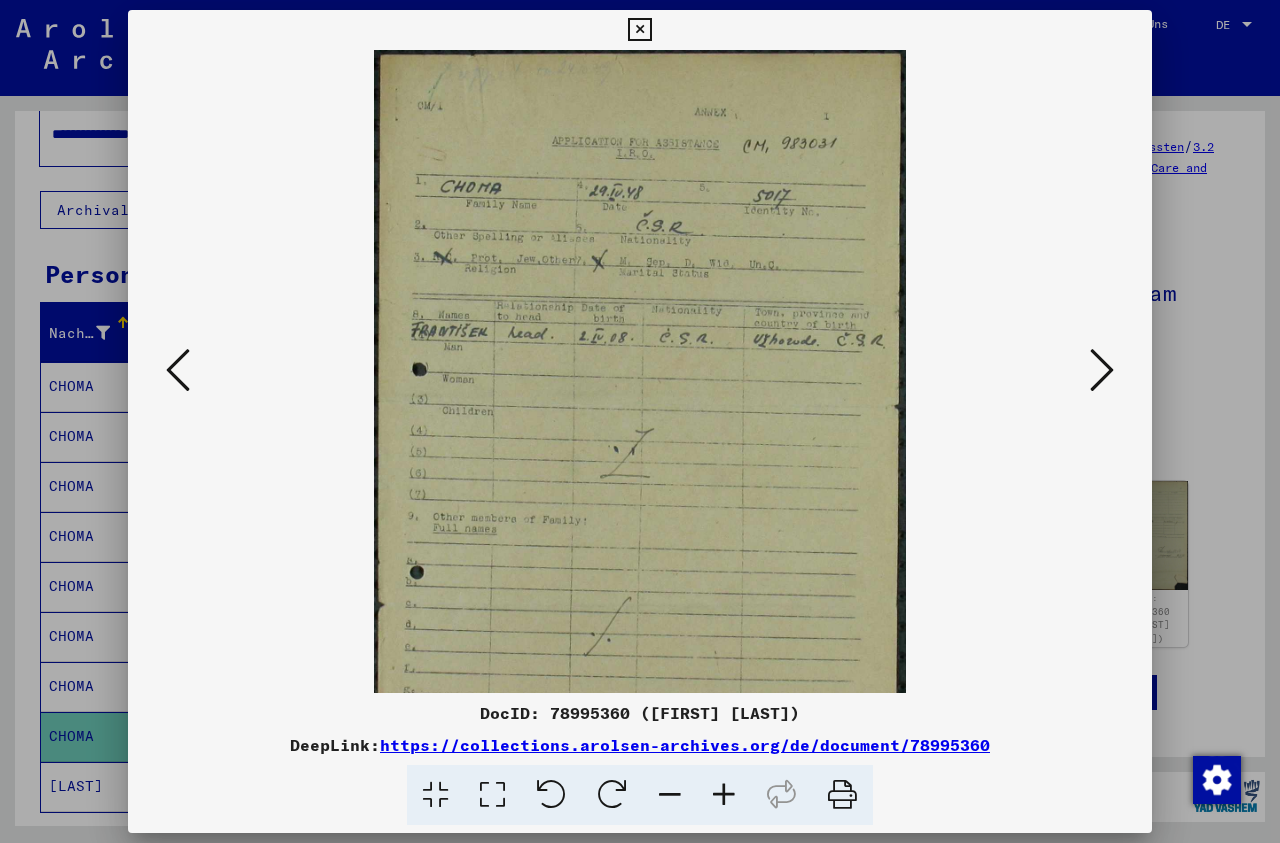 click at bounding box center (724, 795) 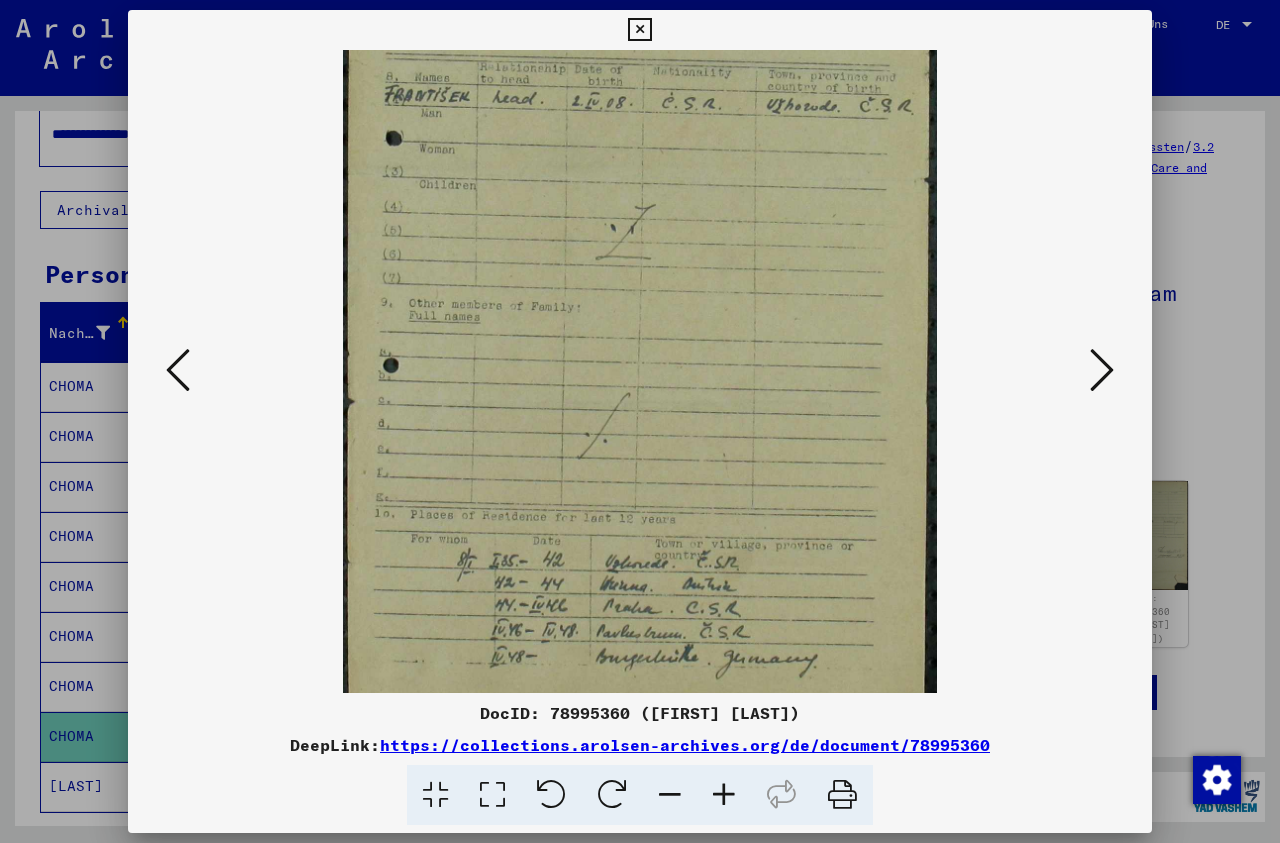 scroll, scrollTop: 300, scrollLeft: 0, axis: vertical 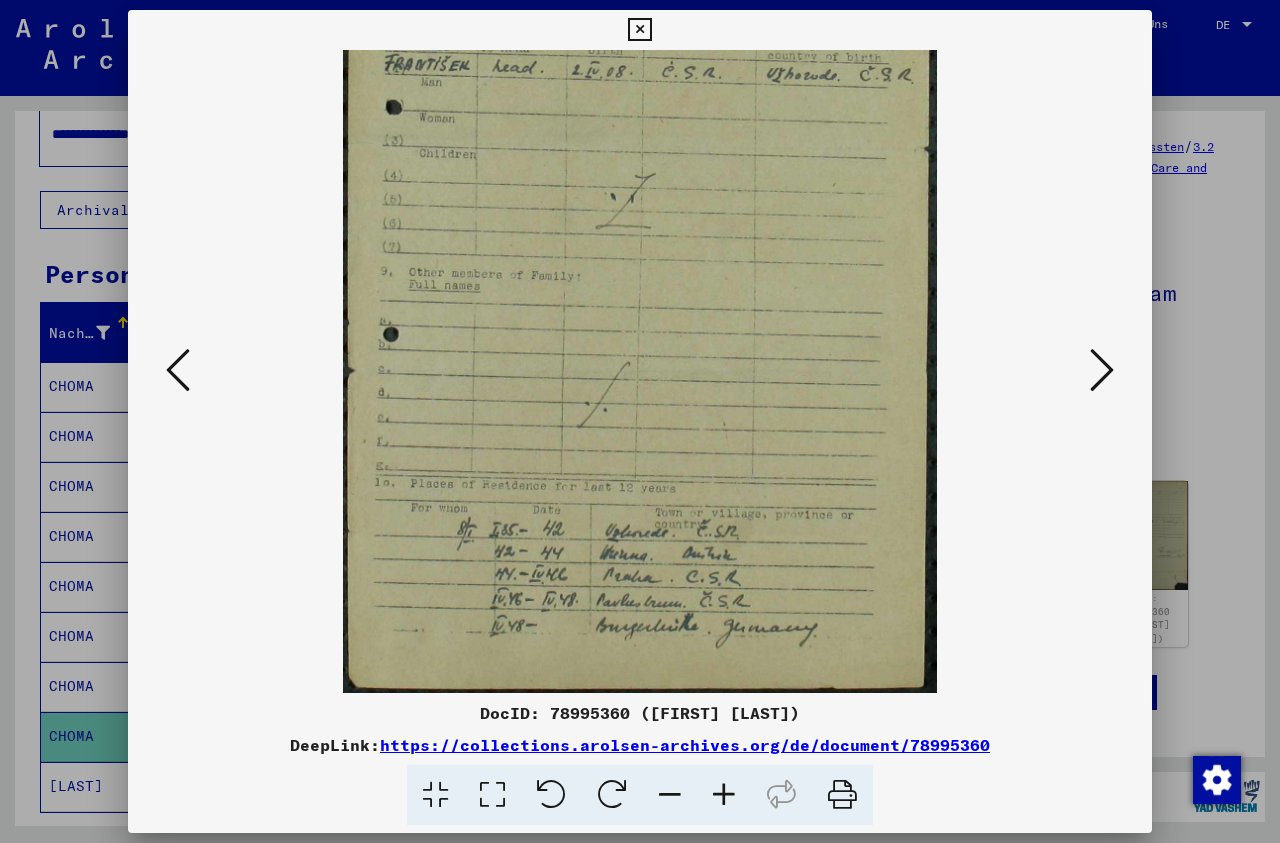drag, startPoint x: 699, startPoint y: 637, endPoint x: 637, endPoint y: 122, distance: 518.7186 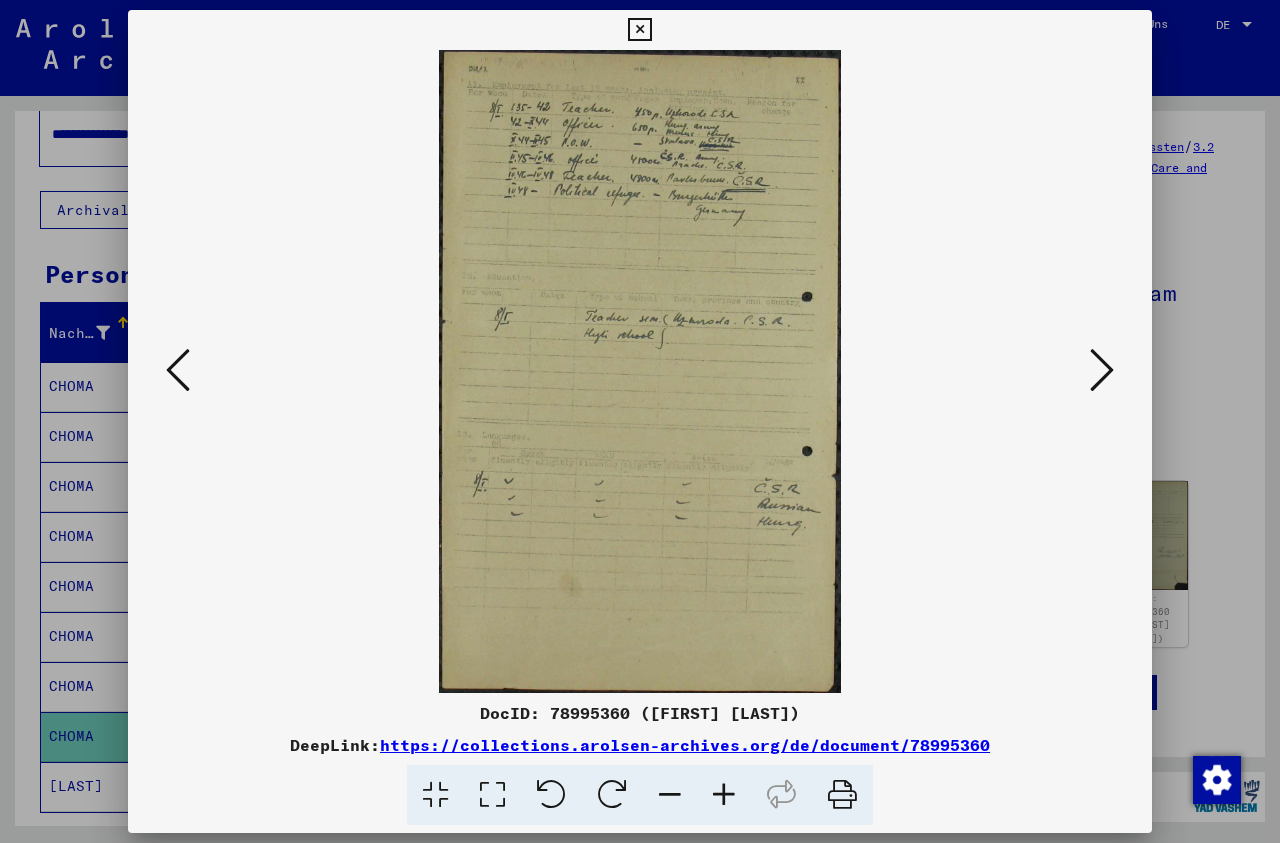 click at bounding box center (724, 795) 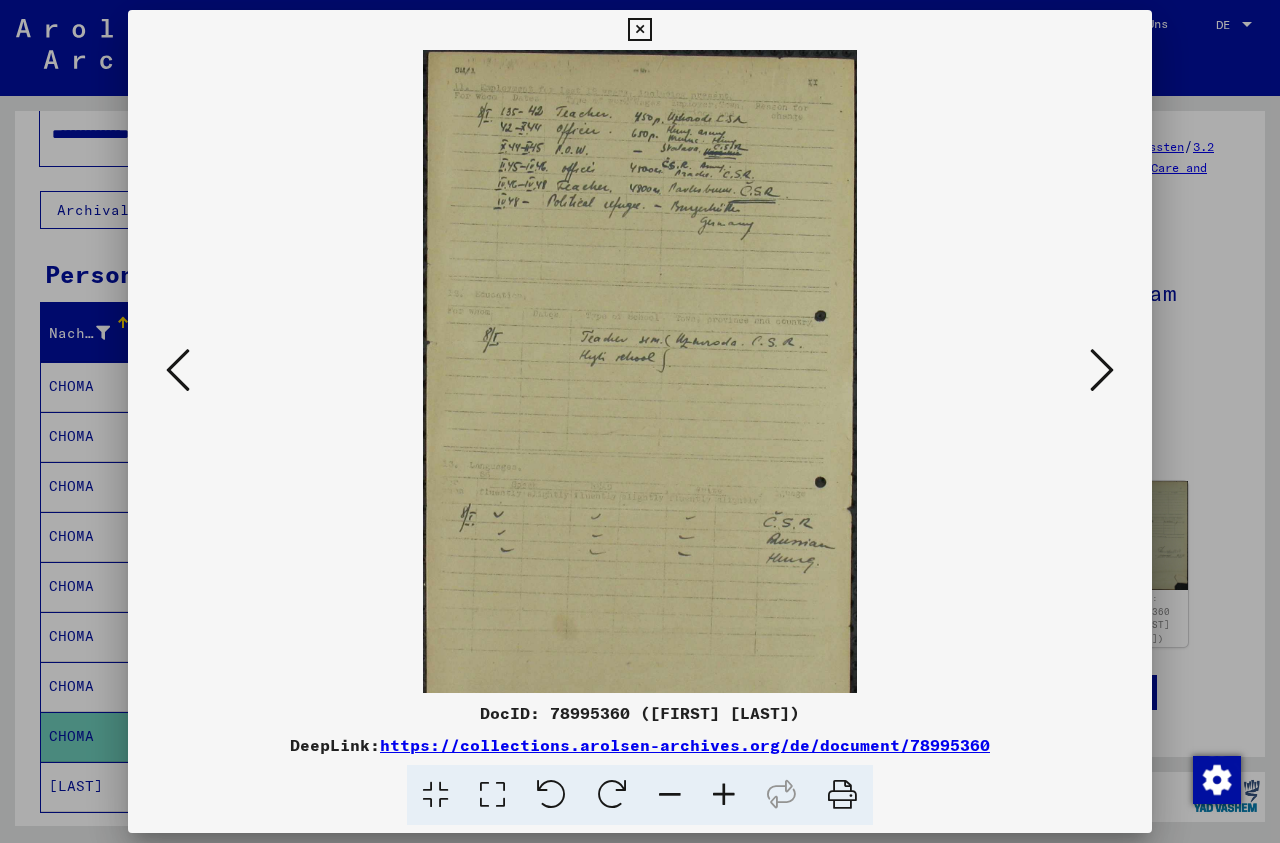 click at bounding box center (724, 795) 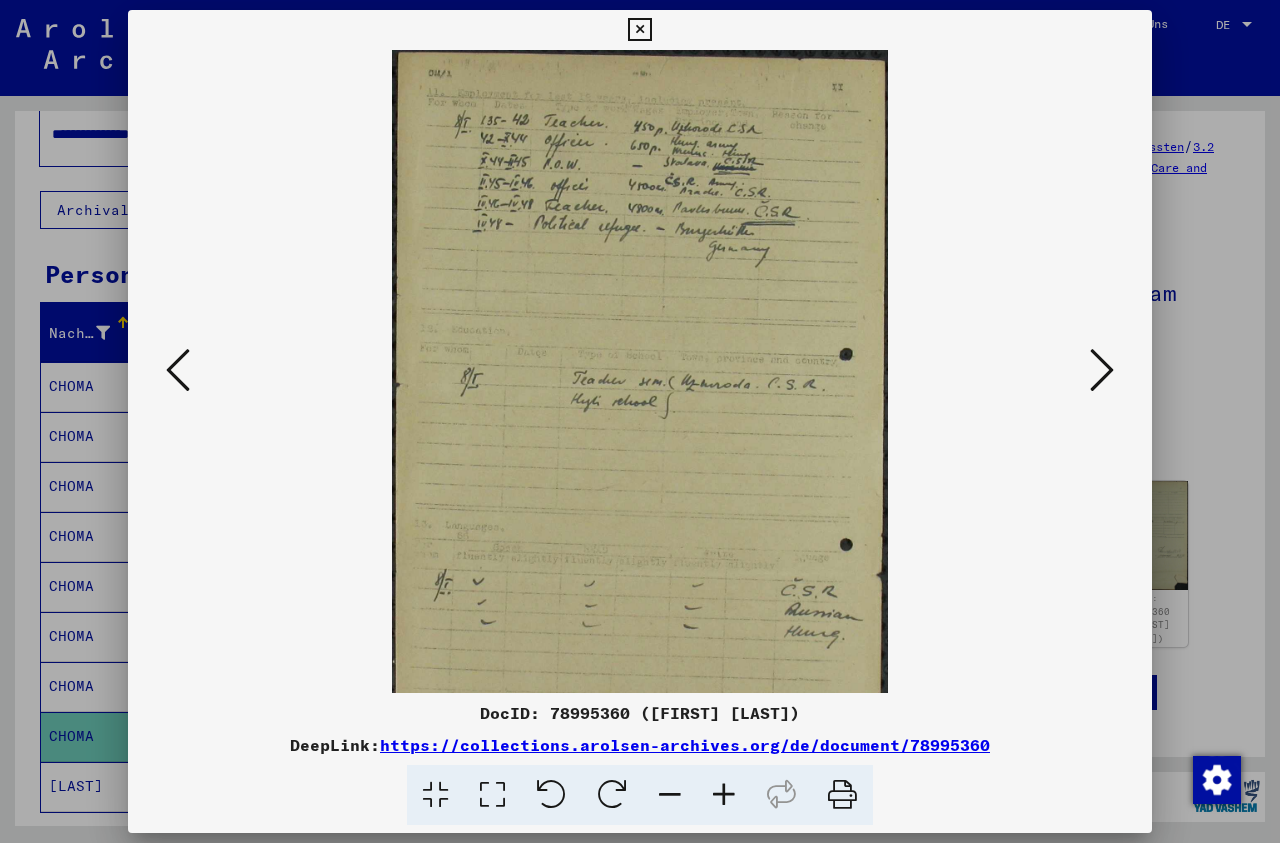 click at bounding box center (724, 795) 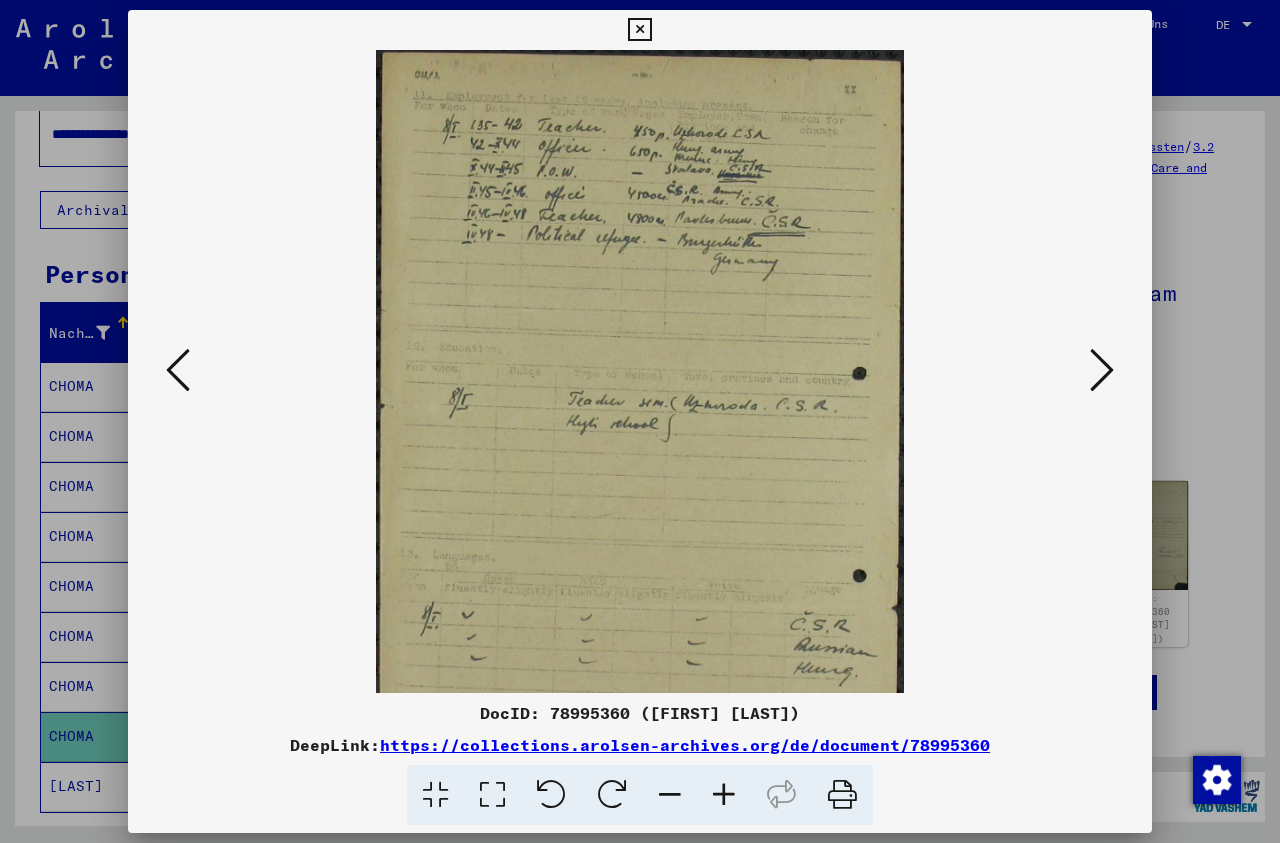 click at bounding box center (724, 795) 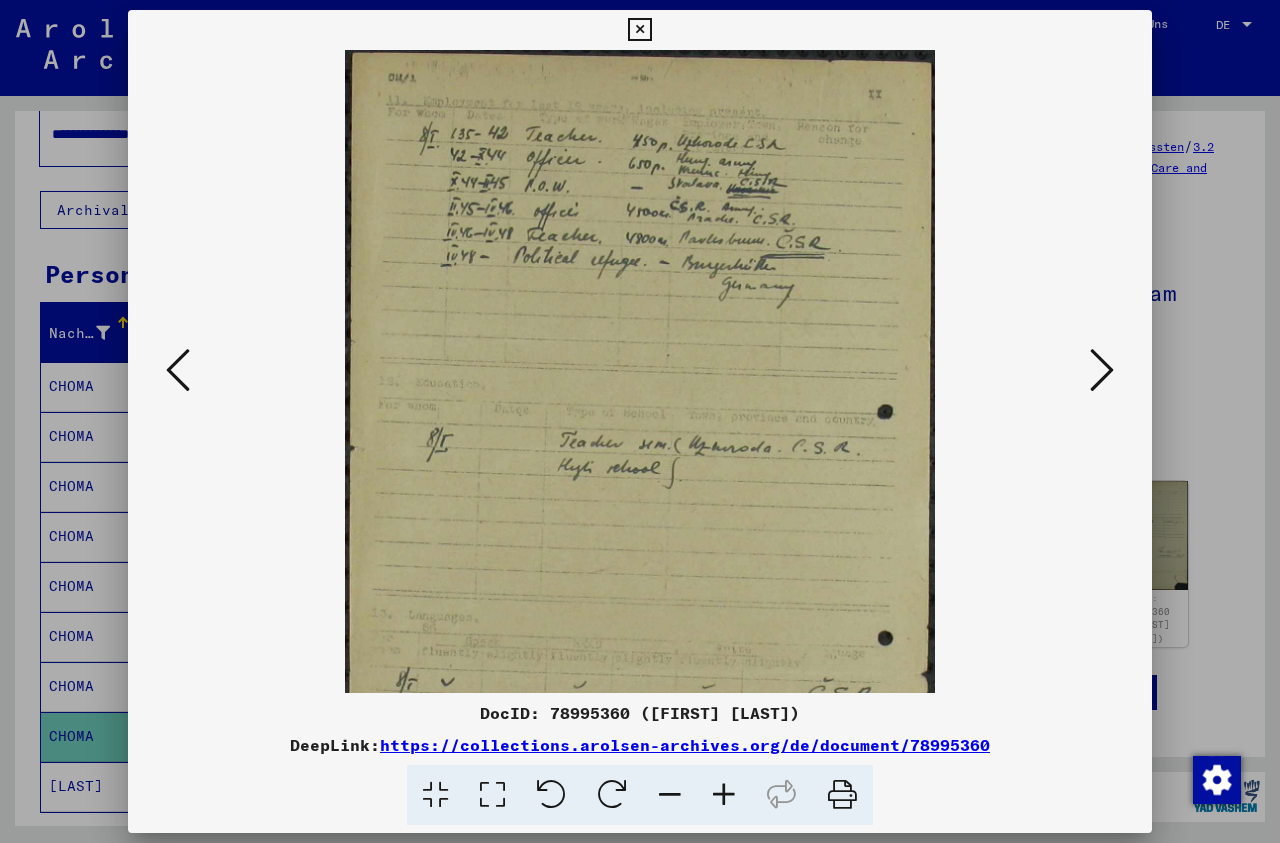 click at bounding box center [724, 795] 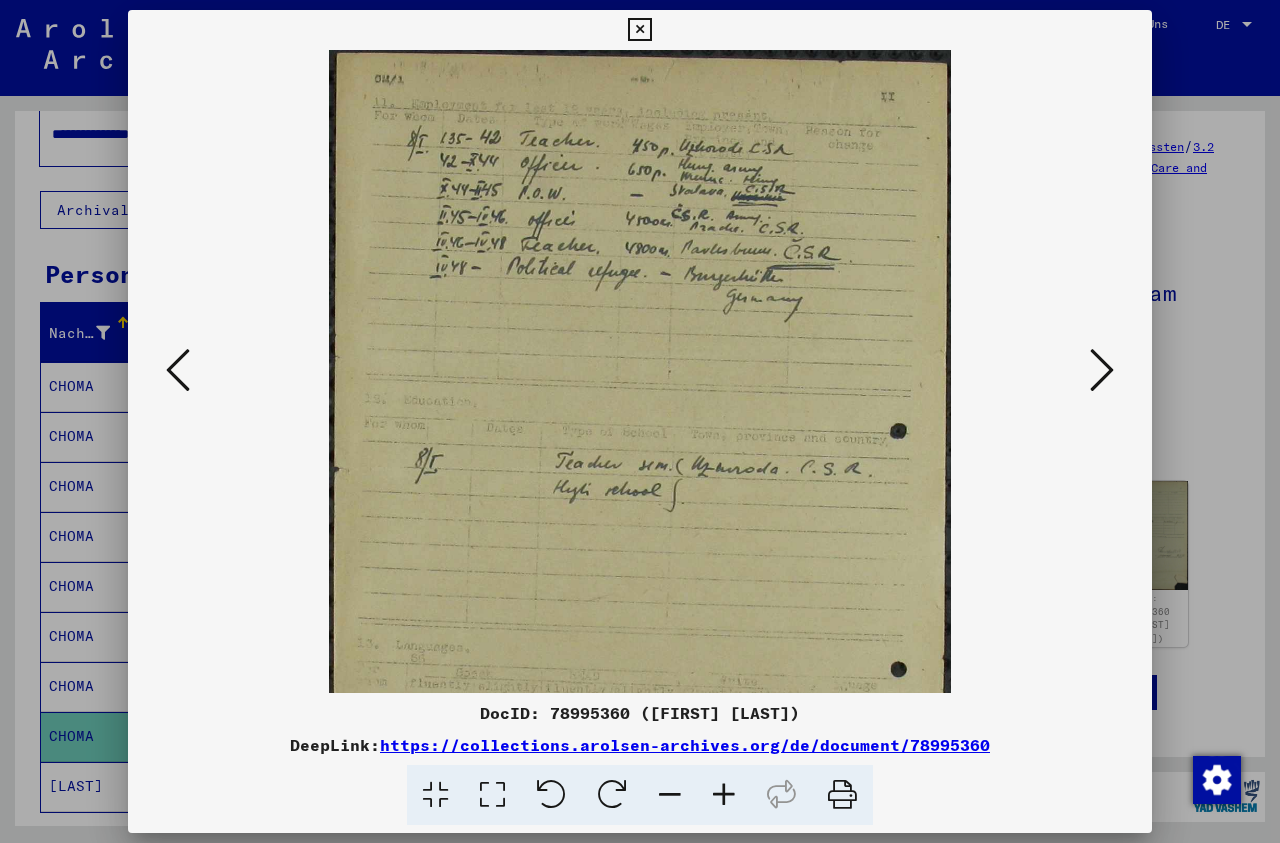 click at bounding box center [724, 795] 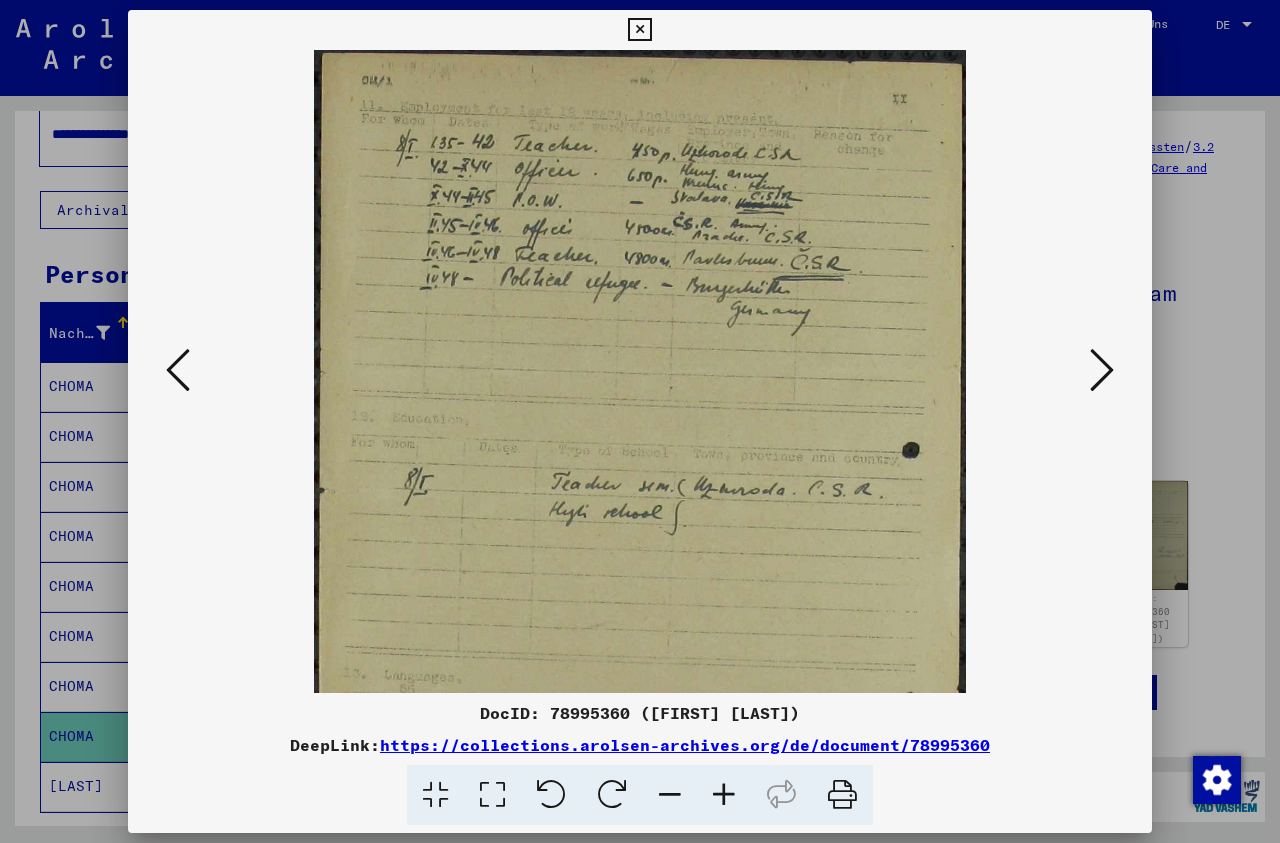 click at bounding box center (724, 795) 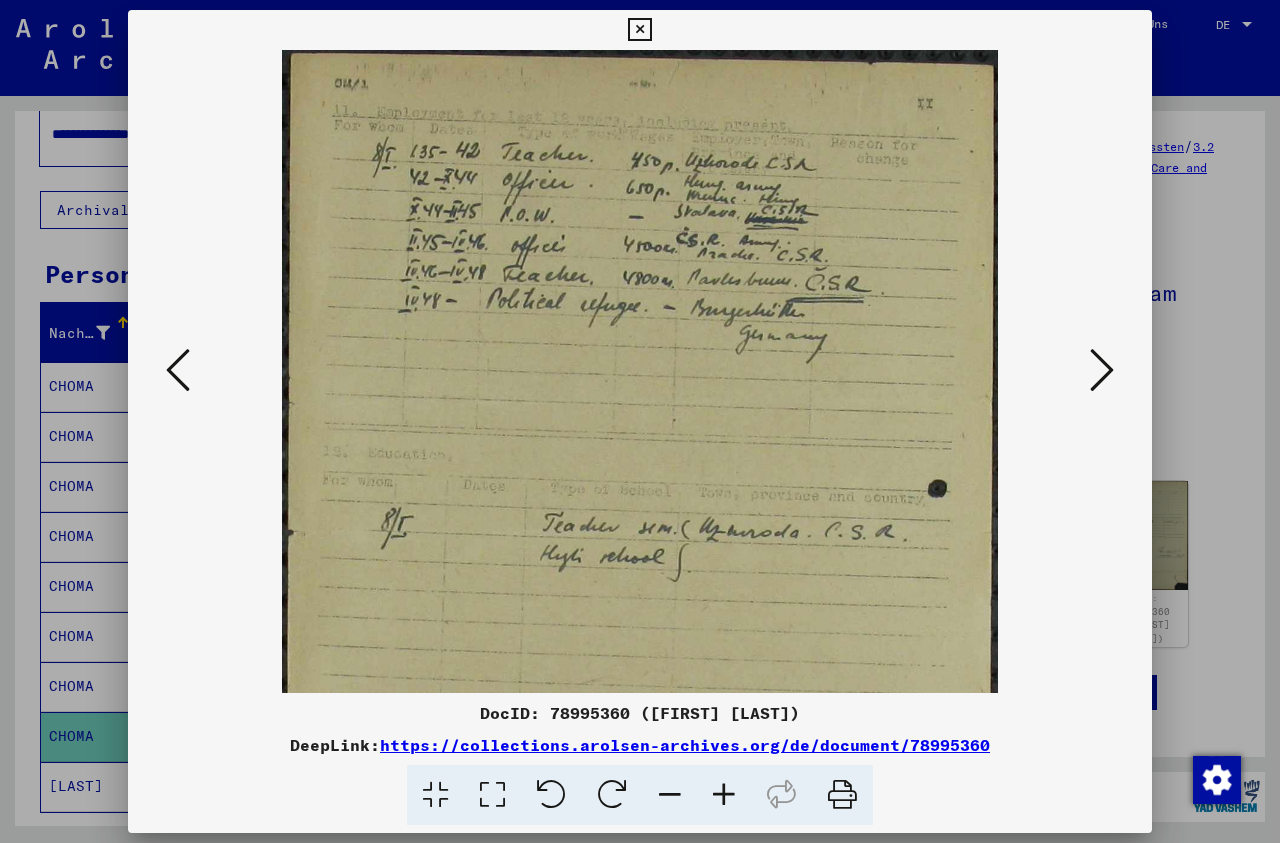 drag, startPoint x: 640, startPoint y: 415, endPoint x: 640, endPoint y: 429, distance: 14 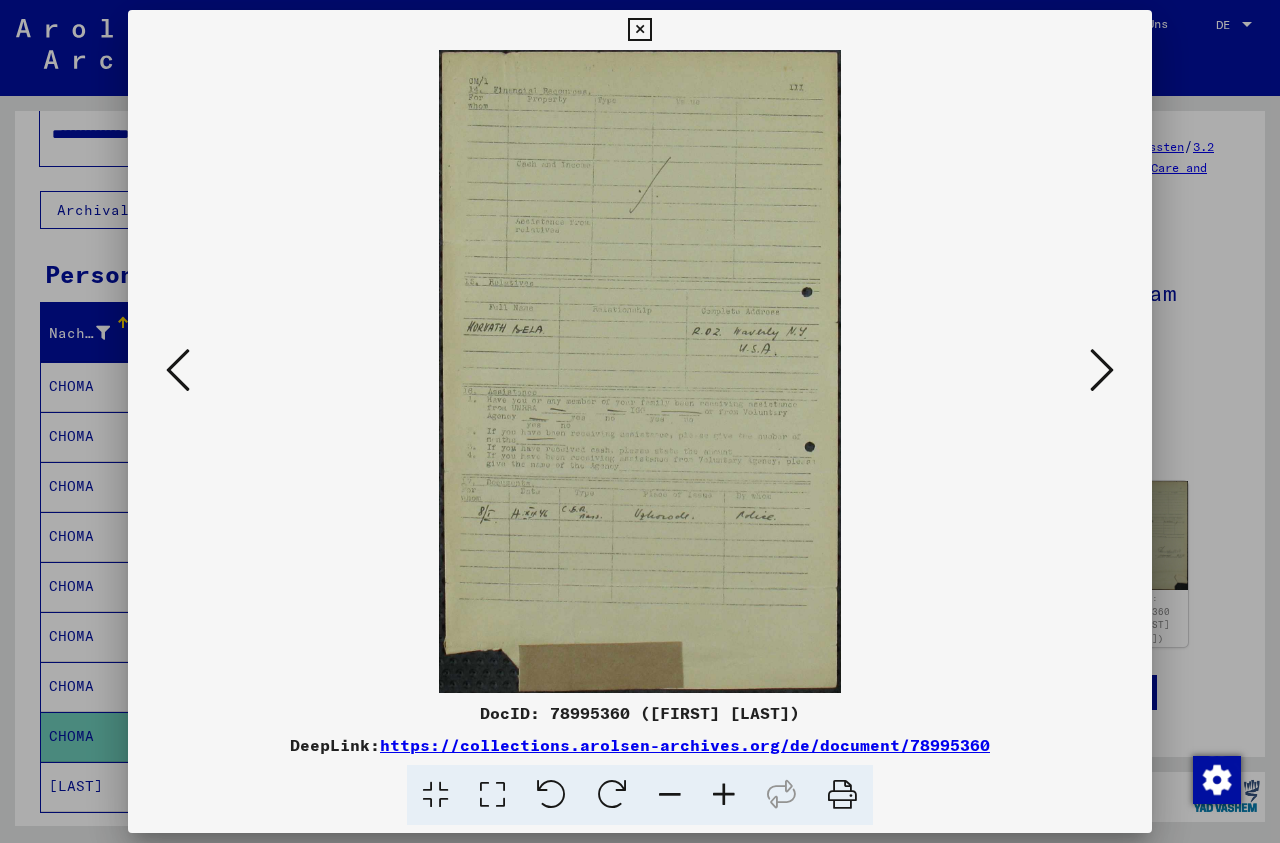 click at bounding box center (1102, 370) 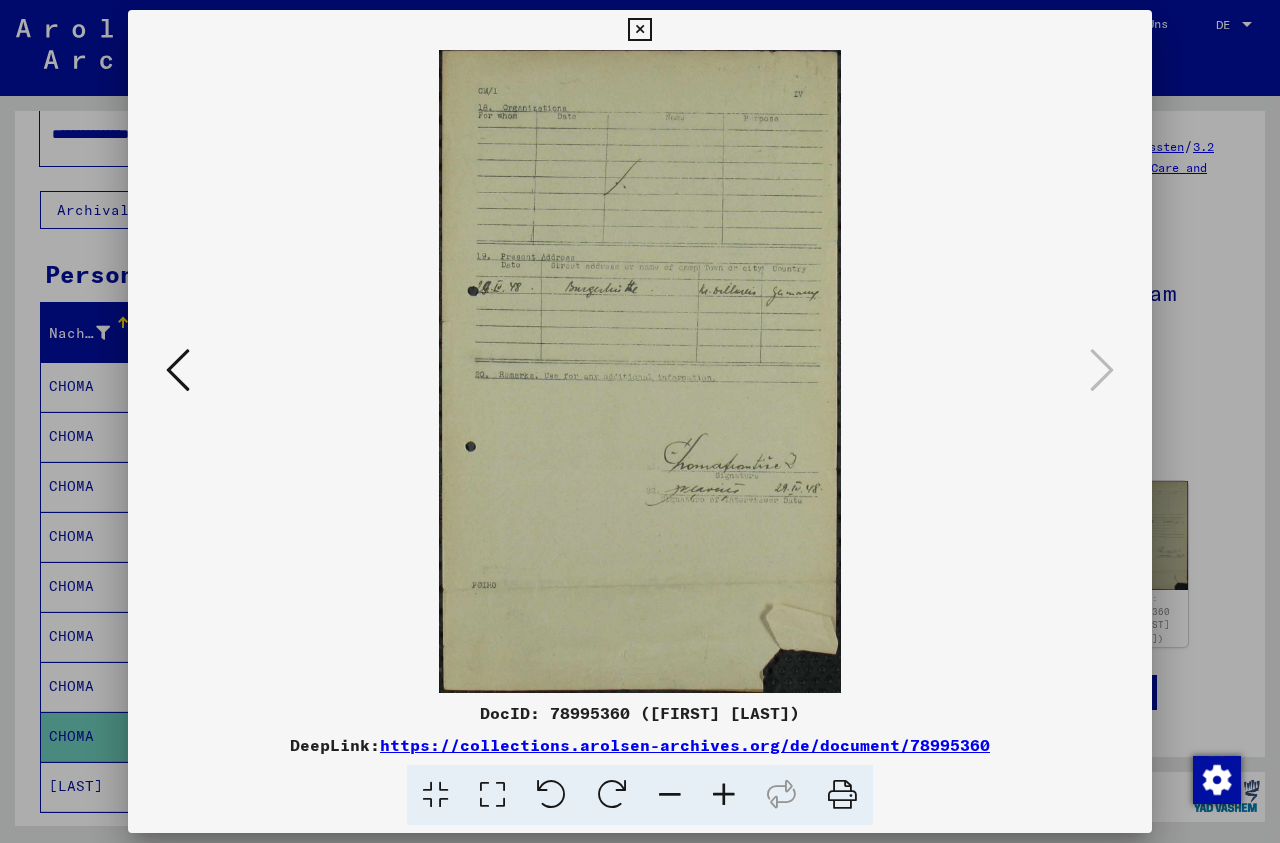 click at bounding box center [639, 30] 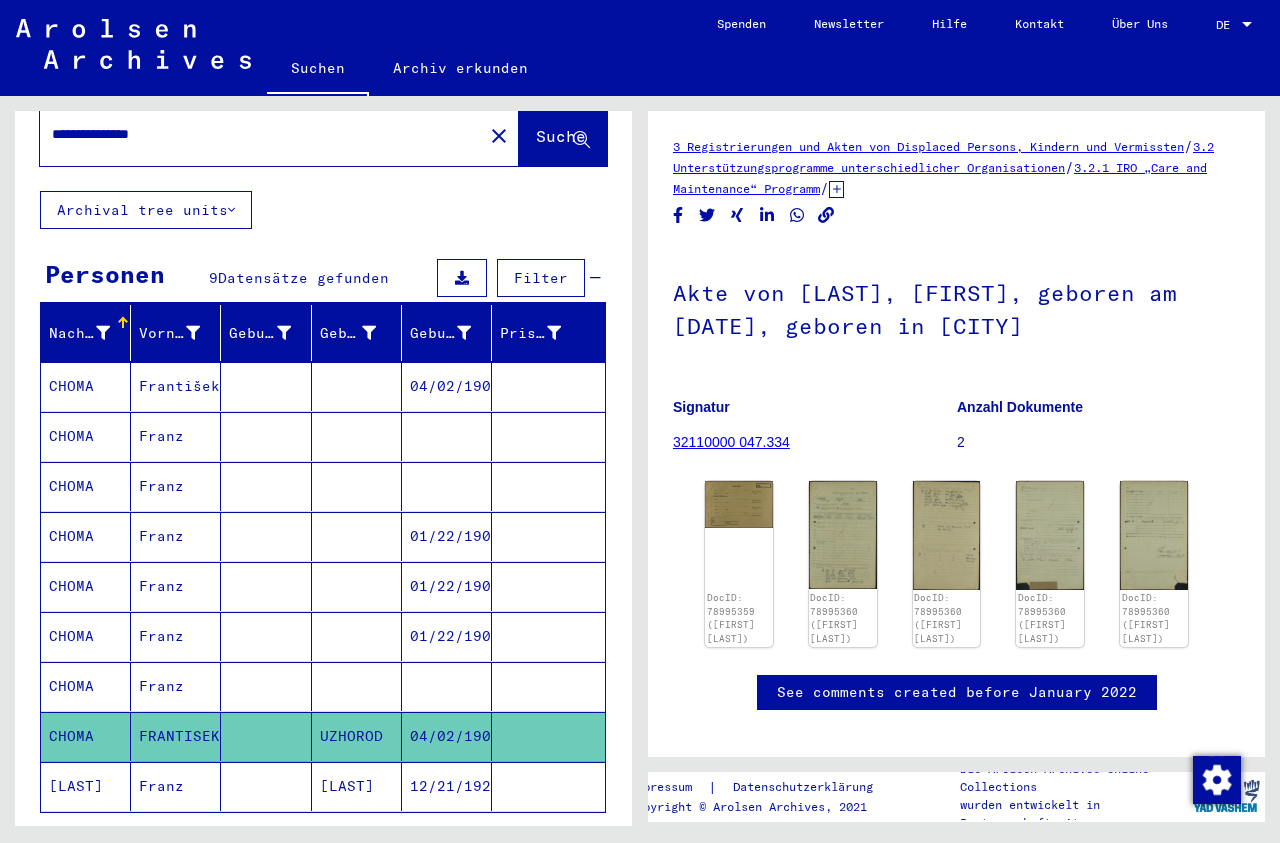 click on "**********" at bounding box center [261, 134] 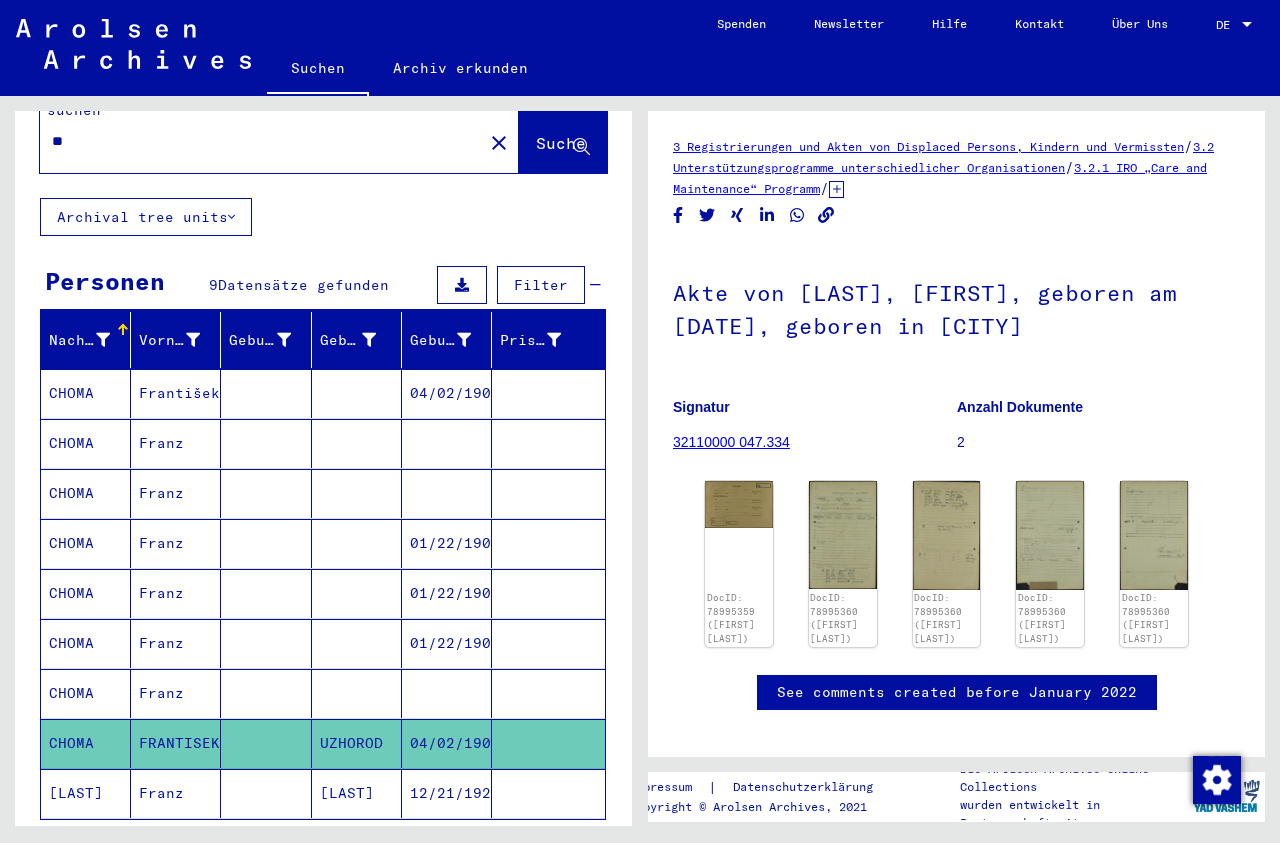 type on "*" 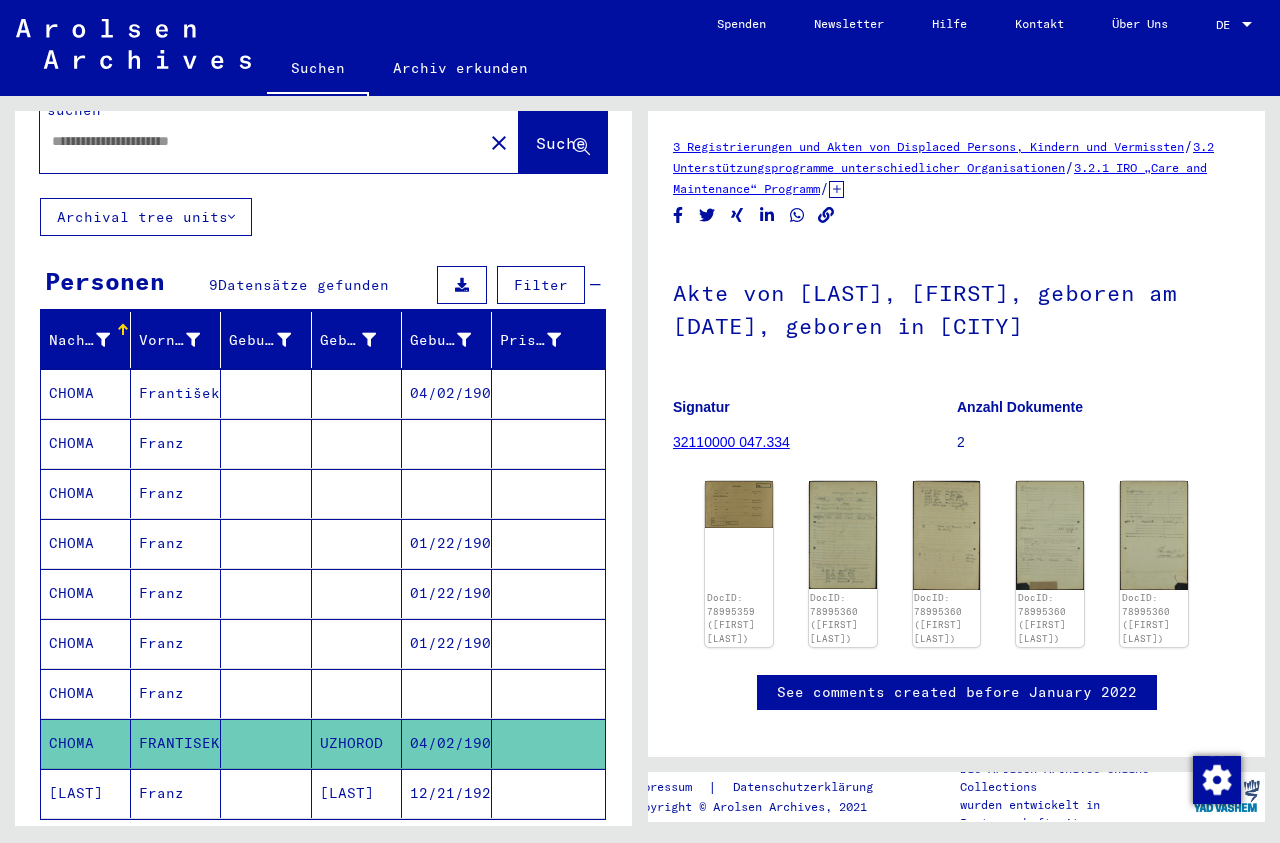 scroll, scrollTop: 56, scrollLeft: 0, axis: vertical 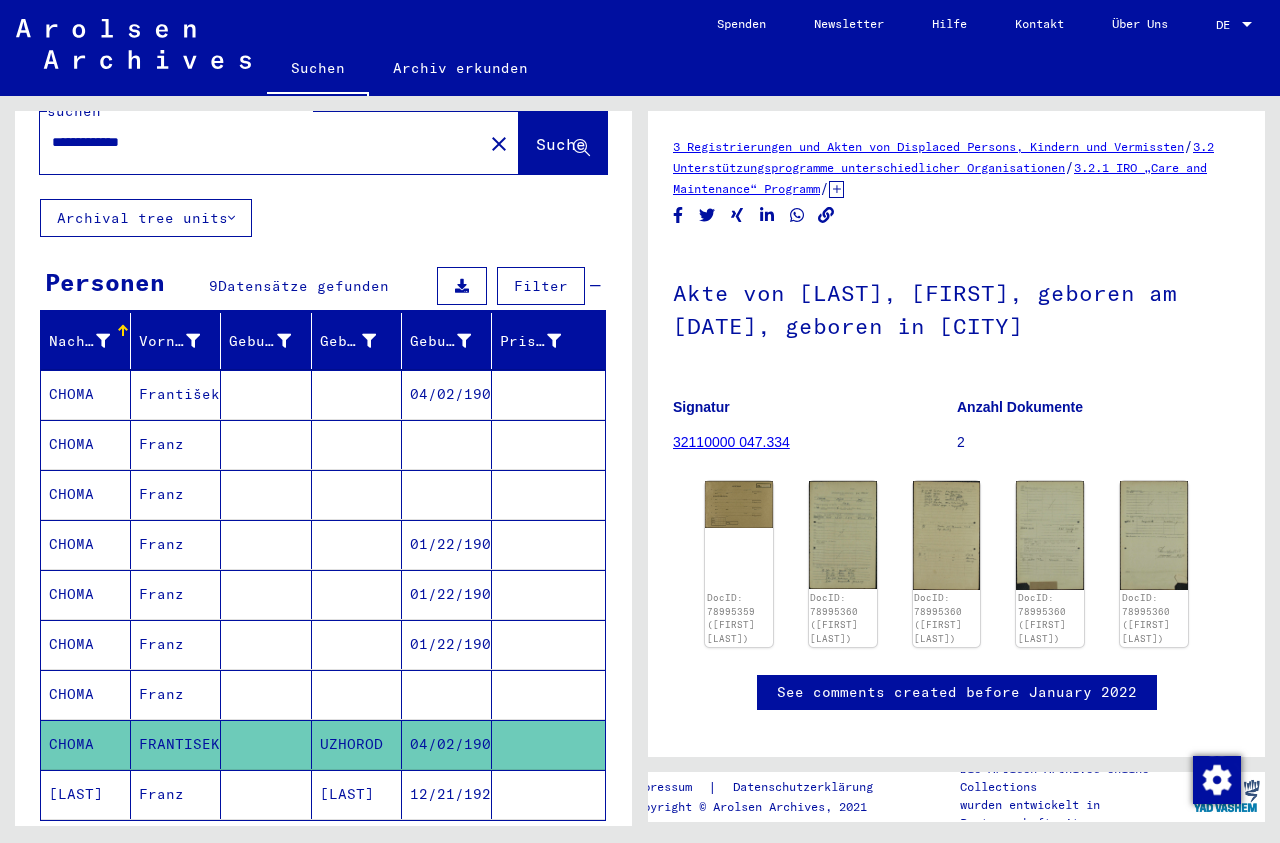 type on "**********" 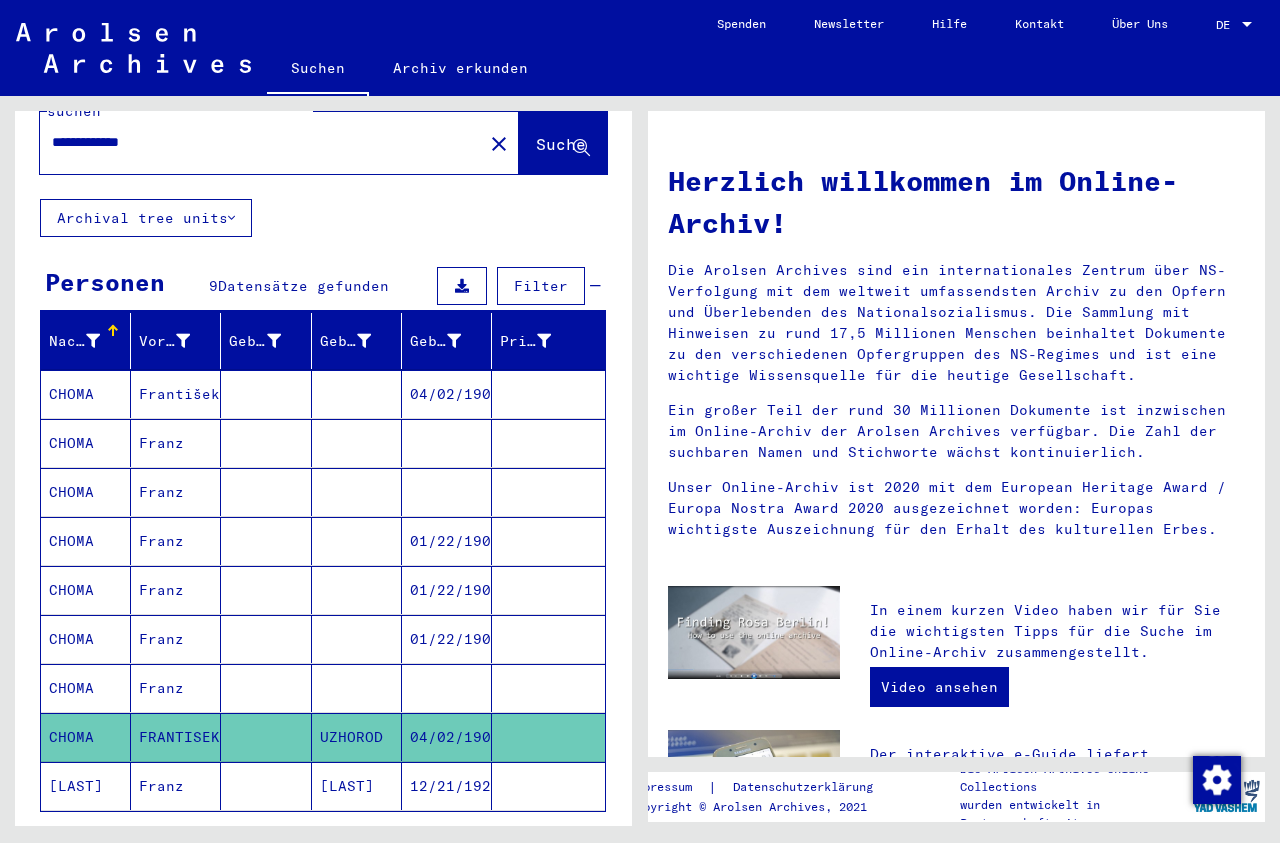 scroll, scrollTop: 0, scrollLeft: 0, axis: both 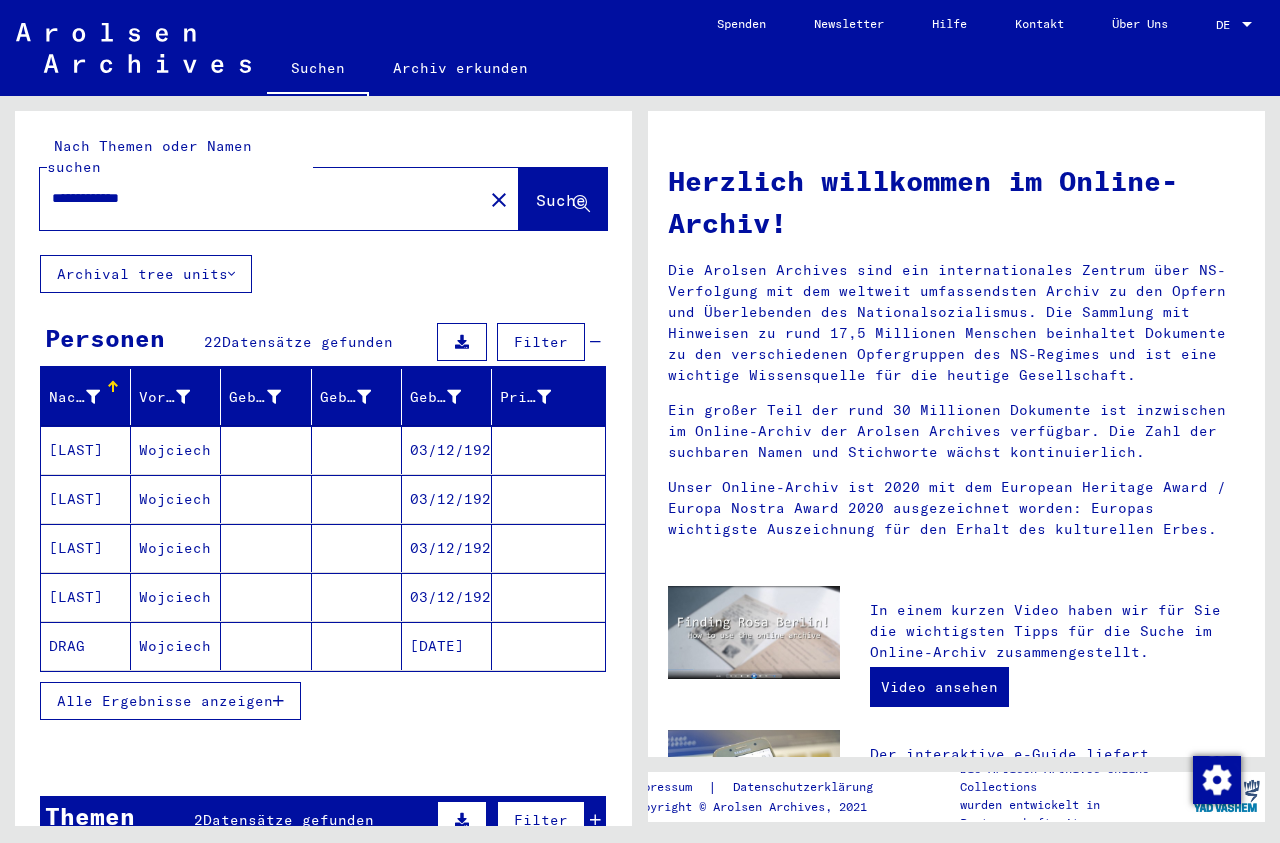 click at bounding box center [278, 701] 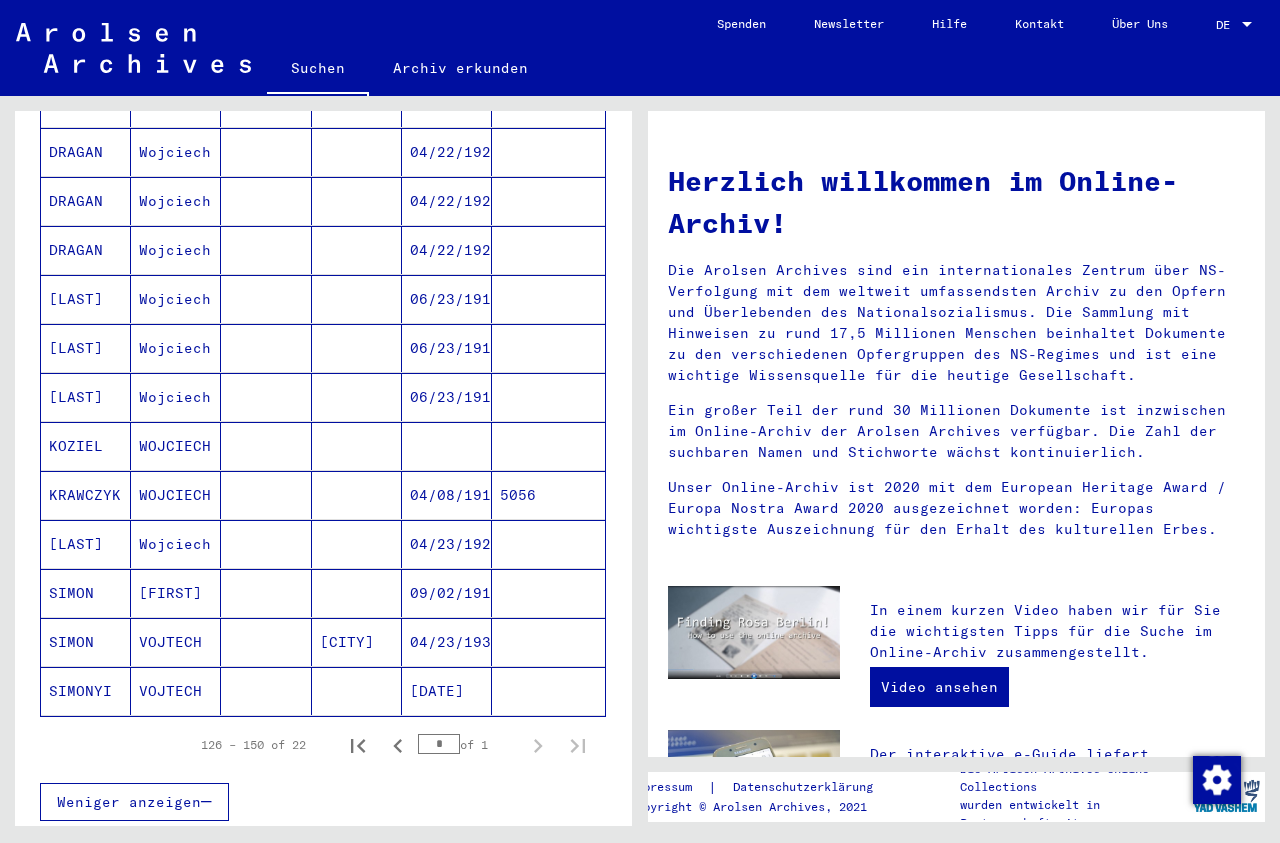 scroll, scrollTop: 854, scrollLeft: 0, axis: vertical 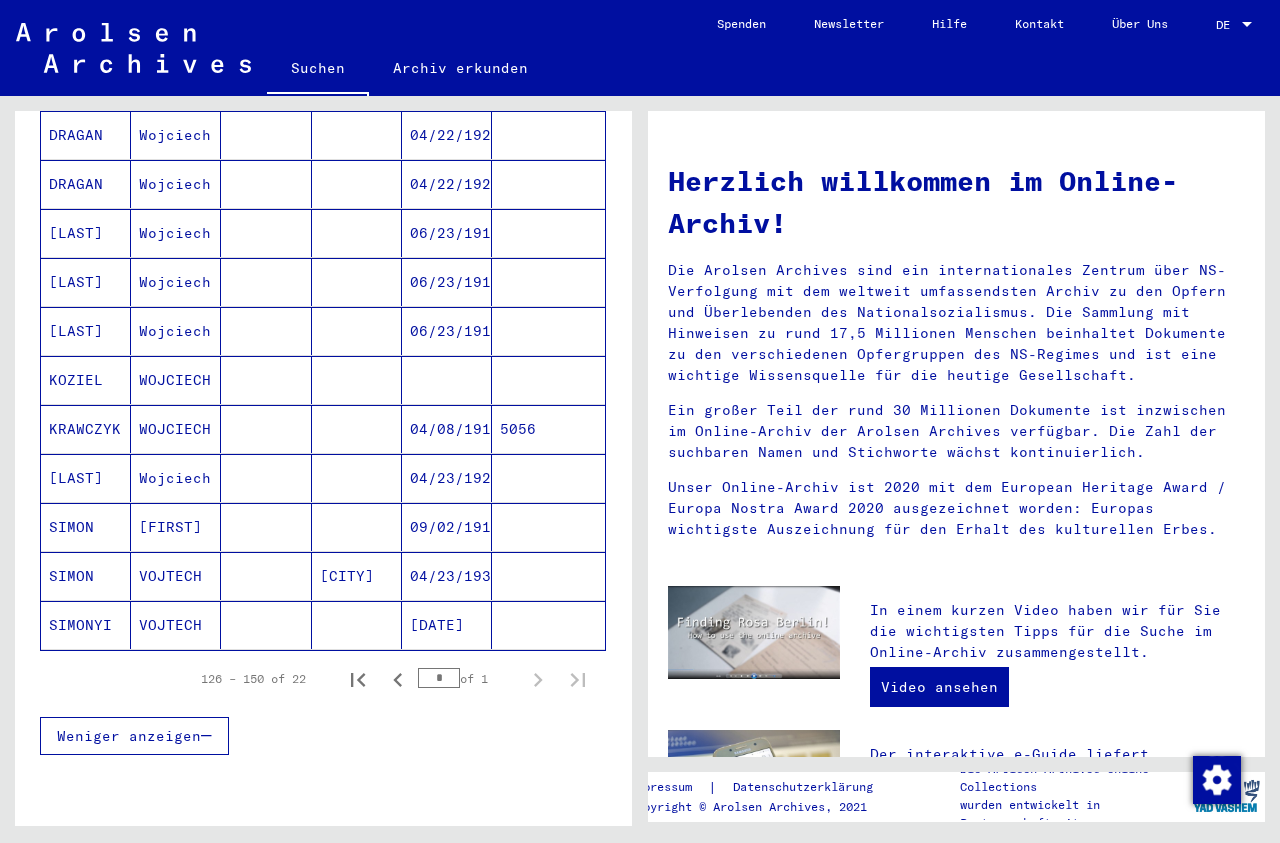 click on "04/23/1930" at bounding box center (447, 625) 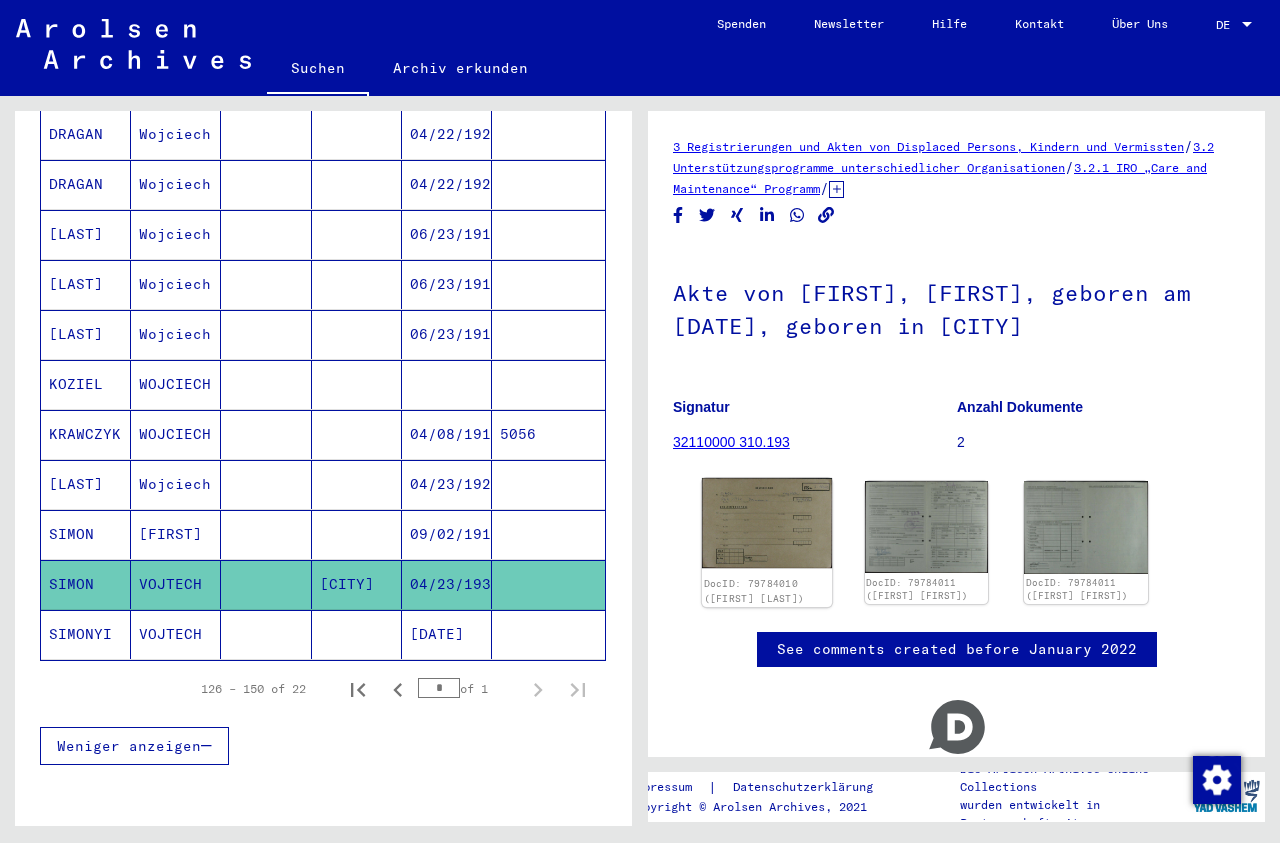 click 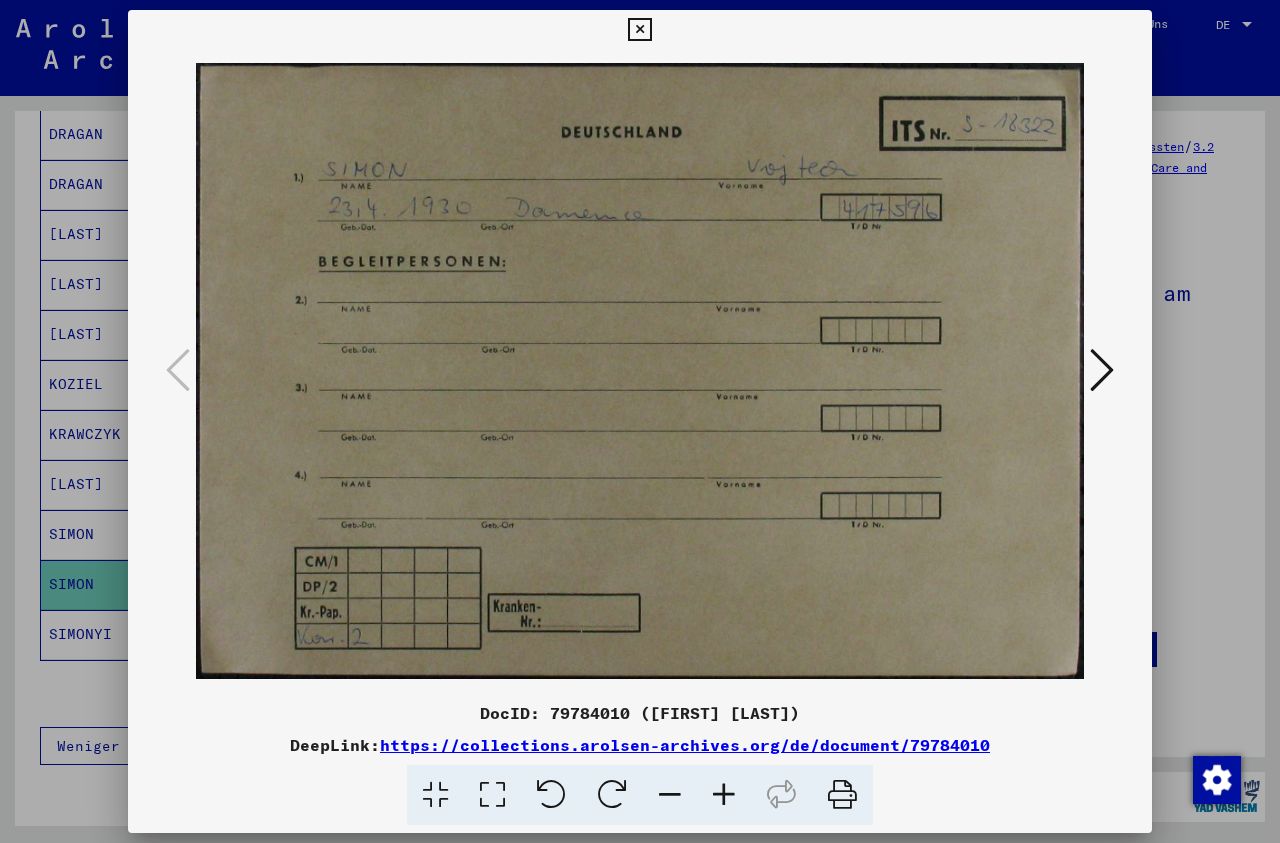 click at bounding box center (1102, 370) 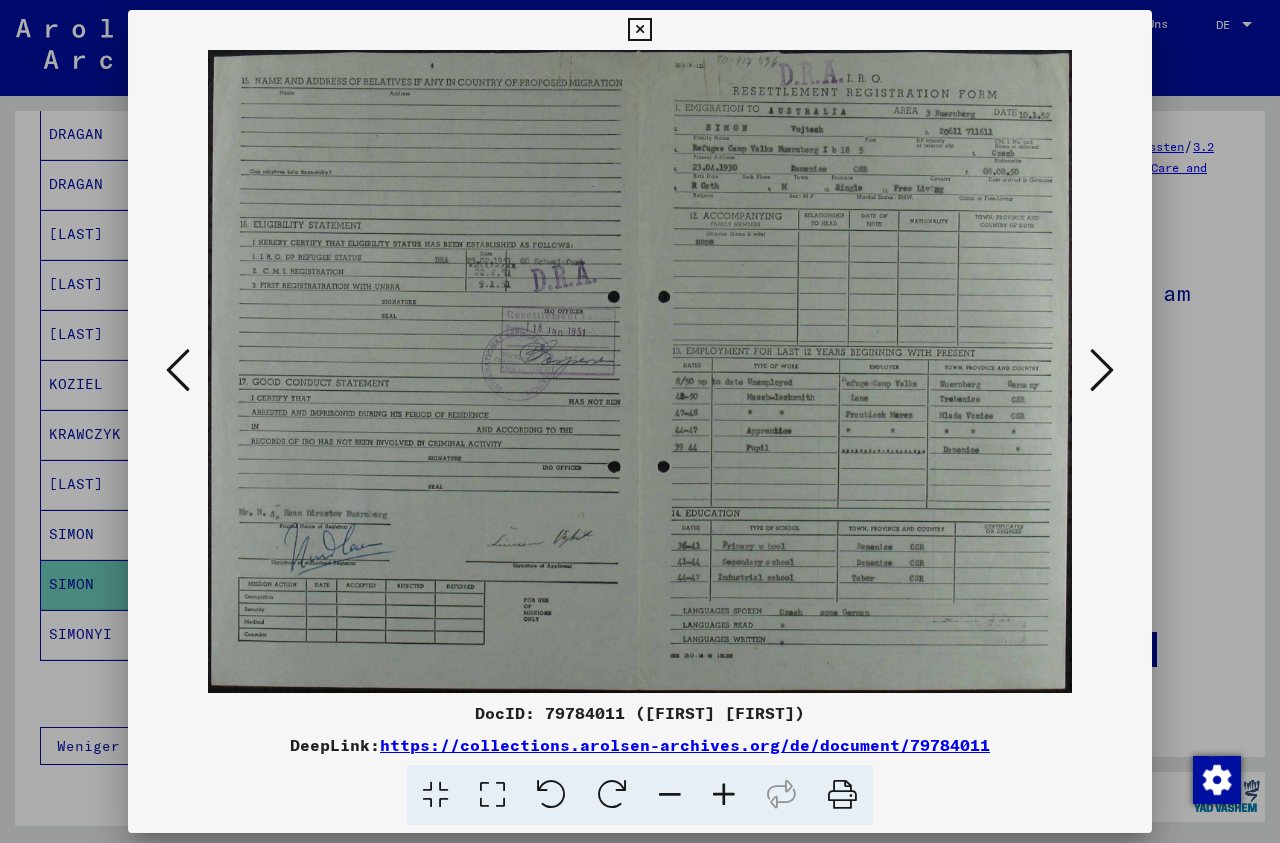 click at bounding box center [1102, 370] 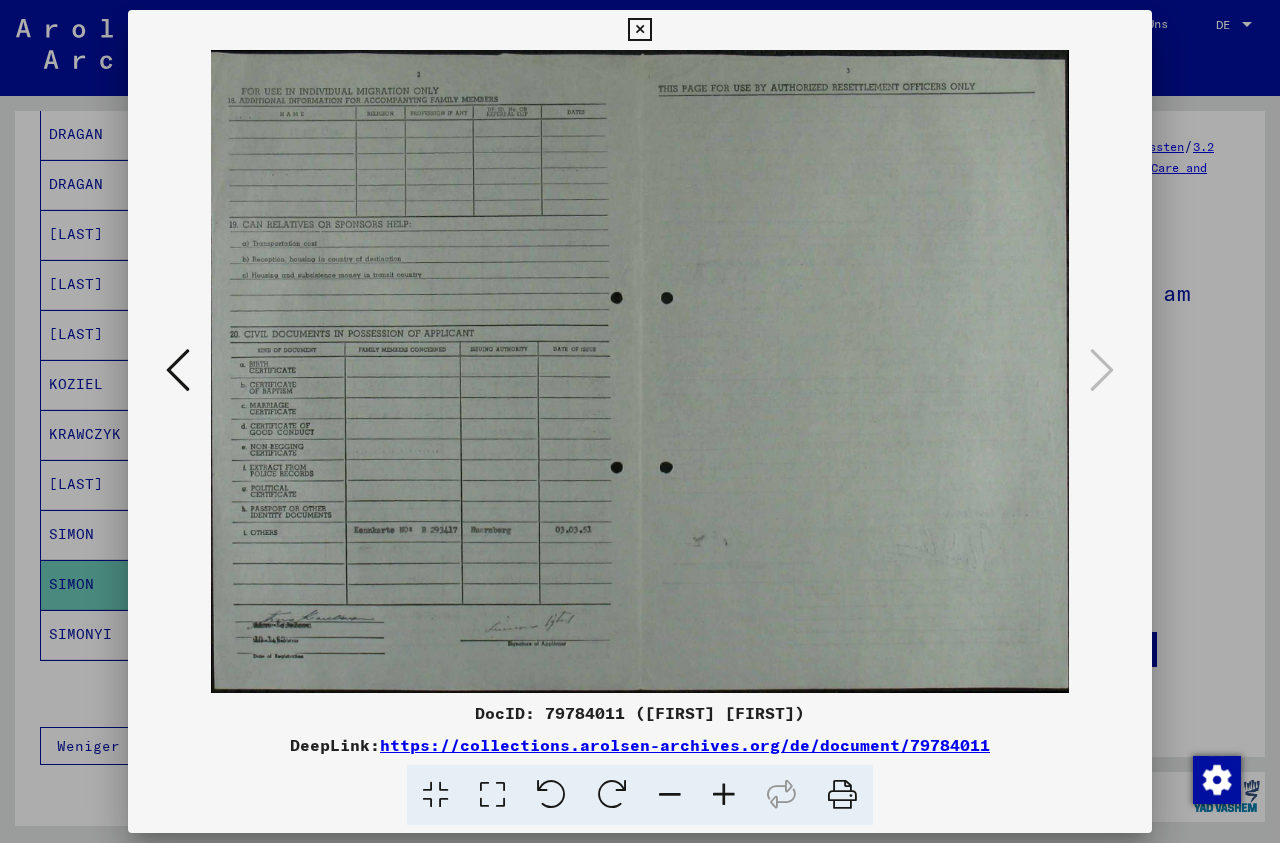 click at bounding box center (640, 371) 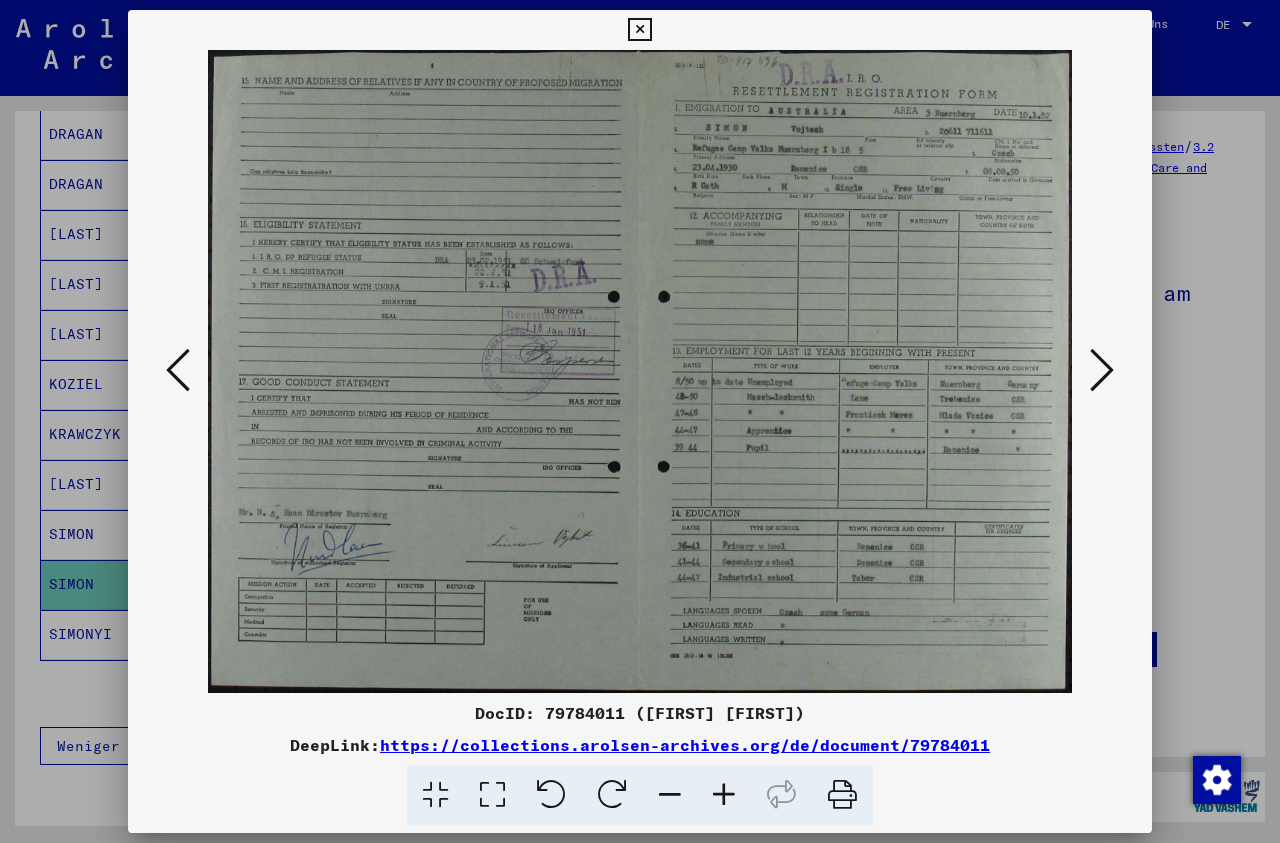 click at bounding box center (178, 370) 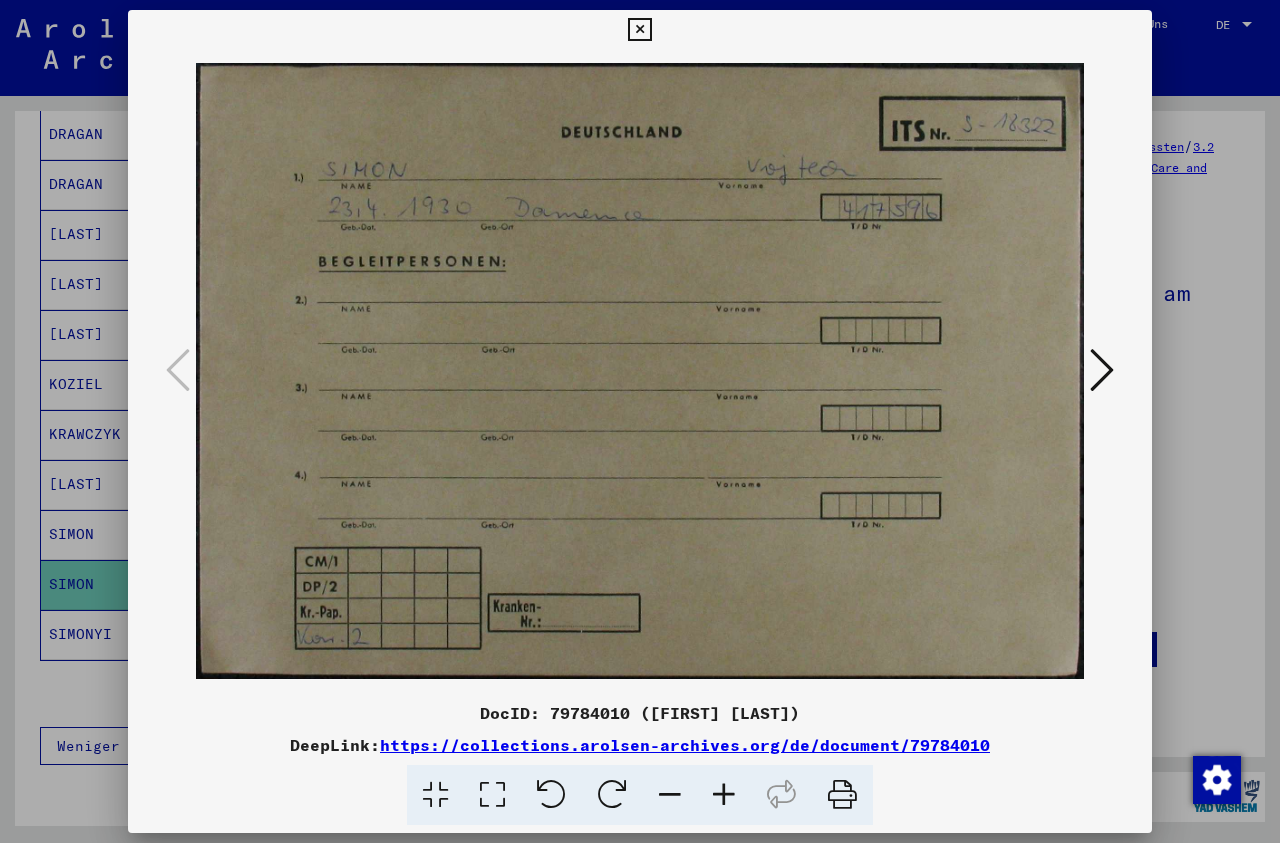 click at bounding box center (1102, 370) 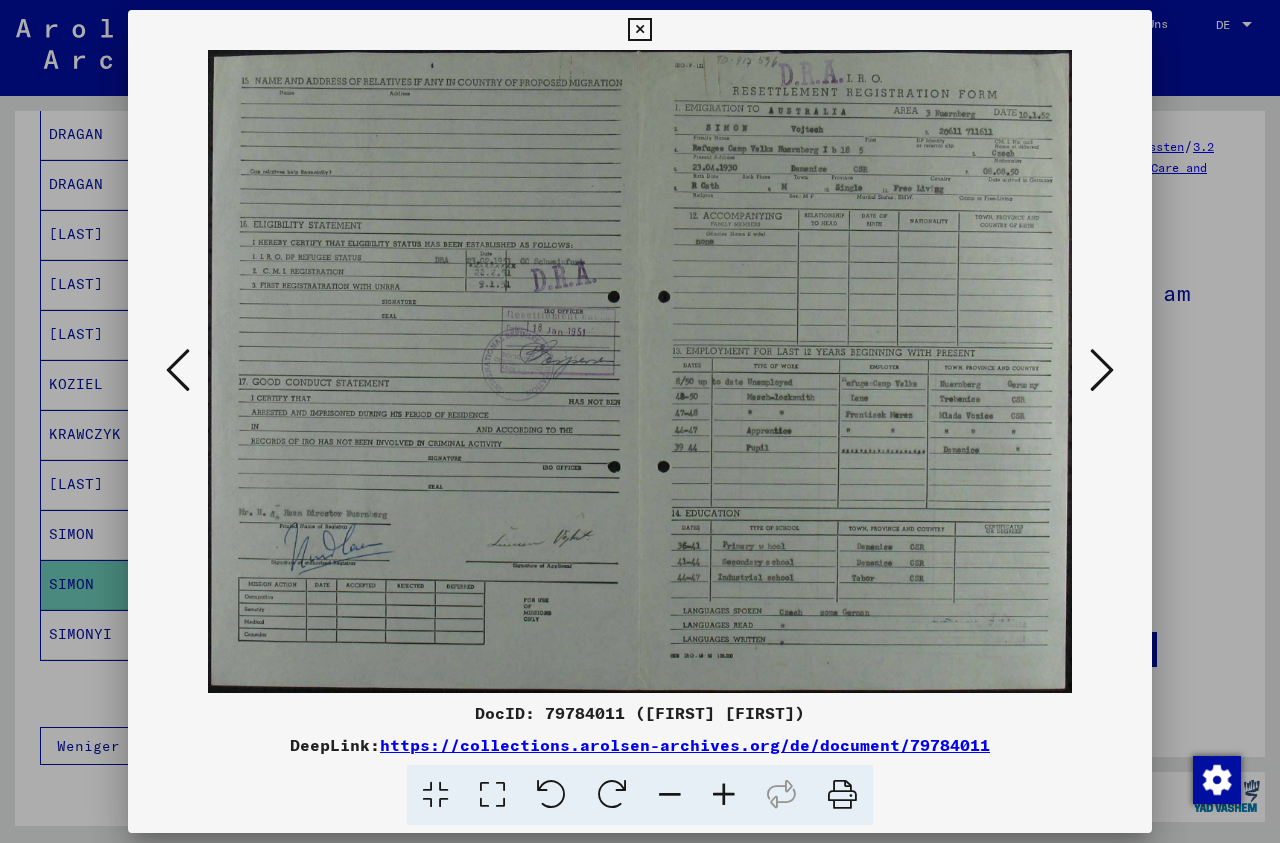 click at bounding box center [1102, 370] 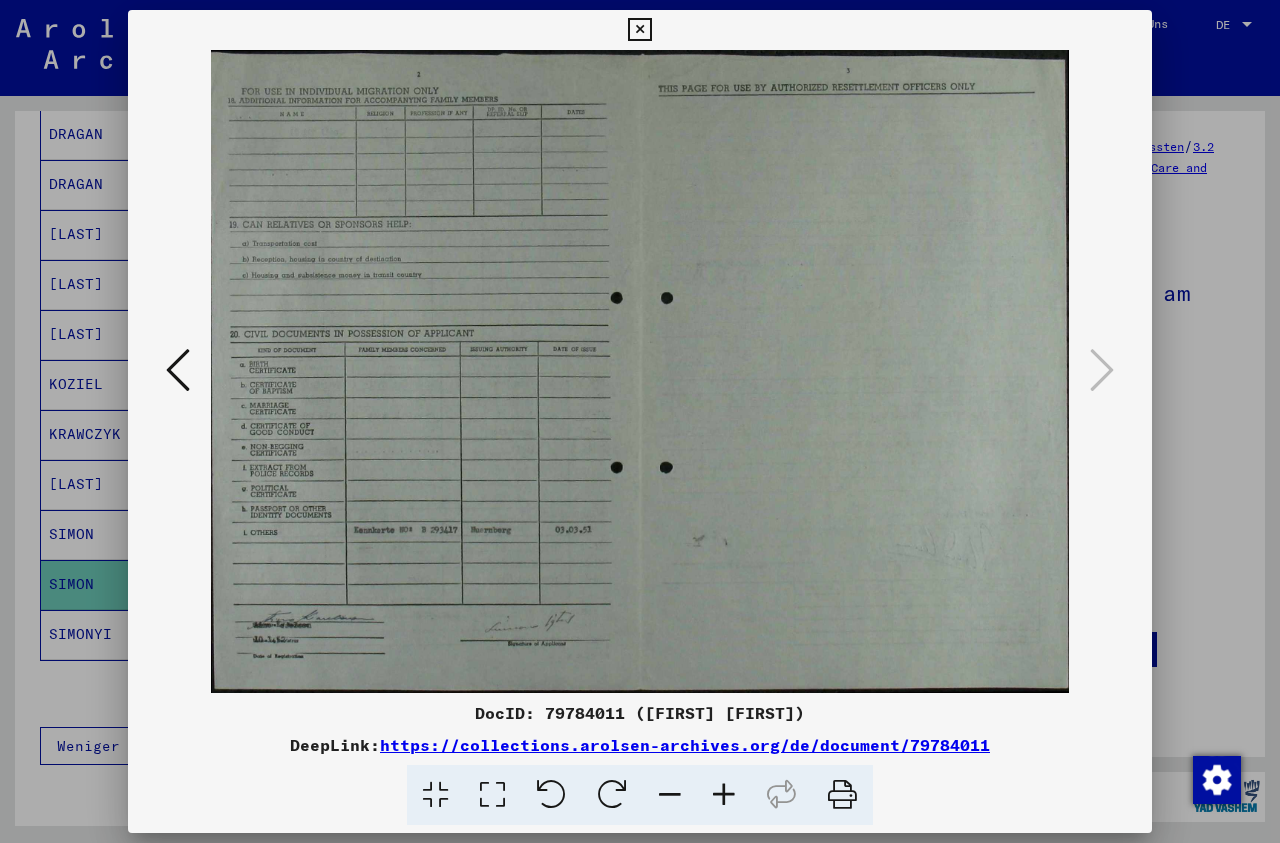 click at bounding box center [639, 30] 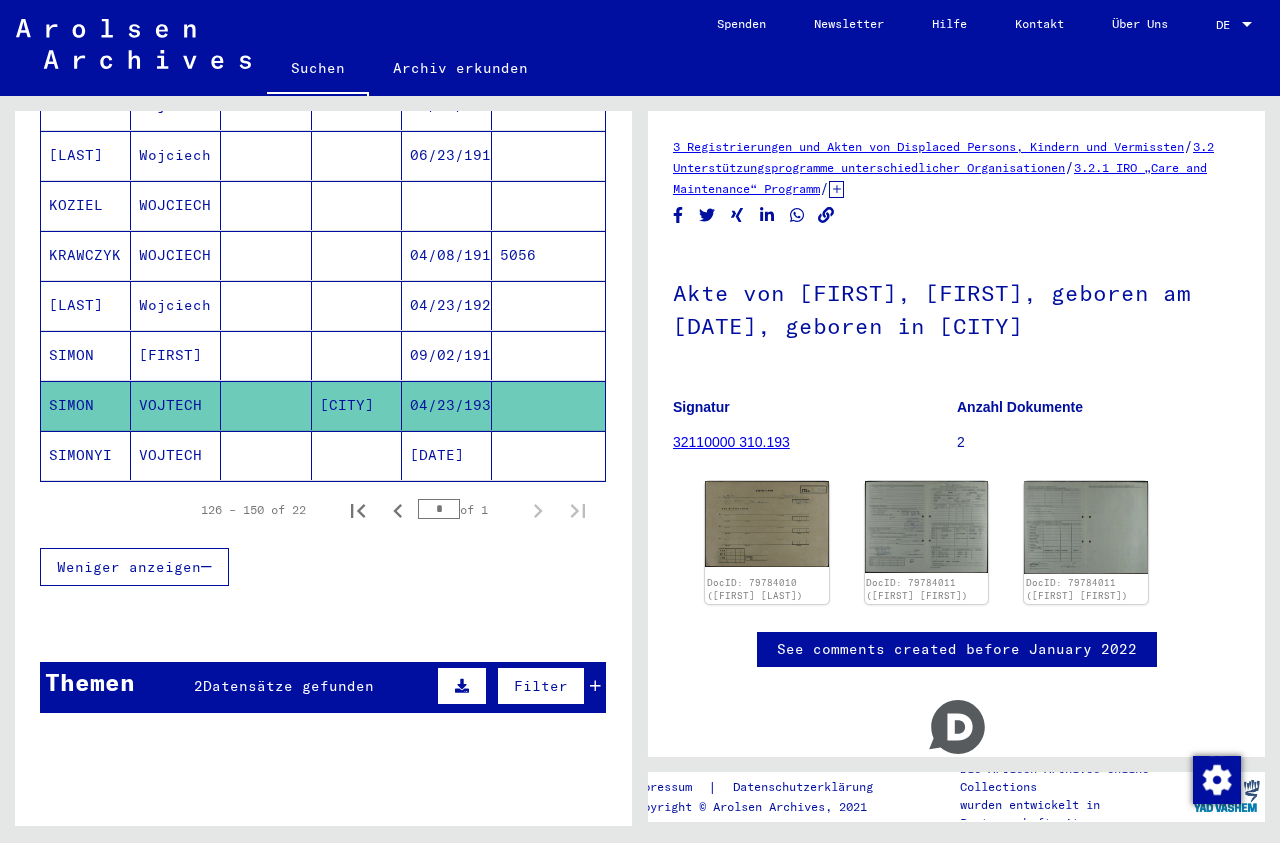 scroll, scrollTop: 1037, scrollLeft: 0, axis: vertical 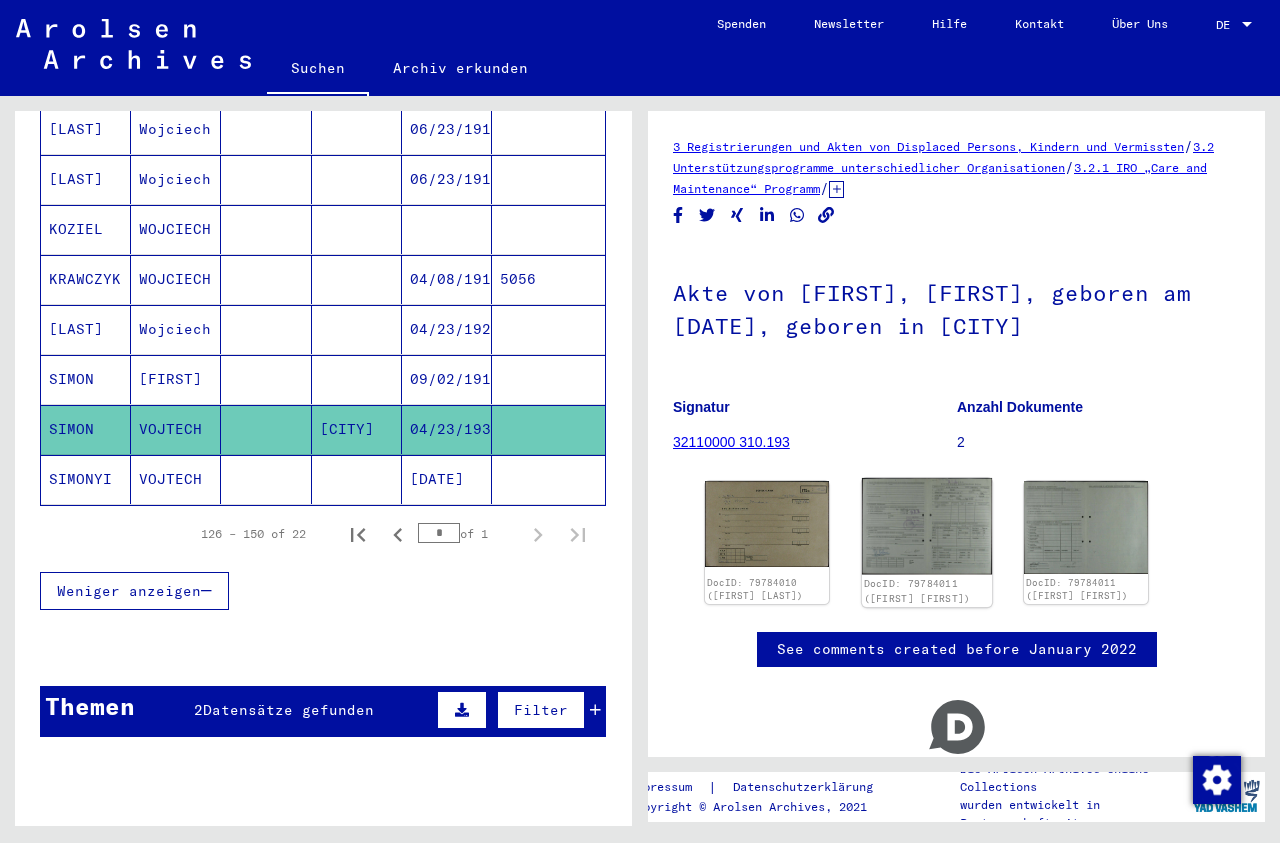 click 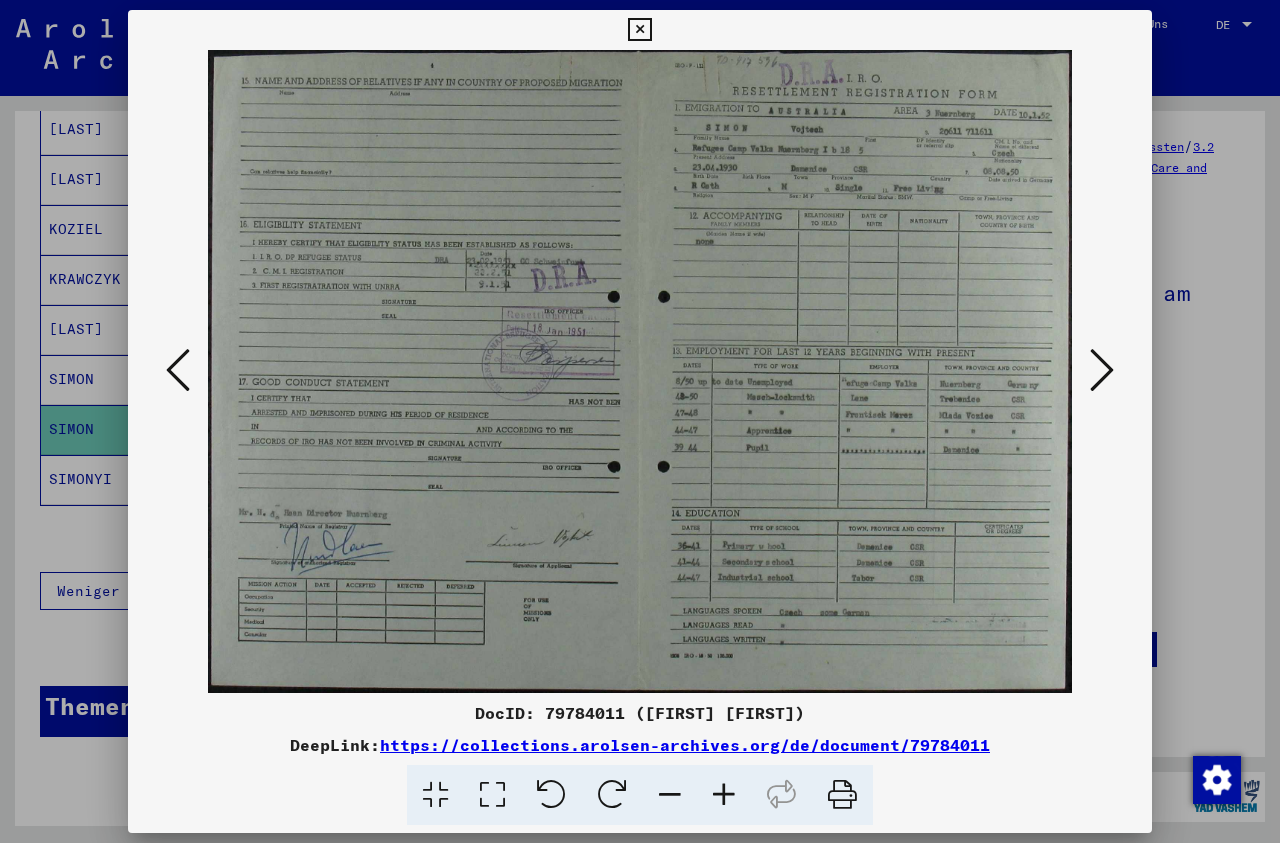 click at bounding box center [639, 30] 